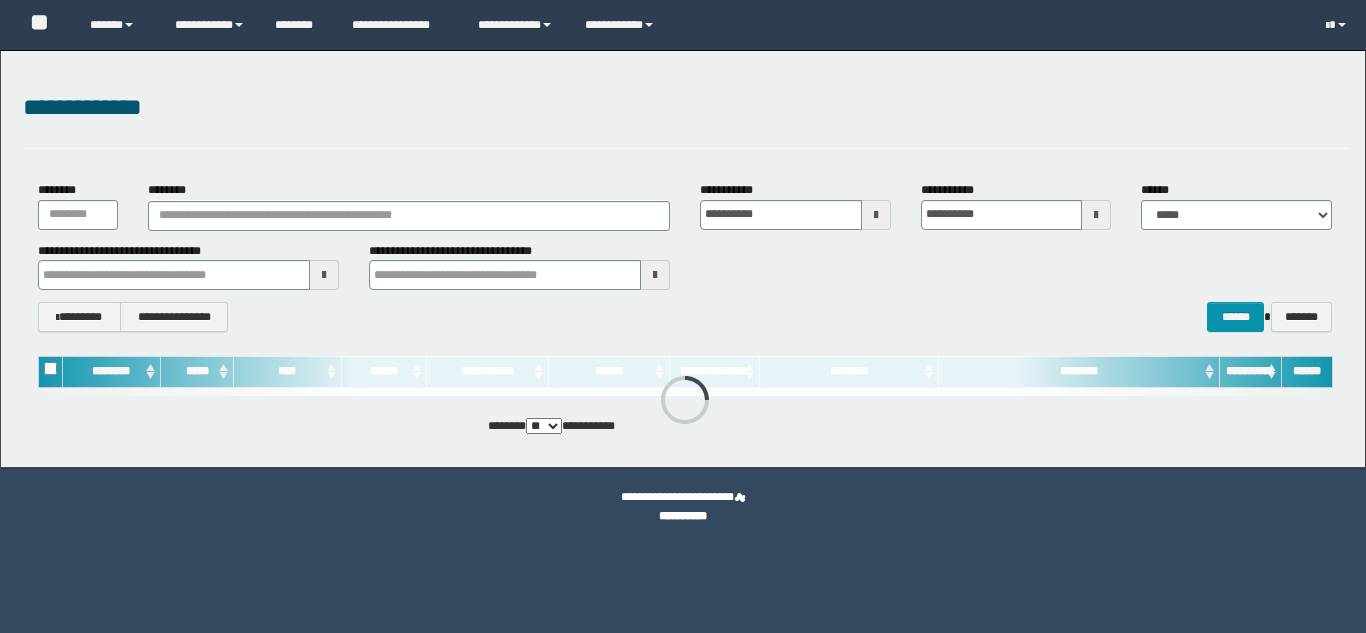scroll, scrollTop: 0, scrollLeft: 0, axis: both 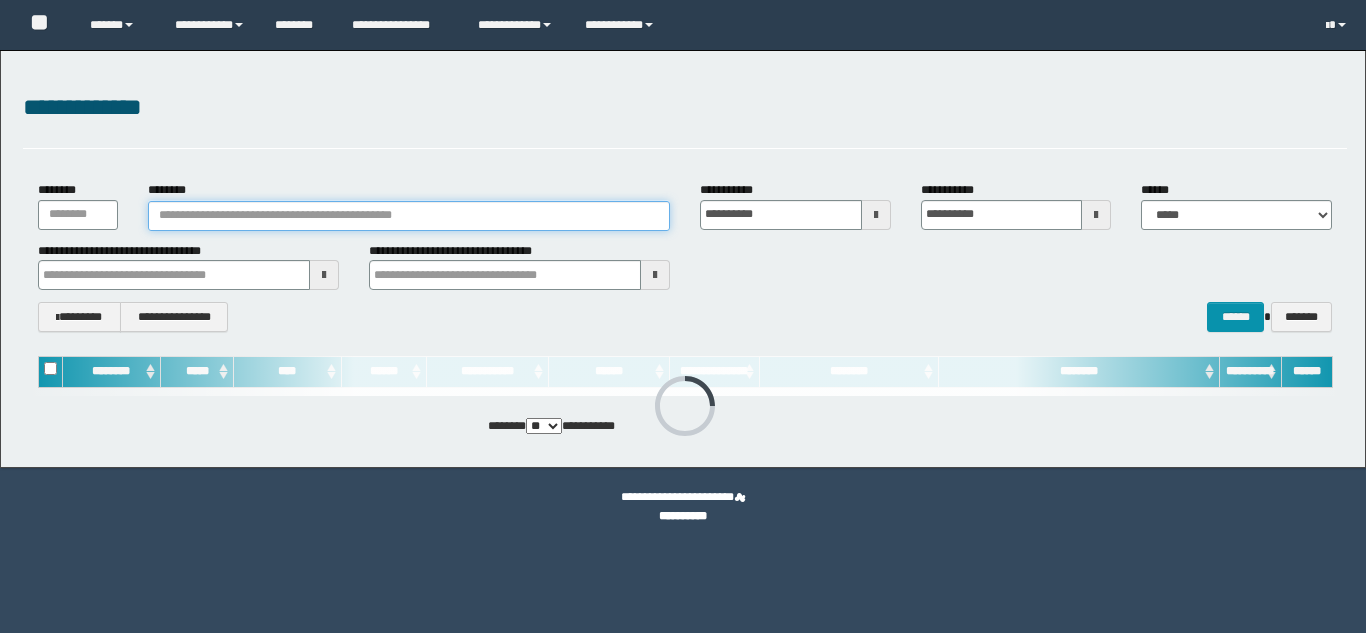 click on "********" at bounding box center (409, 216) 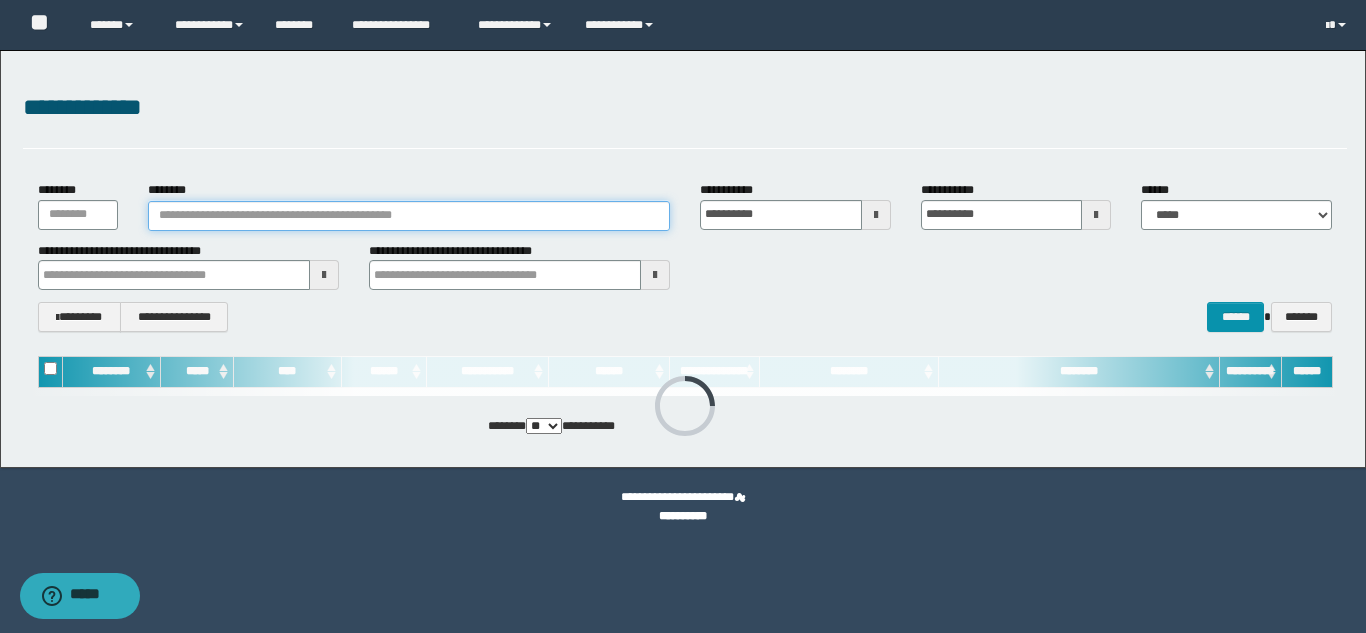 paste on "********" 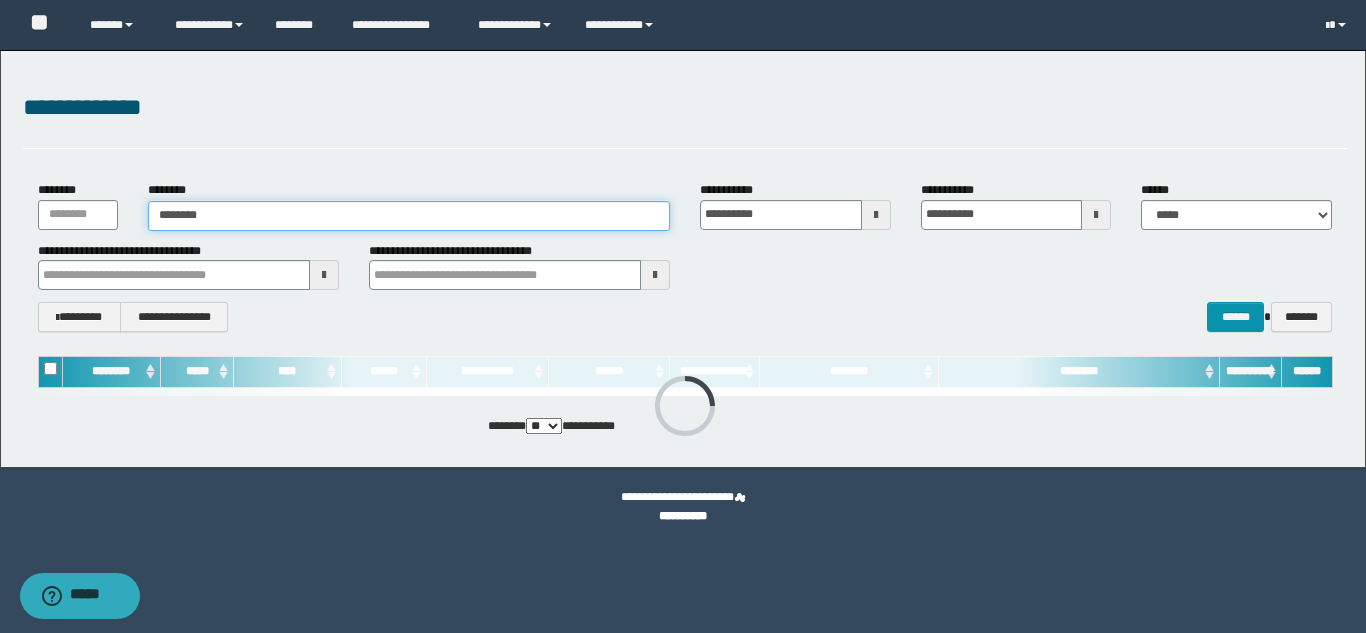 type on "********" 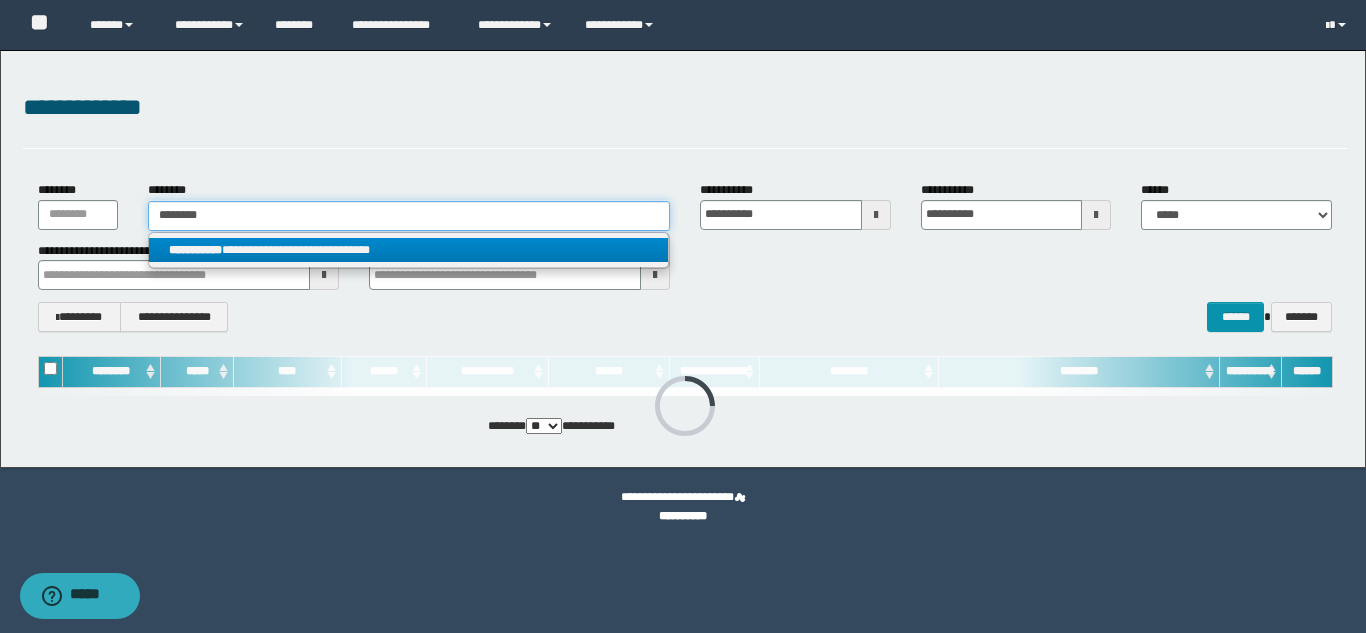 type on "********" 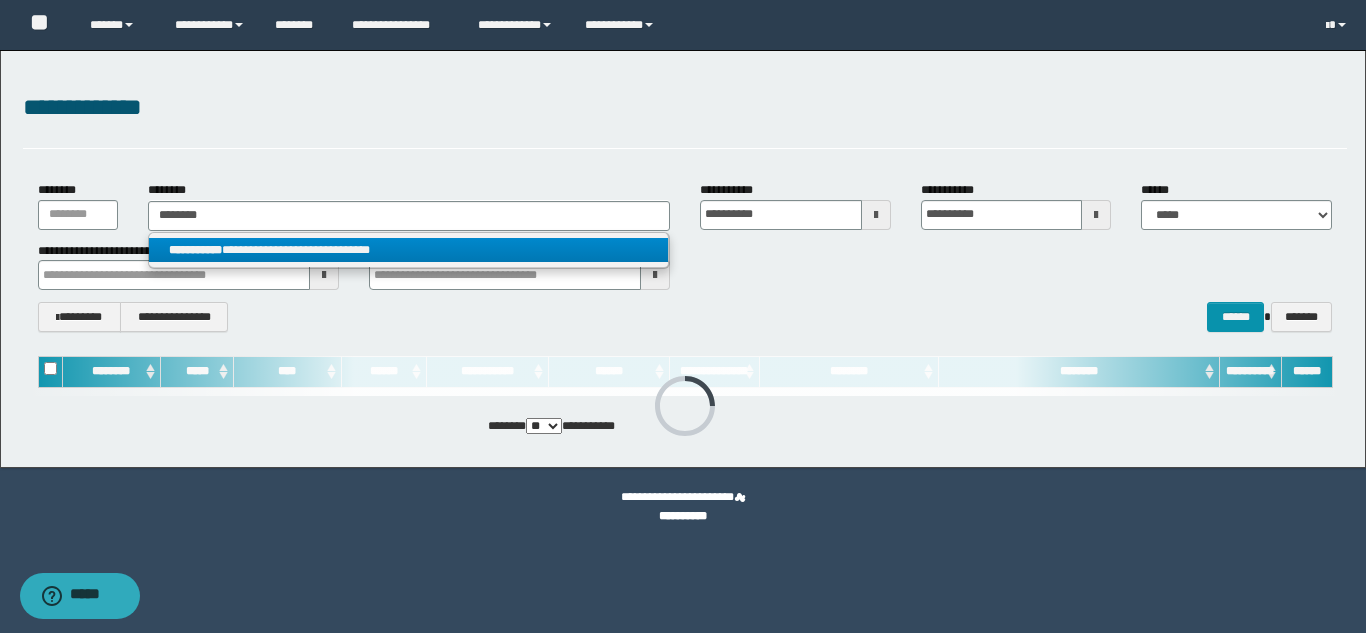 click on "**********" at bounding box center [408, 250] 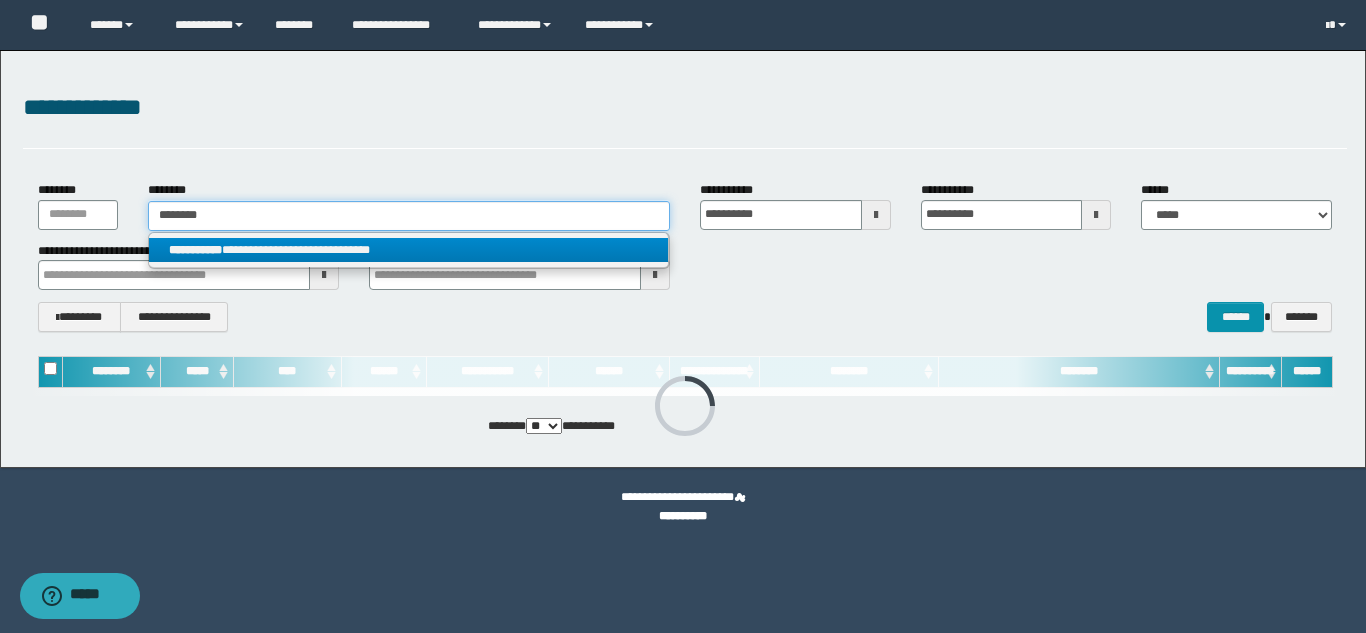 type 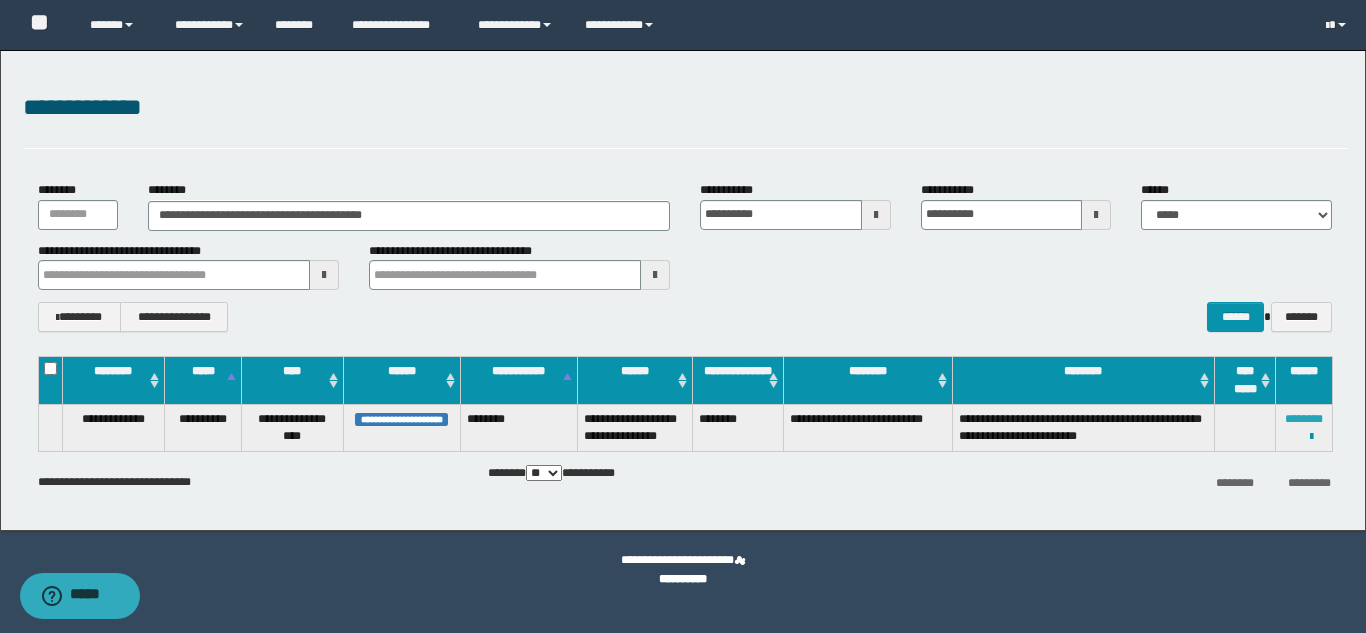 click on "********" at bounding box center (1304, 419) 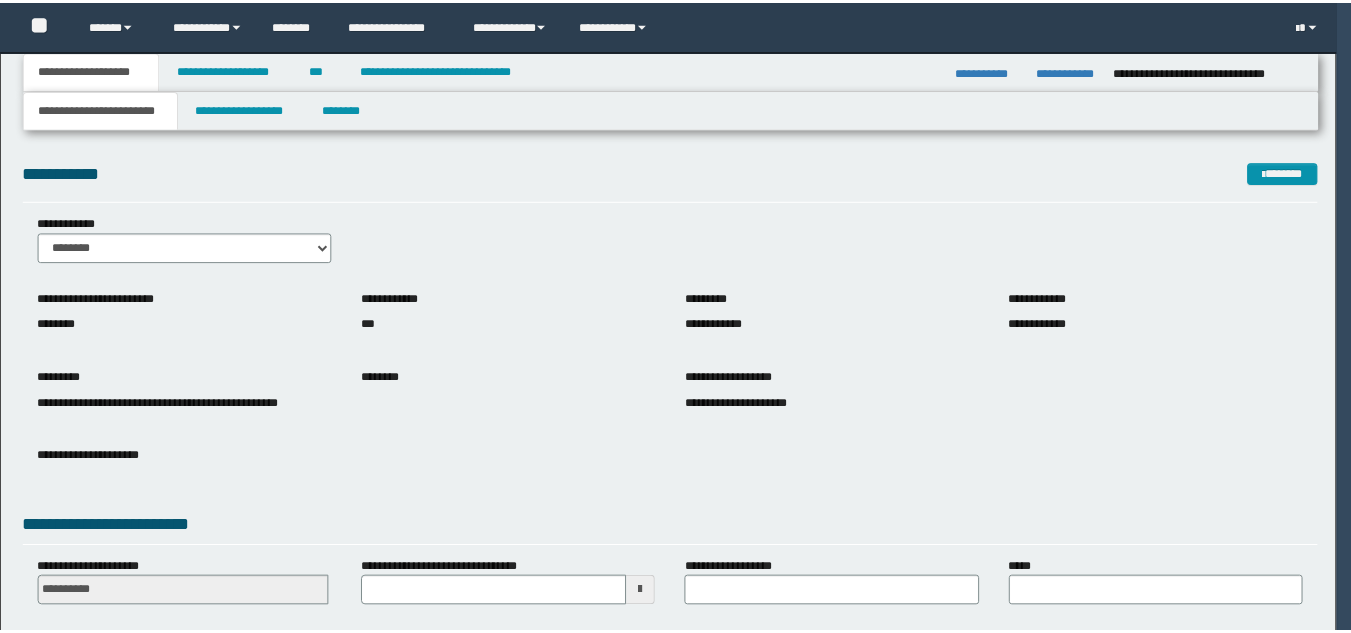 scroll, scrollTop: 0, scrollLeft: 0, axis: both 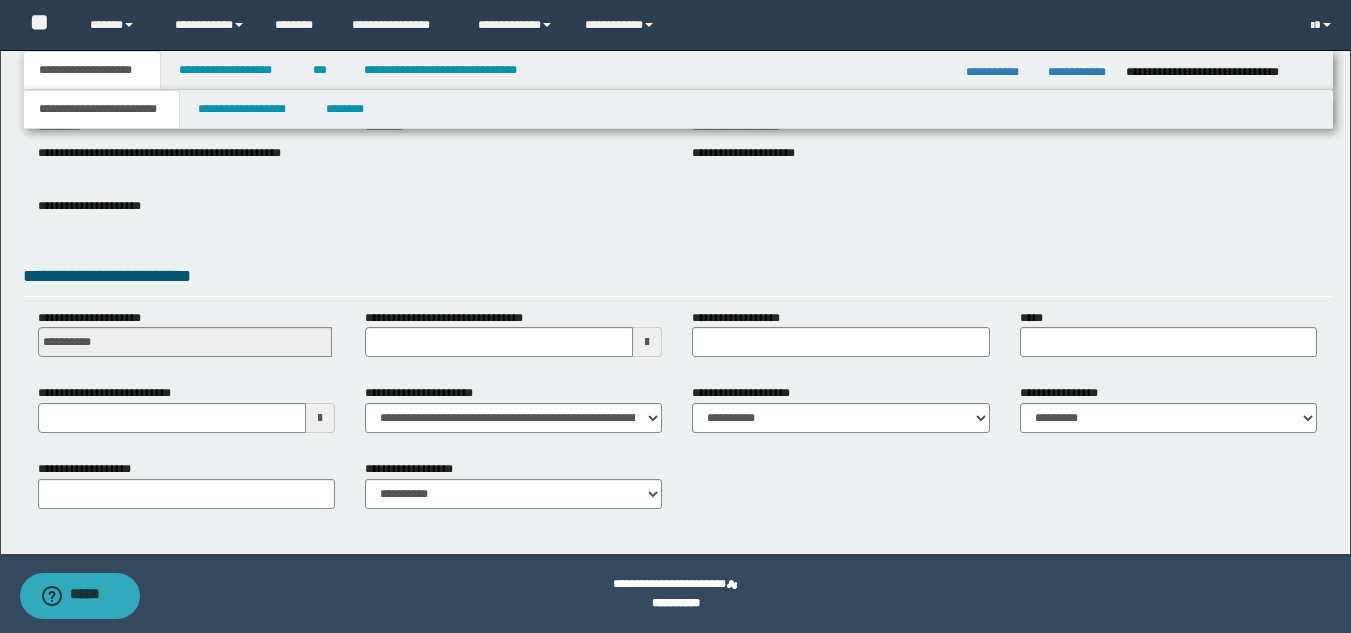 click at bounding box center (320, 418) 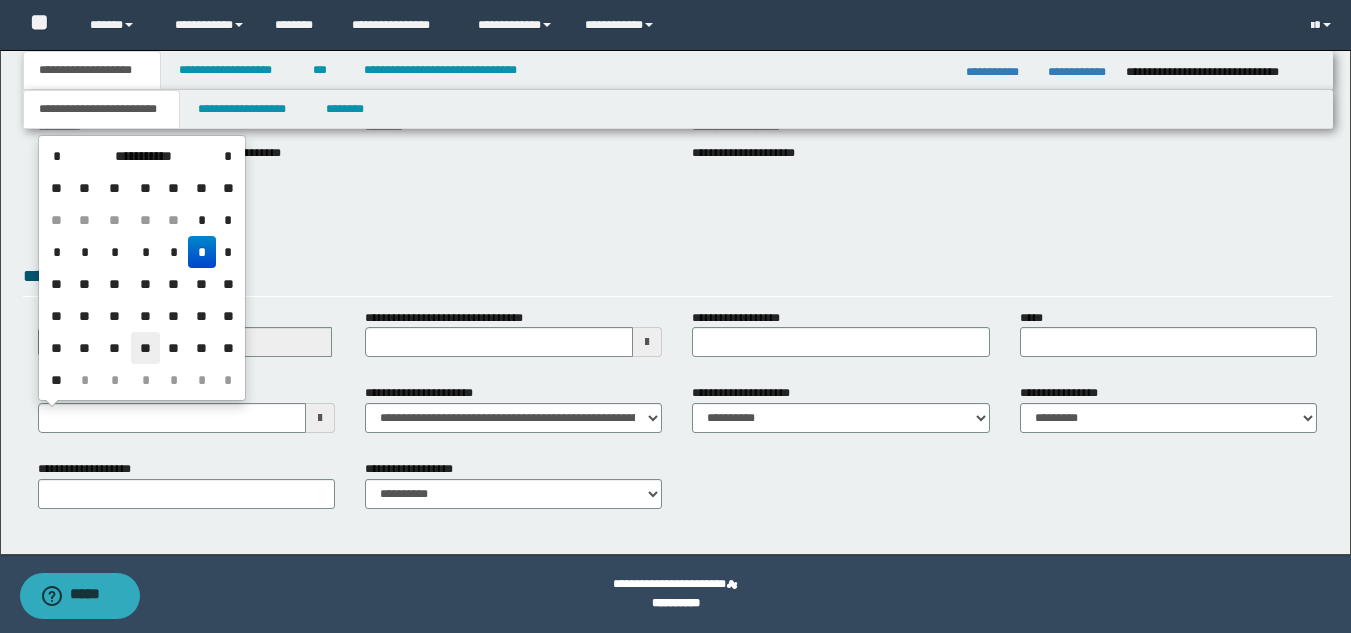 click on "**" at bounding box center [145, 348] 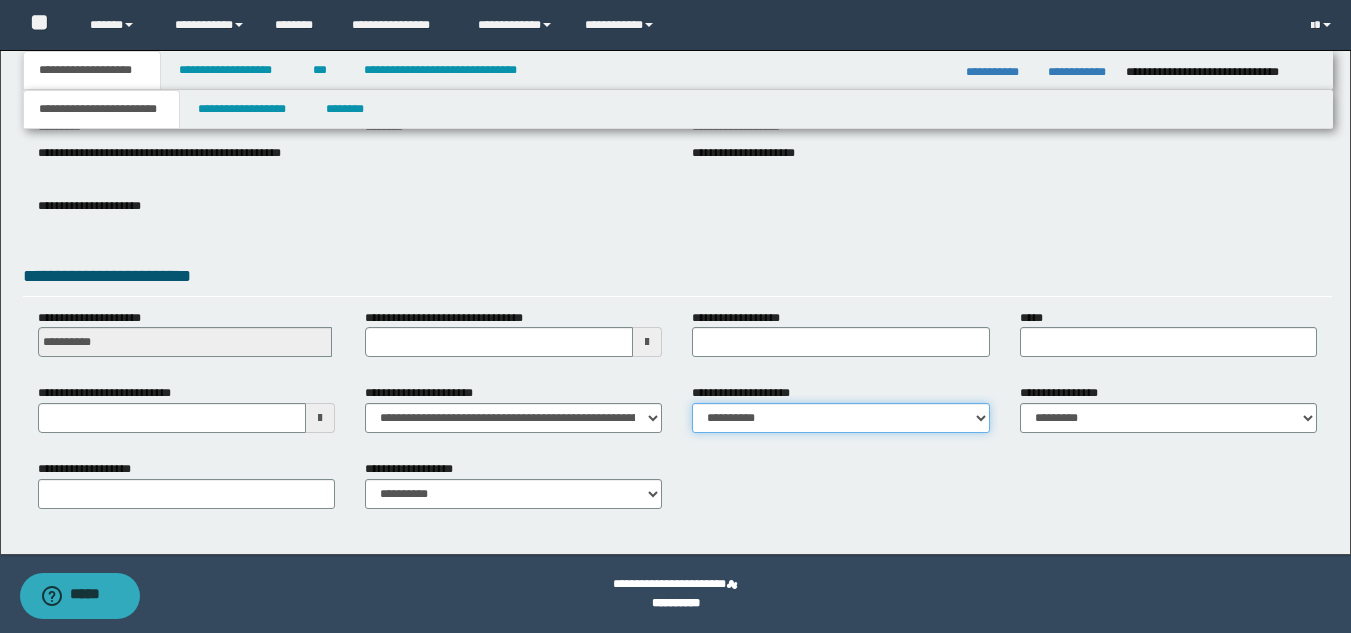 click on "**********" at bounding box center (840, 418) 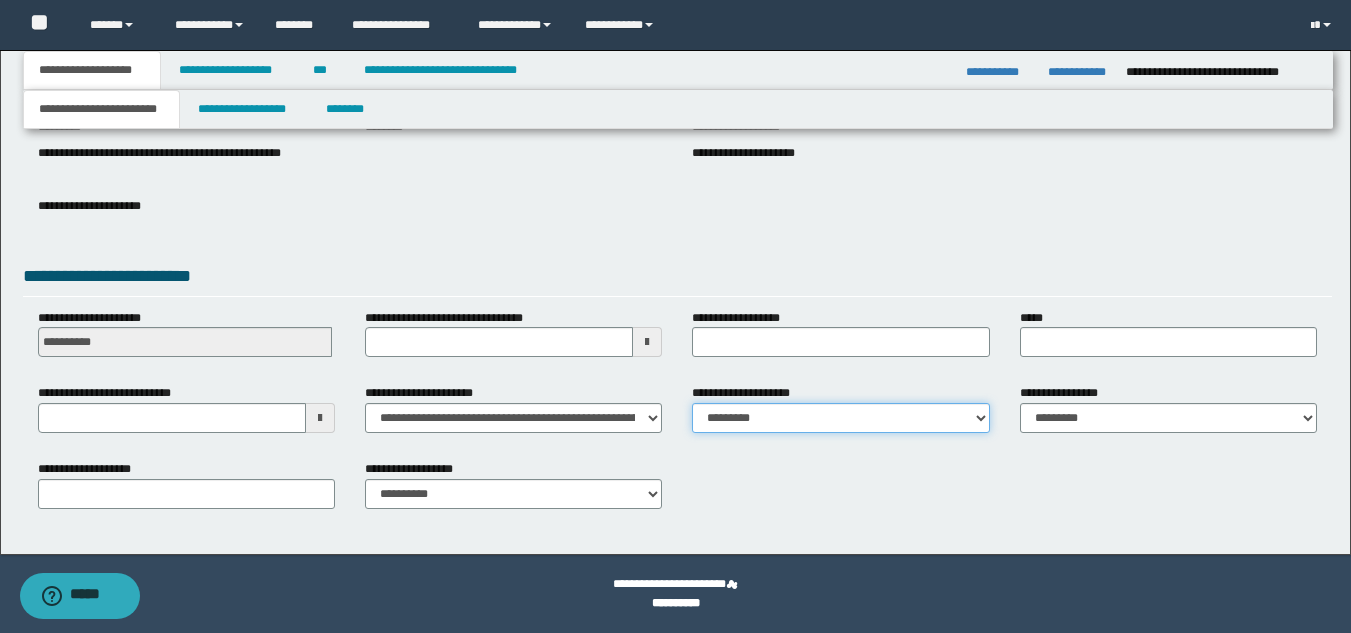 click on "**********" at bounding box center [840, 418] 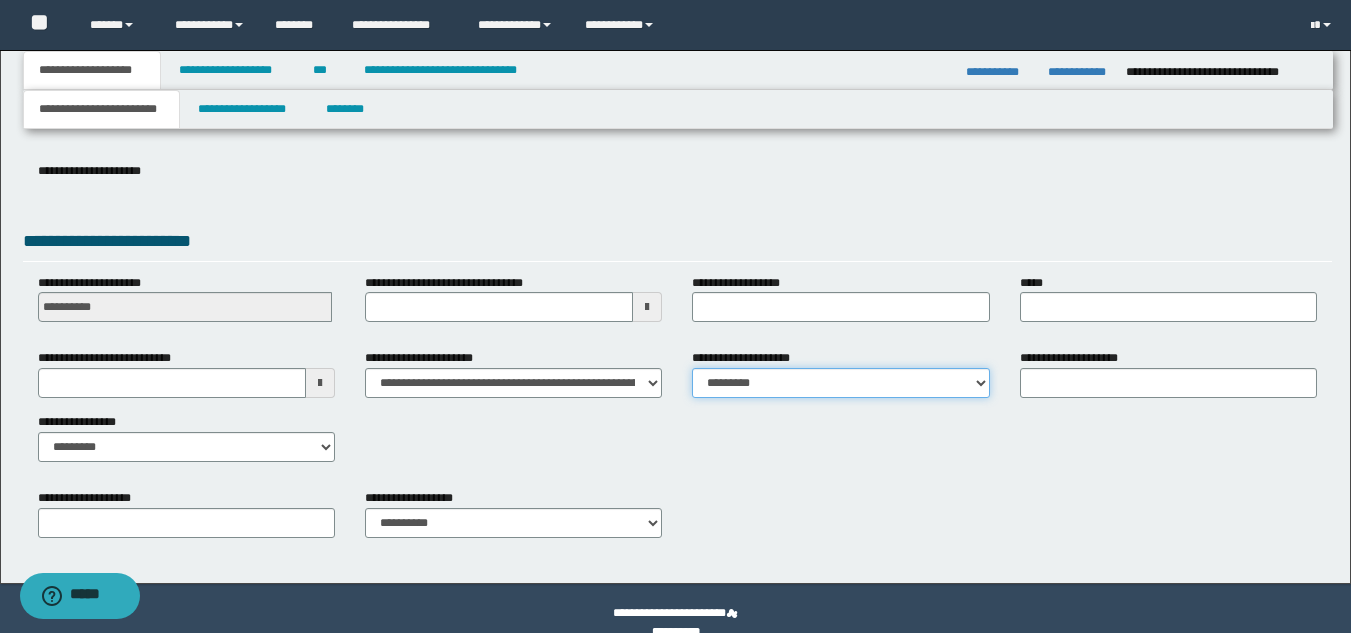 scroll, scrollTop: 315, scrollLeft: 0, axis: vertical 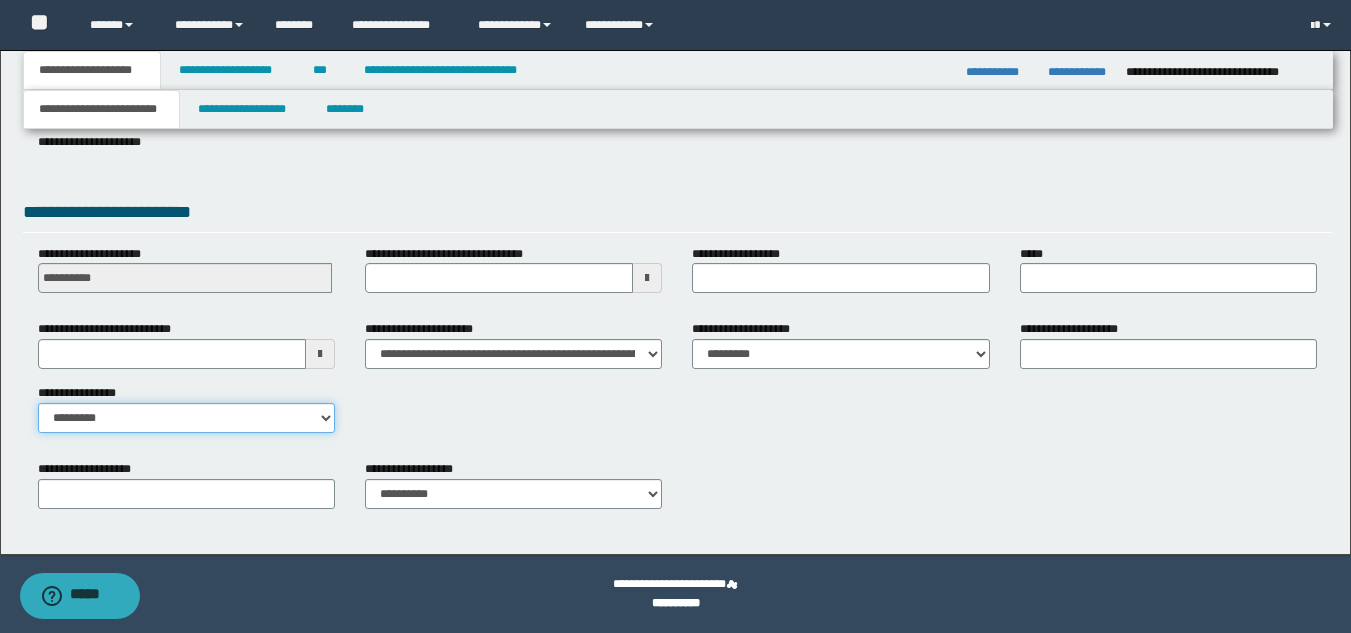 click on "**********" at bounding box center [186, 418] 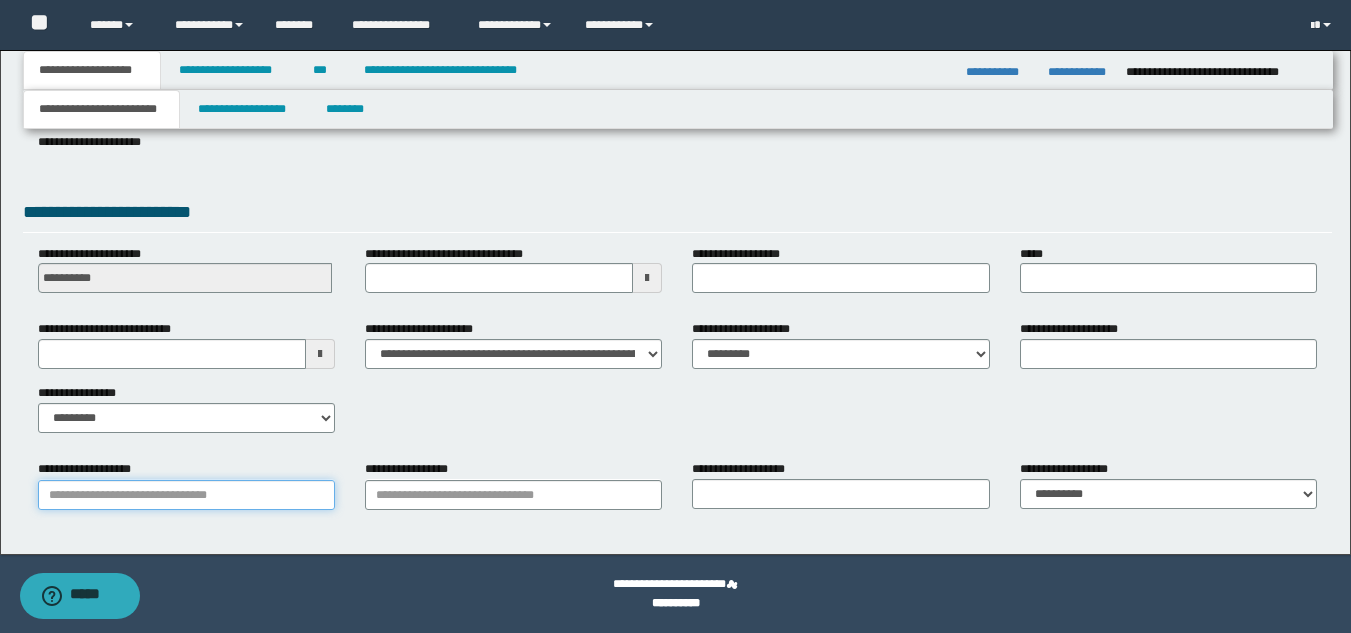 click on "**********" at bounding box center (186, 495) 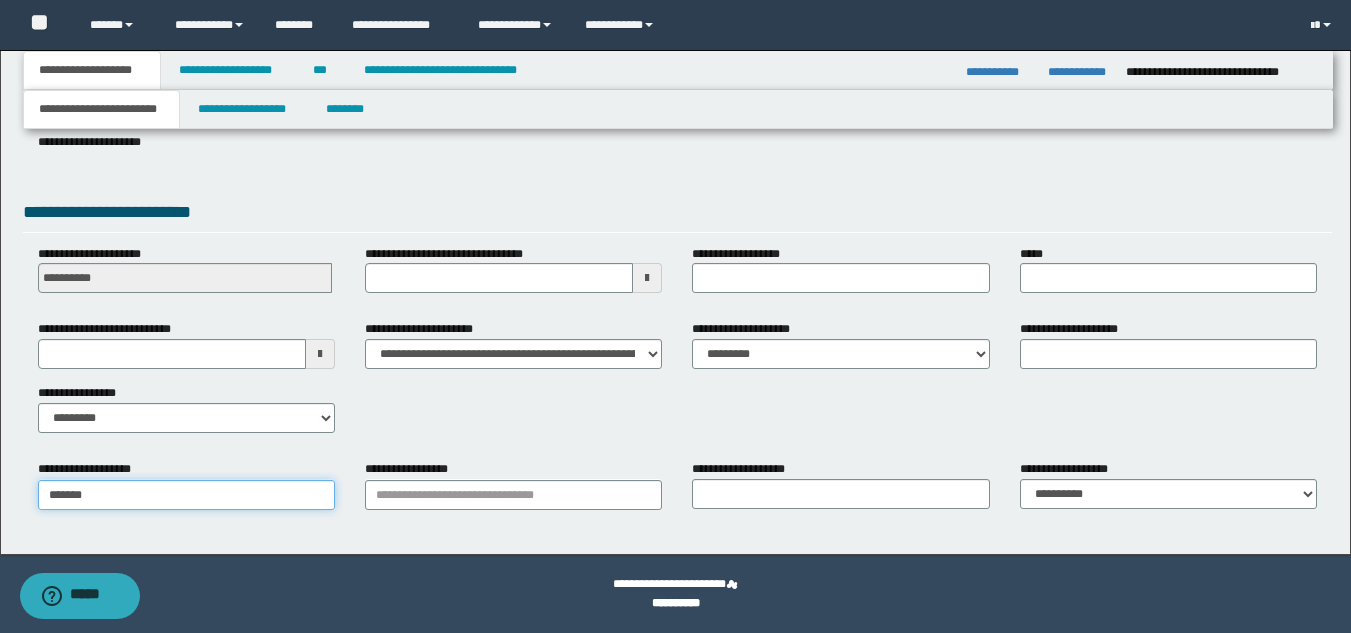 type on "********" 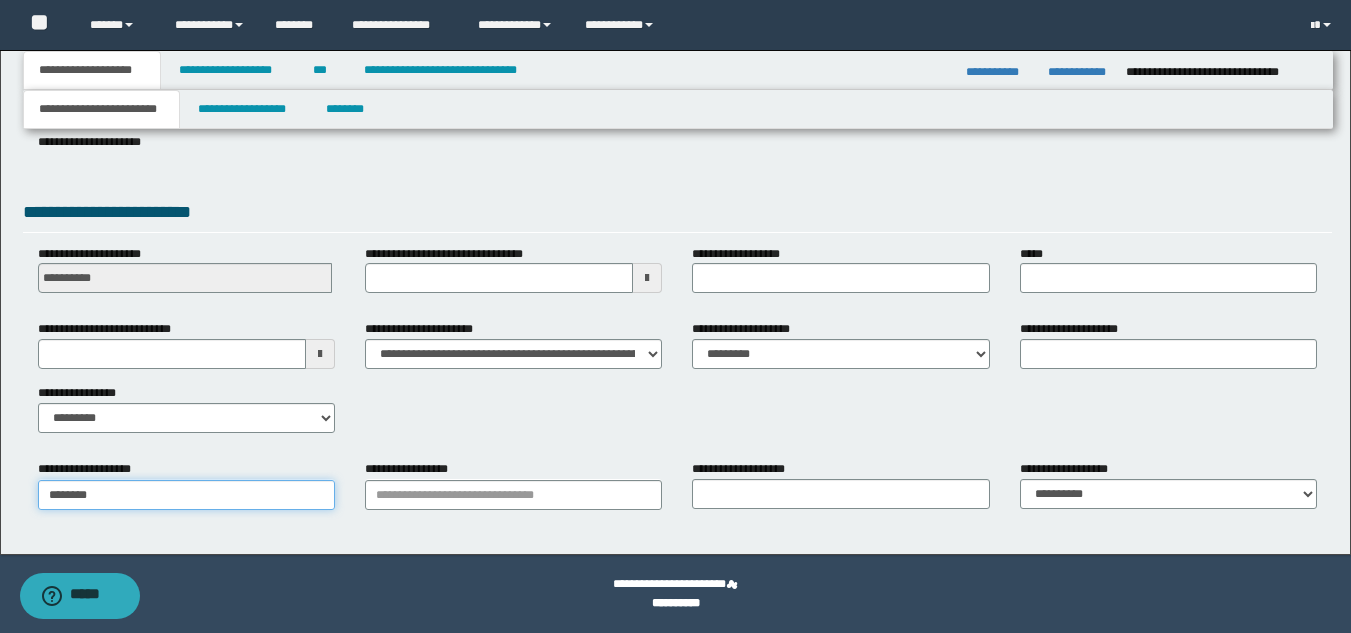 type on "********" 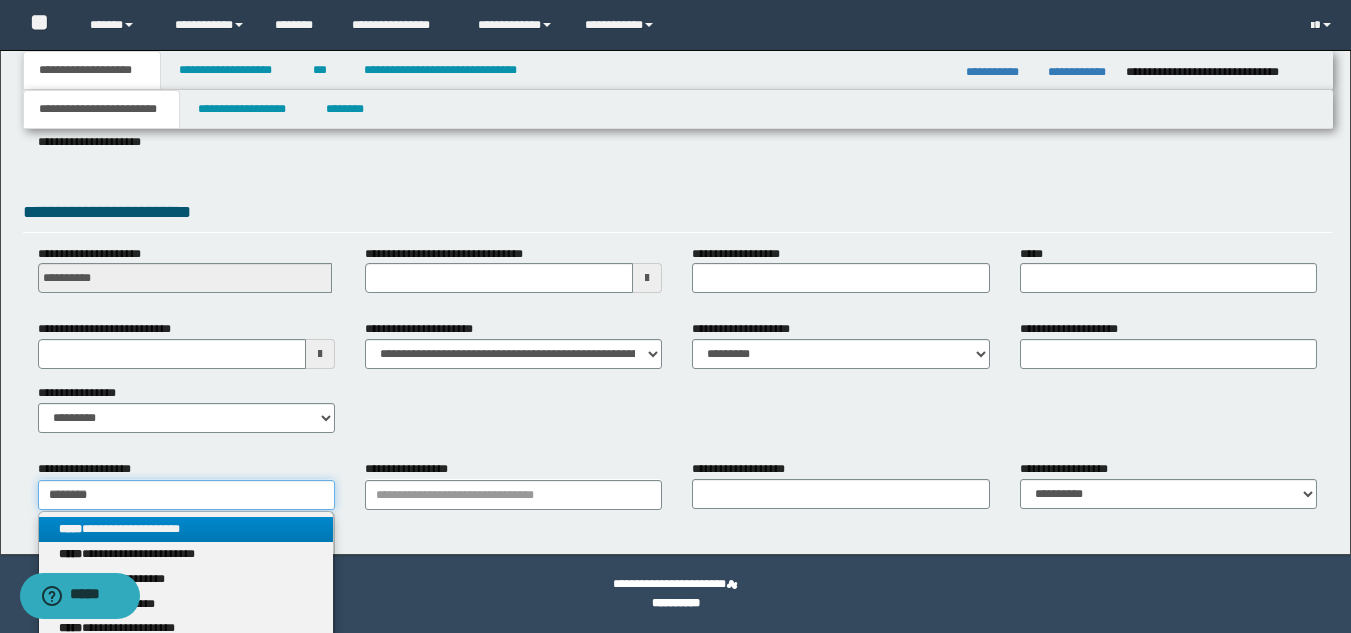 type on "********" 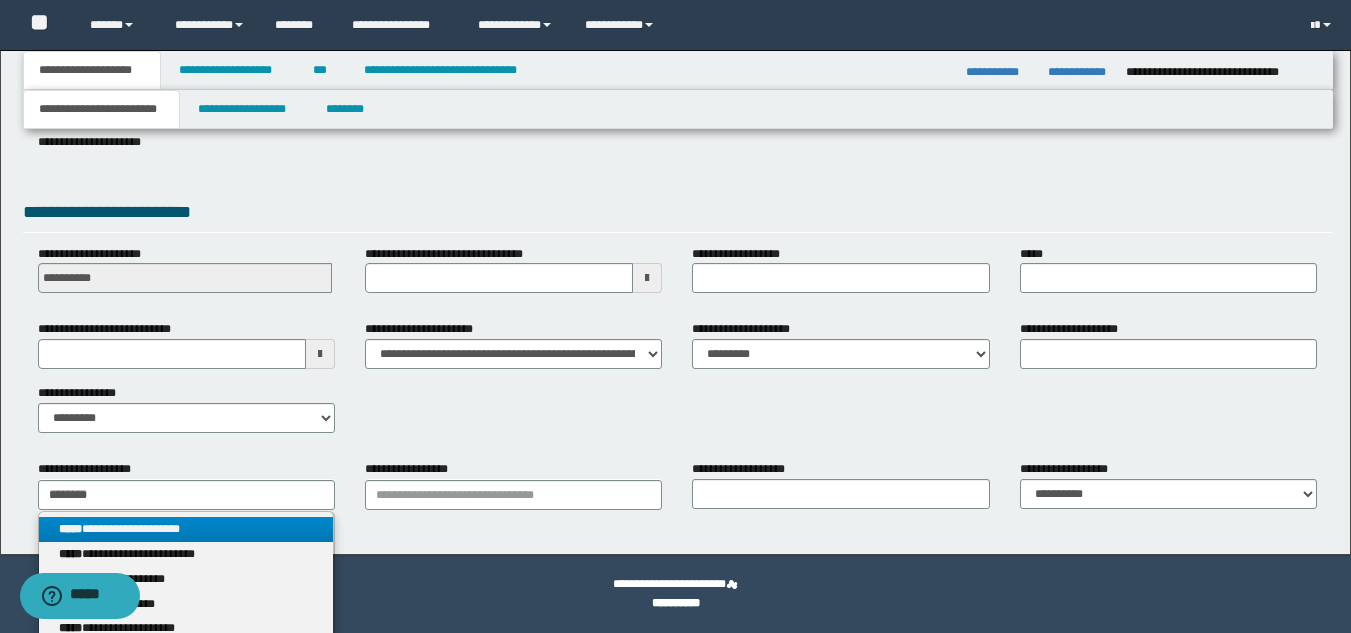 click on "**********" at bounding box center (186, 529) 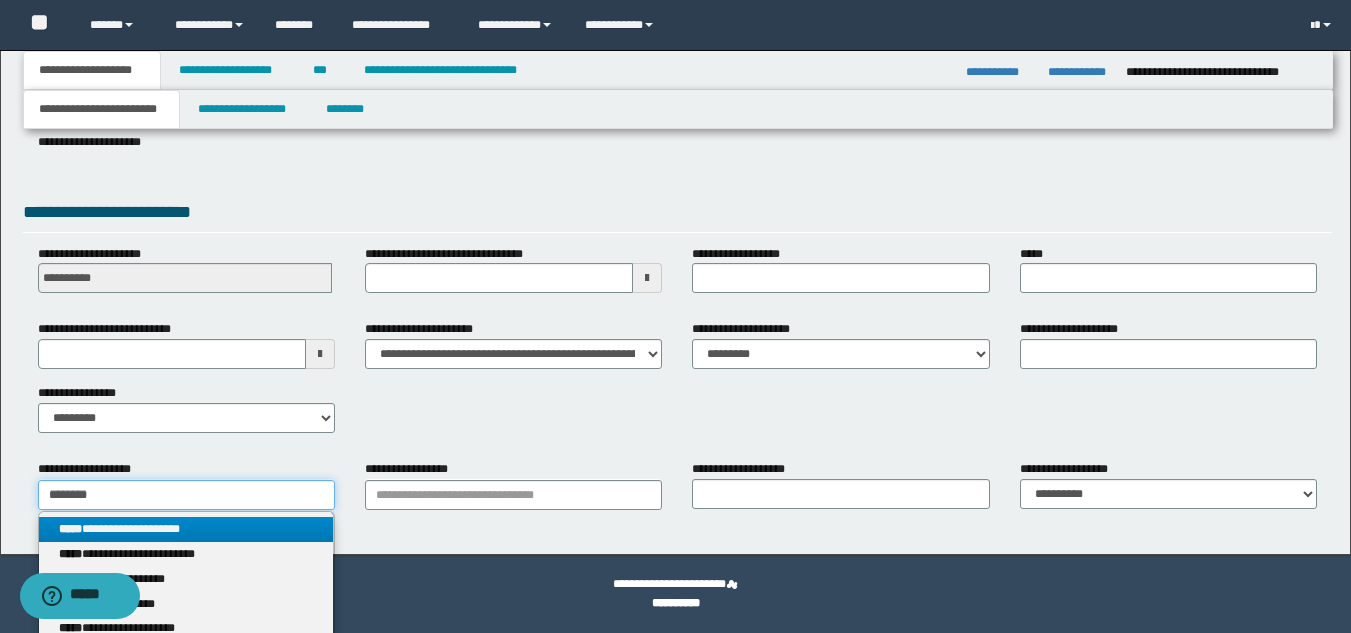 type 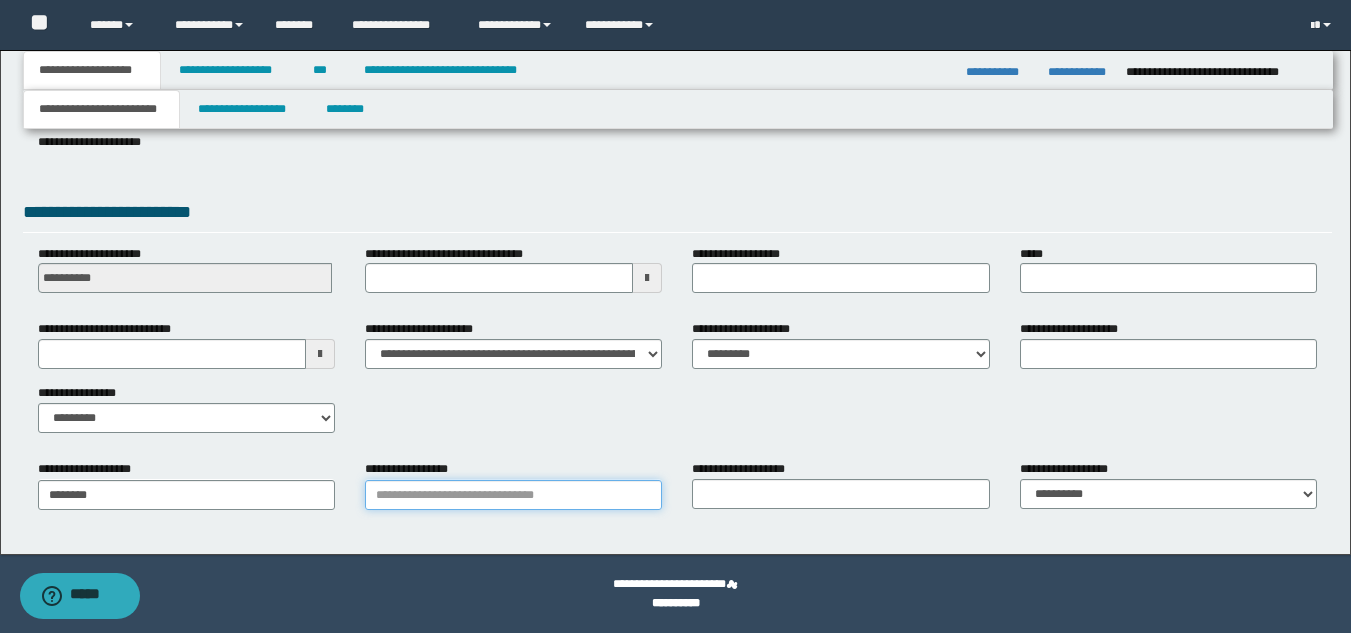 click on "**********" at bounding box center [513, 495] 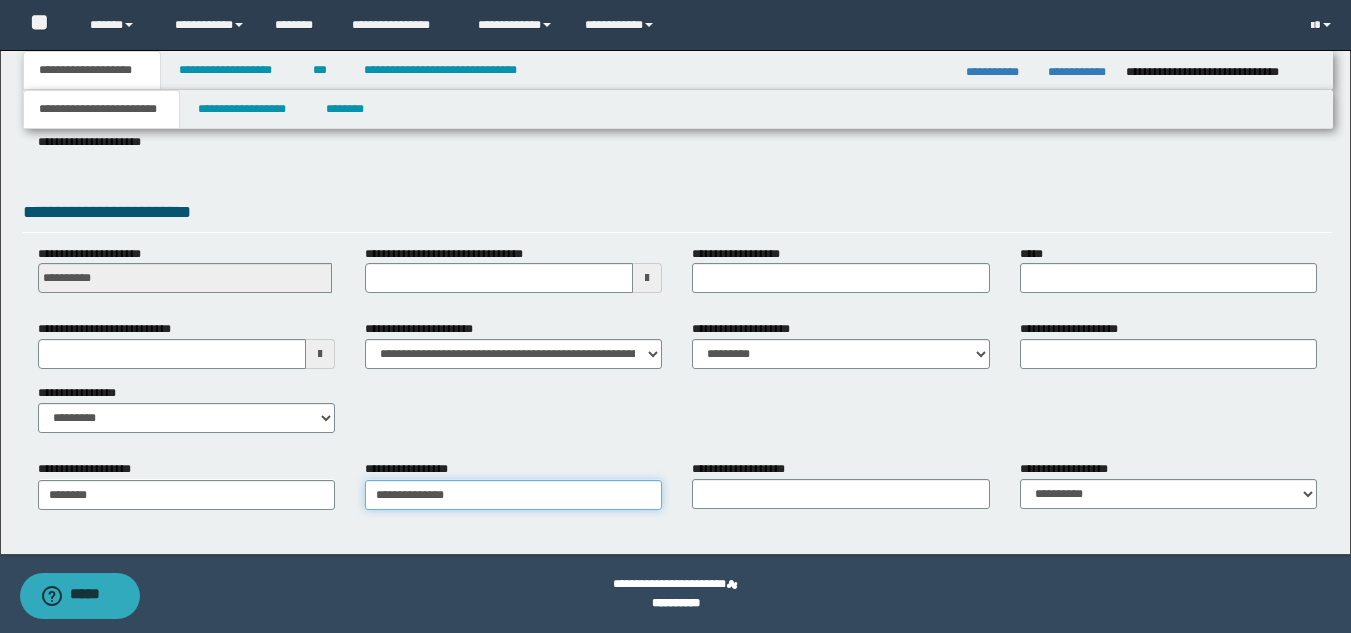 type on "**********" 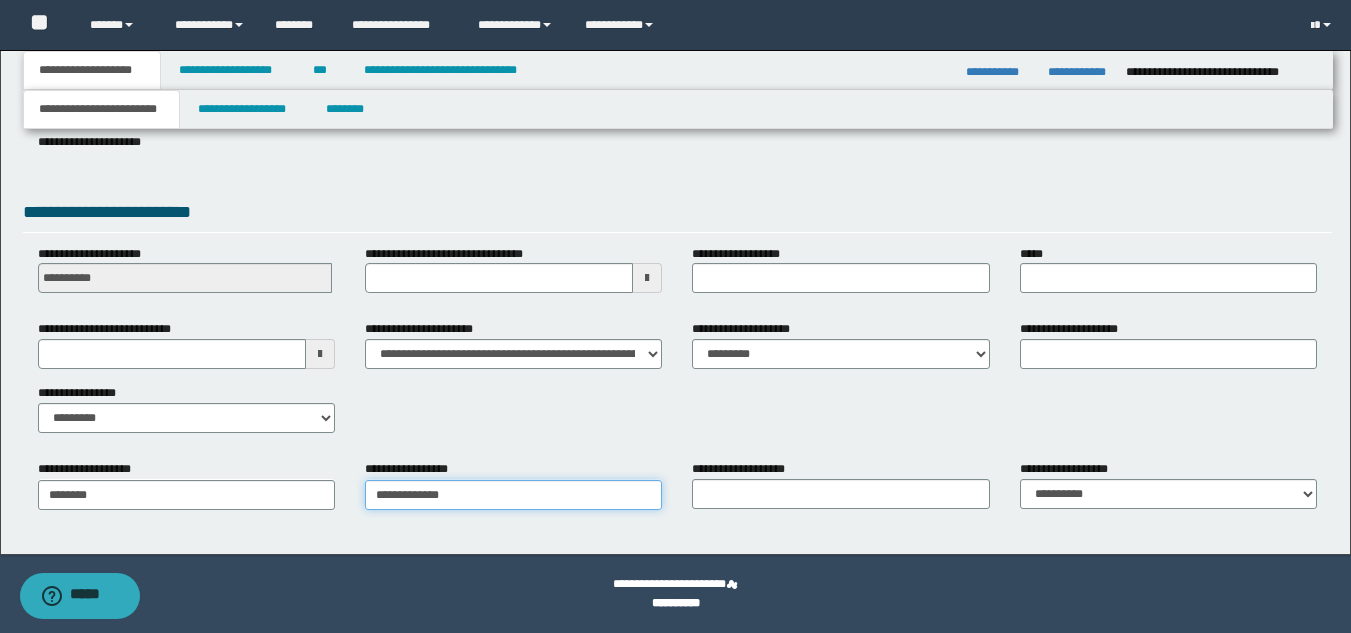 type on "**********" 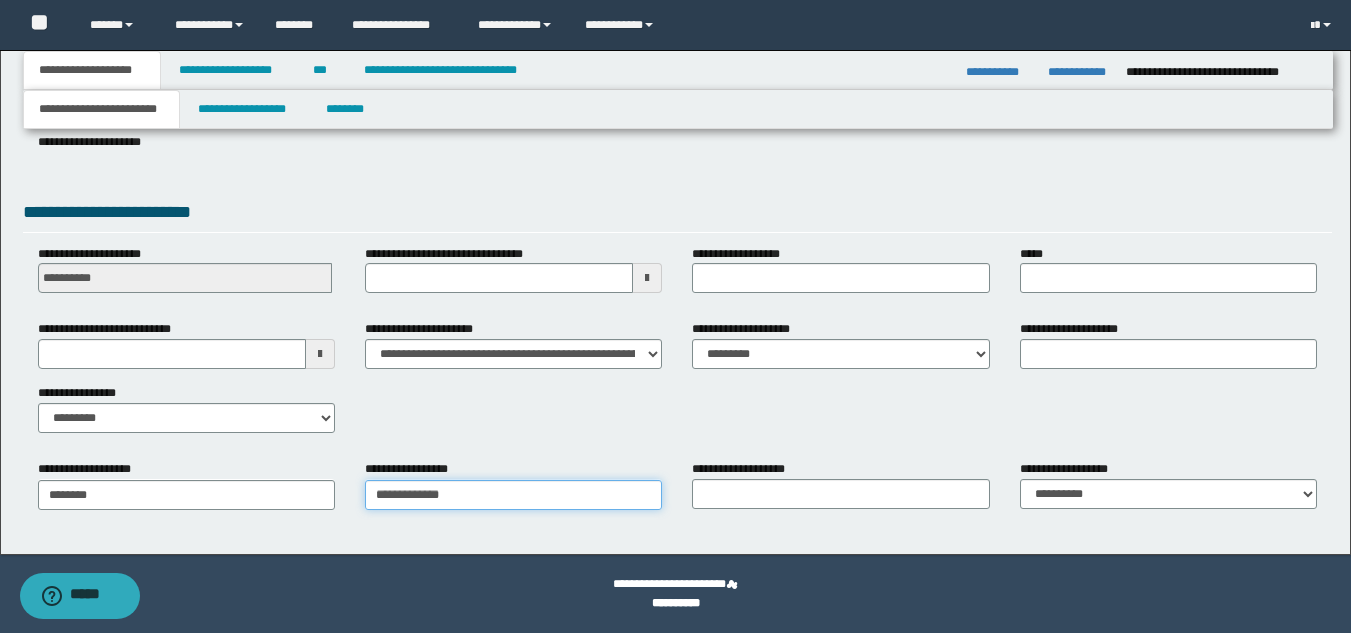type 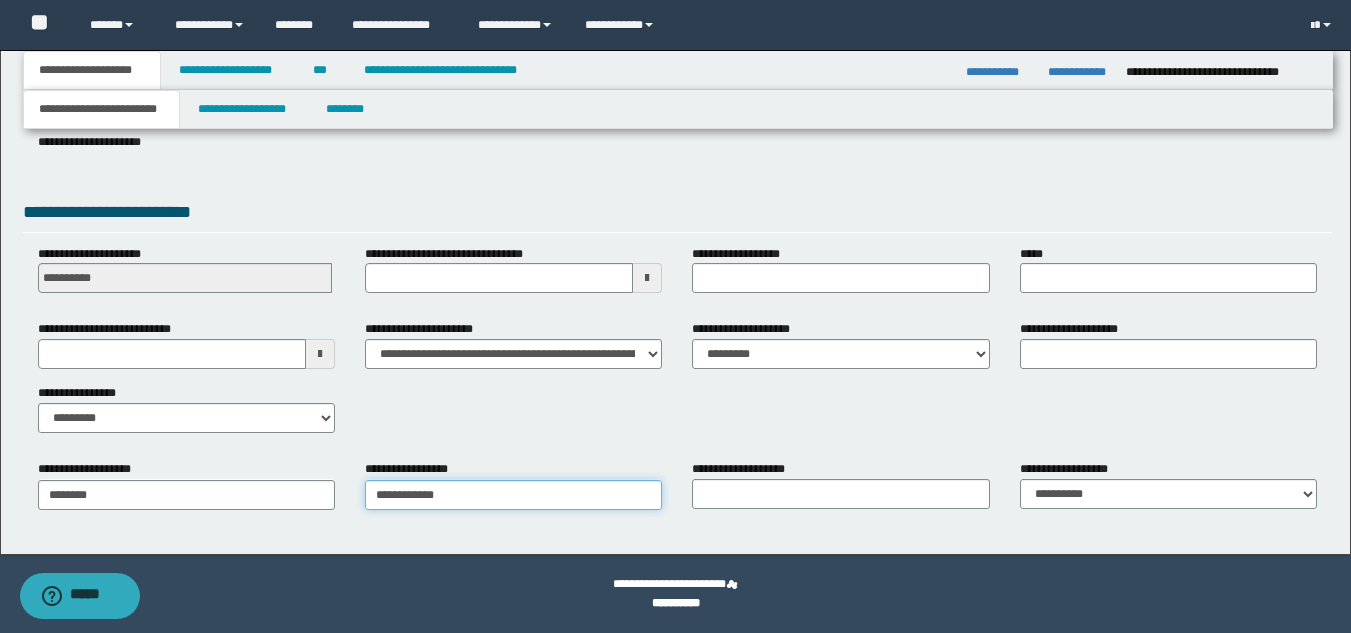 type on "**********" 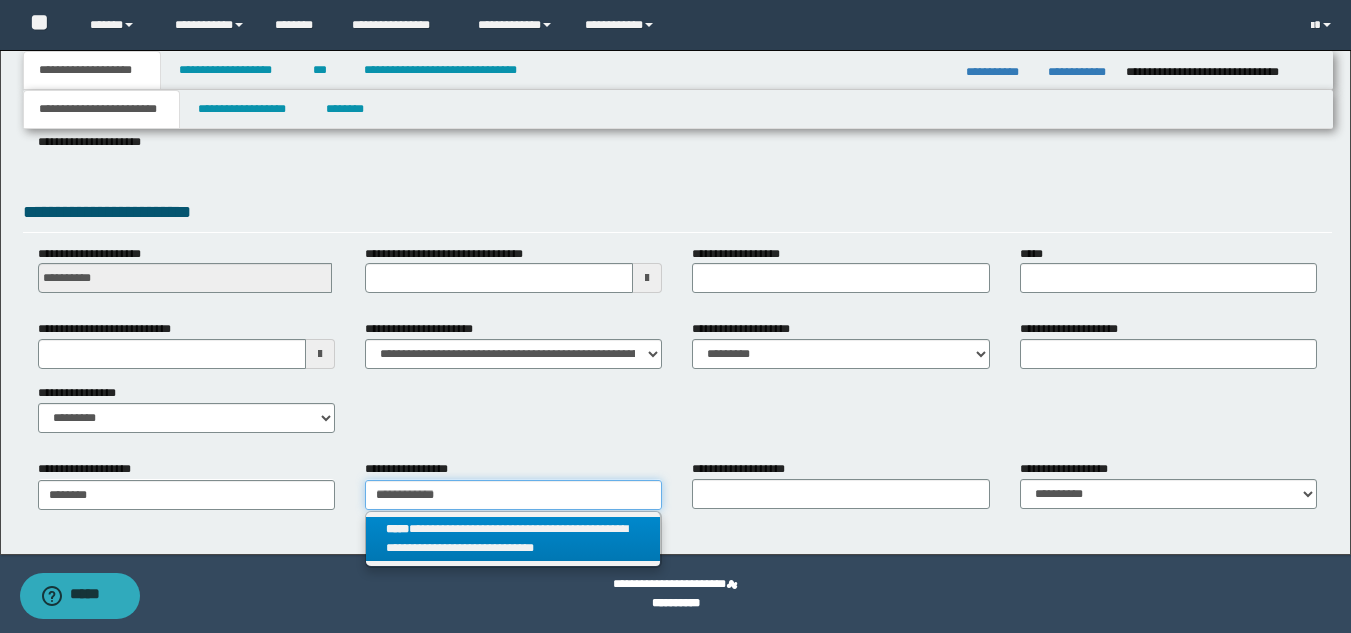 type on "**********" 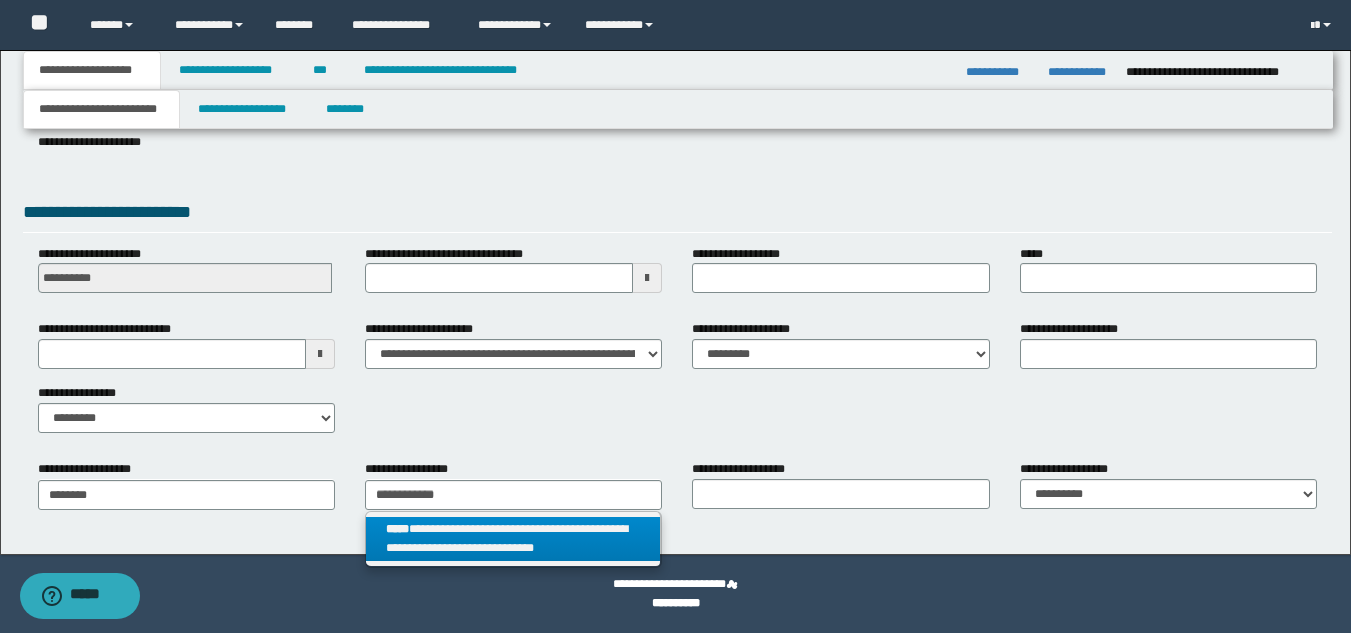 click on "**********" at bounding box center [513, 539] 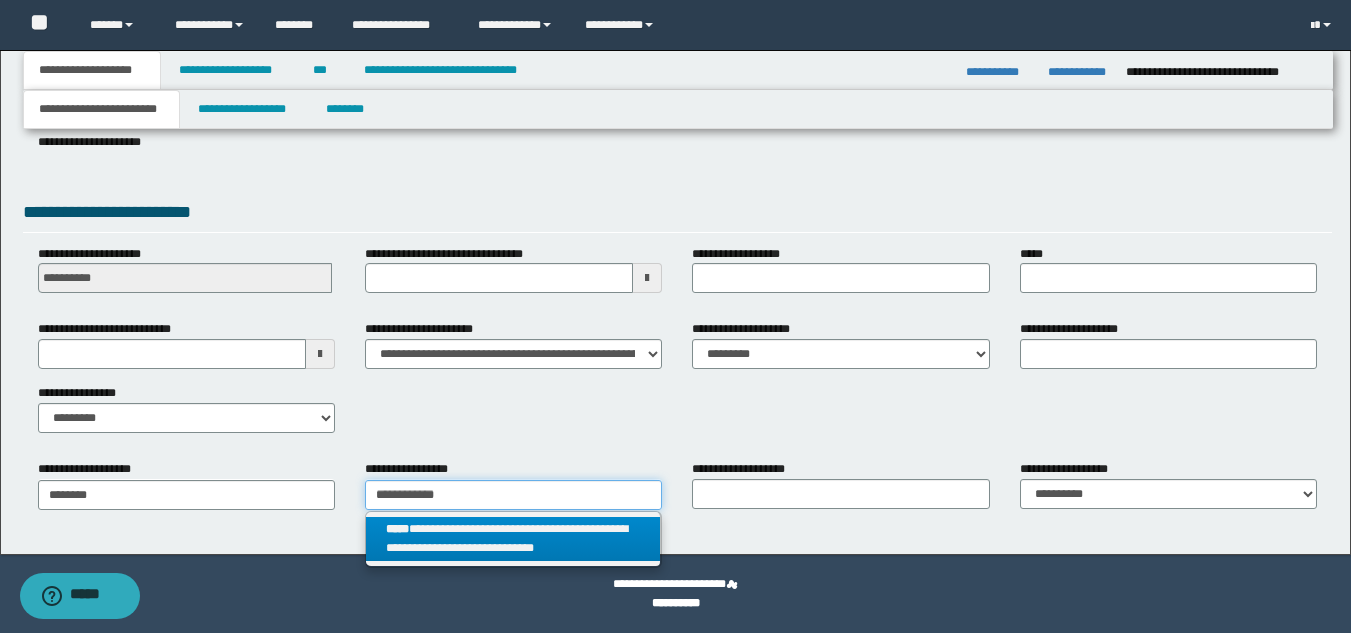 type 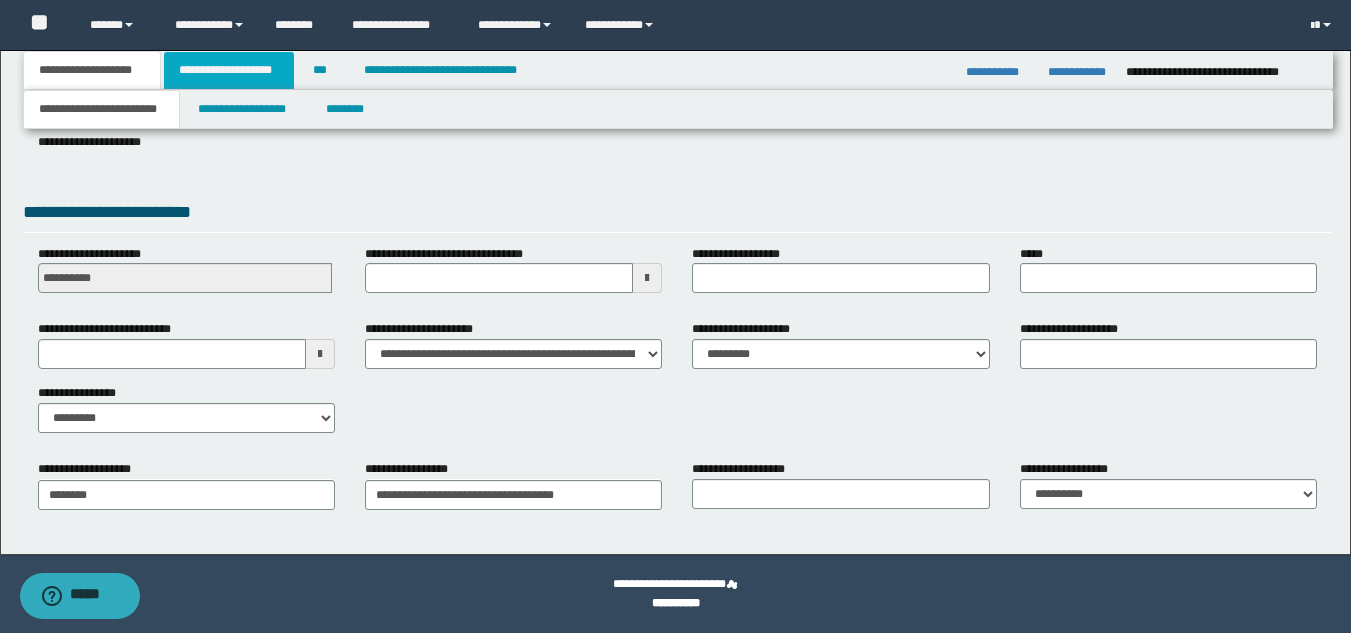 click on "**********" at bounding box center [229, 70] 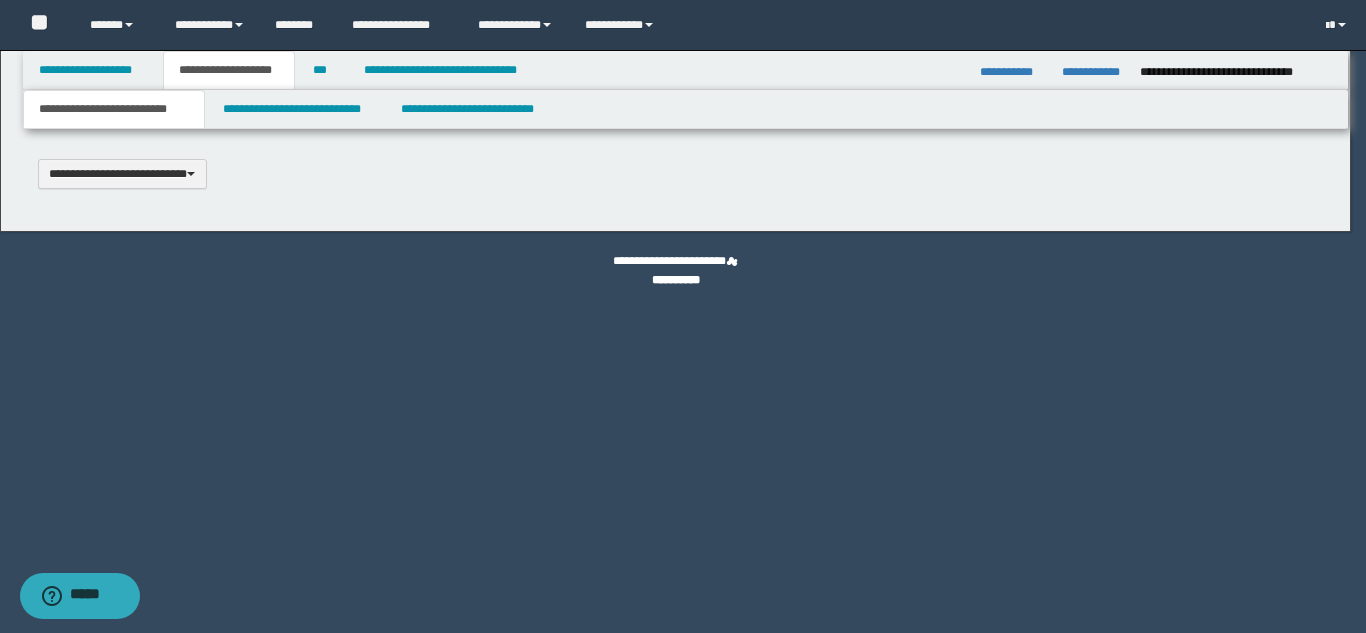 scroll, scrollTop: 0, scrollLeft: 0, axis: both 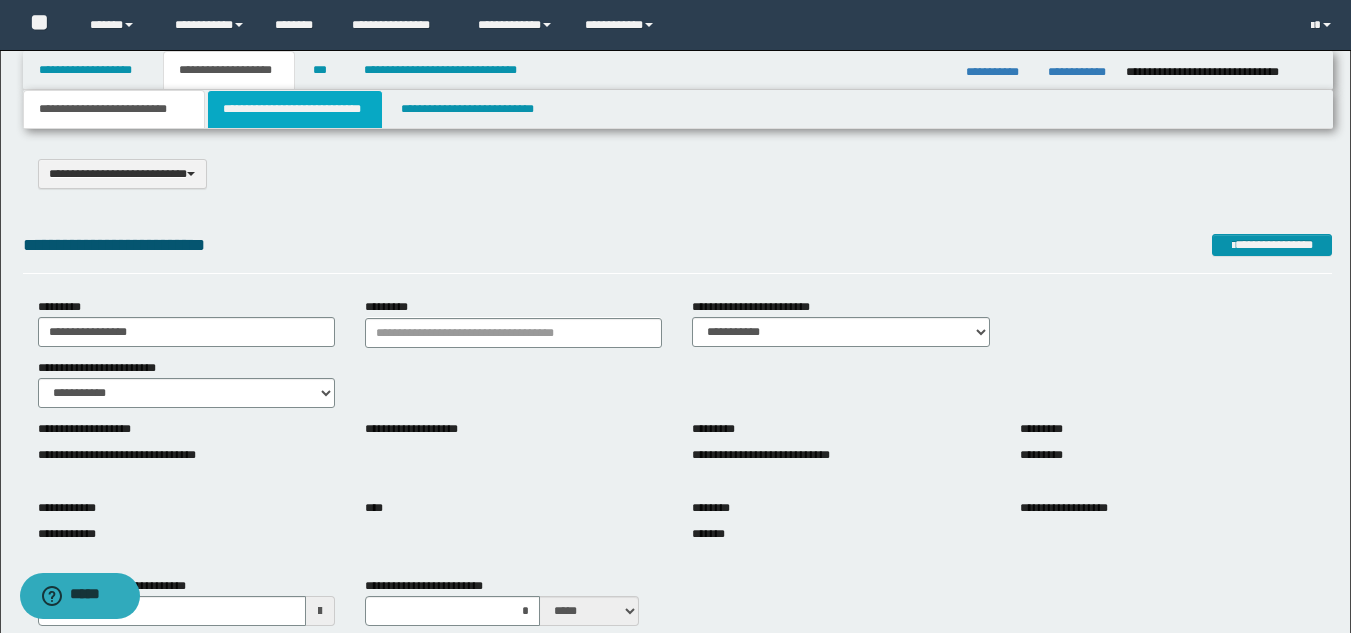 click on "**********" at bounding box center [295, 109] 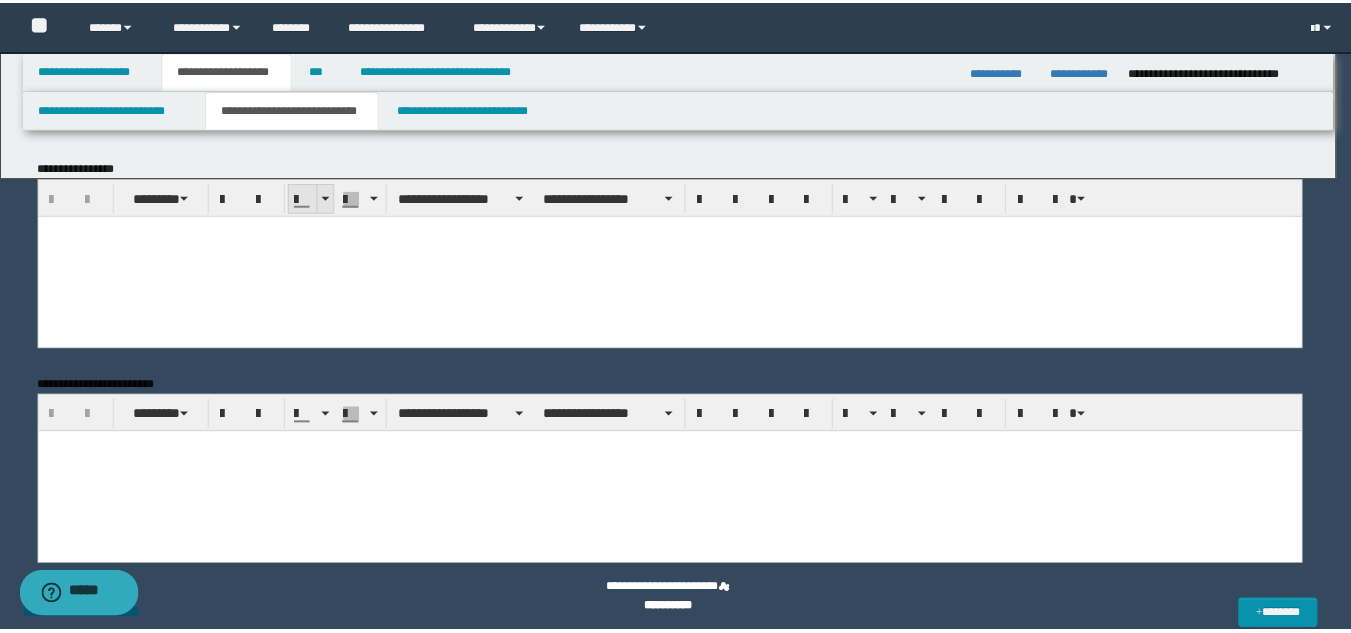 scroll, scrollTop: 0, scrollLeft: 0, axis: both 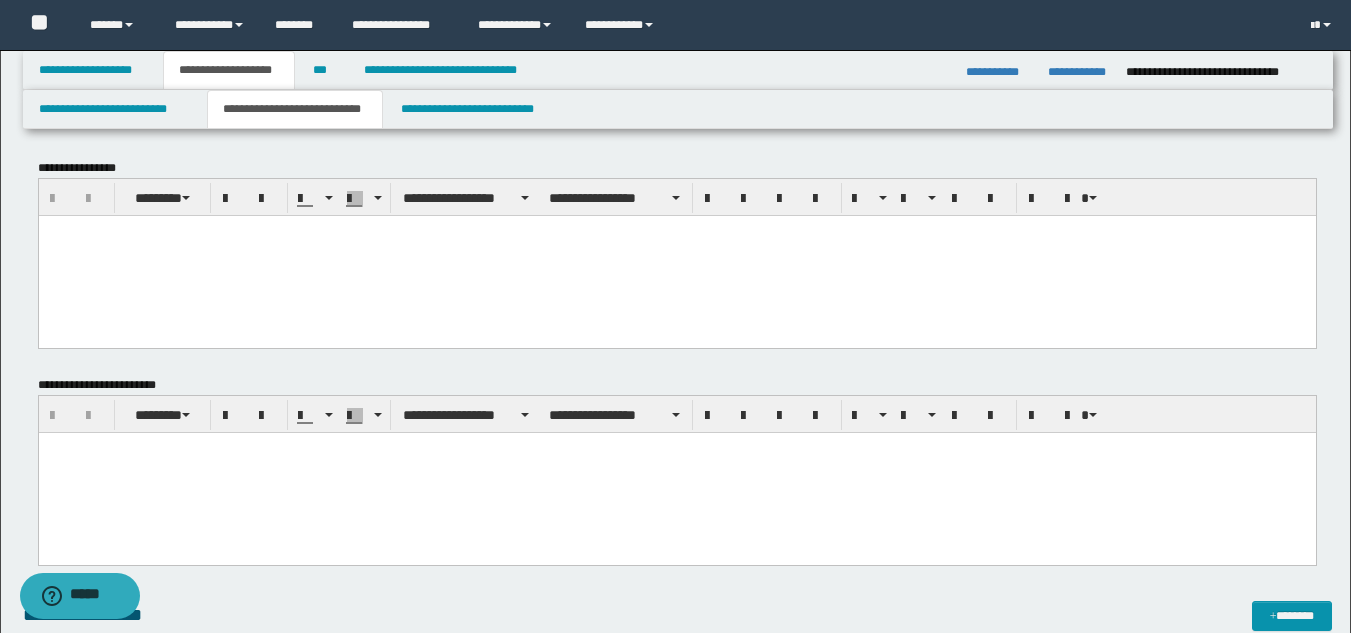 click at bounding box center [676, 255] 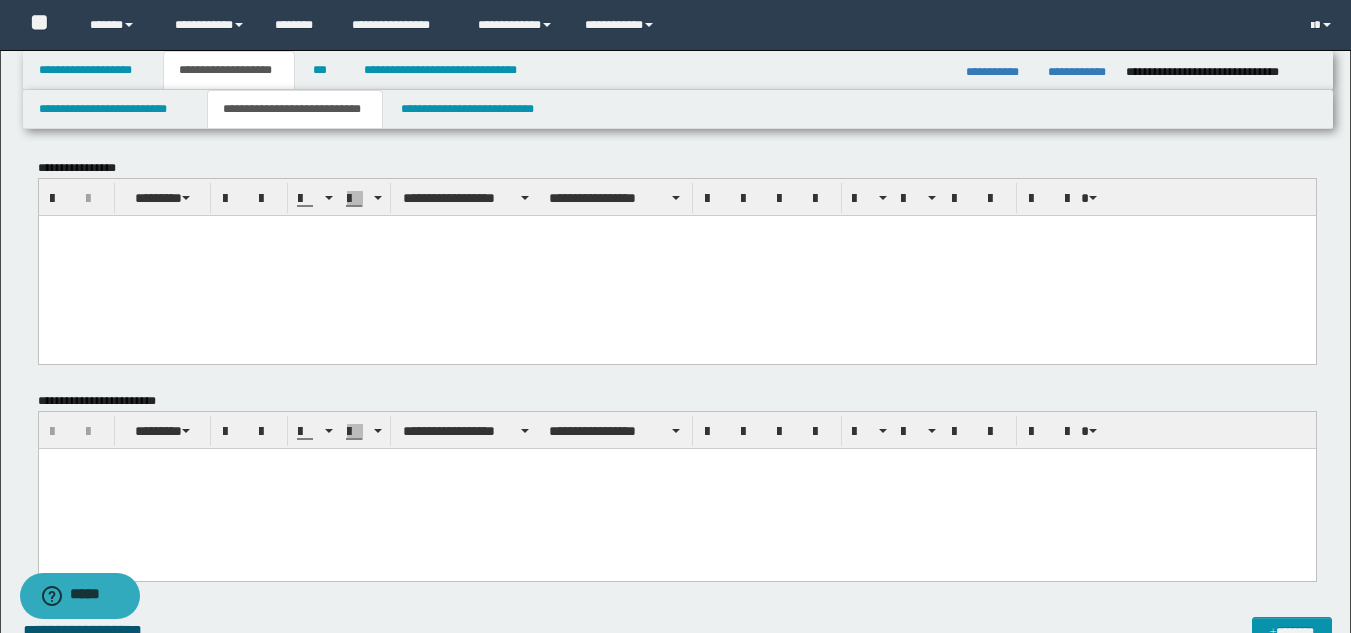 paste 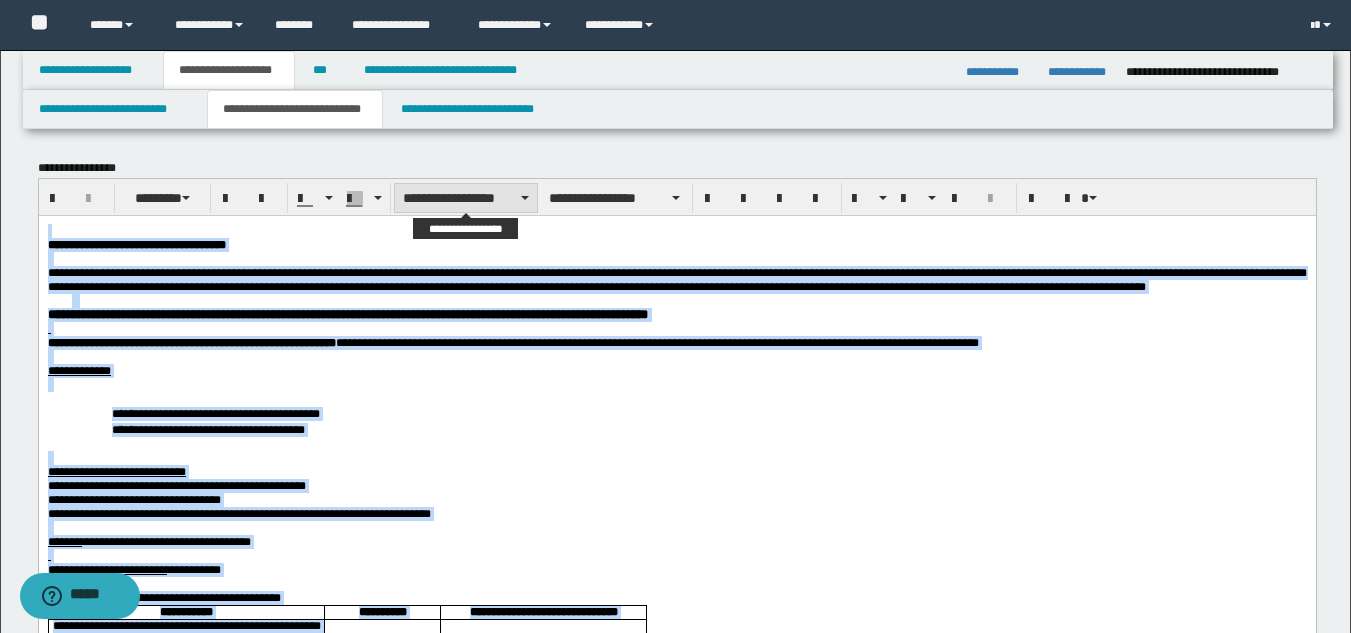 click on "**********" at bounding box center (466, 198) 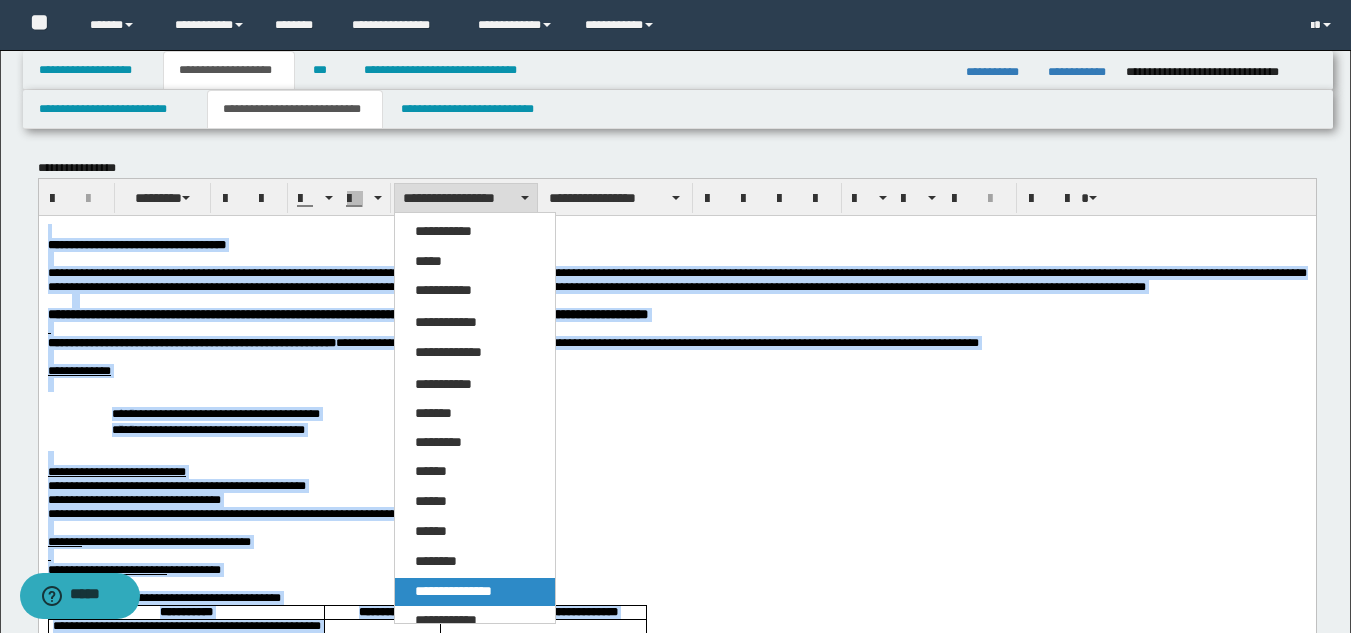 click on "**********" at bounding box center [453, 591] 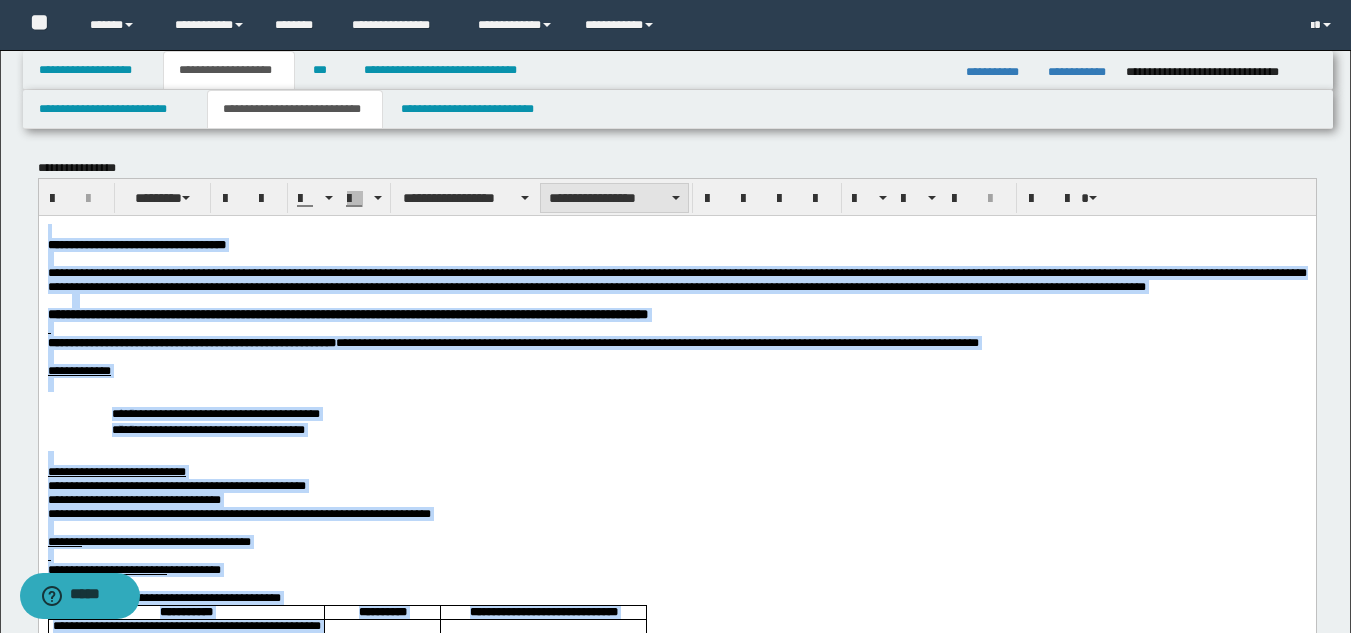 click on "**********" at bounding box center (614, 198) 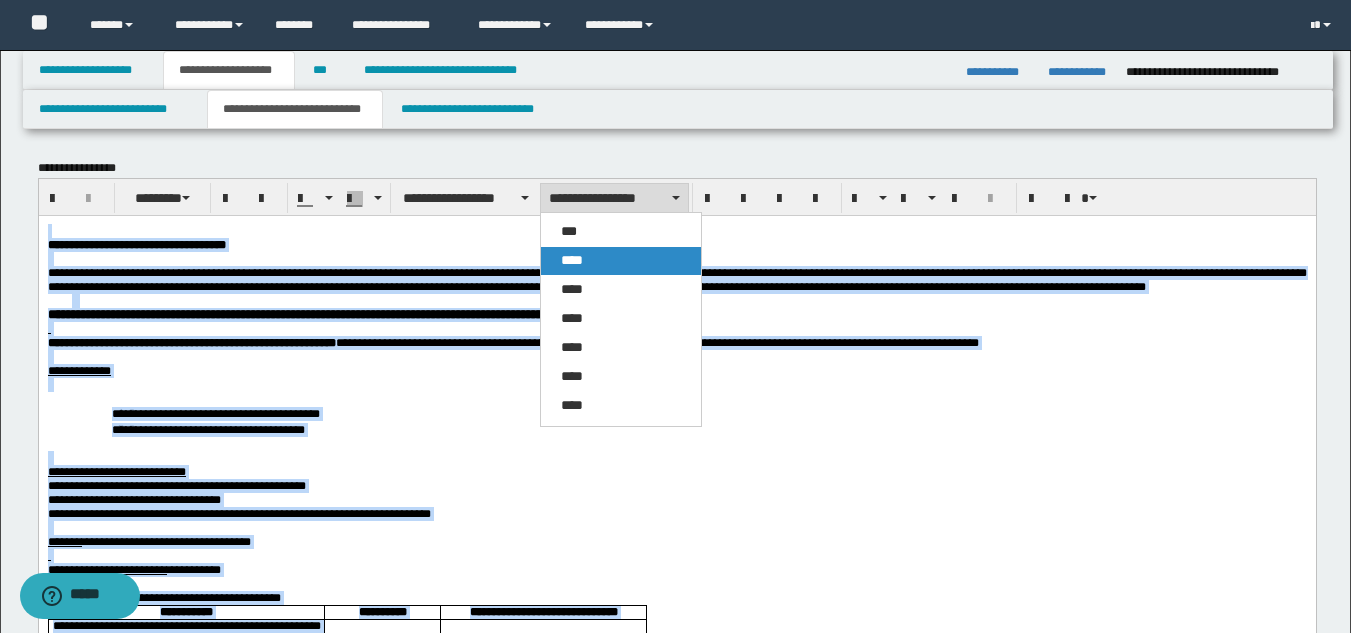 click on "****" at bounding box center (621, 261) 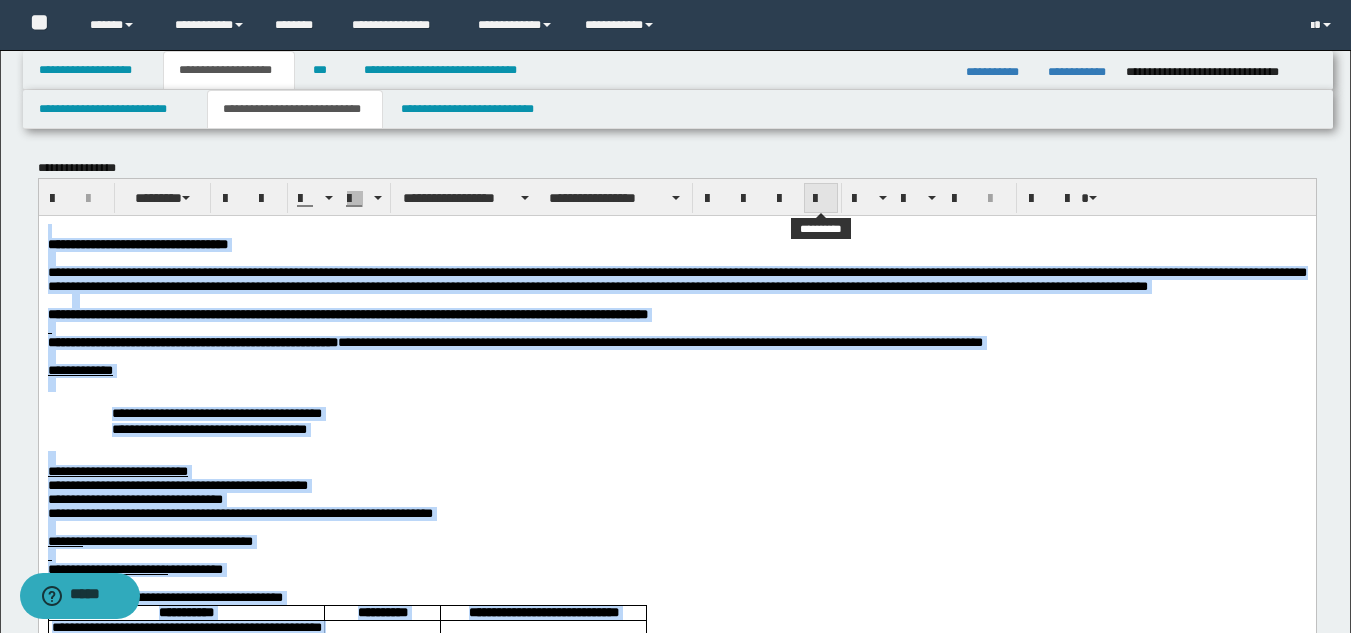click at bounding box center (821, 198) 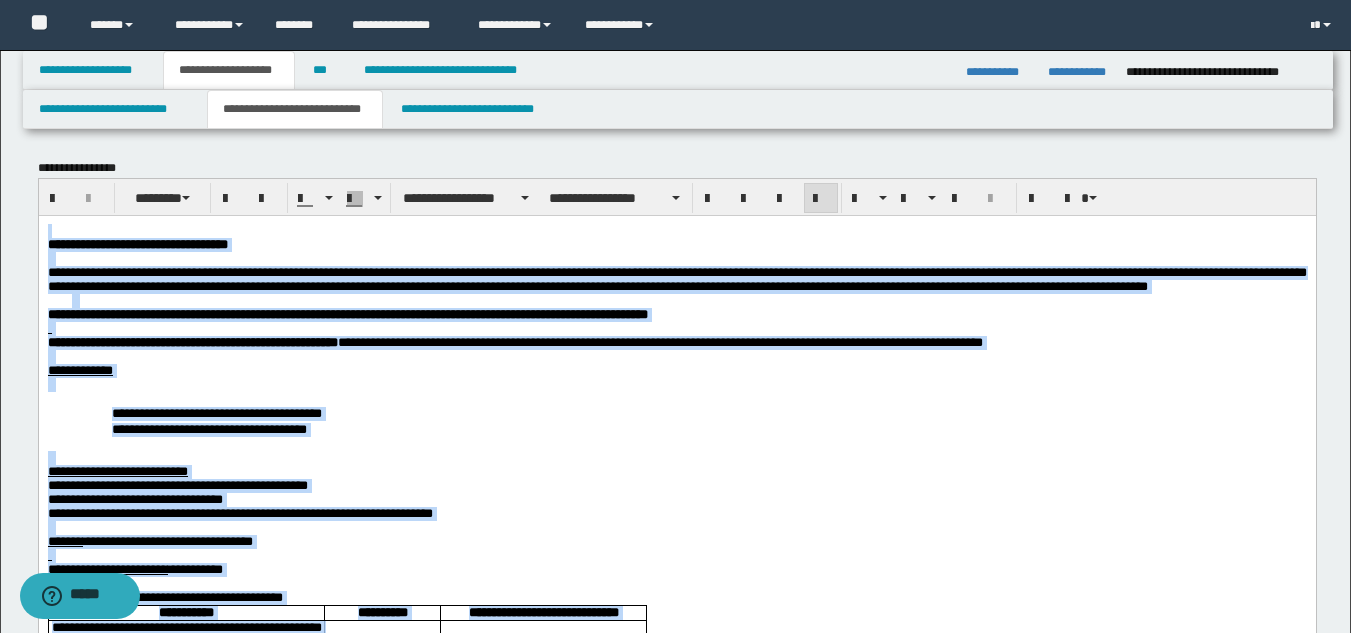 click on "**********" at bounding box center [676, 1302] 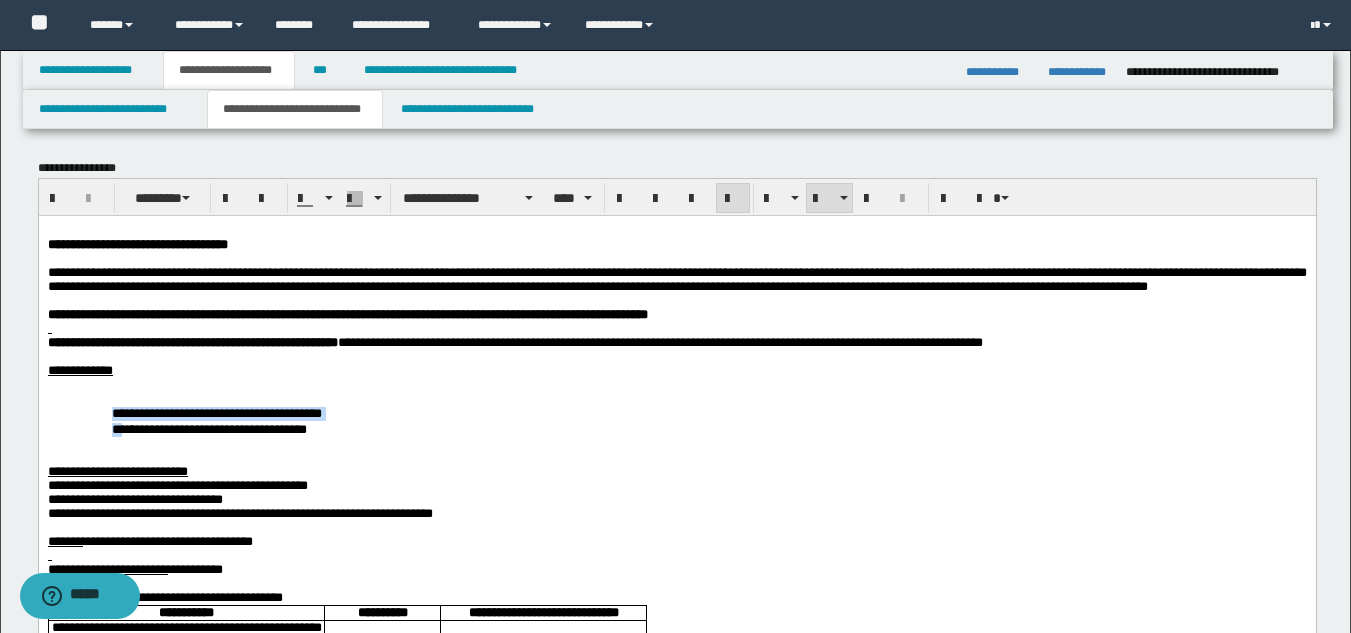 drag, startPoint x: 104, startPoint y: 444, endPoint x: 143, endPoint y: 475, distance: 49.819675 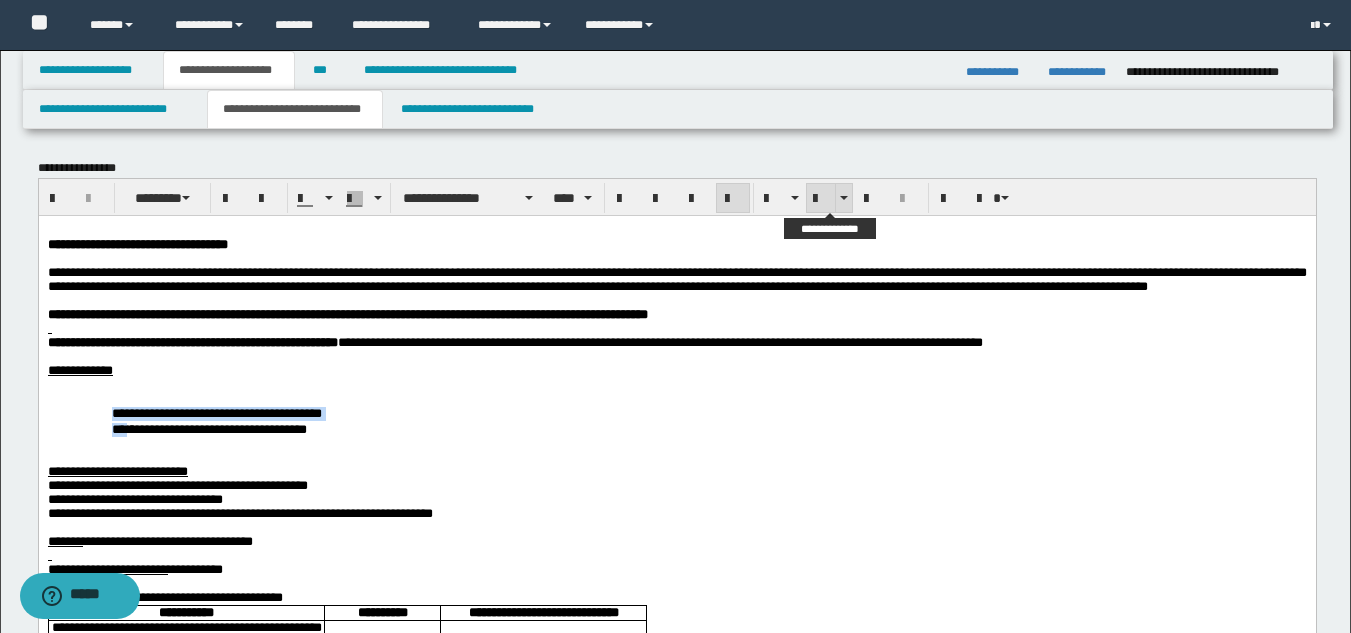 click at bounding box center (821, 199) 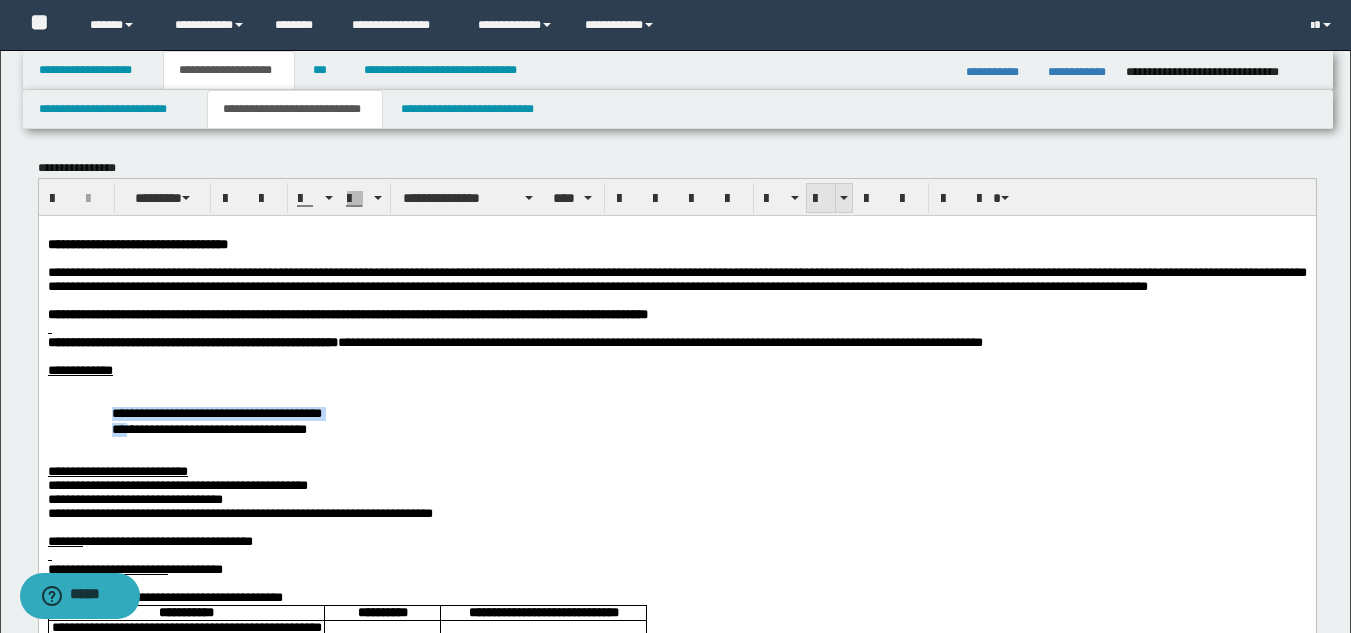 click at bounding box center [821, 199] 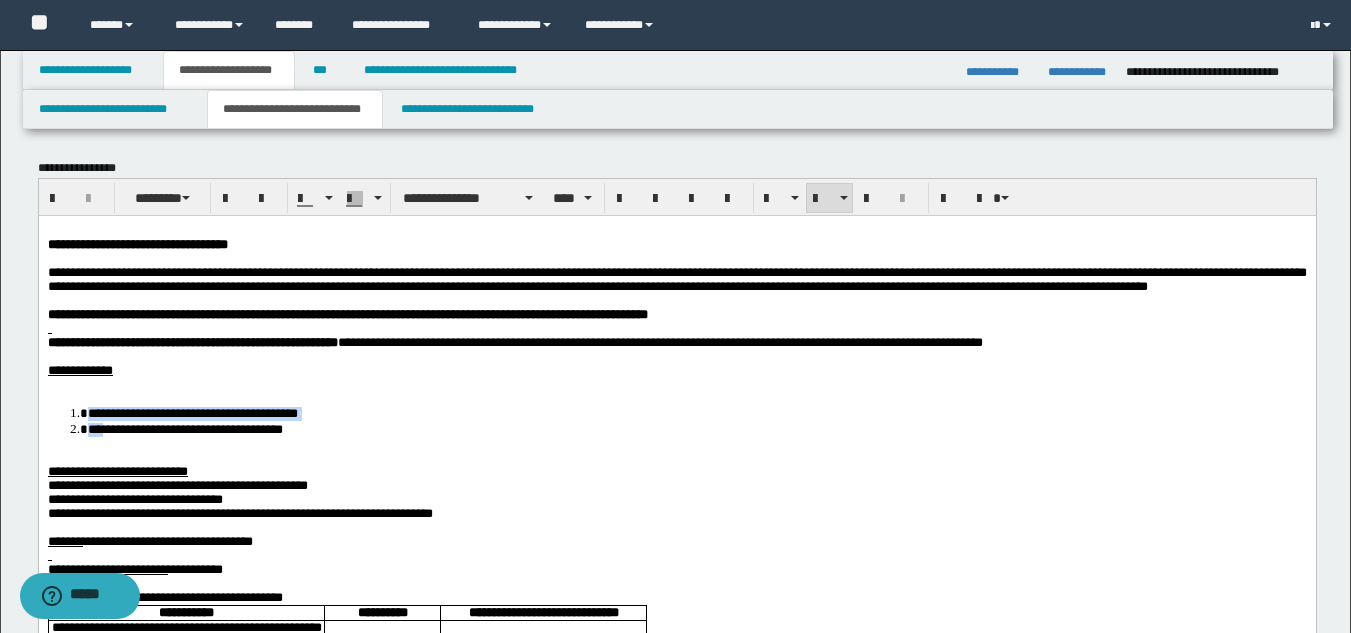 click on "**********" at bounding box center [676, 1302] 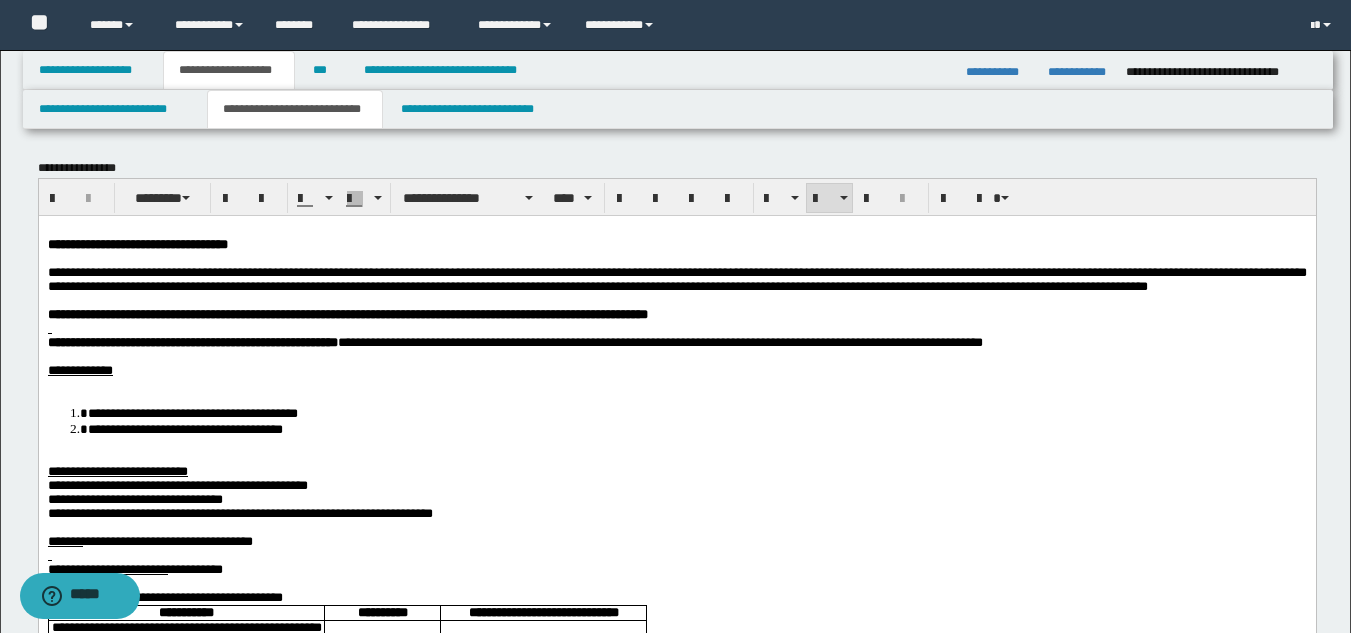 click on "**********" at bounding box center [676, 1302] 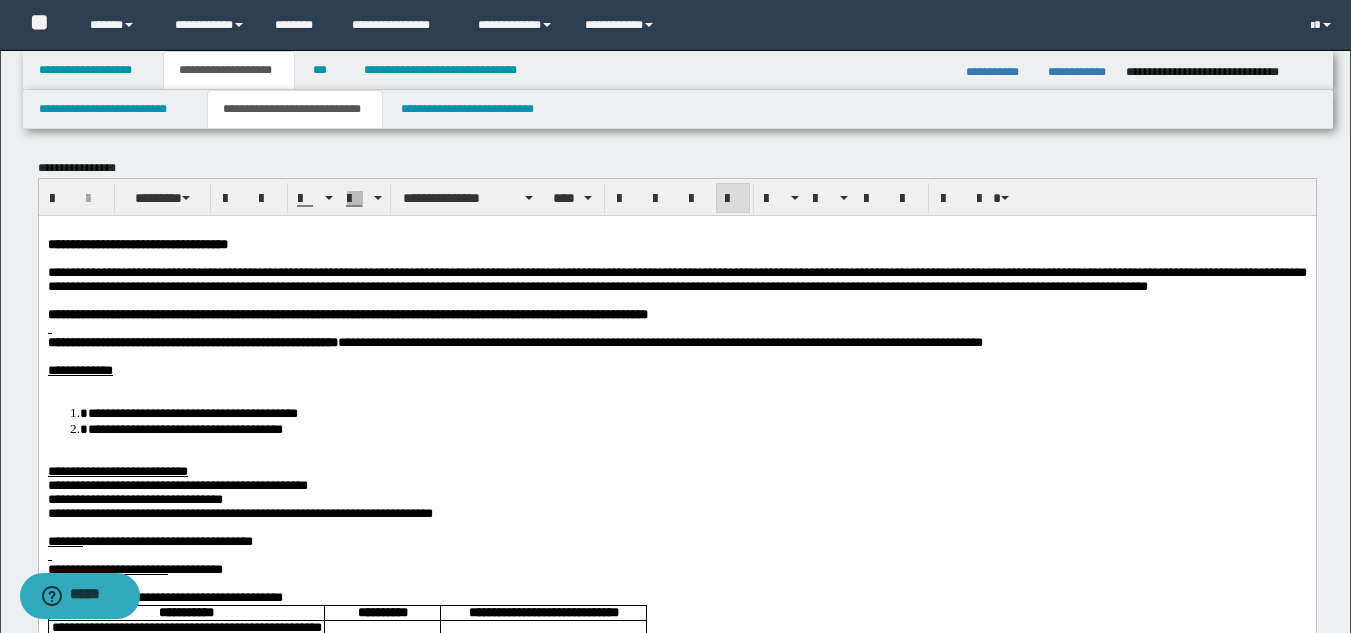 click at bounding box center (676, 384) 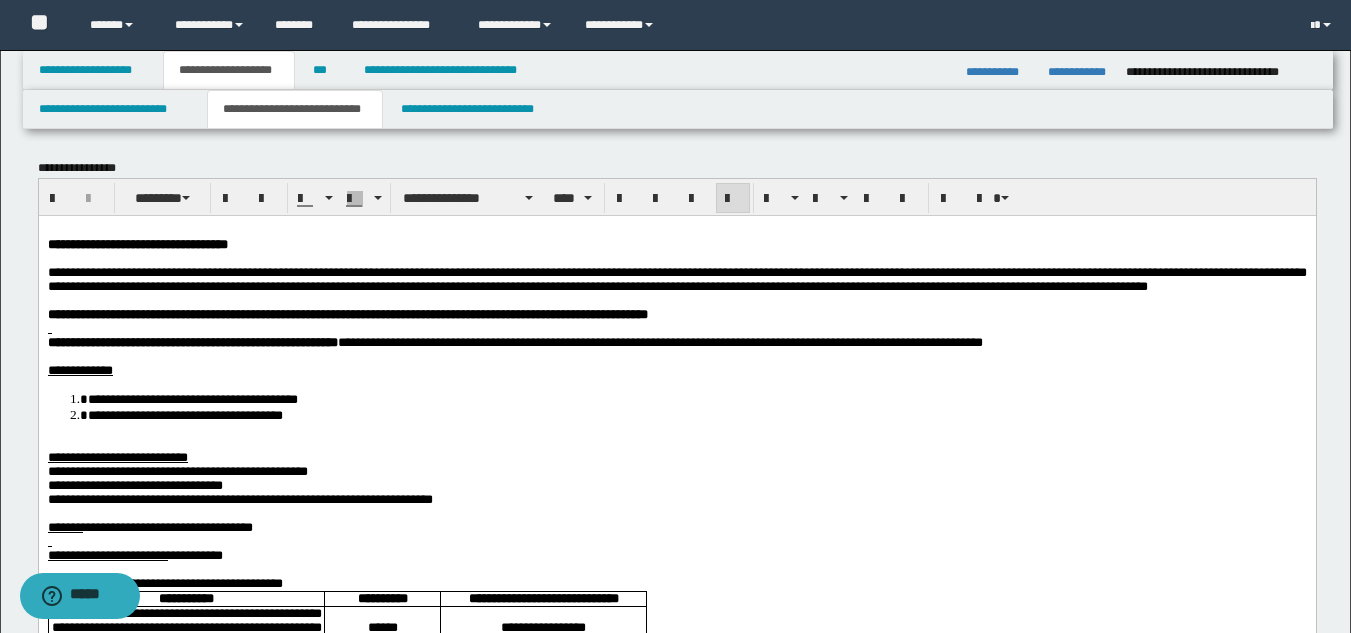 click on "**********" at bounding box center (676, 1295) 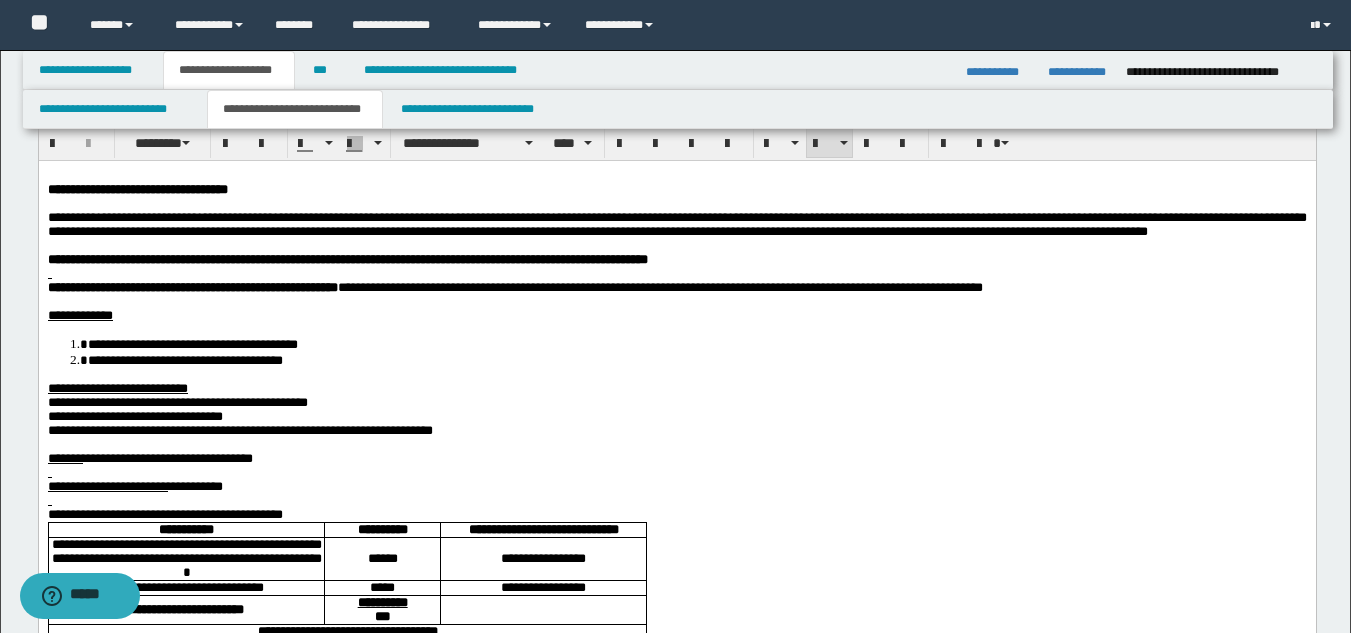 scroll, scrollTop: 100, scrollLeft: 0, axis: vertical 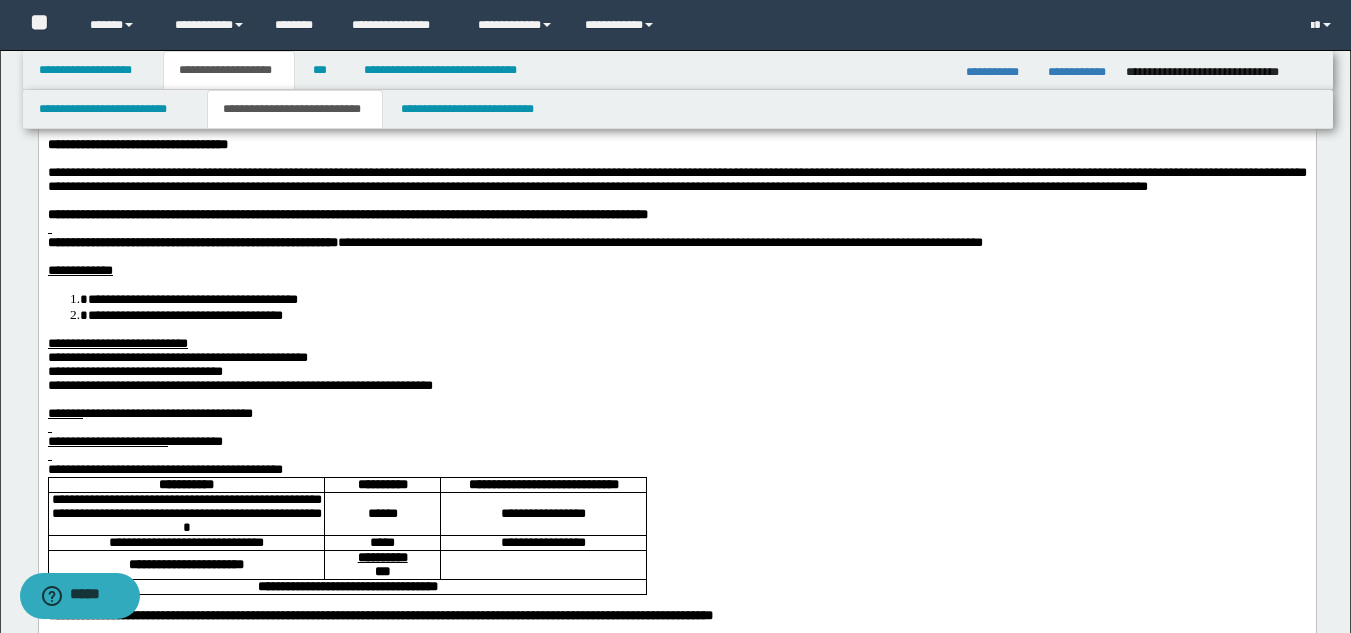 click on "**********" at bounding box center (177, 356) 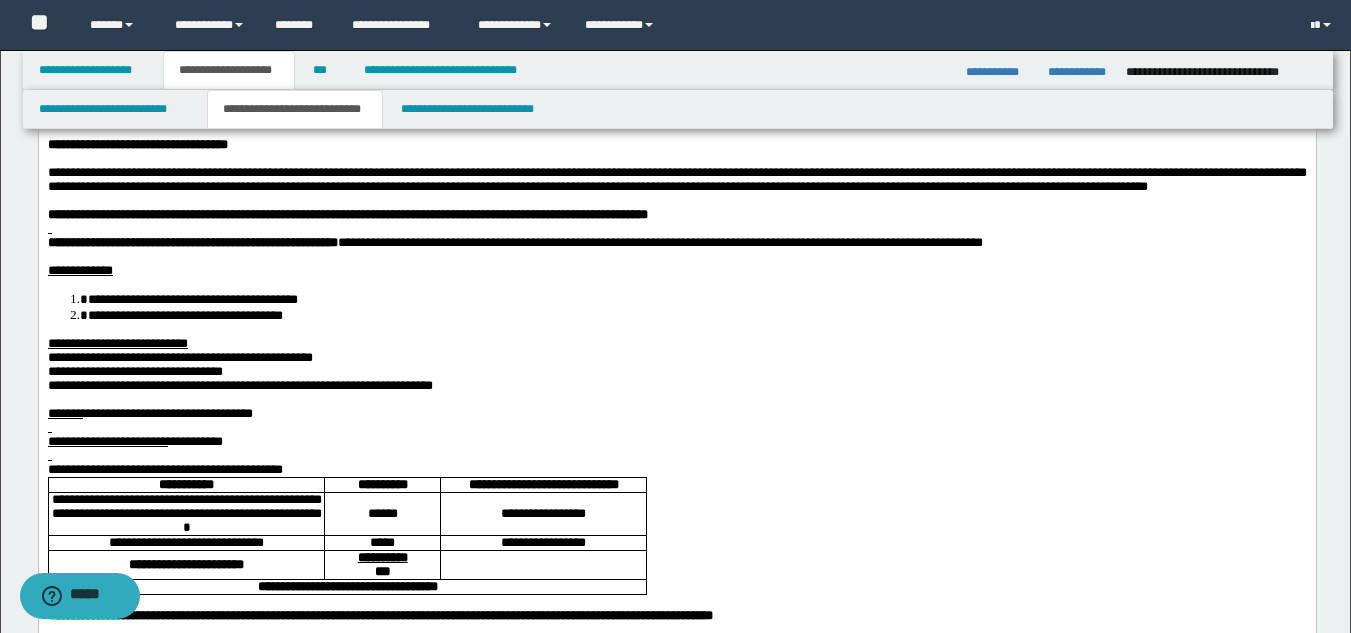 click on "**********" at bounding box center [676, 469] 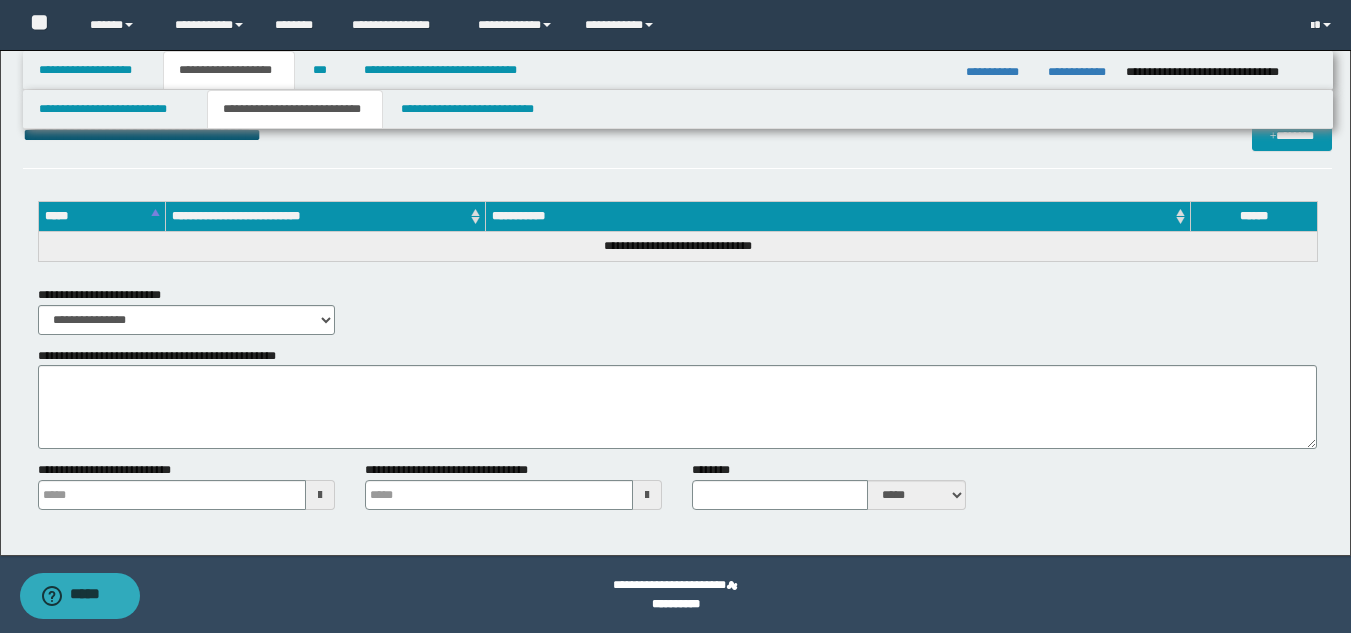 scroll, scrollTop: 3479, scrollLeft: 0, axis: vertical 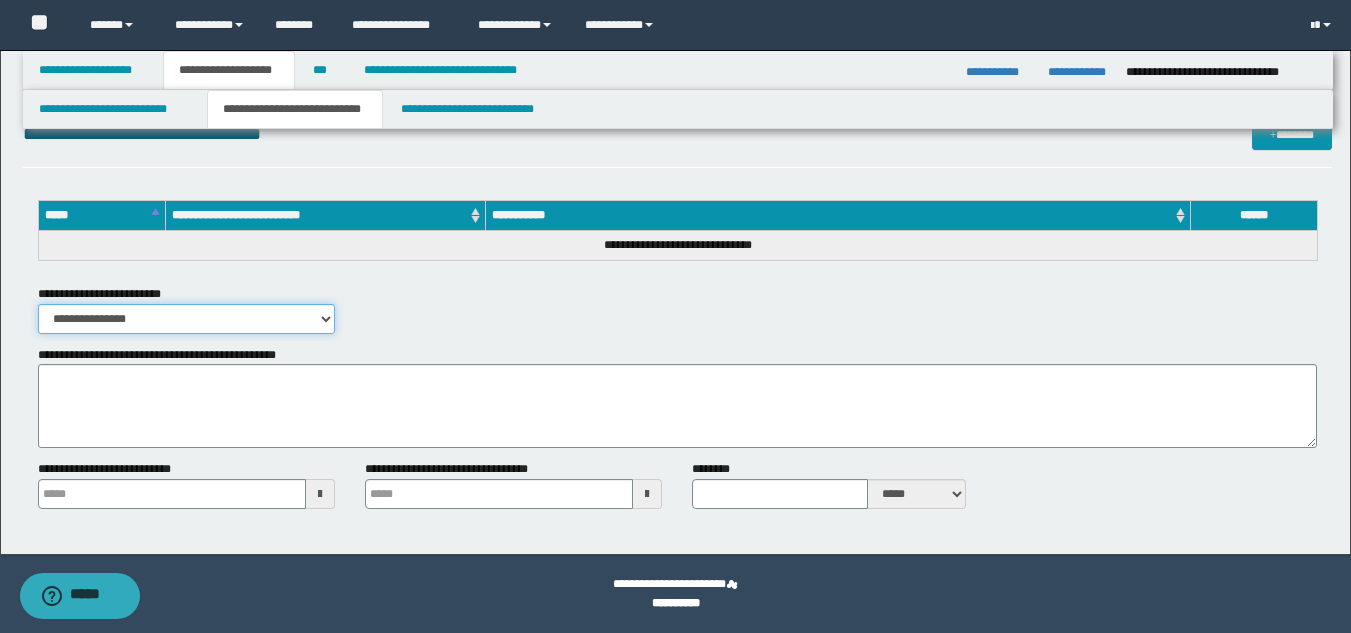 drag, startPoint x: 308, startPoint y: 312, endPoint x: 287, endPoint y: 333, distance: 29.698484 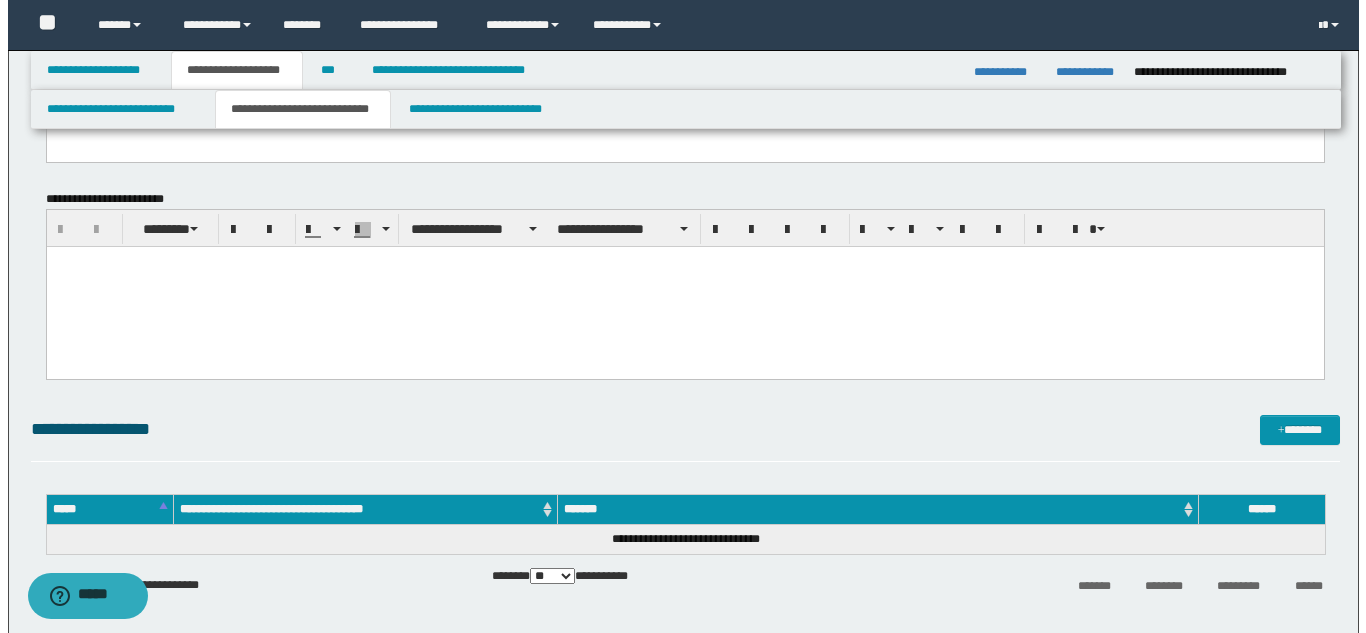 scroll, scrollTop: 2579, scrollLeft: 0, axis: vertical 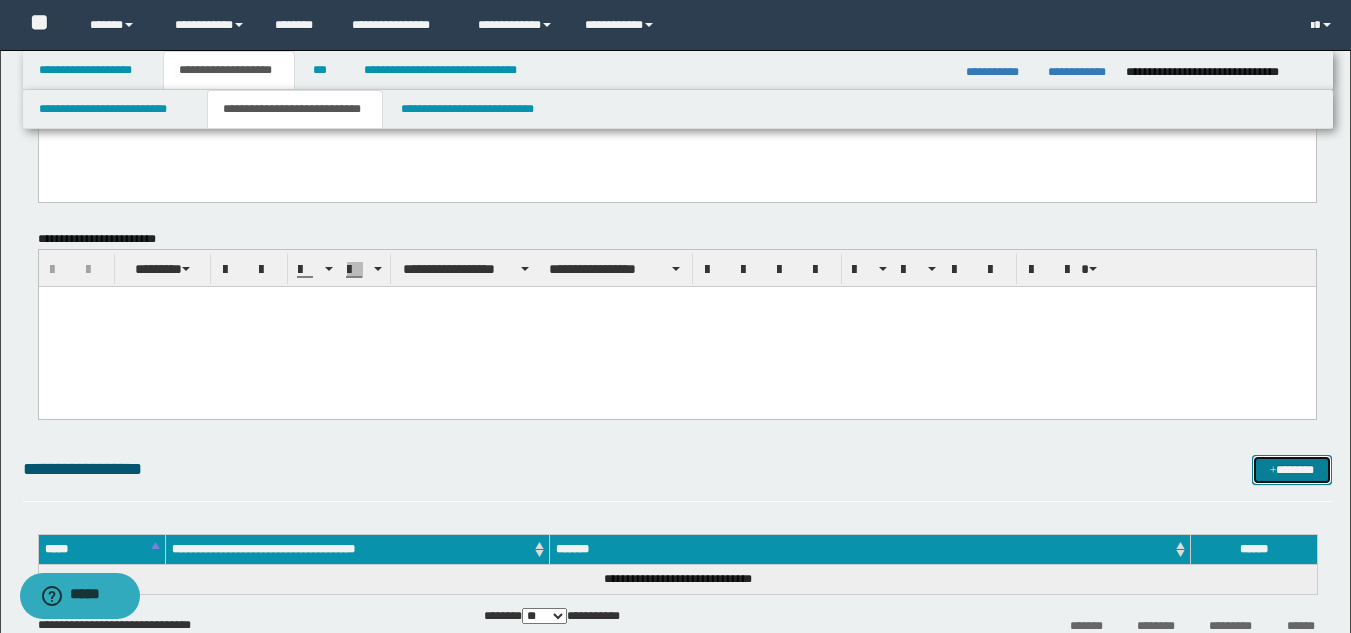 click on "*******" at bounding box center (1292, 470) 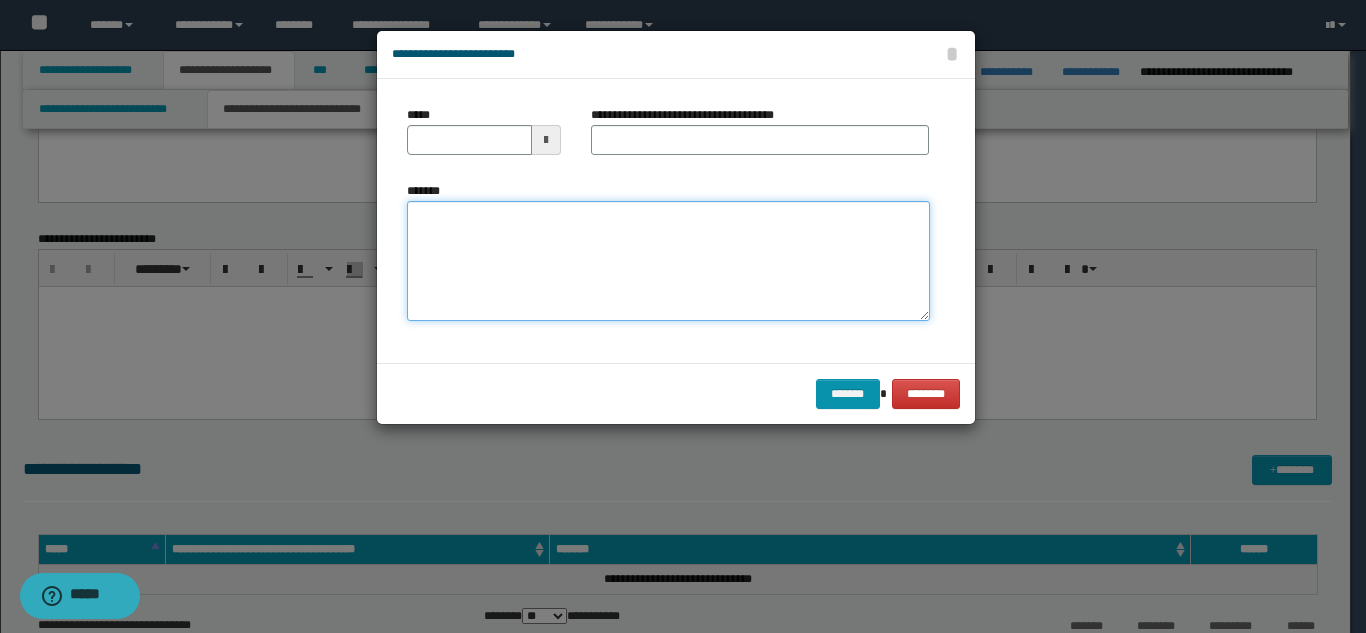 click on "*******" at bounding box center (668, 261) 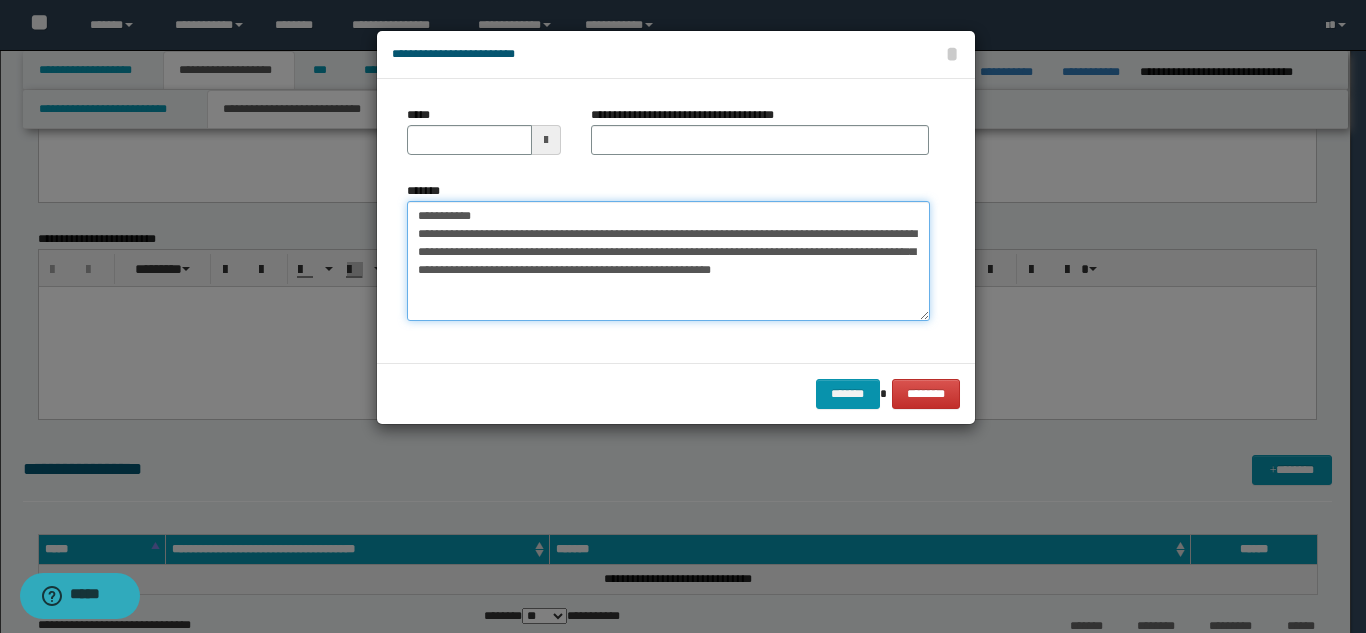 drag, startPoint x: 526, startPoint y: 208, endPoint x: 489, endPoint y: 206, distance: 37.054016 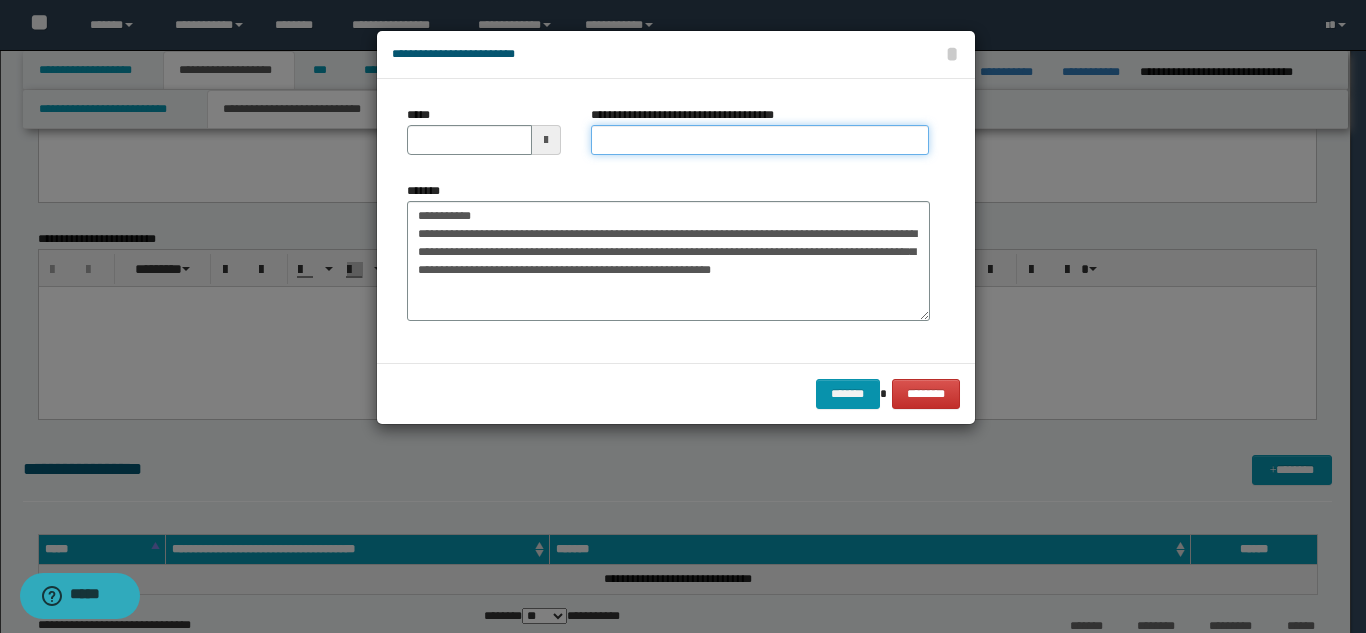 drag, startPoint x: 611, startPoint y: 151, endPoint x: 601, endPoint y: 157, distance: 11.661903 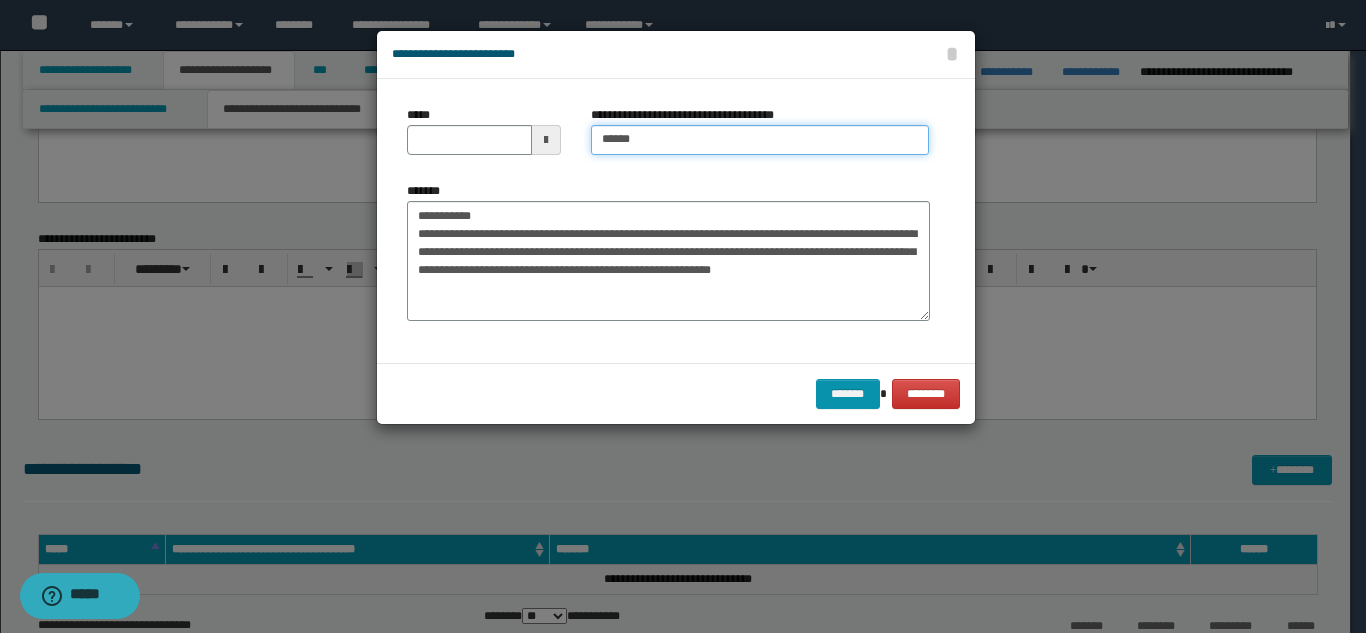 type on "*****" 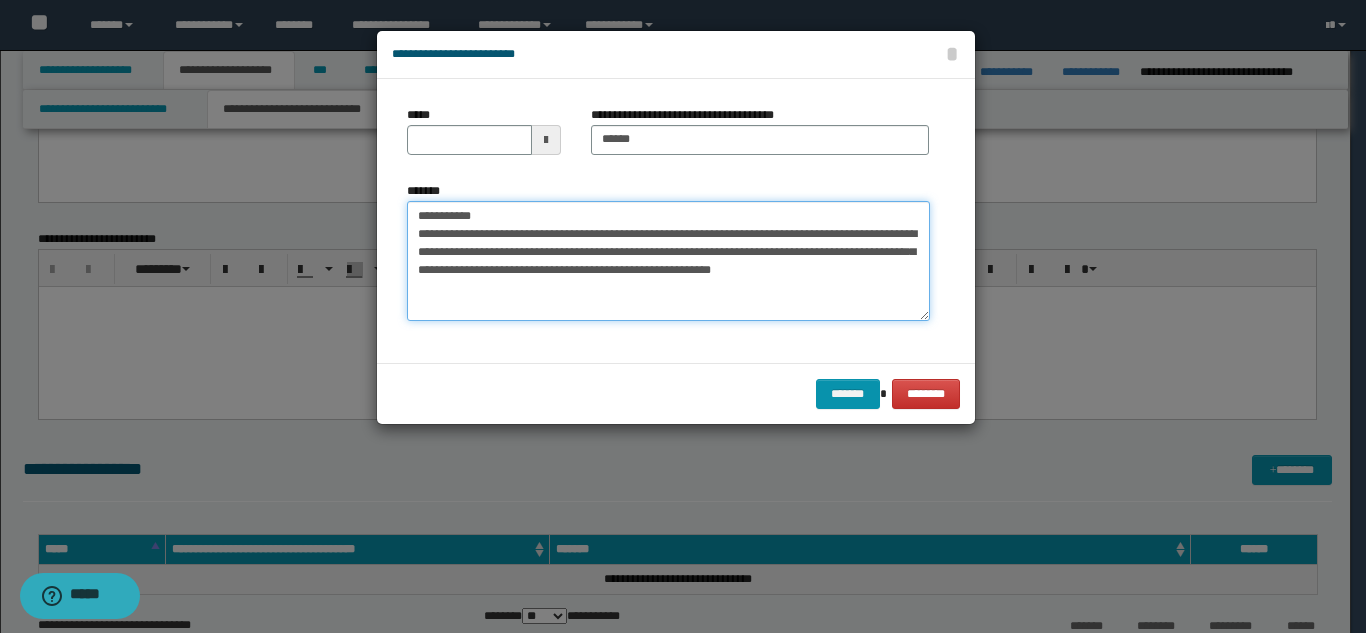drag, startPoint x: 507, startPoint y: 220, endPoint x: 441, endPoint y: 168, distance: 84.0238 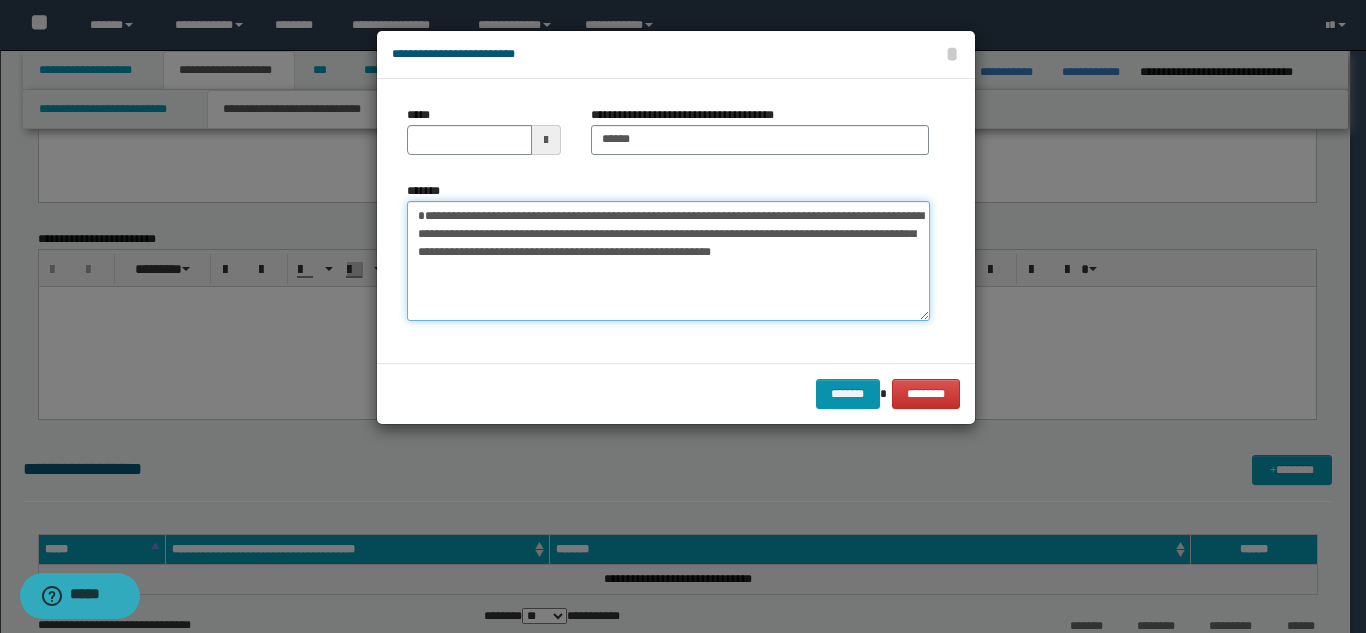 type 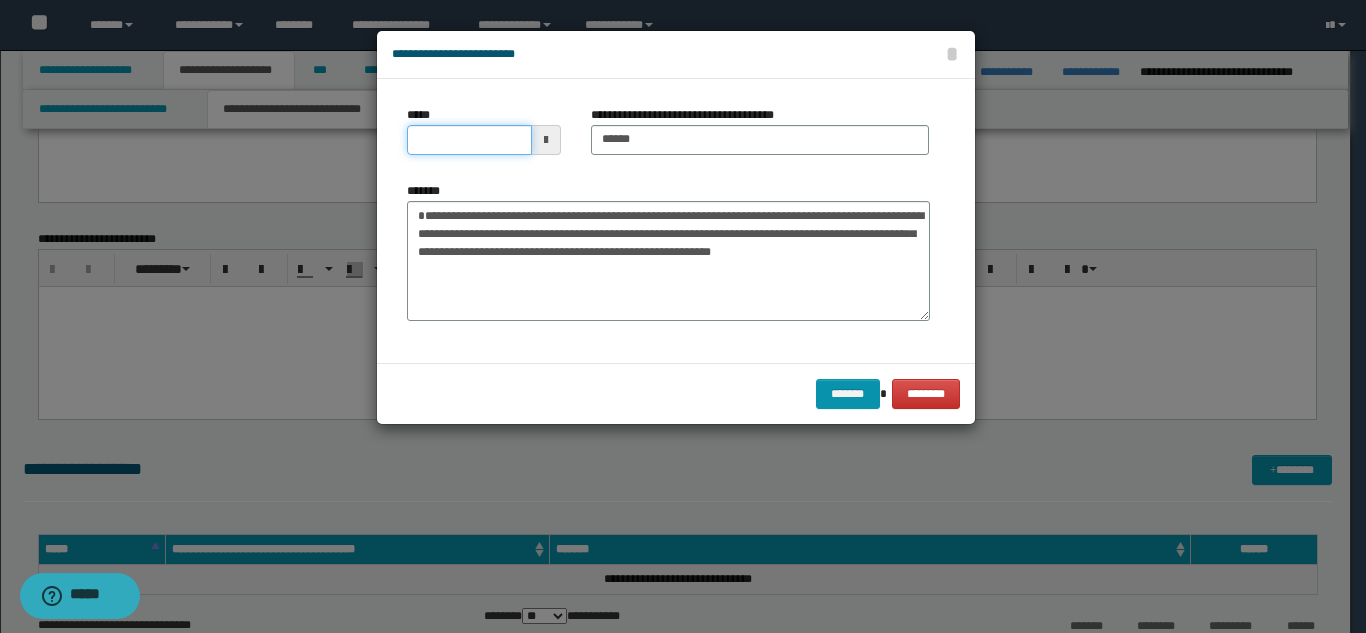 click on "*****" at bounding box center [469, 140] 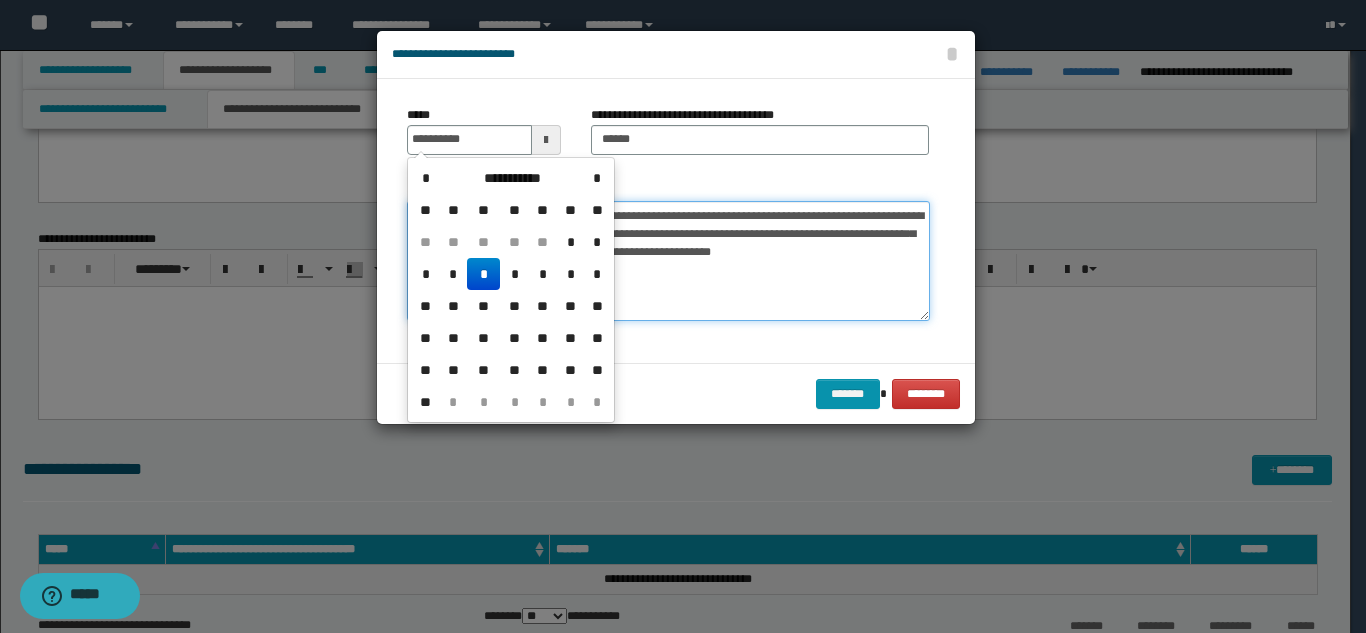 type on "**********" 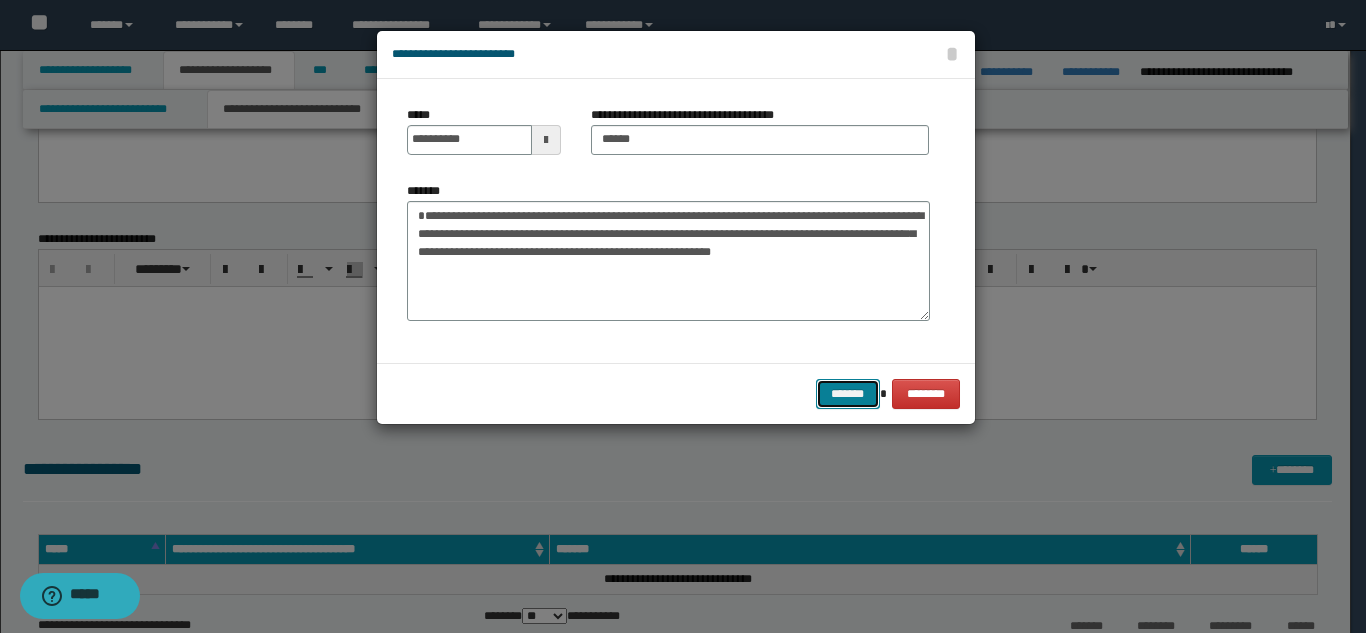 click on "*******" at bounding box center [848, 394] 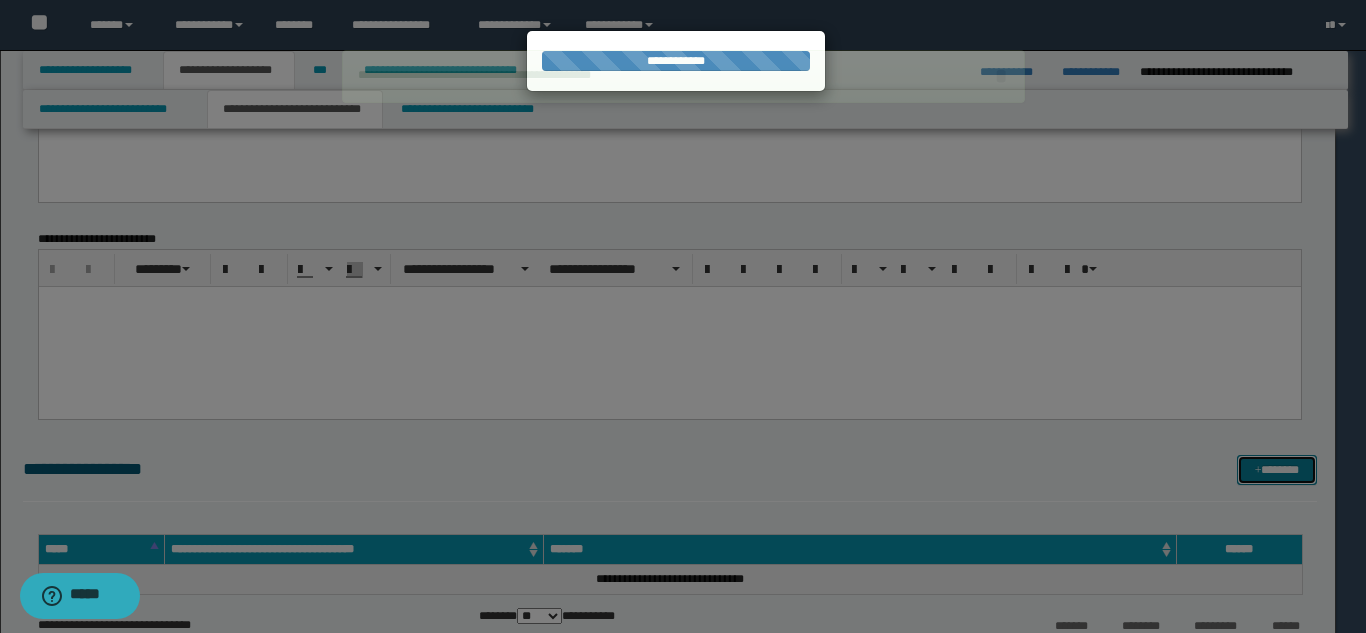 type 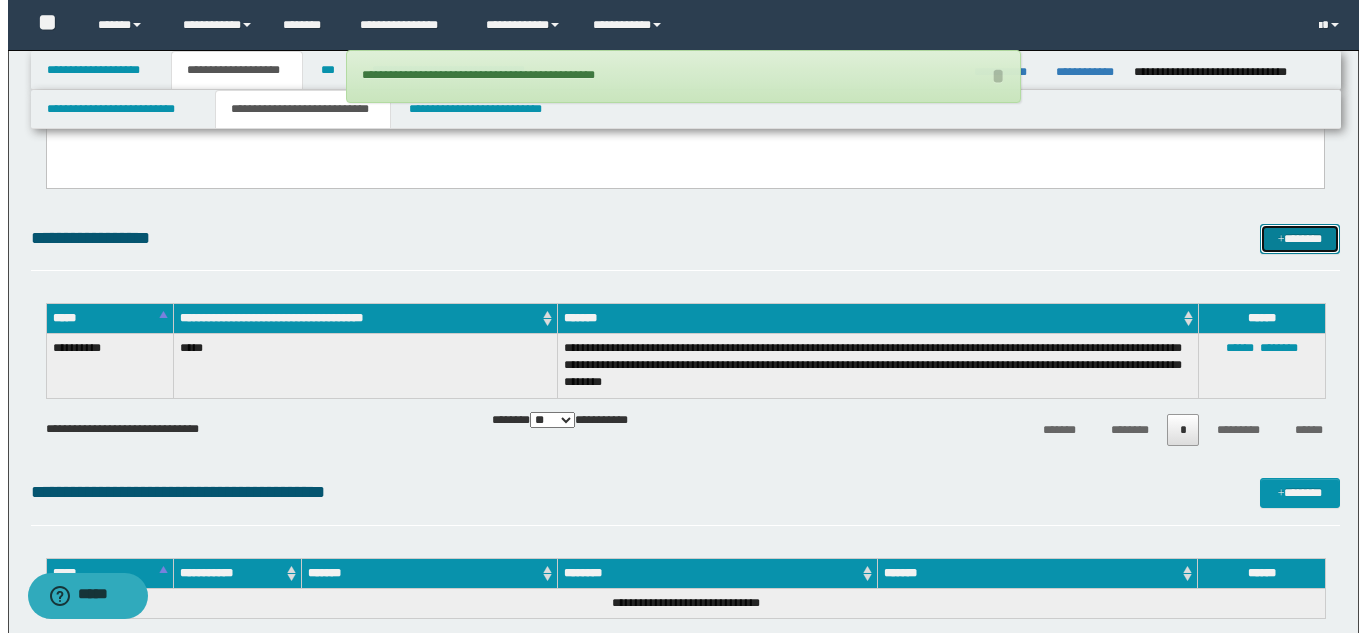 scroll, scrollTop: 2879, scrollLeft: 0, axis: vertical 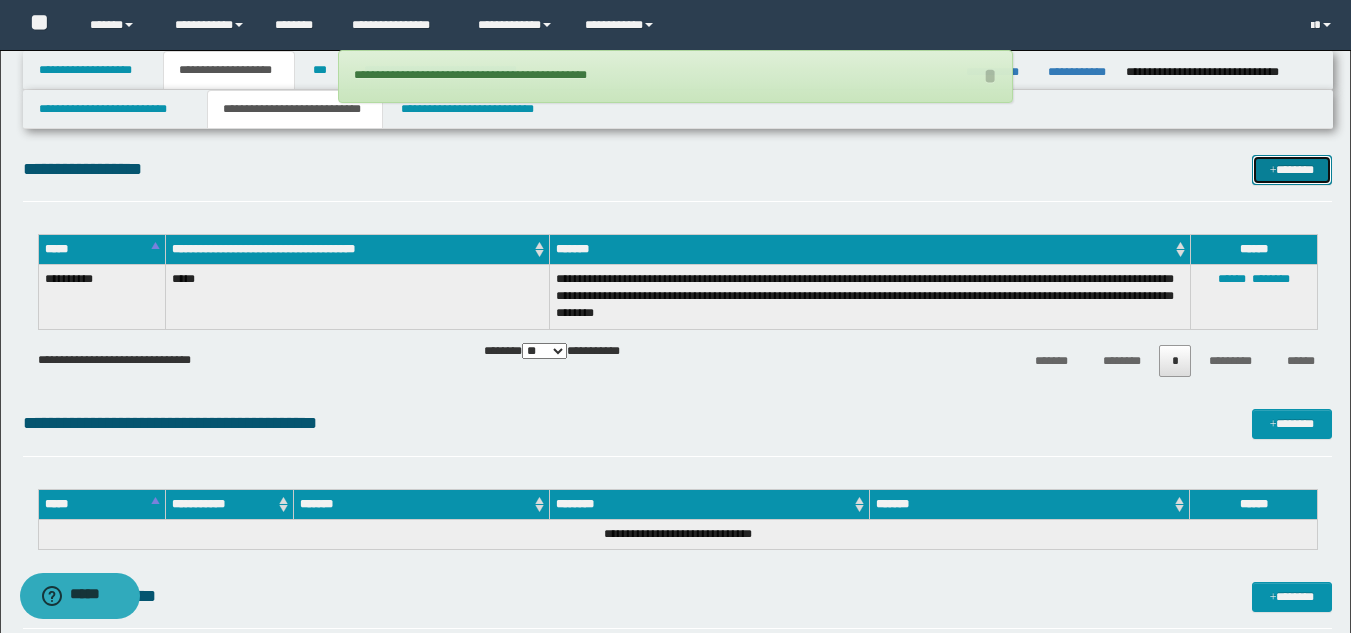 click on "*******" at bounding box center (1292, 170) 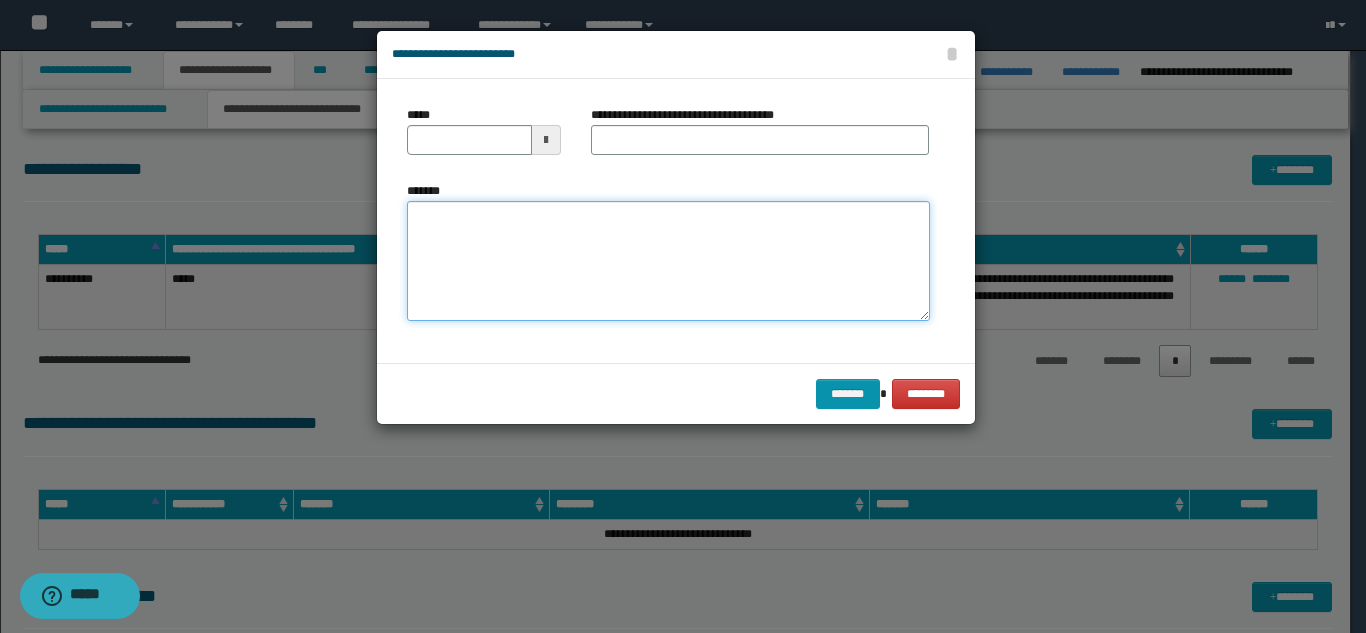 click on "*******" at bounding box center (668, 261) 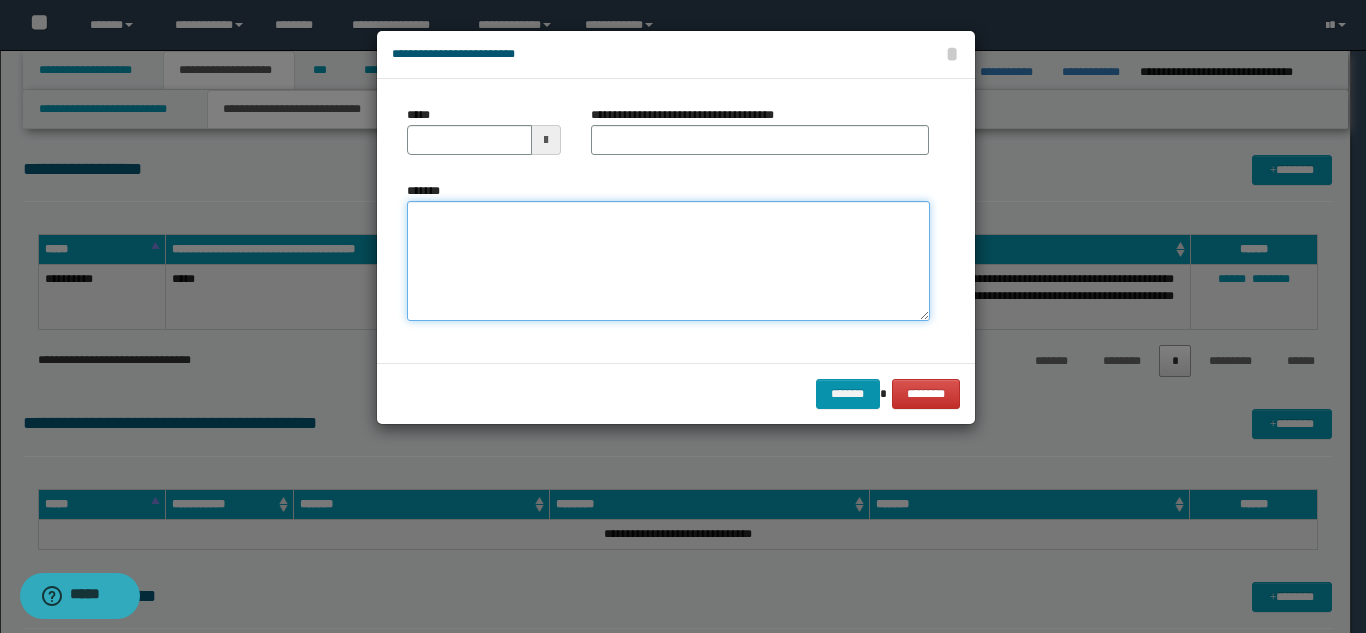 paste on "**********" 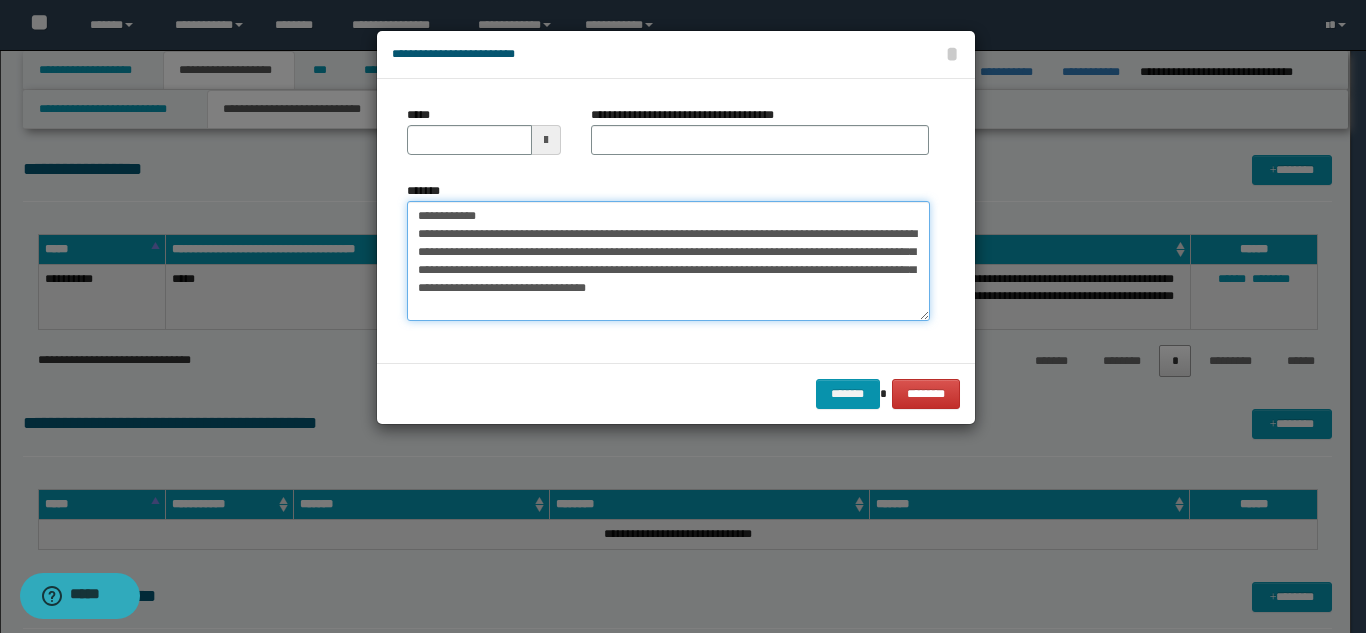 drag, startPoint x: 675, startPoint y: 213, endPoint x: 591, endPoint y: 169, distance: 94.82616 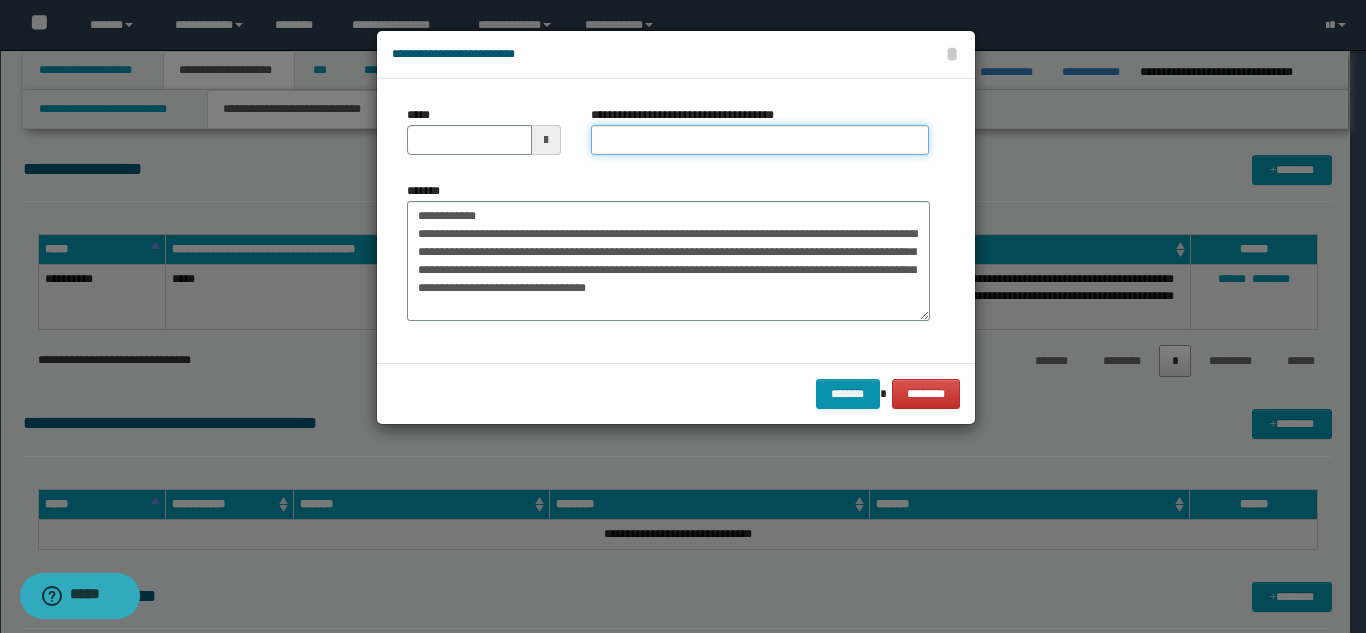 click on "**********" at bounding box center [760, 140] 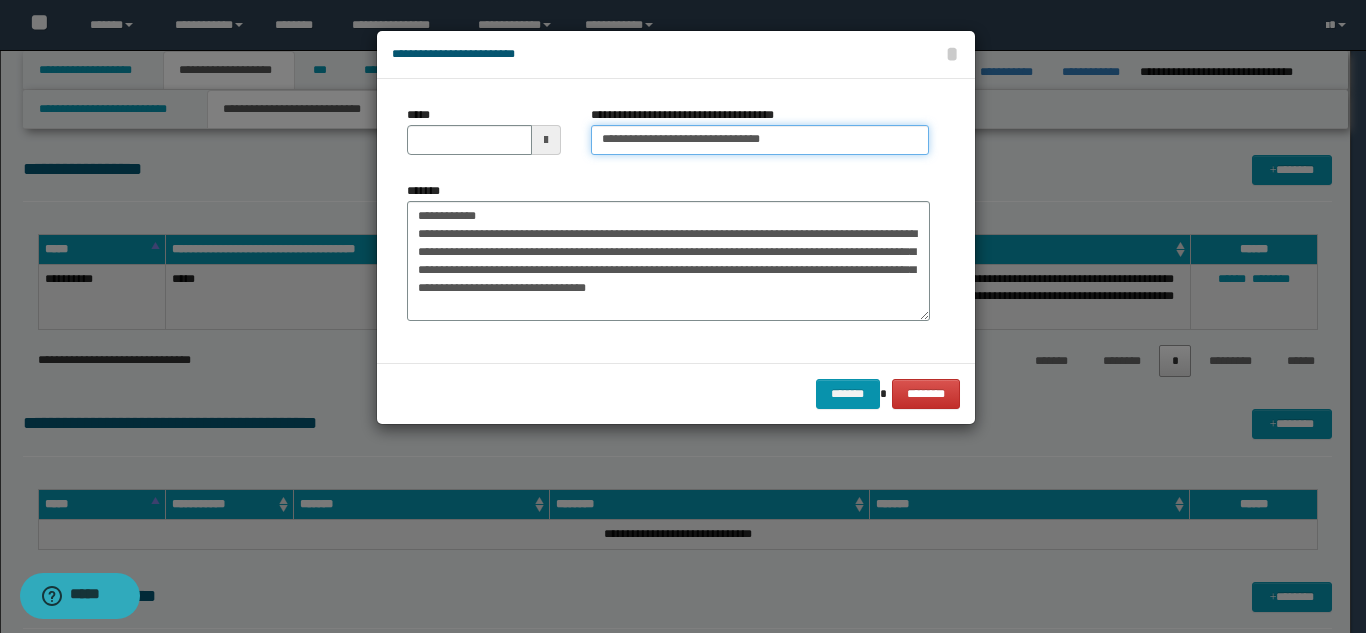 type on "**********" 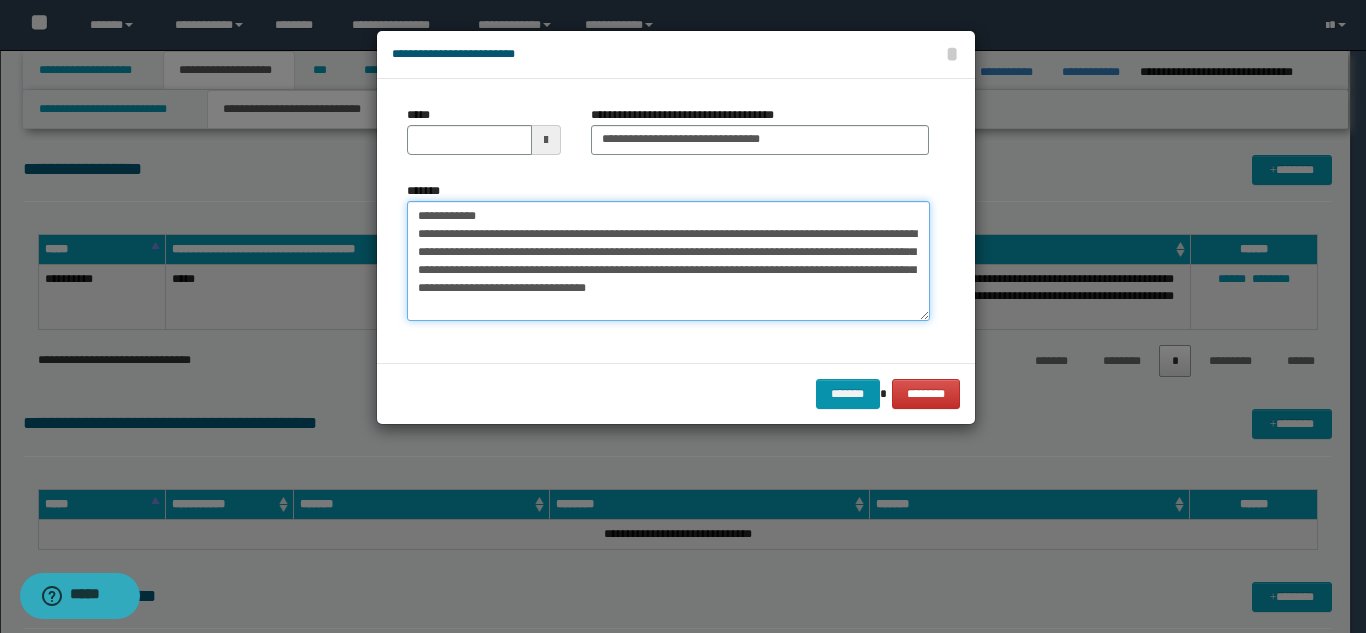drag, startPoint x: 454, startPoint y: 215, endPoint x: 429, endPoint y: 168, distance: 53.235325 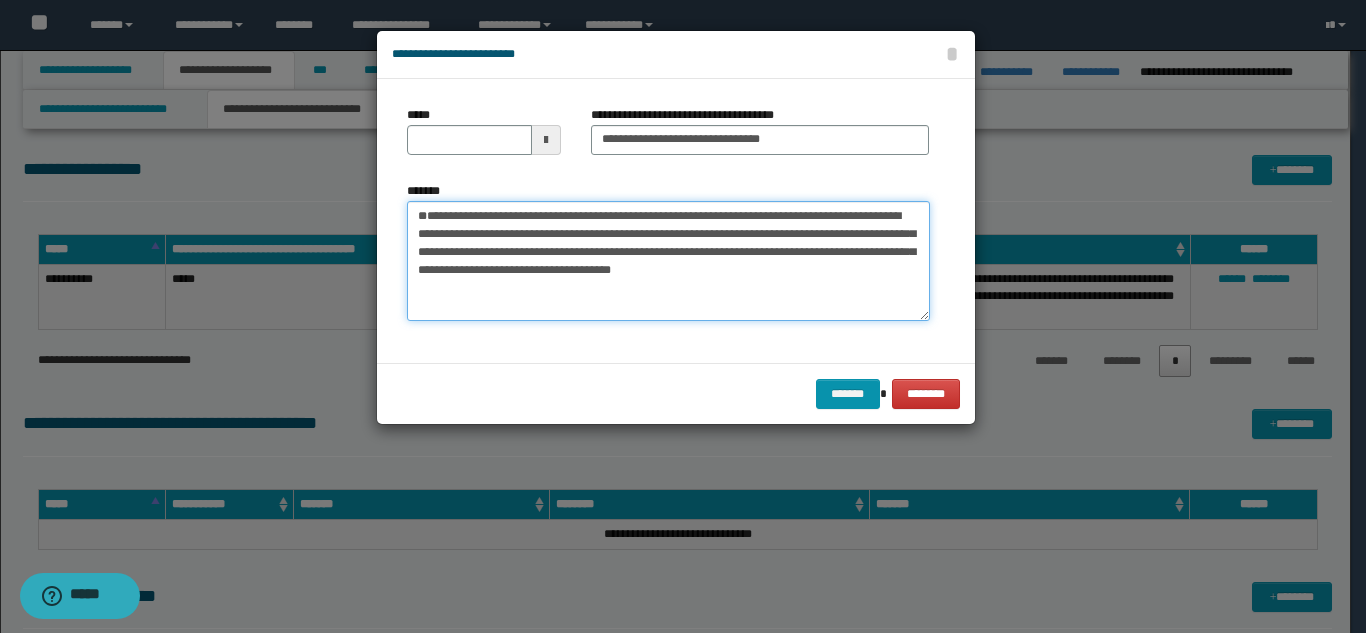 type 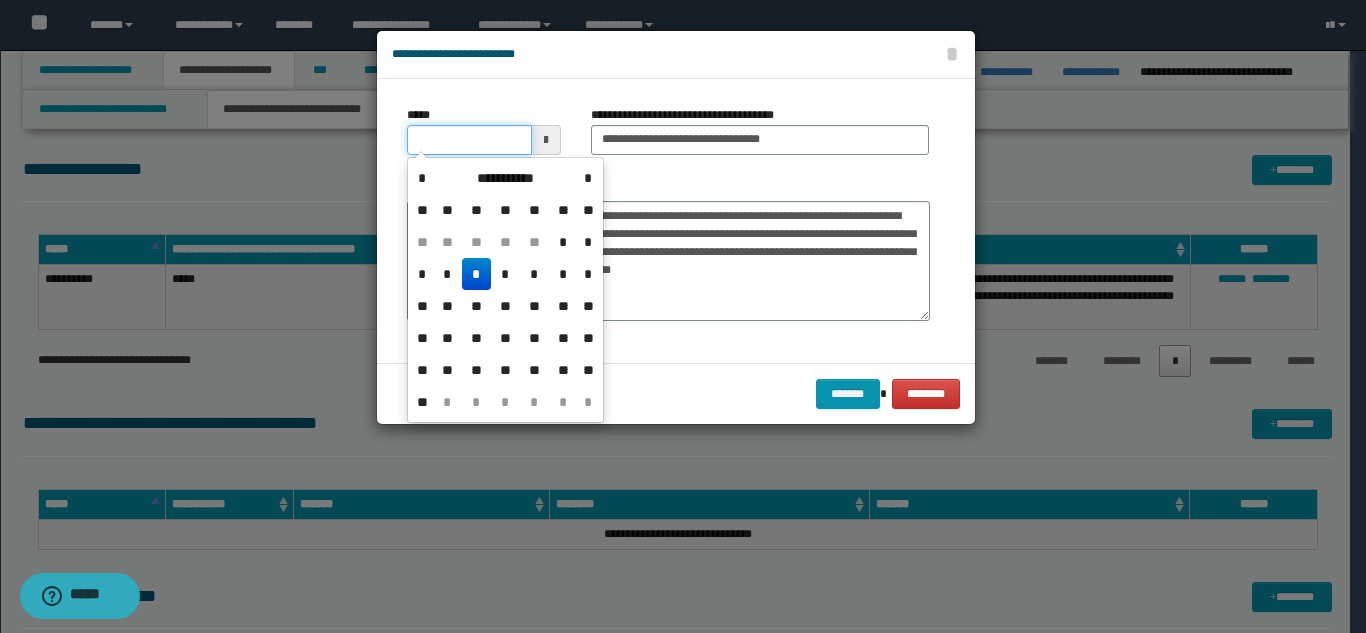 click on "*****" at bounding box center (469, 140) 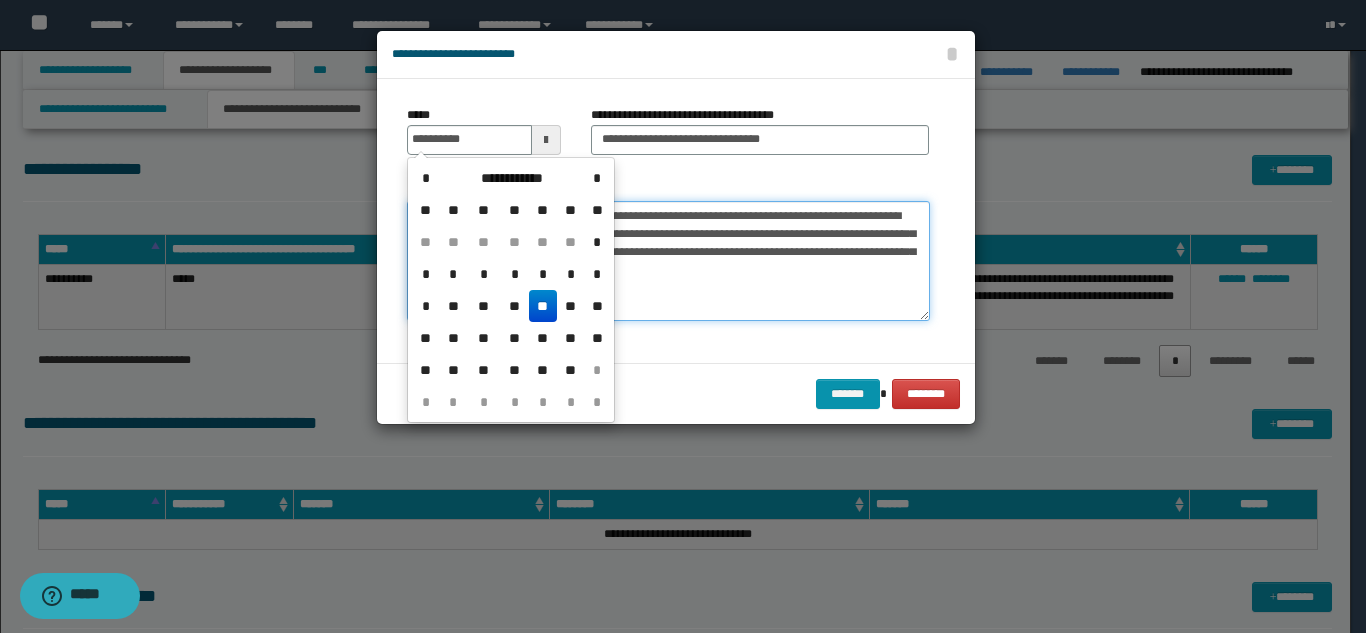 type on "**********" 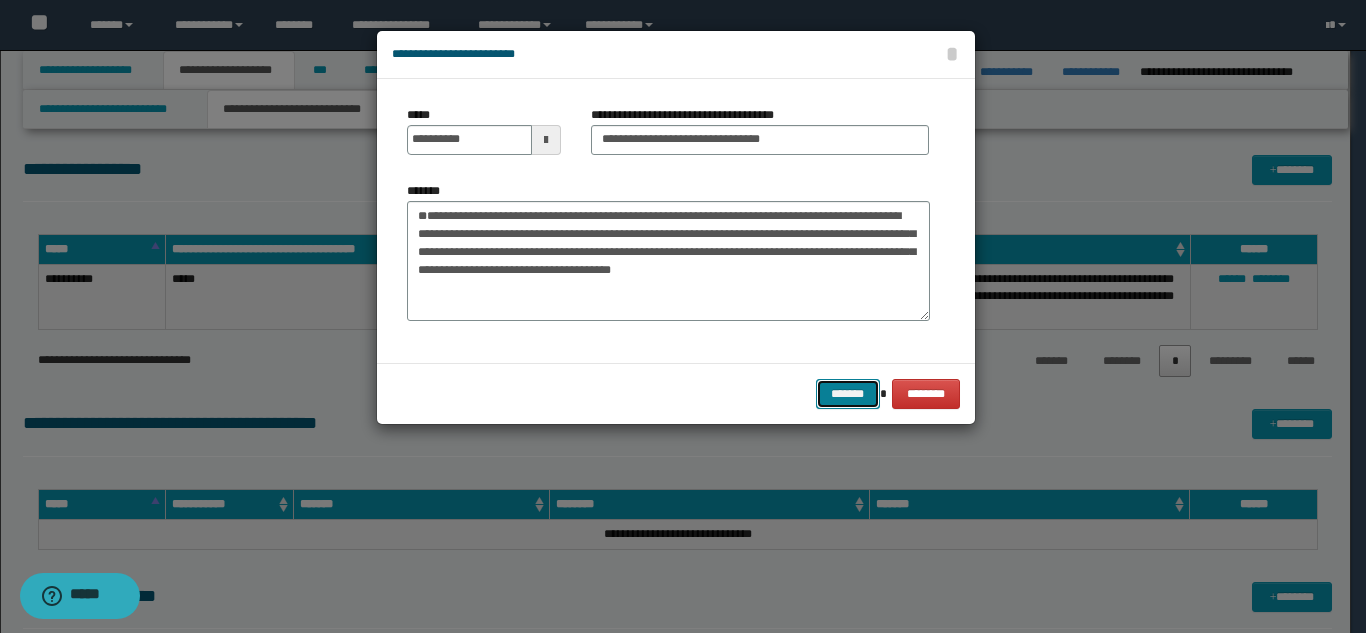 click on "*******" at bounding box center (848, 394) 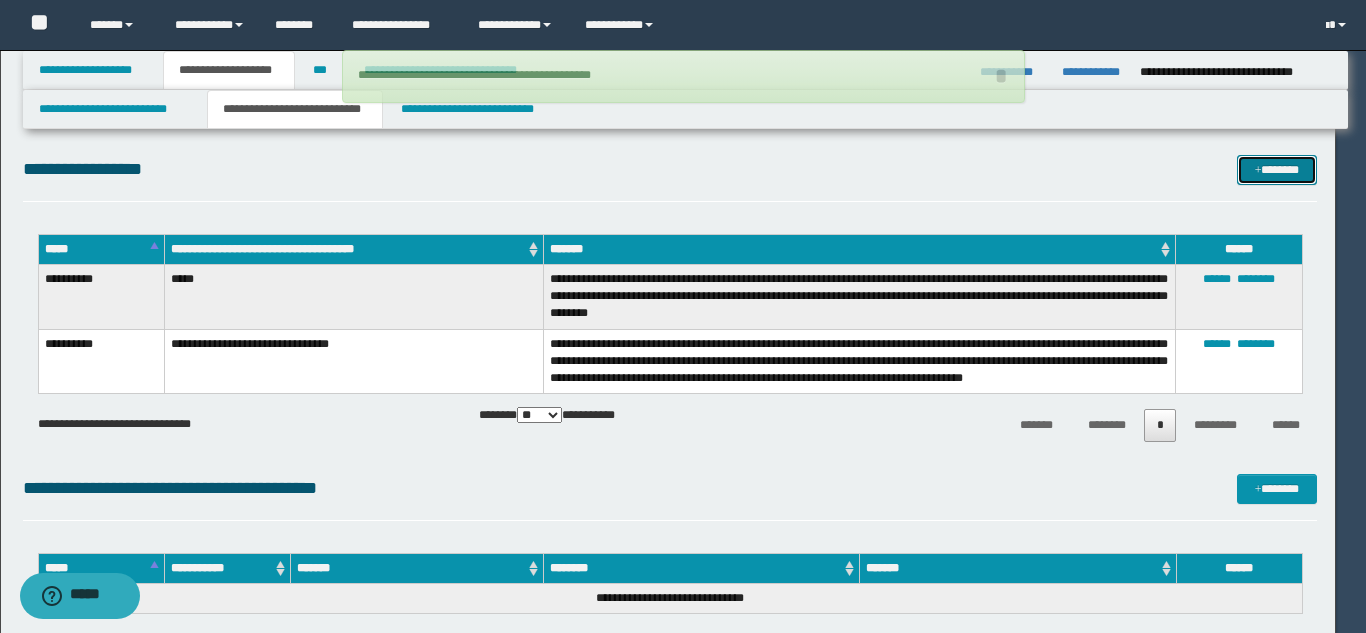 type 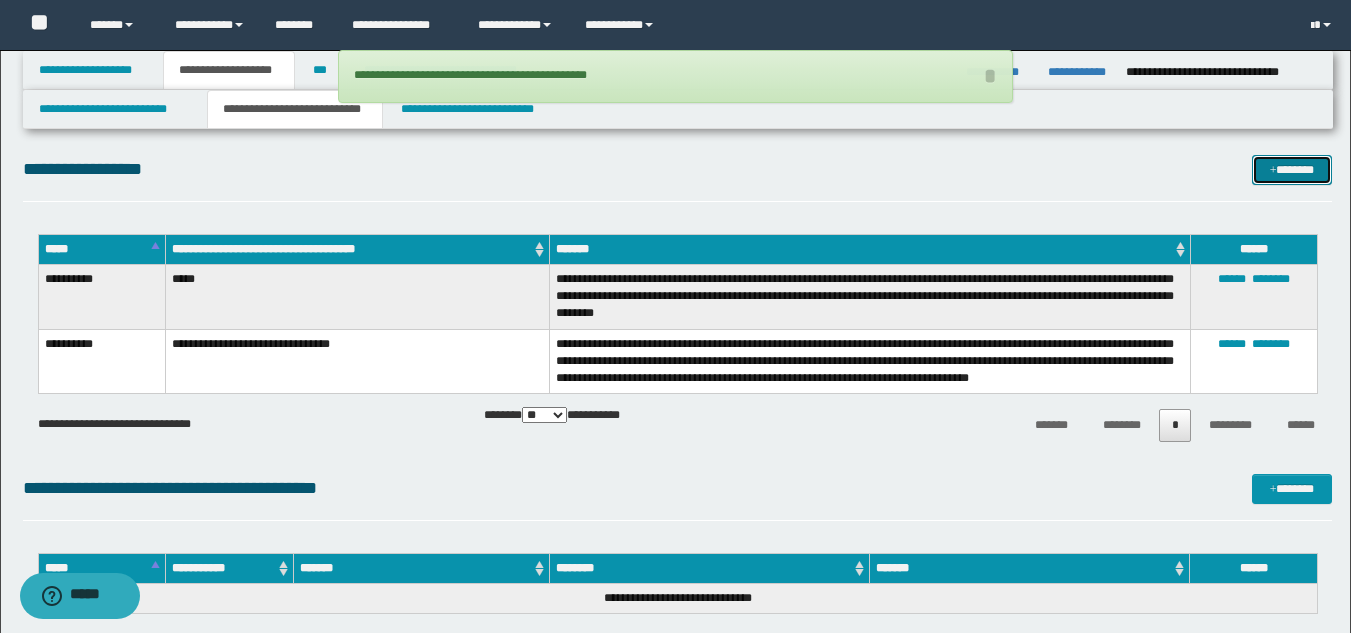 click on "*******" at bounding box center (1292, 170) 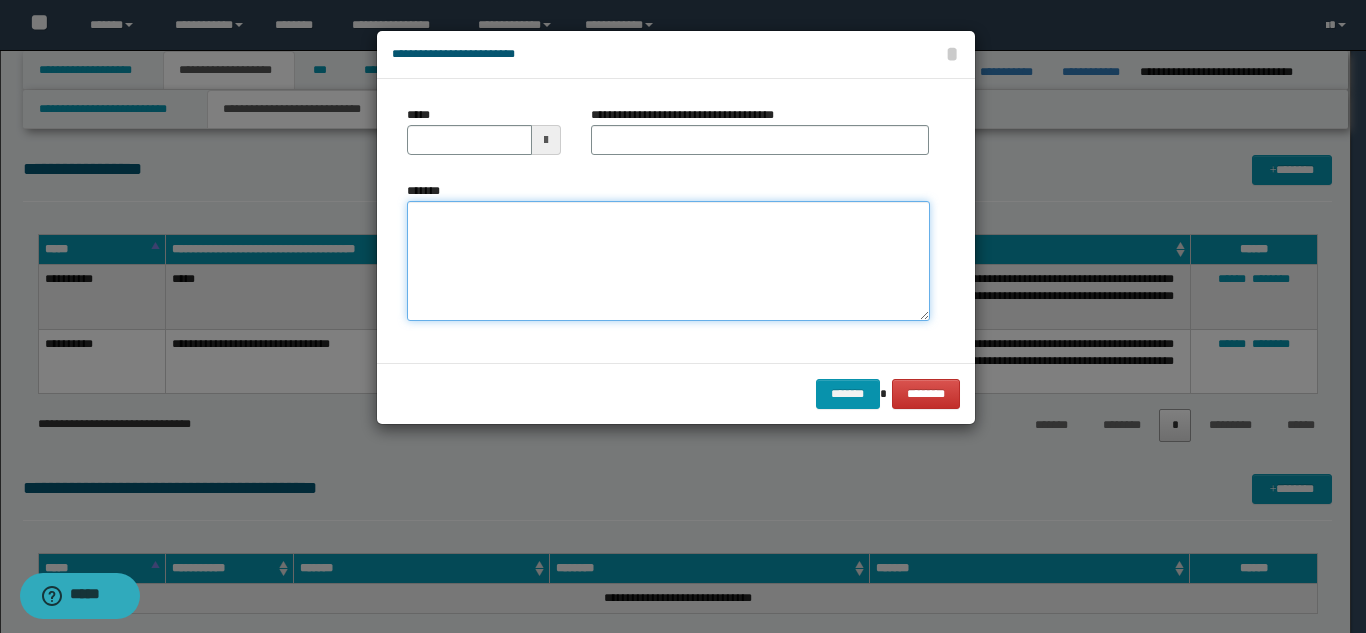 click on "*******" at bounding box center [668, 261] 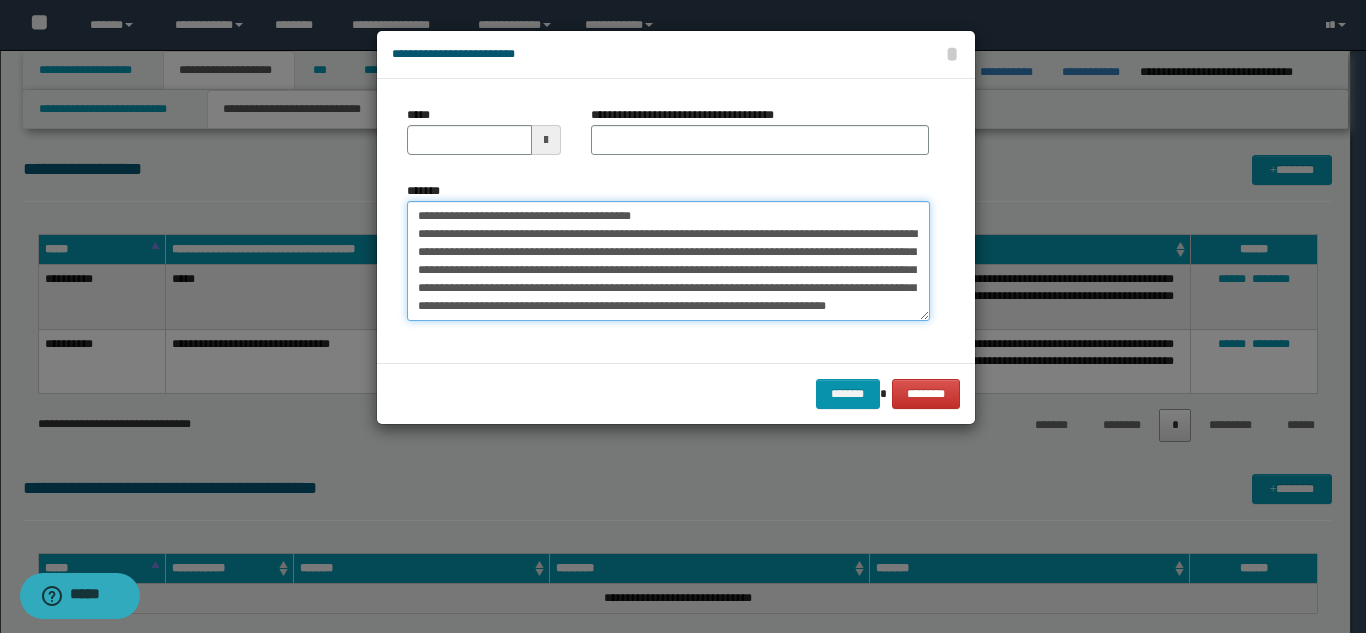 scroll, scrollTop: 0, scrollLeft: 0, axis: both 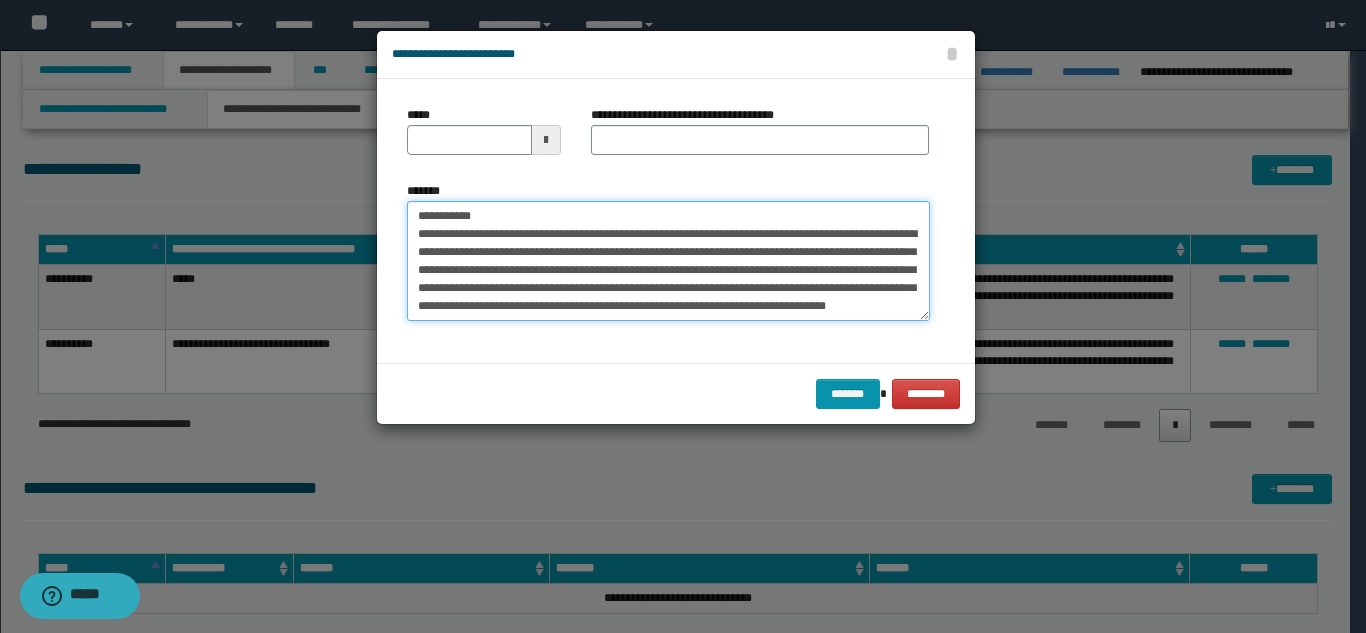 drag, startPoint x: 683, startPoint y: 216, endPoint x: 487, endPoint y: 218, distance: 196.01021 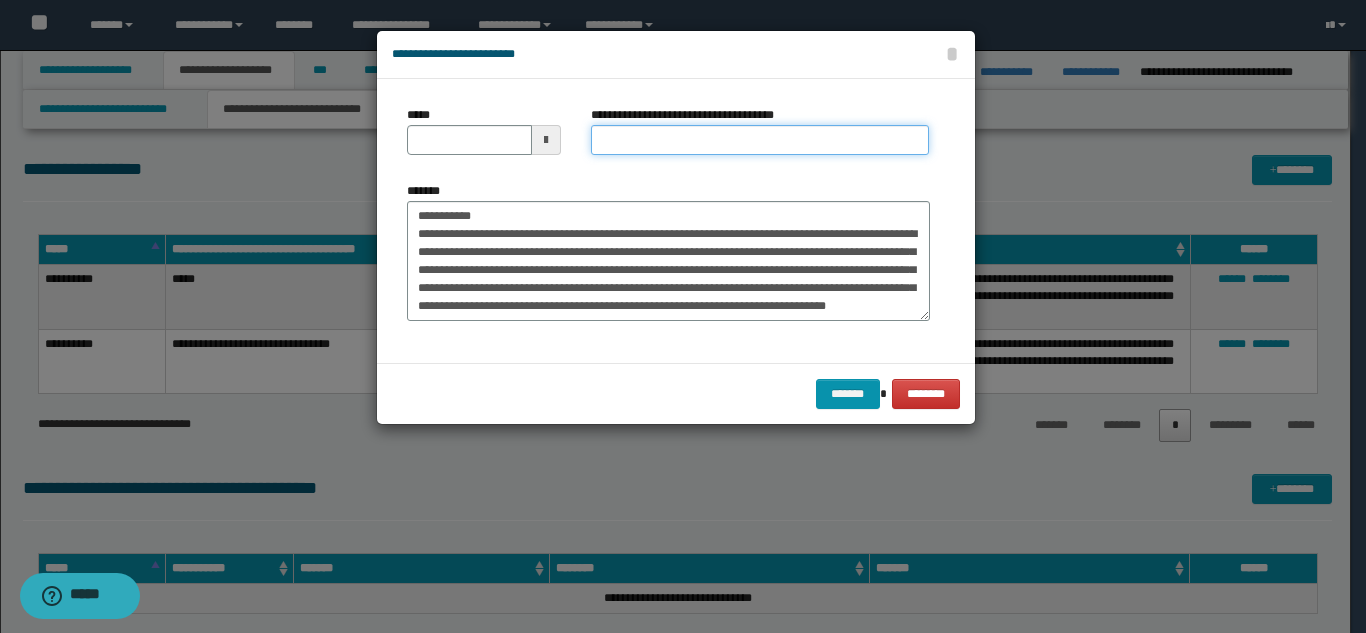click on "**********" at bounding box center [760, 140] 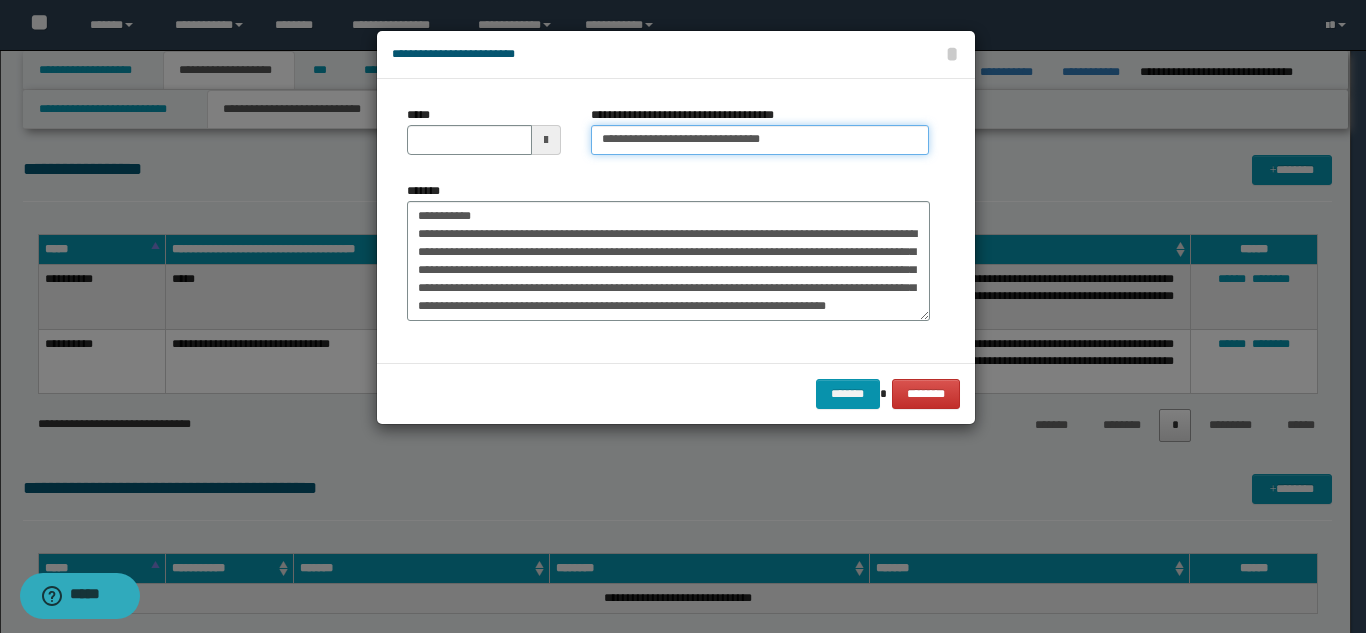type on "**********" 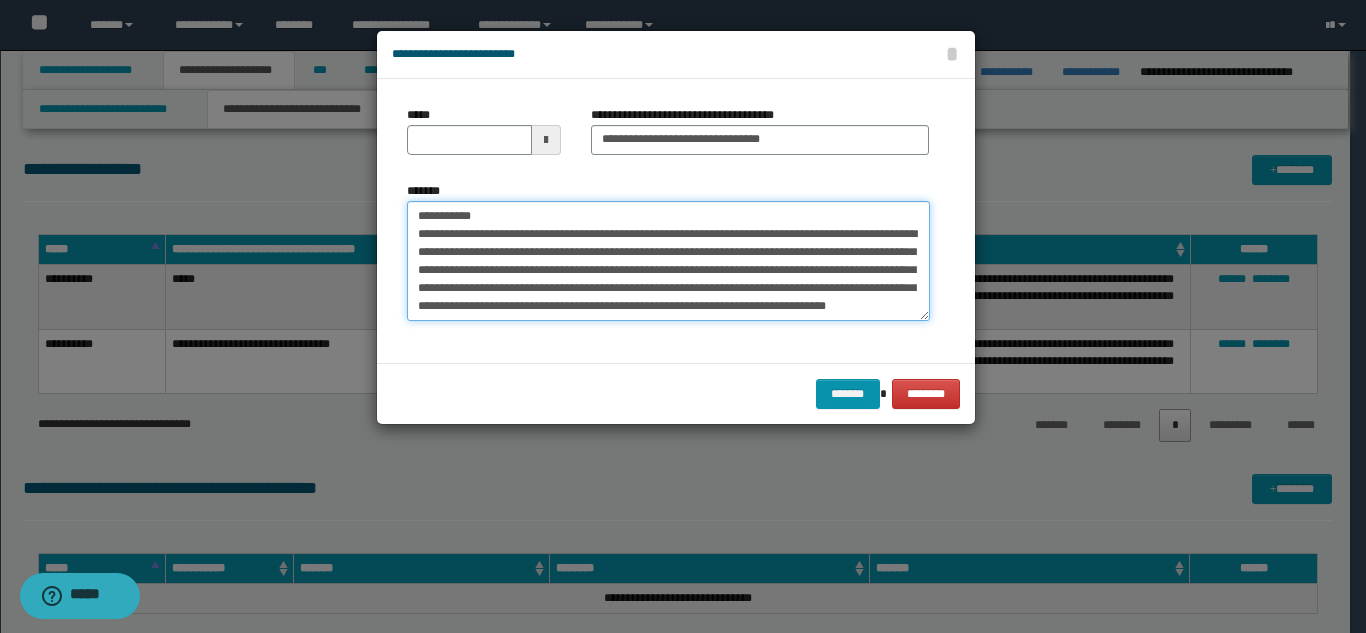 drag, startPoint x: 472, startPoint y: 223, endPoint x: 407, endPoint y: 223, distance: 65 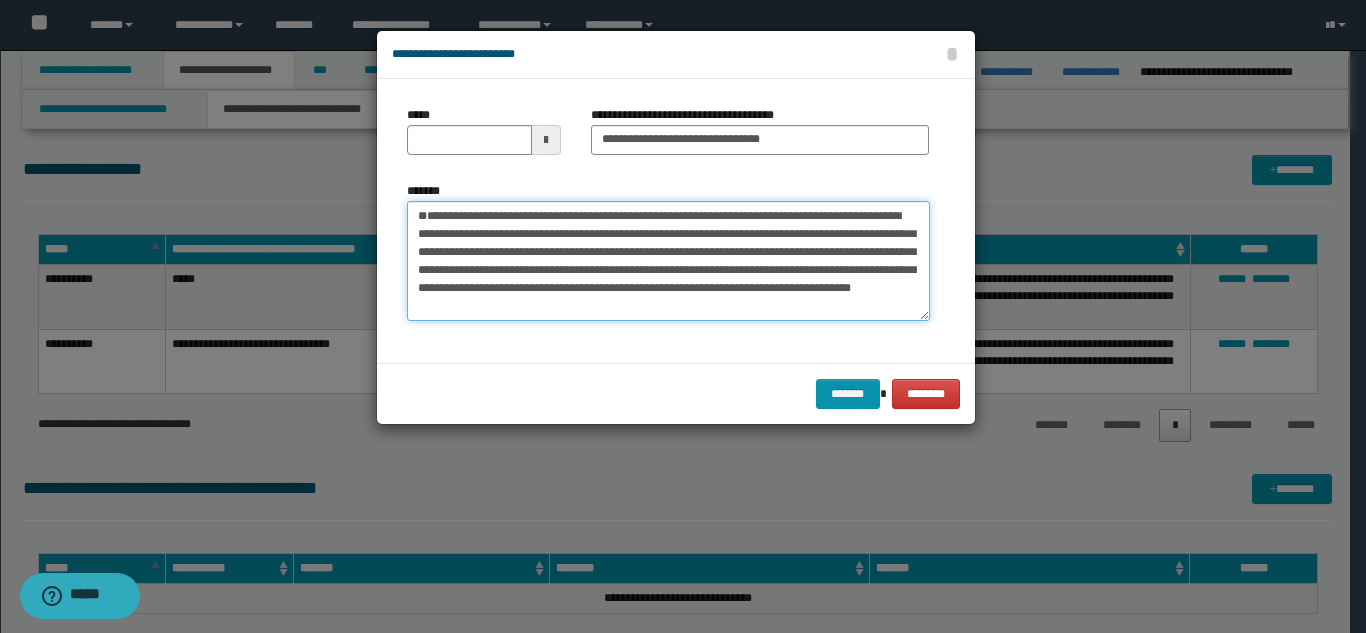 type 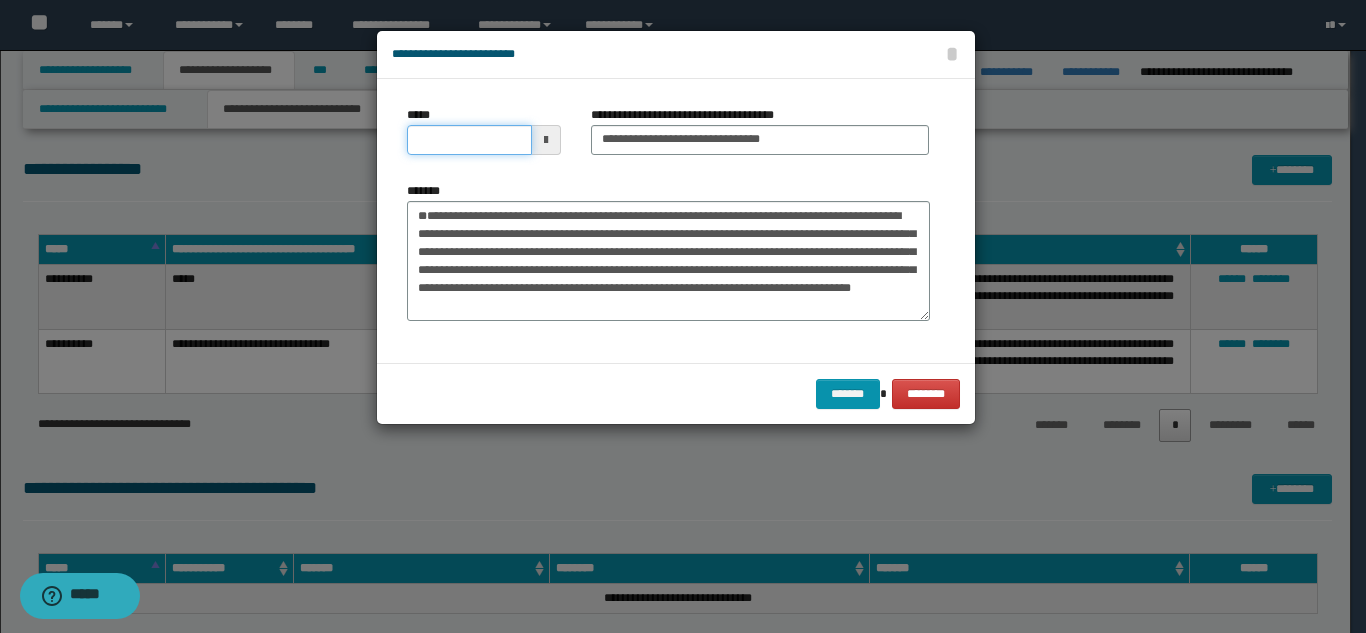 click on "*****" at bounding box center [469, 140] 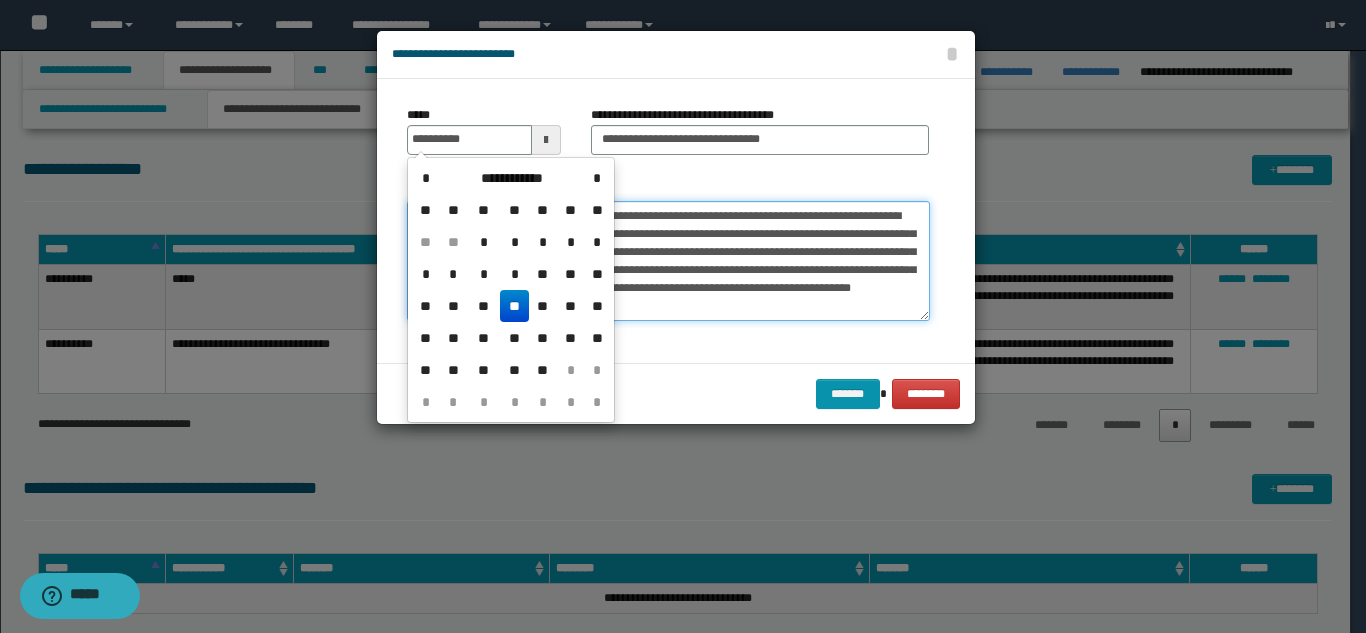 type on "**********" 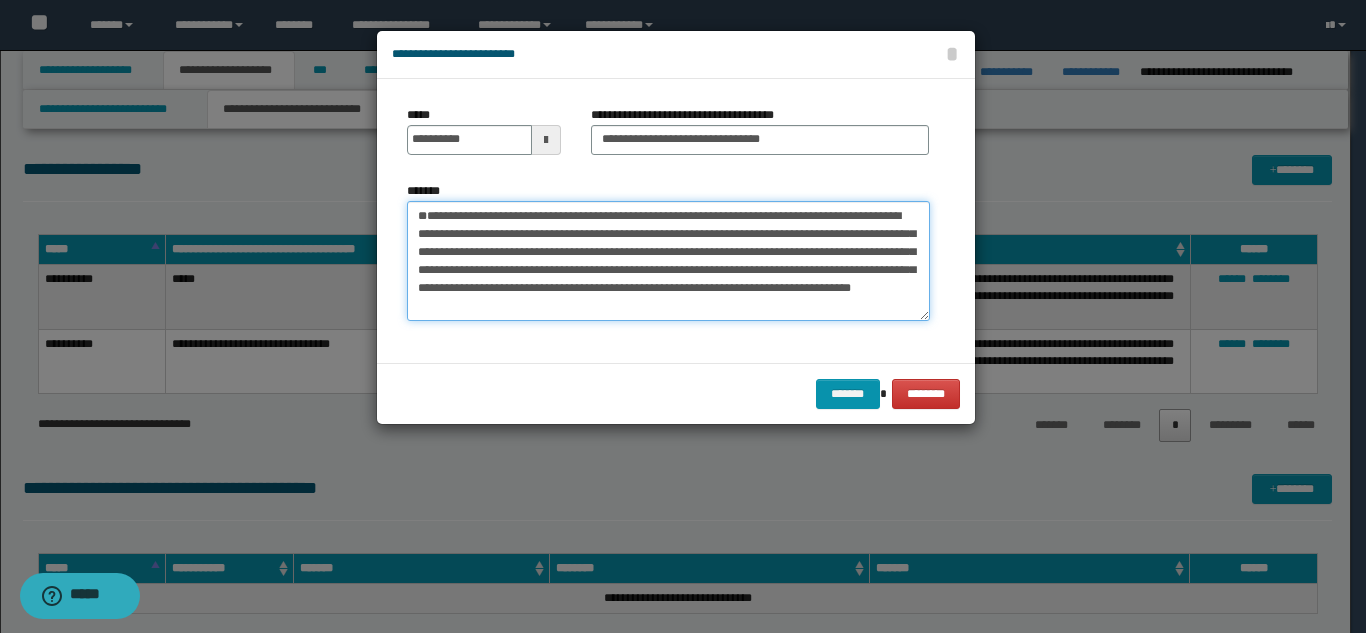 click on "**********" at bounding box center [668, 261] 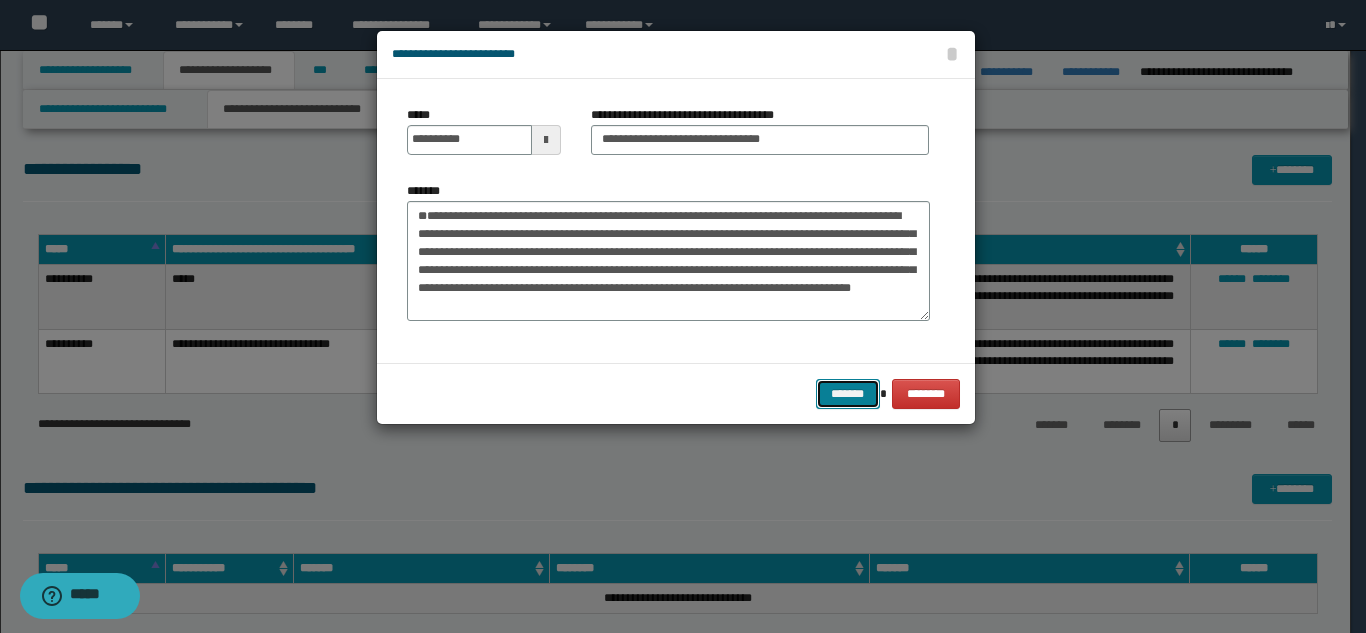 click on "*******" at bounding box center (848, 394) 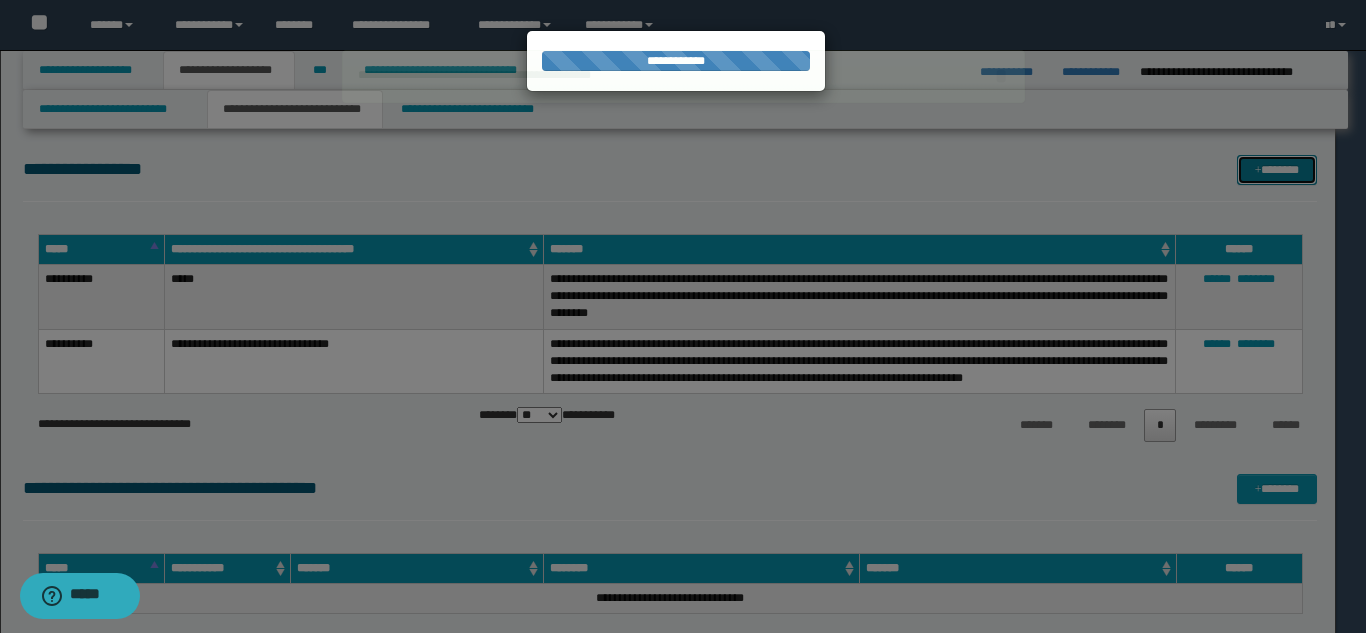 type 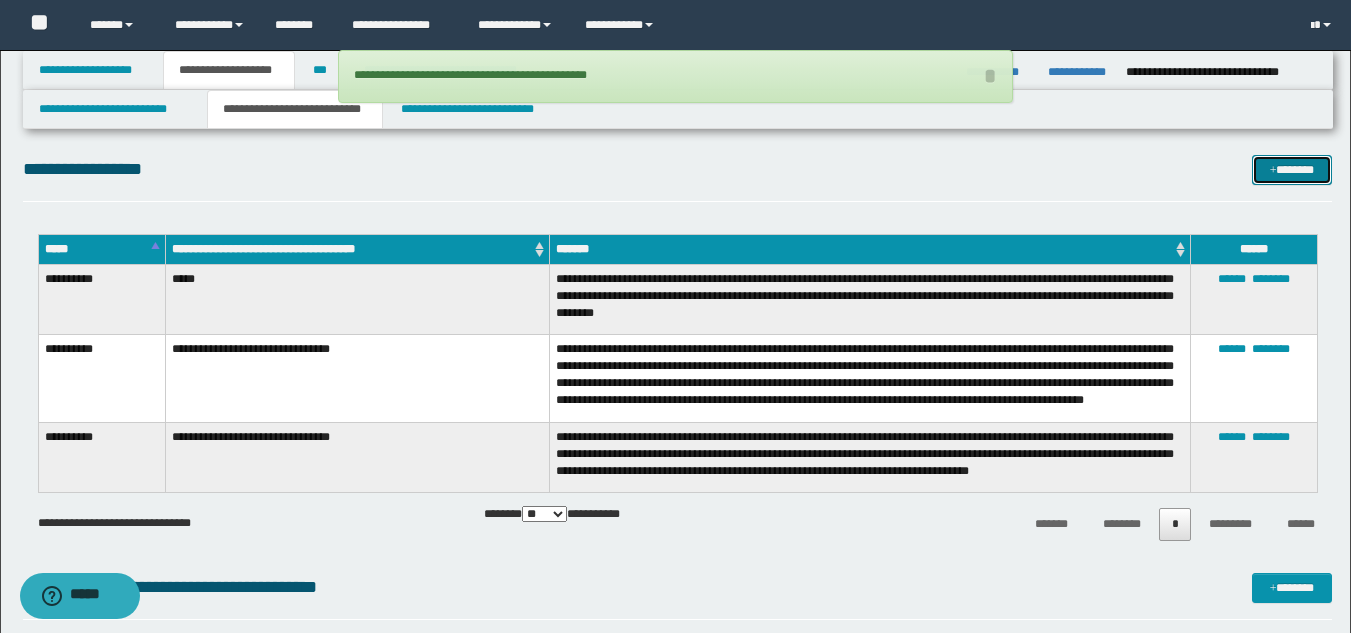 drag, startPoint x: 1275, startPoint y: 179, endPoint x: 1192, endPoint y: 203, distance: 86.40023 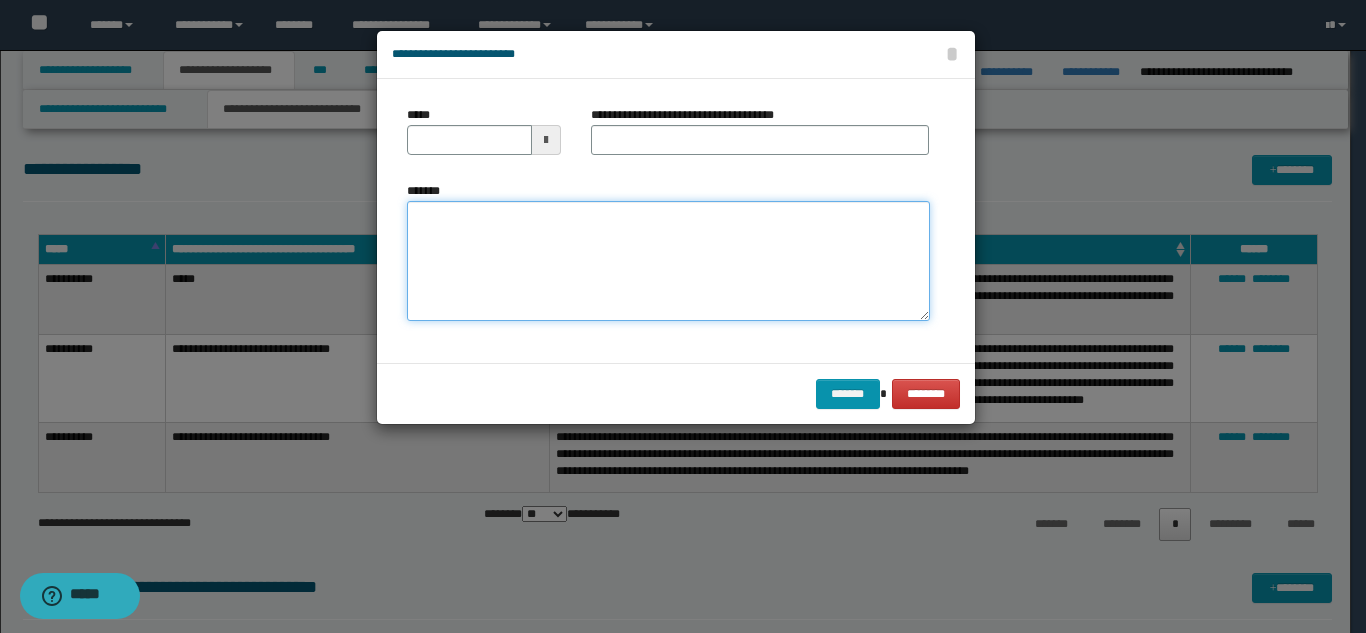 click on "*******" at bounding box center [668, 261] 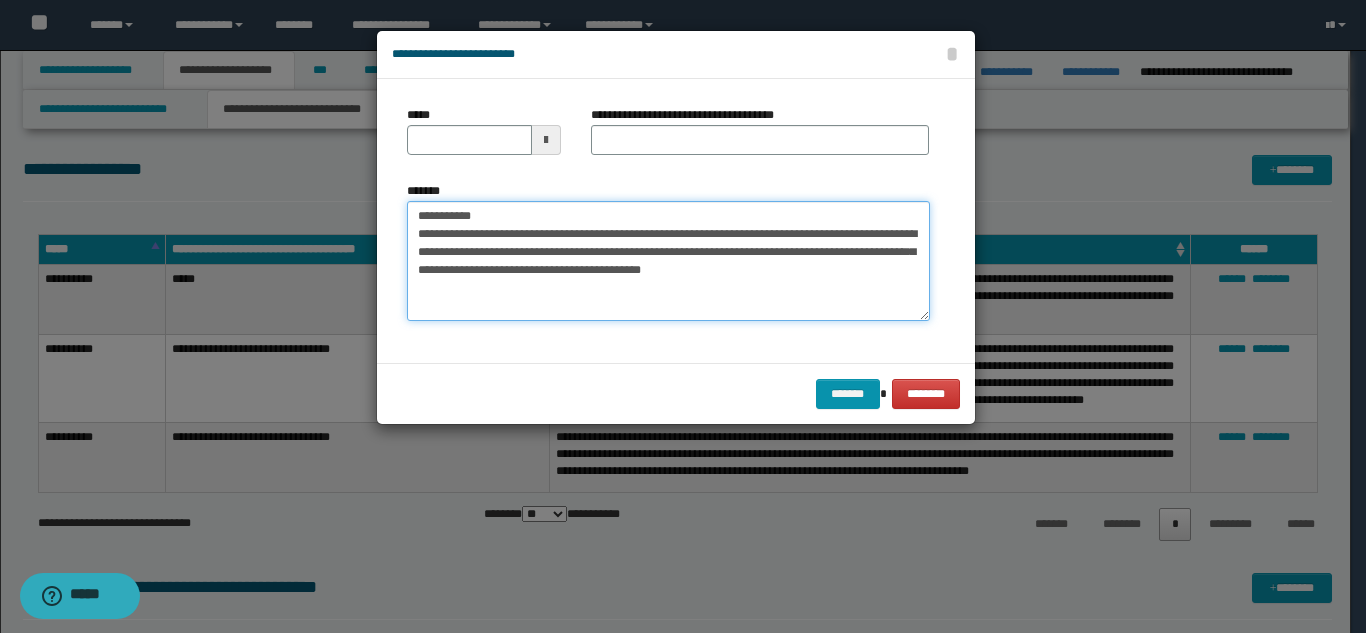 drag, startPoint x: 677, startPoint y: 217, endPoint x: 583, endPoint y: 167, distance: 106.47065 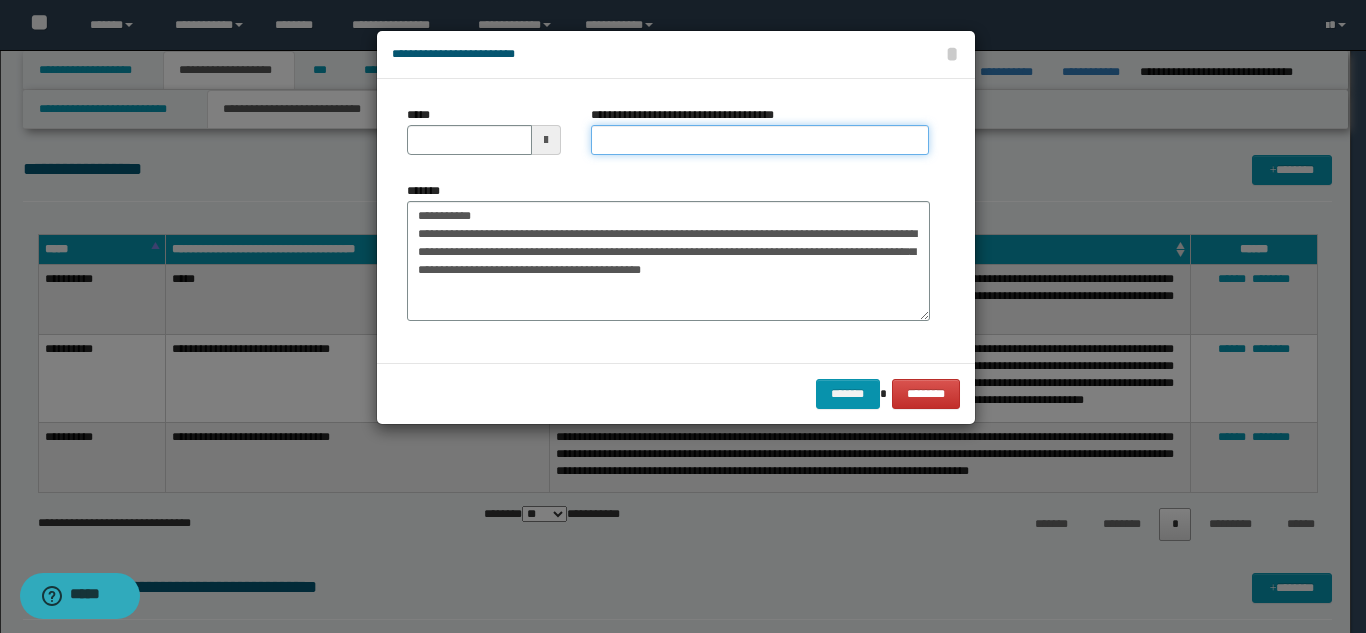 drag, startPoint x: 620, startPoint y: 141, endPoint x: 595, endPoint y: 157, distance: 29.681644 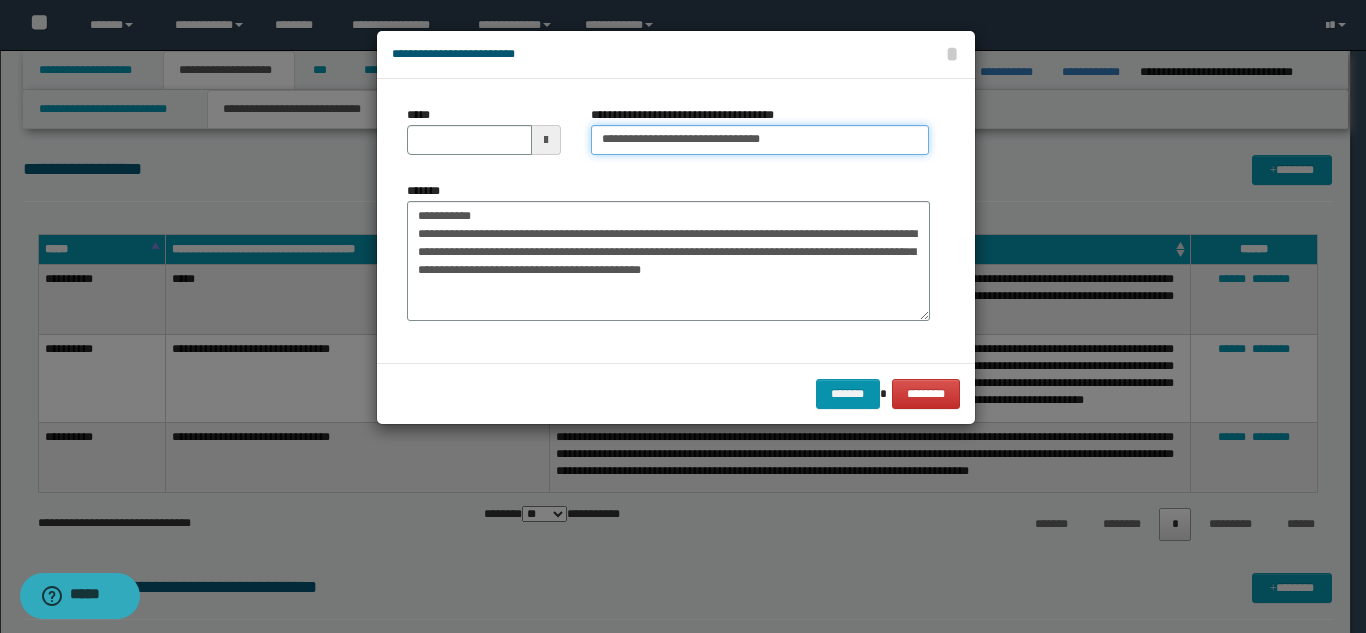 type on "**********" 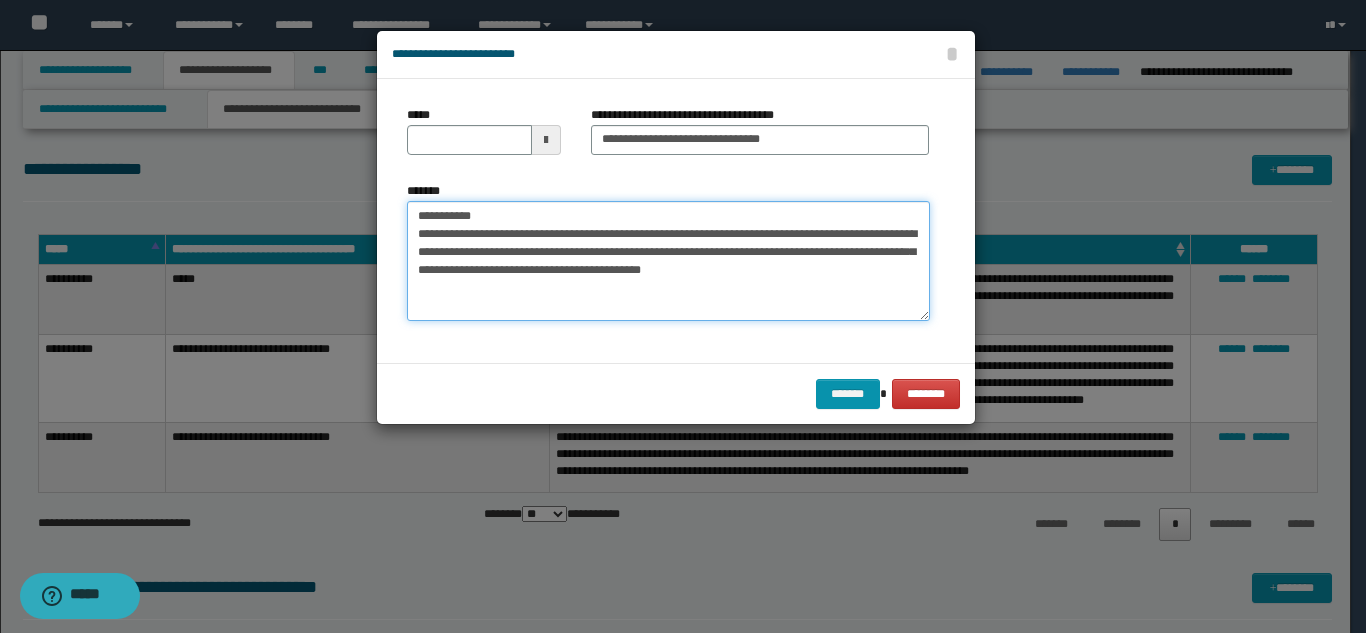 drag, startPoint x: 487, startPoint y: 217, endPoint x: 414, endPoint y: 176, distance: 83.725746 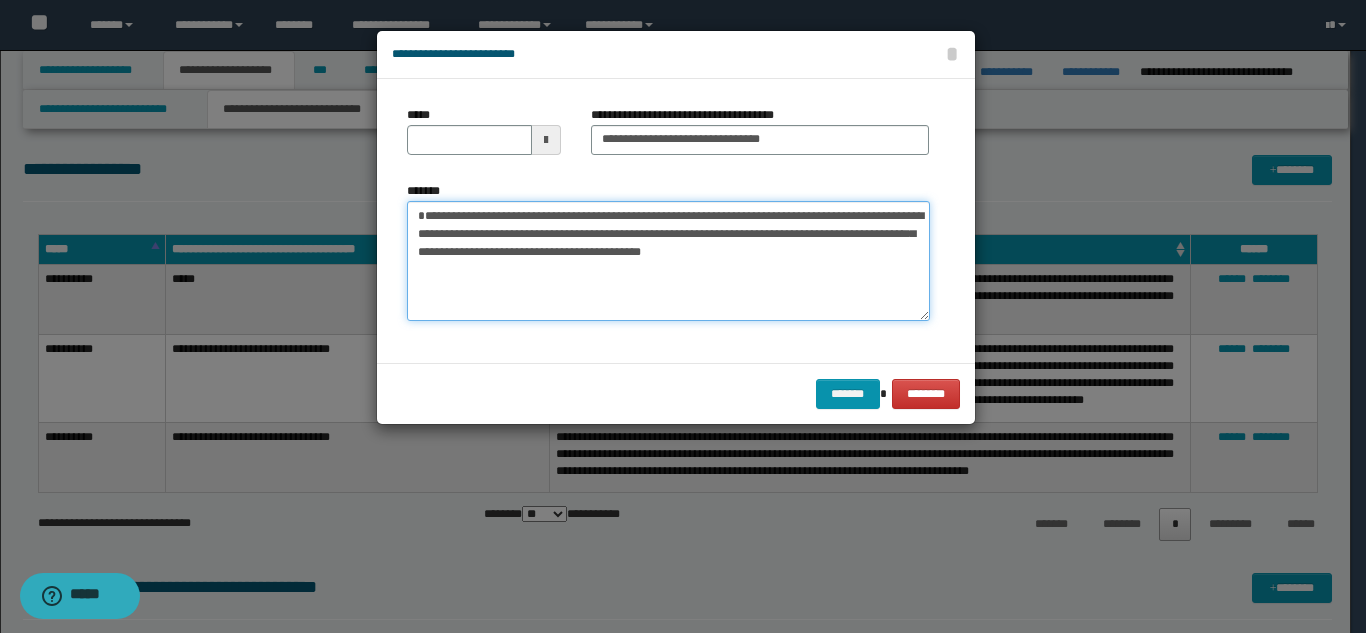 type 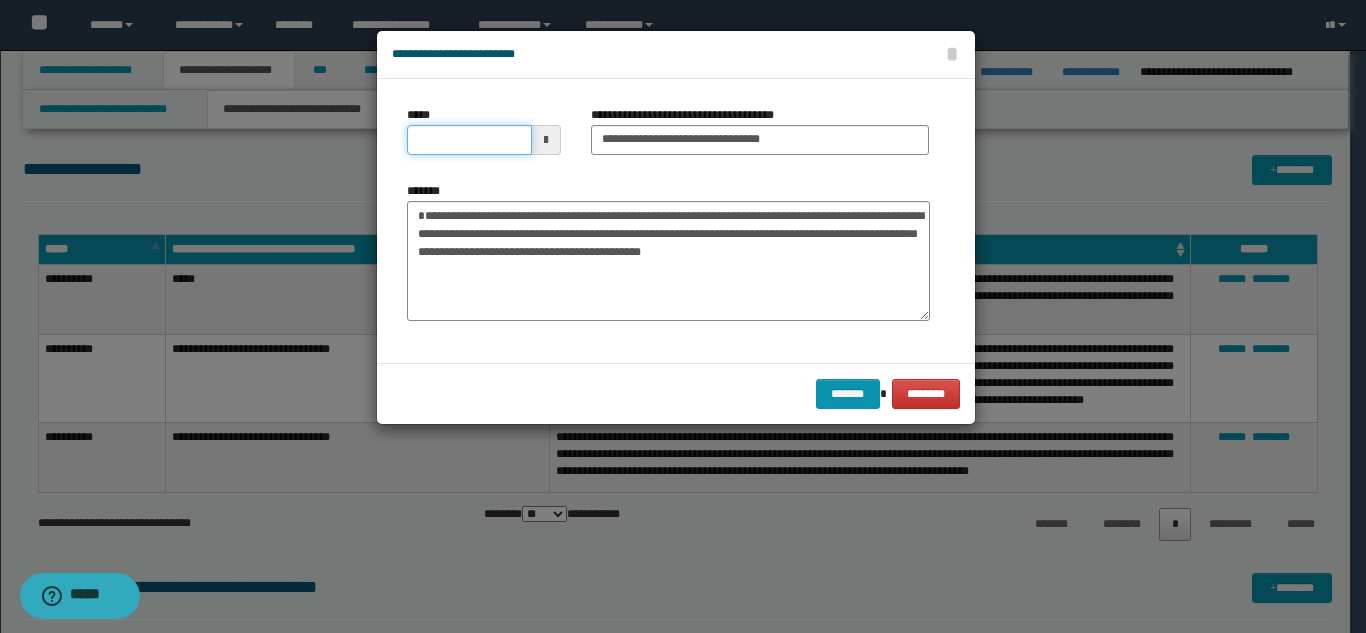 click on "*****" at bounding box center [469, 140] 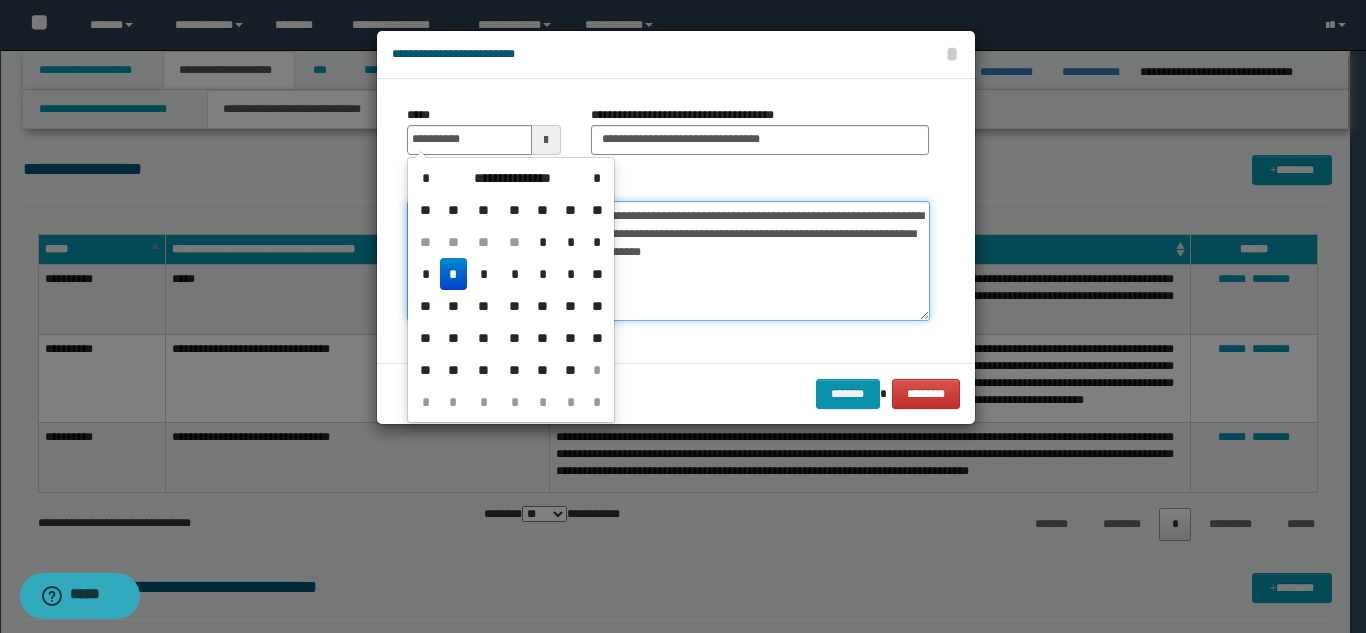 type on "**********" 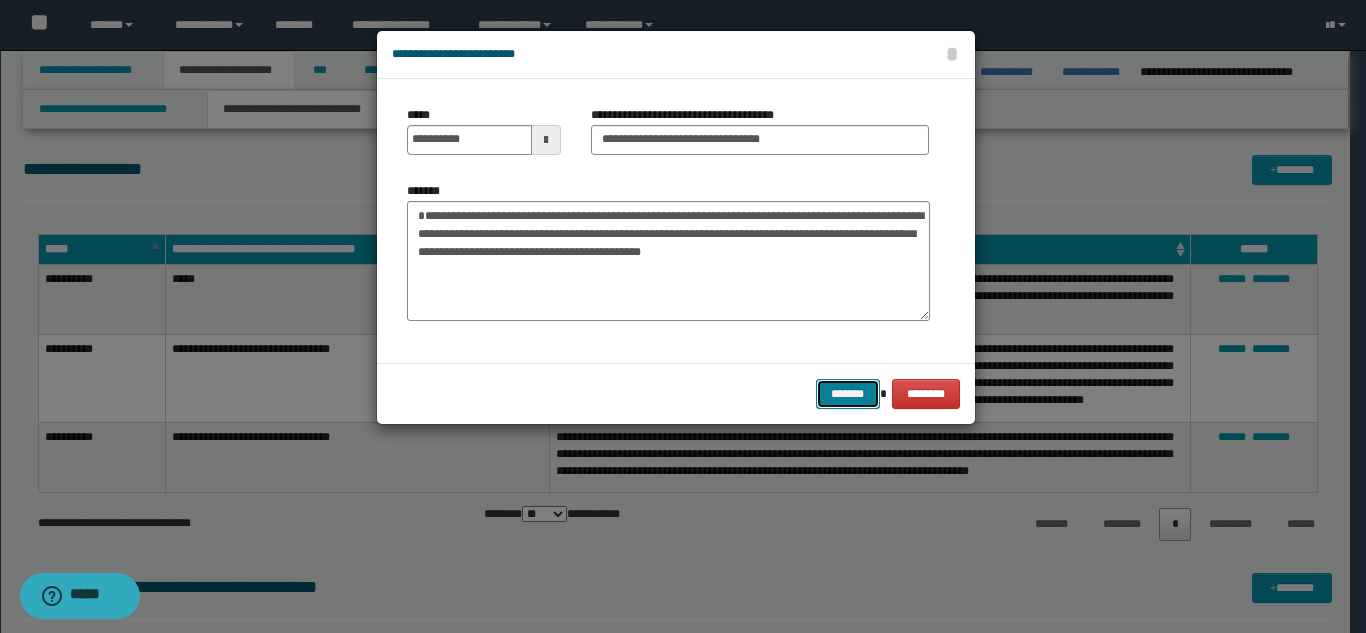 click on "*******" at bounding box center (848, 394) 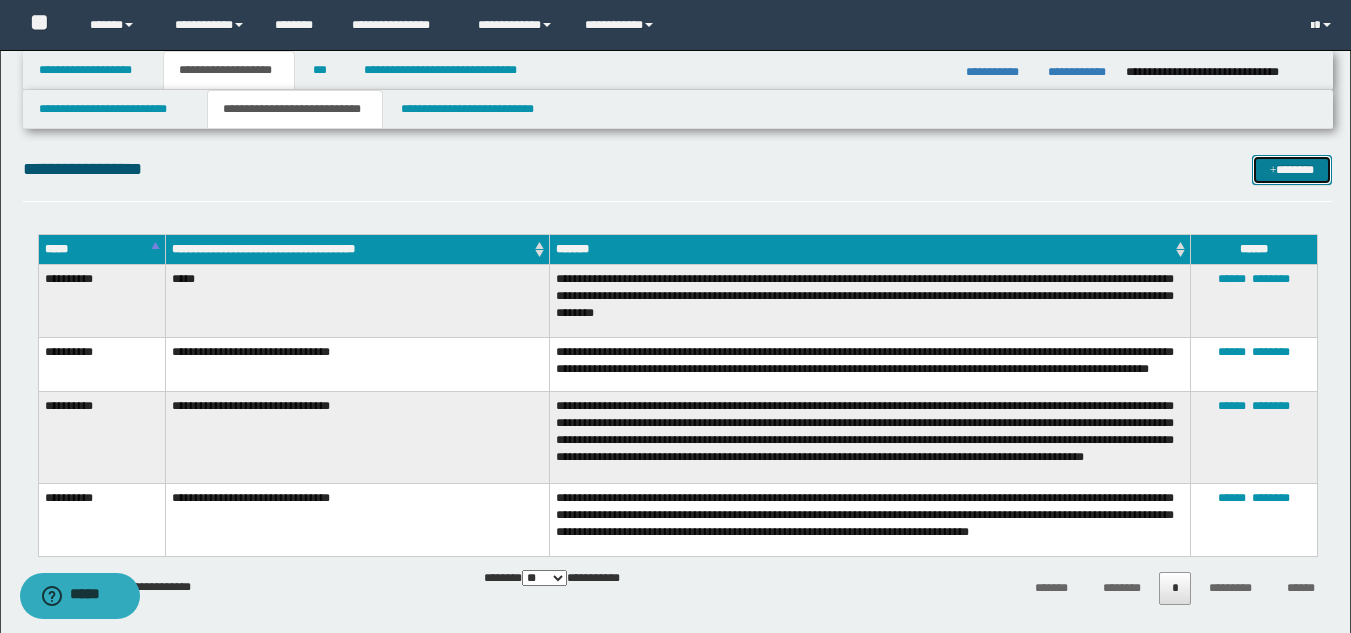 click on "*******" at bounding box center [1292, 170] 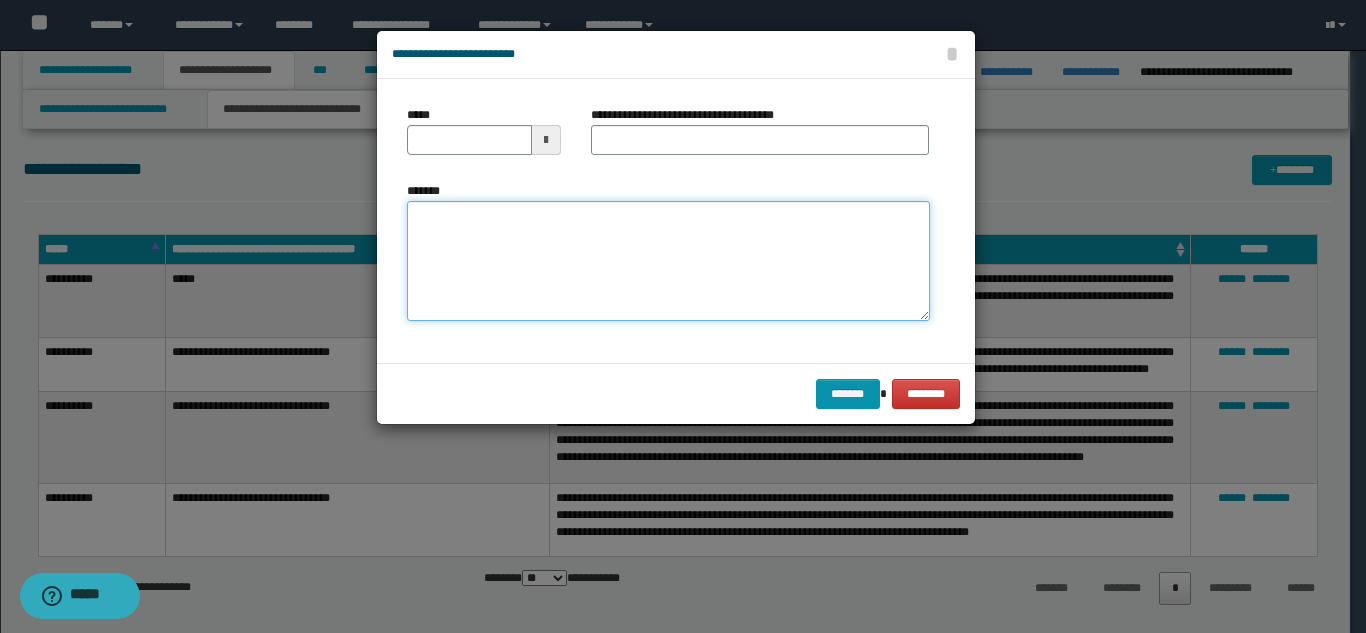 click on "*******" at bounding box center (668, 261) 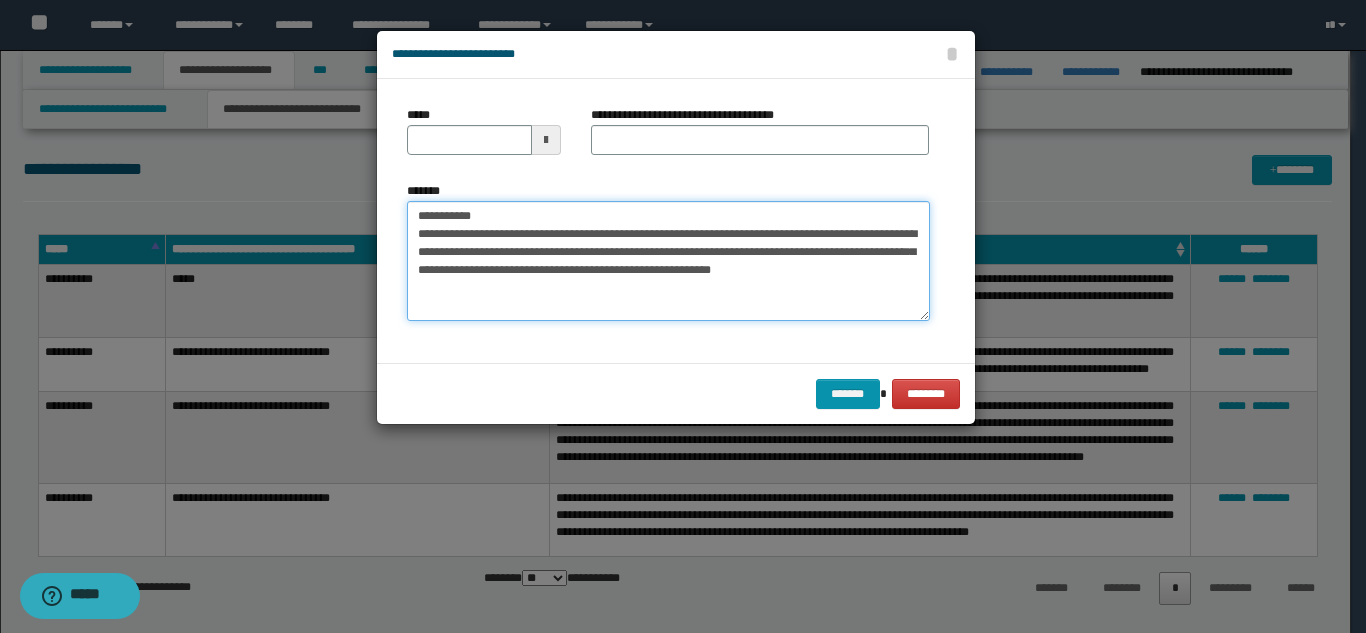 drag, startPoint x: 689, startPoint y: 214, endPoint x: 485, endPoint y: 214, distance: 204 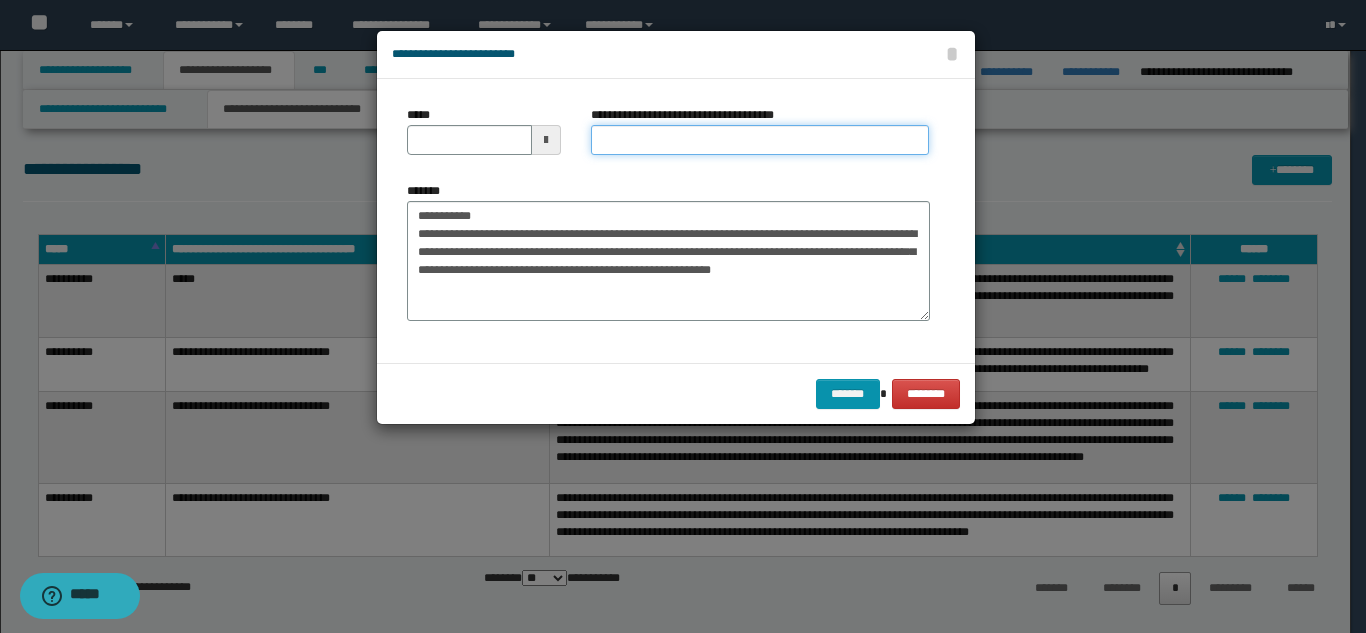 drag, startPoint x: 601, startPoint y: 151, endPoint x: 579, endPoint y: 161, distance: 24.166092 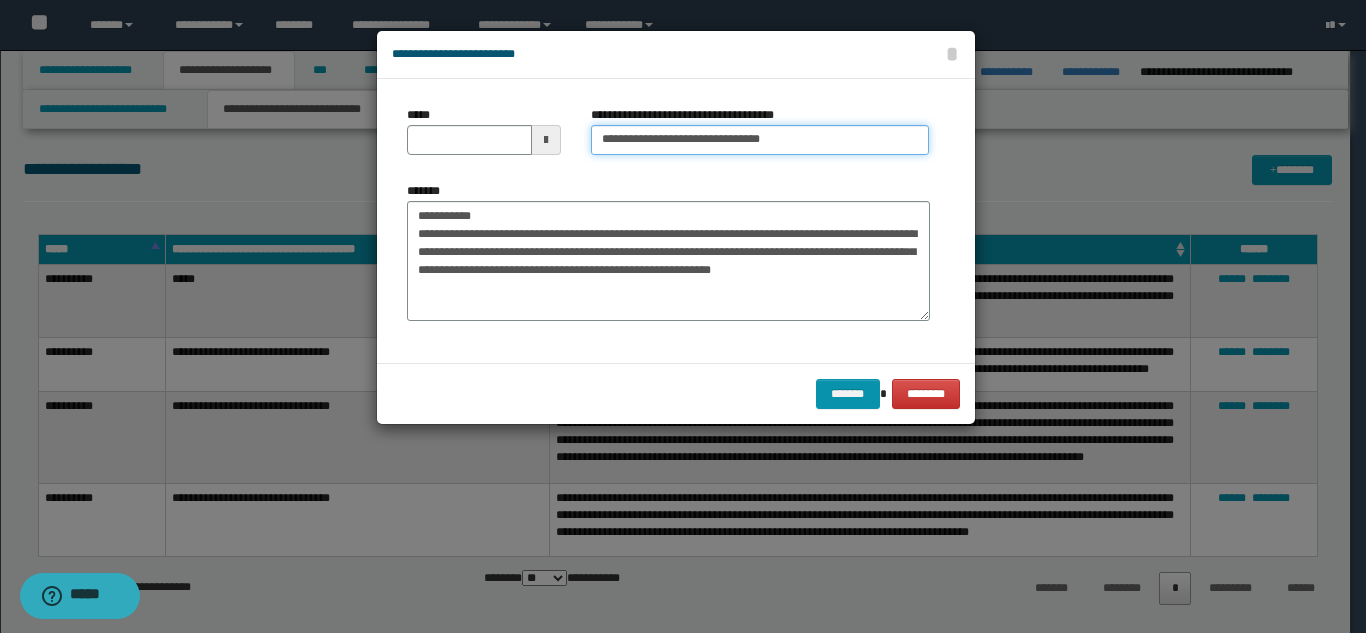type on "**********" 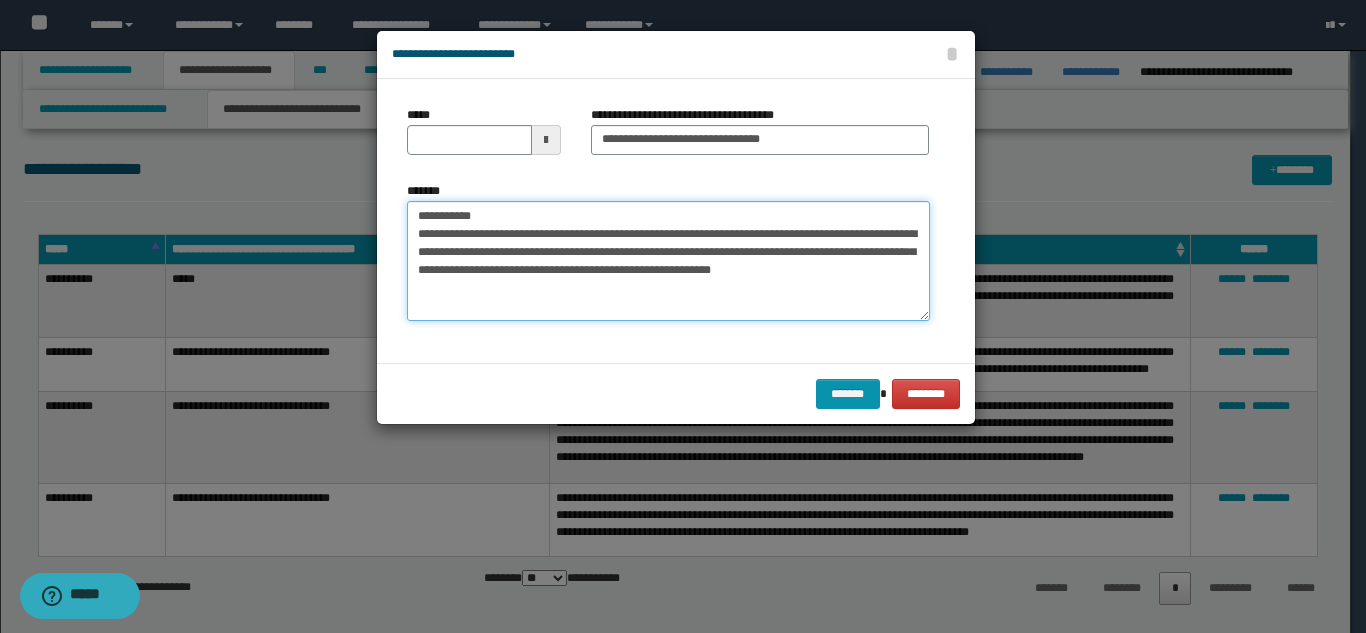 drag, startPoint x: 467, startPoint y: 211, endPoint x: 402, endPoint y: 200, distance: 65.9242 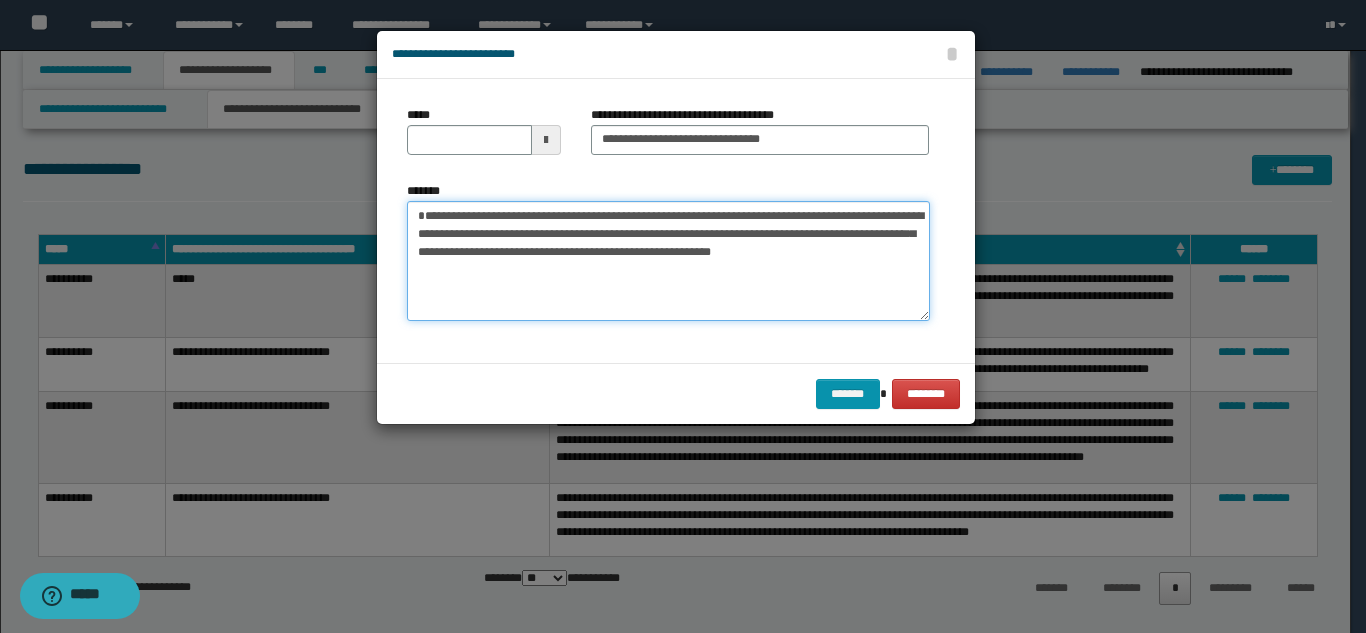 type on "**********" 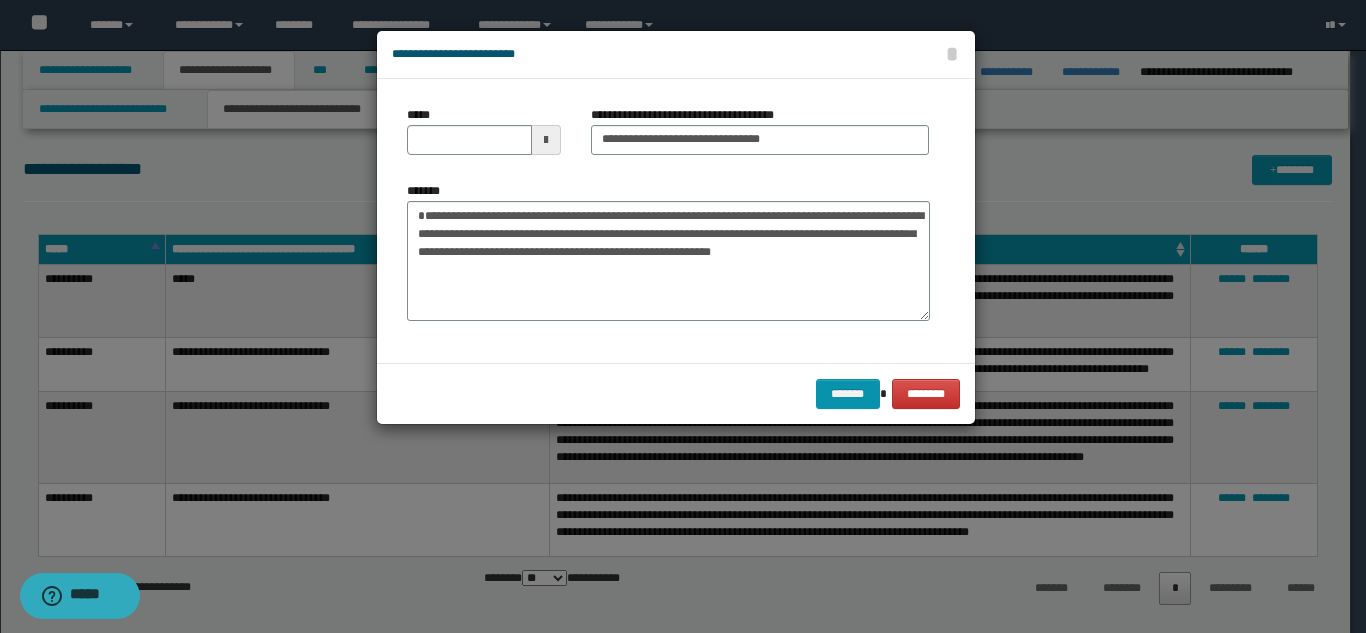 click on "*****" at bounding box center [484, 138] 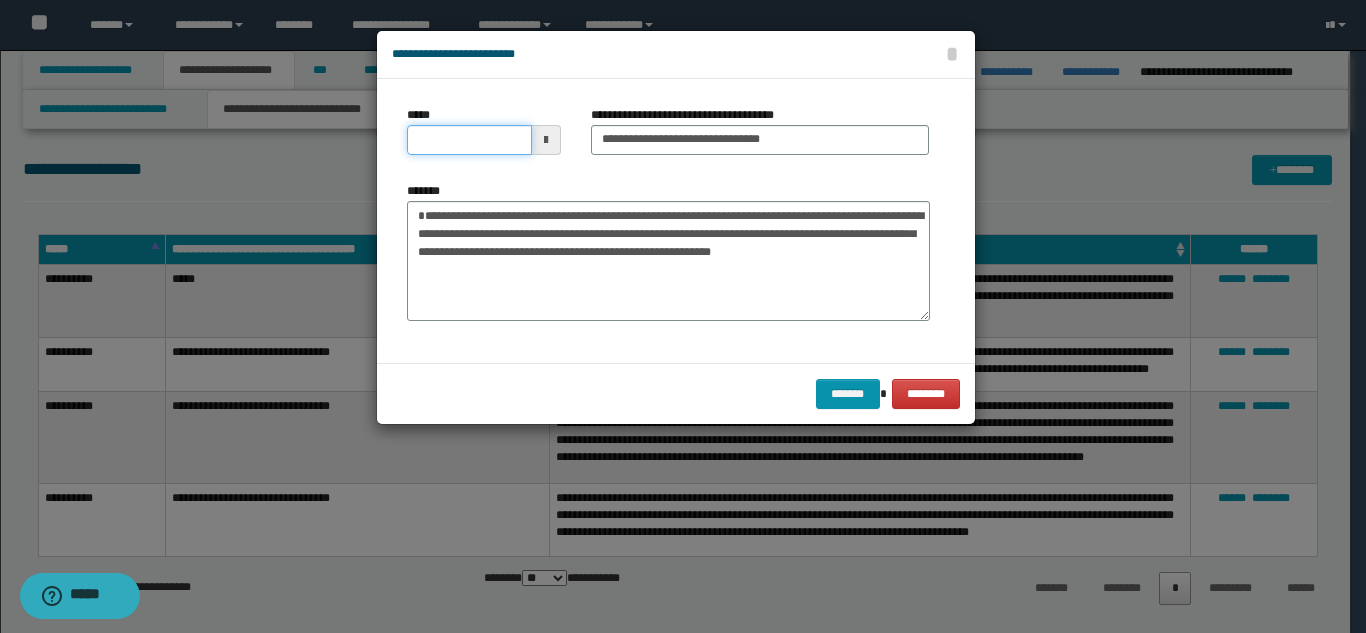 click on "*****" at bounding box center [469, 140] 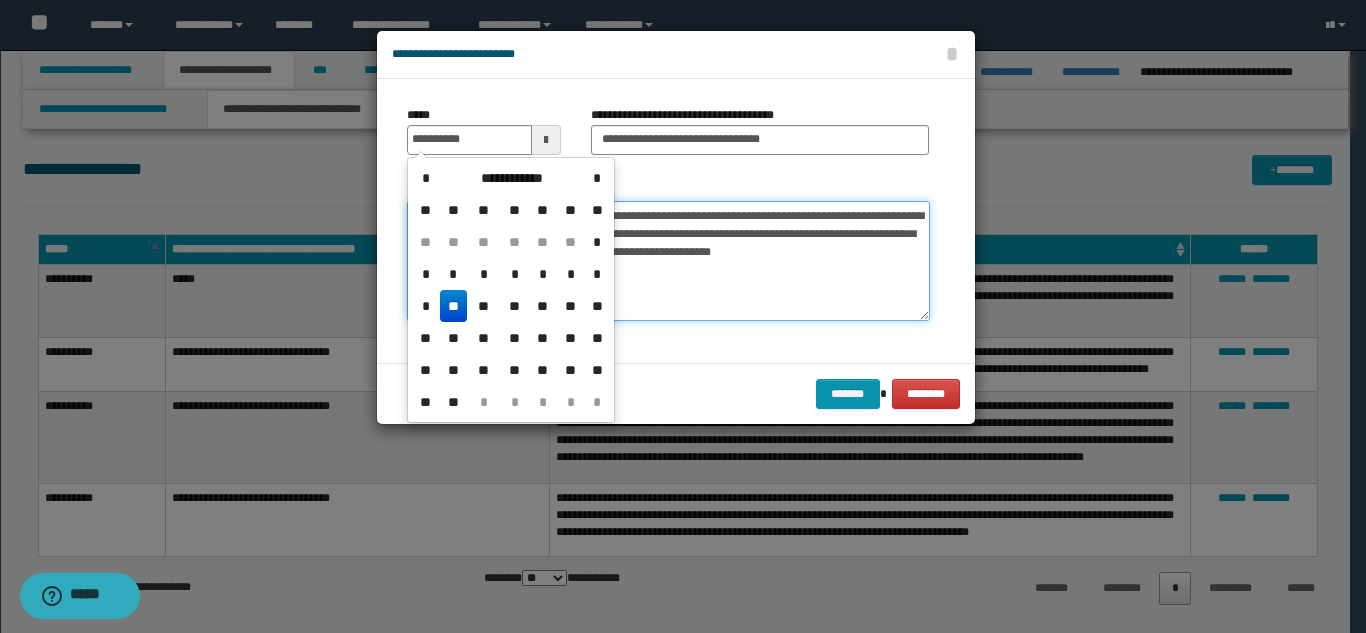 type on "**********" 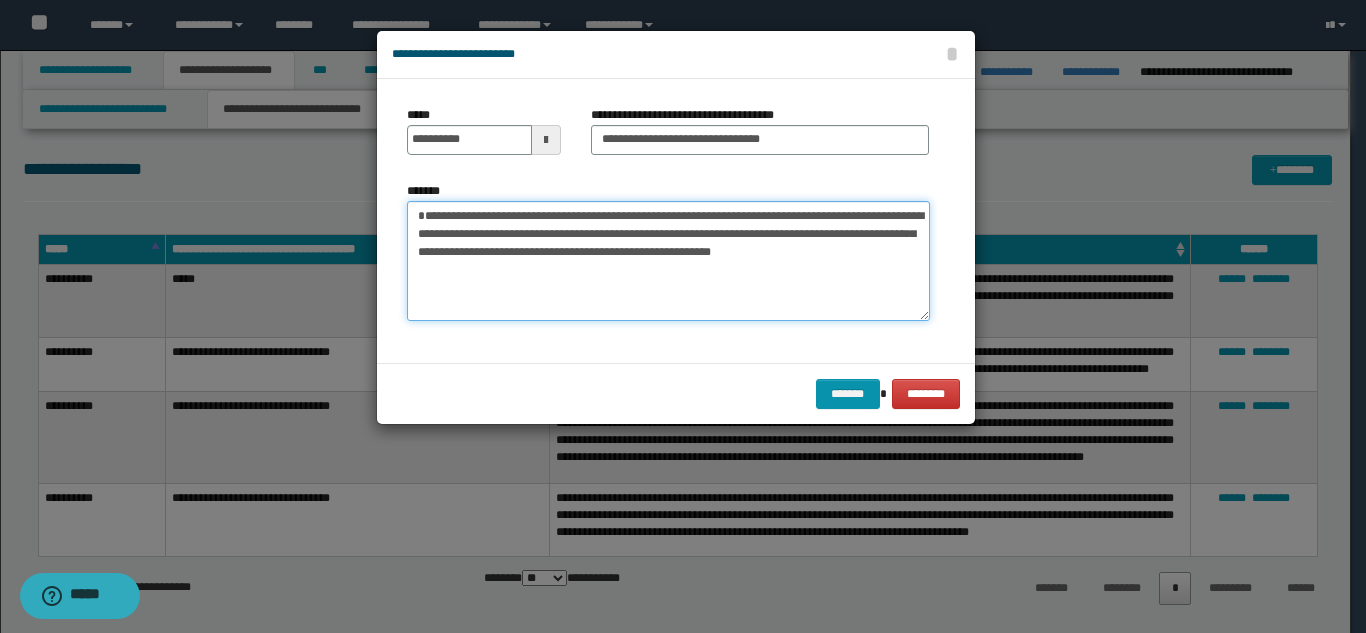click on "**********" at bounding box center [668, 261] 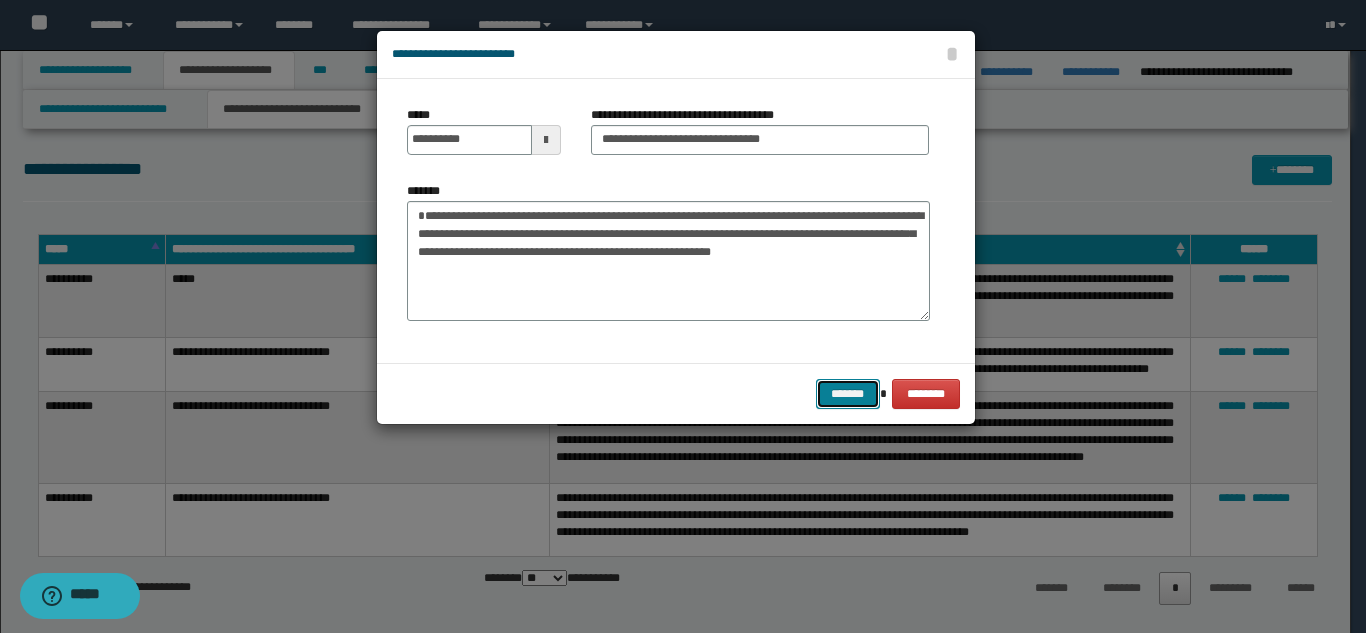 click on "*******" at bounding box center (848, 394) 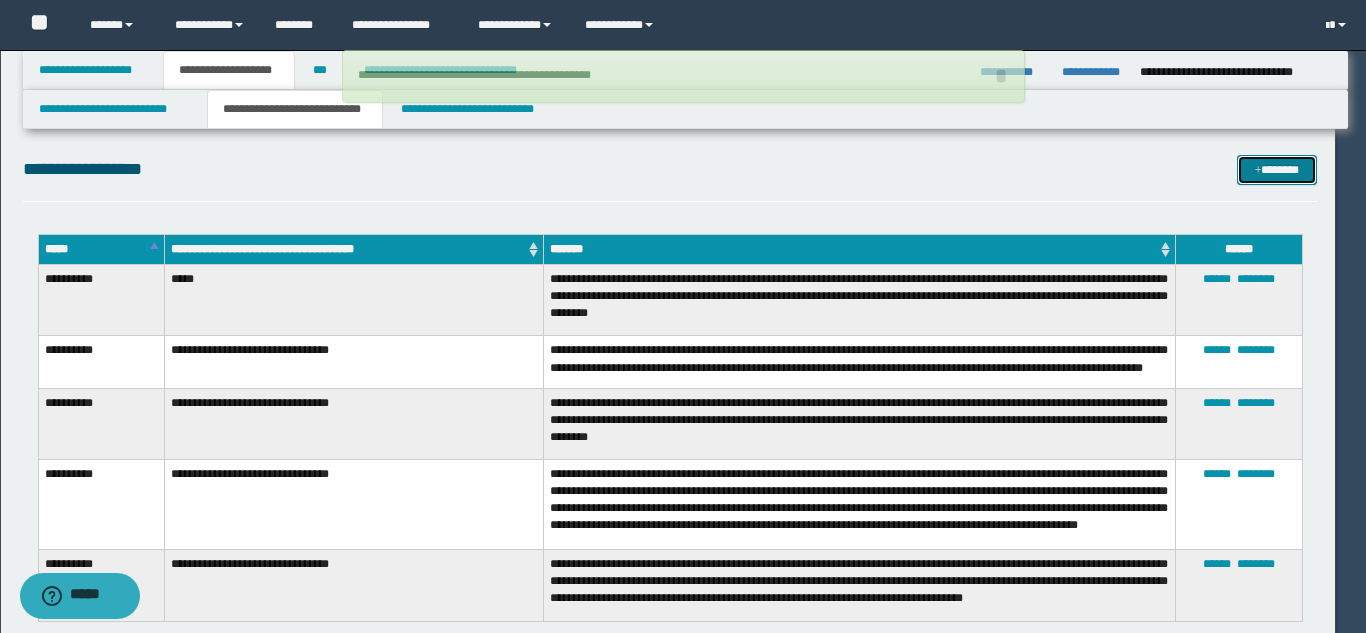 type 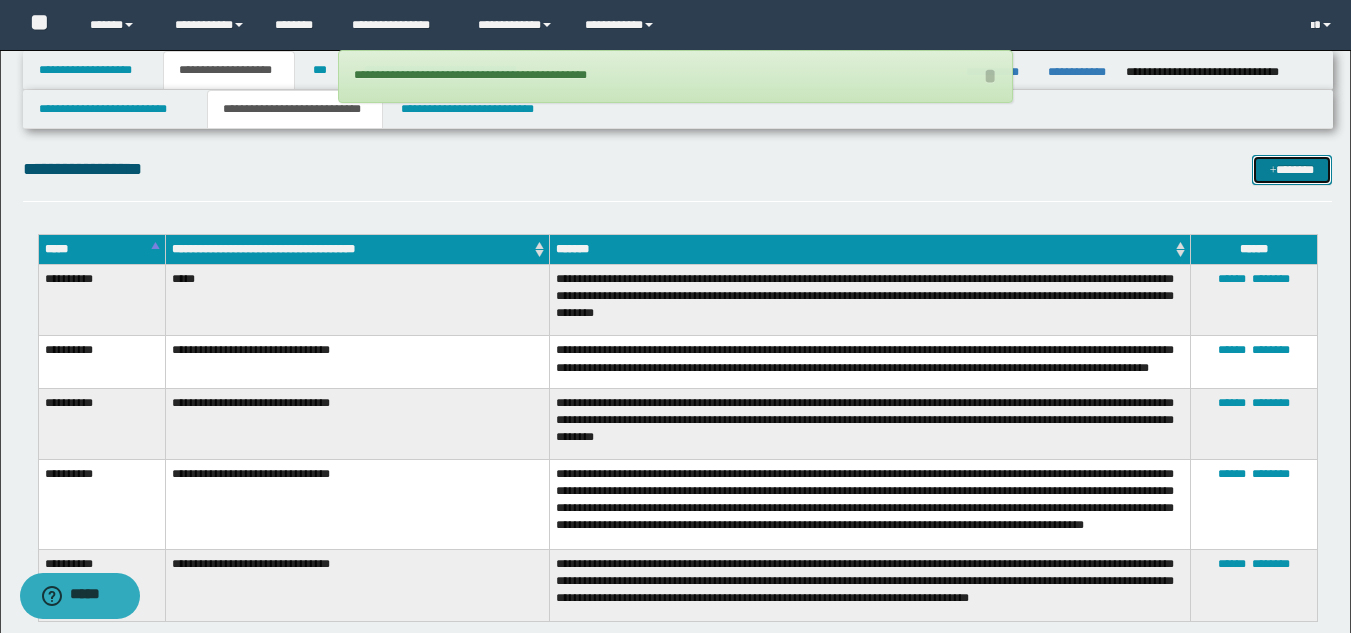click on "*******" at bounding box center (1292, 170) 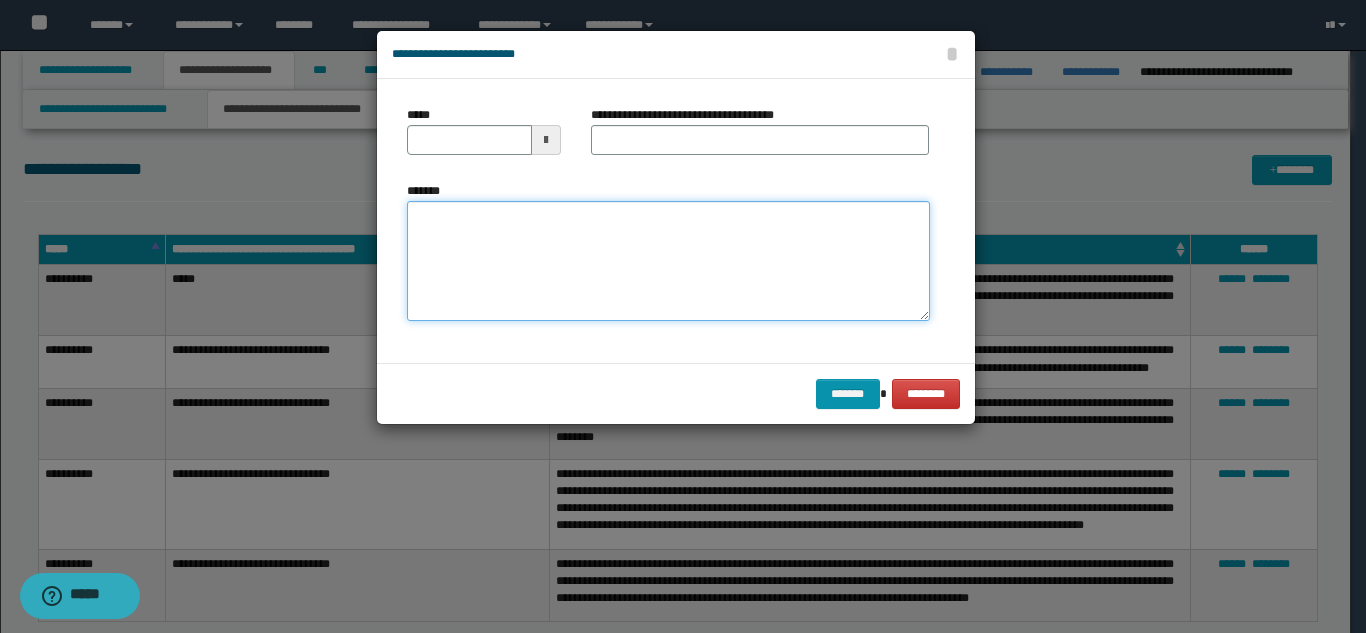 click on "*******" at bounding box center [668, 261] 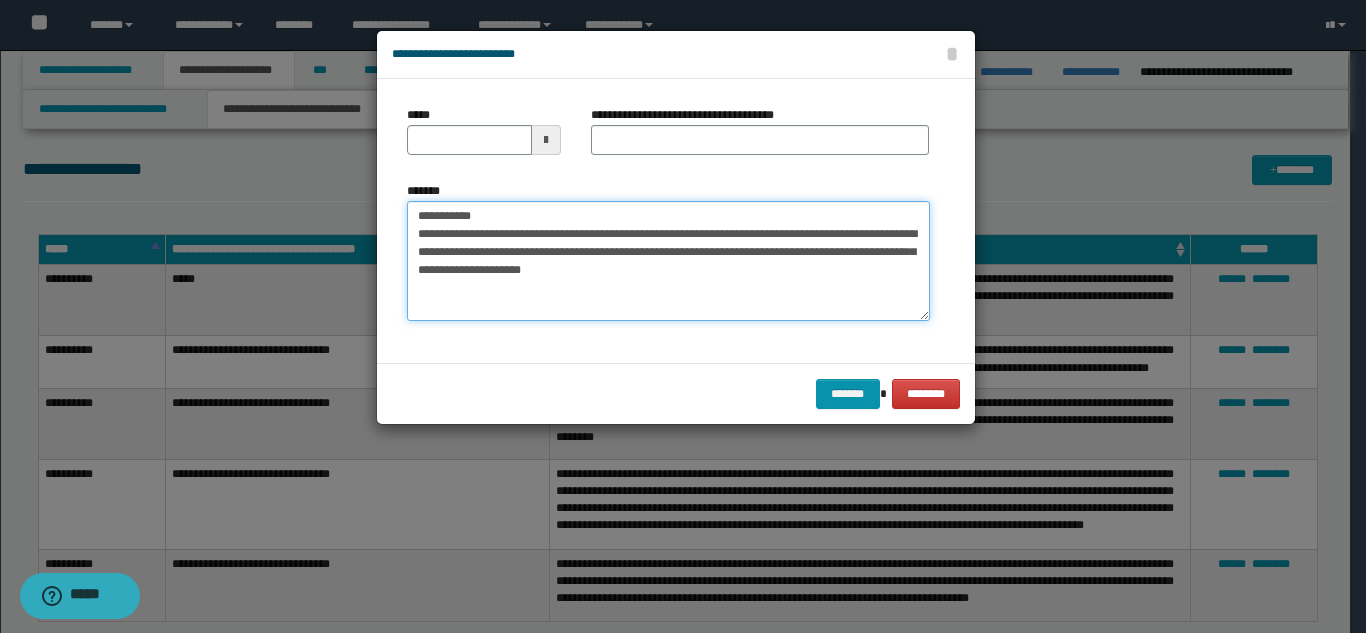 drag, startPoint x: 529, startPoint y: 213, endPoint x: 589, endPoint y: 179, distance: 68.96376 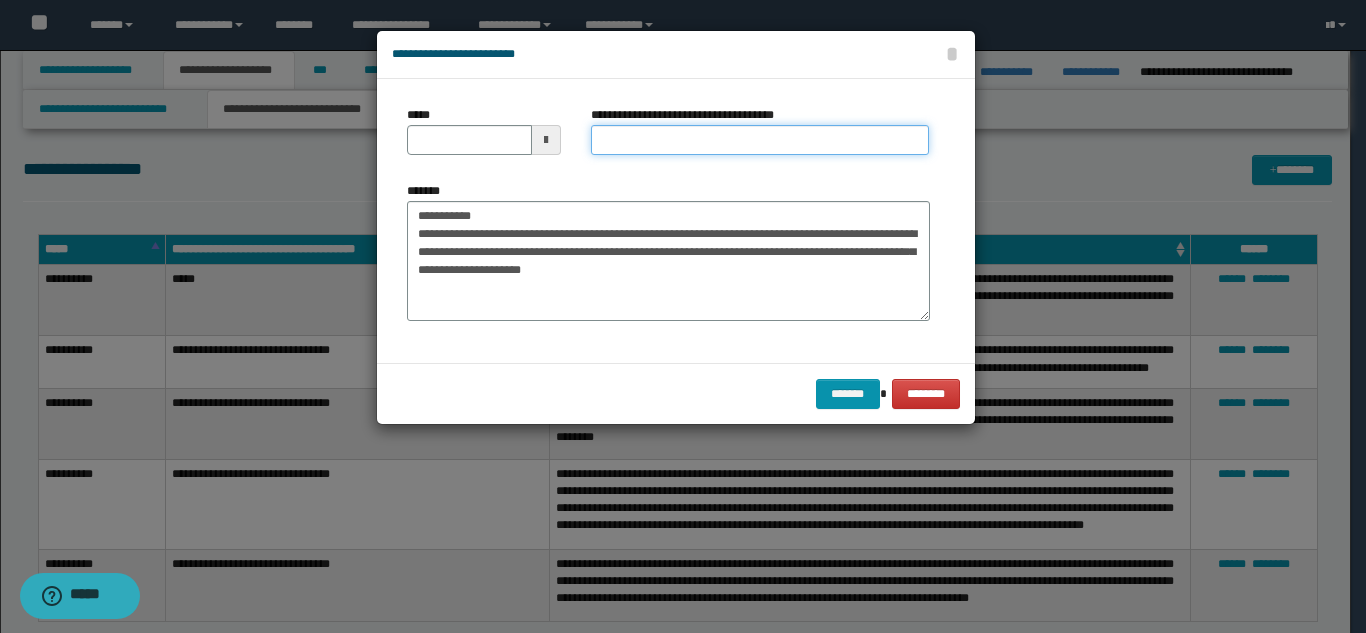 drag, startPoint x: 629, startPoint y: 150, endPoint x: 614, endPoint y: 160, distance: 18.027756 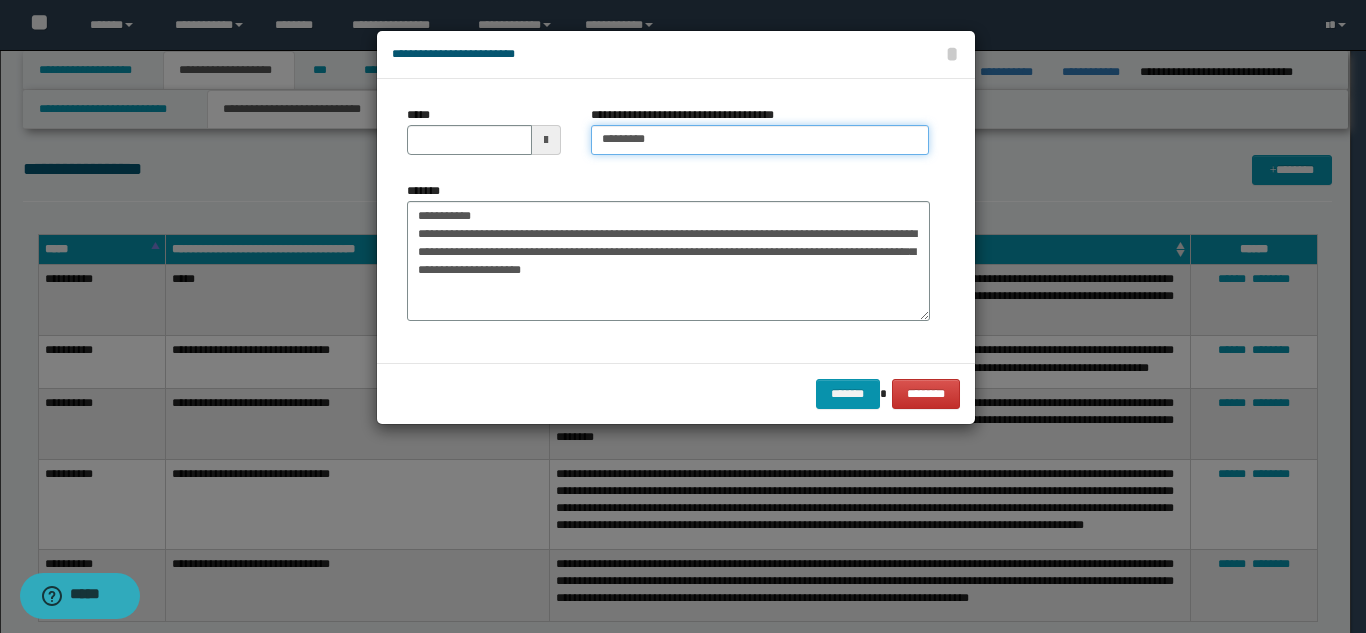 type on "********" 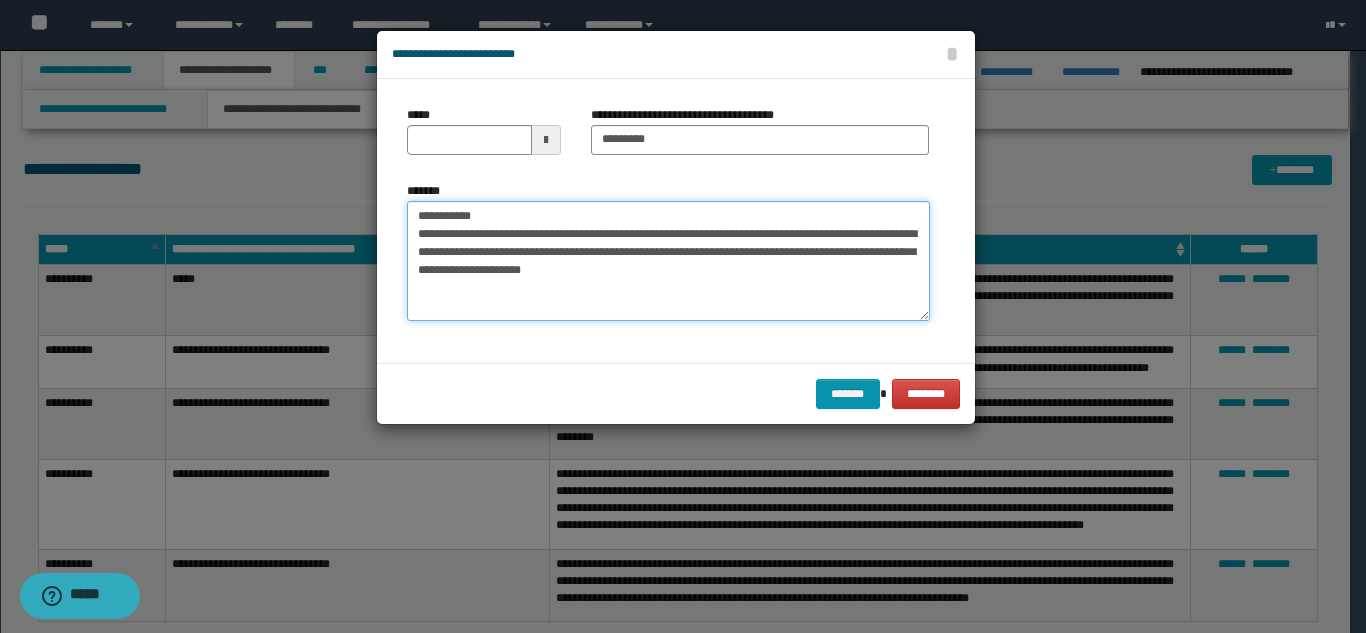 drag, startPoint x: 481, startPoint y: 216, endPoint x: 398, endPoint y: 211, distance: 83.15047 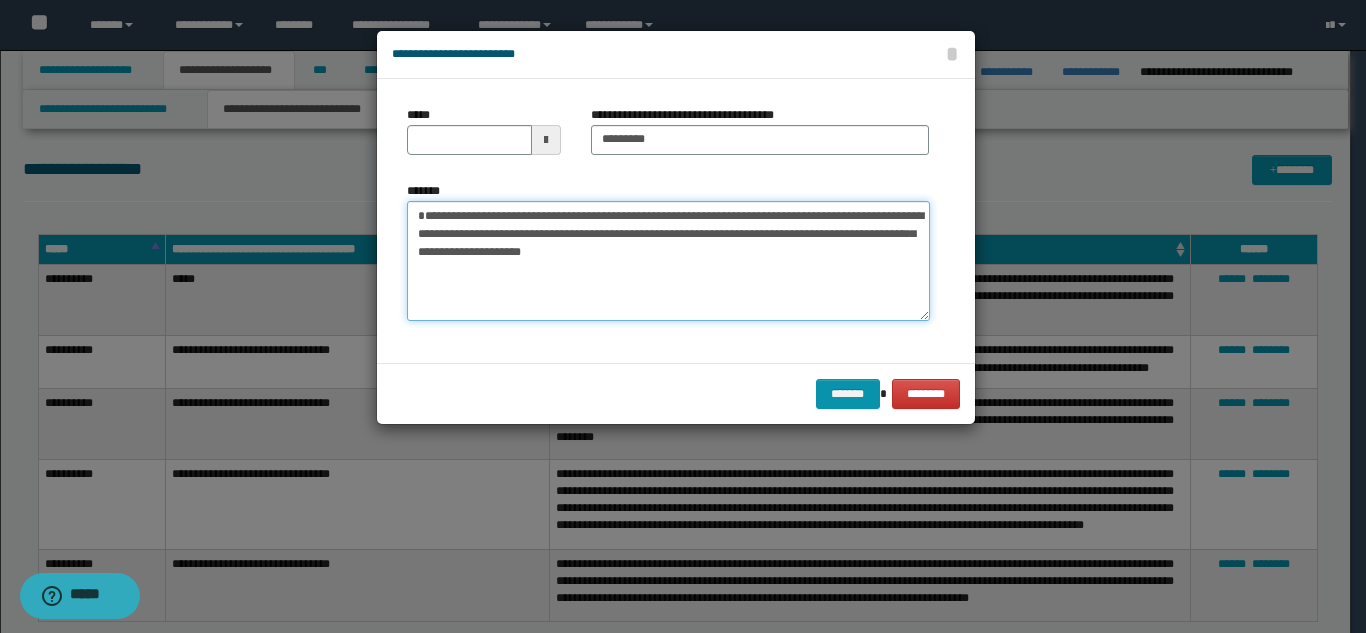 type 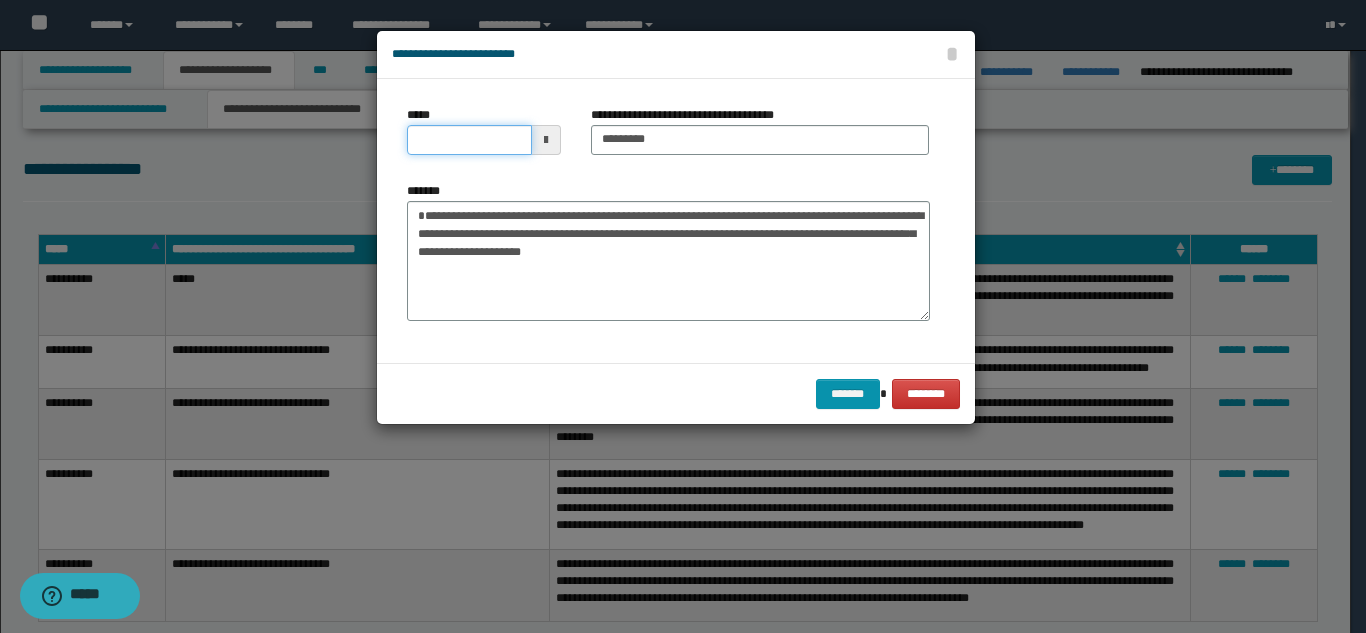click on "*****" at bounding box center (469, 140) 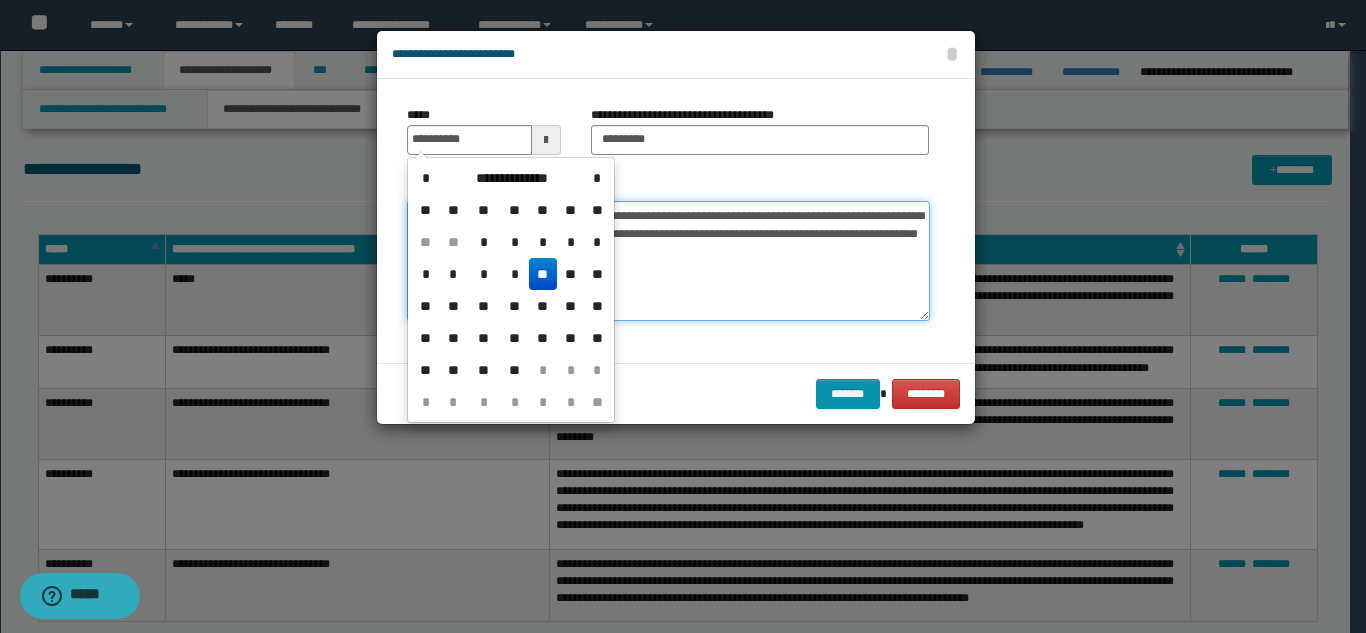 type on "**********" 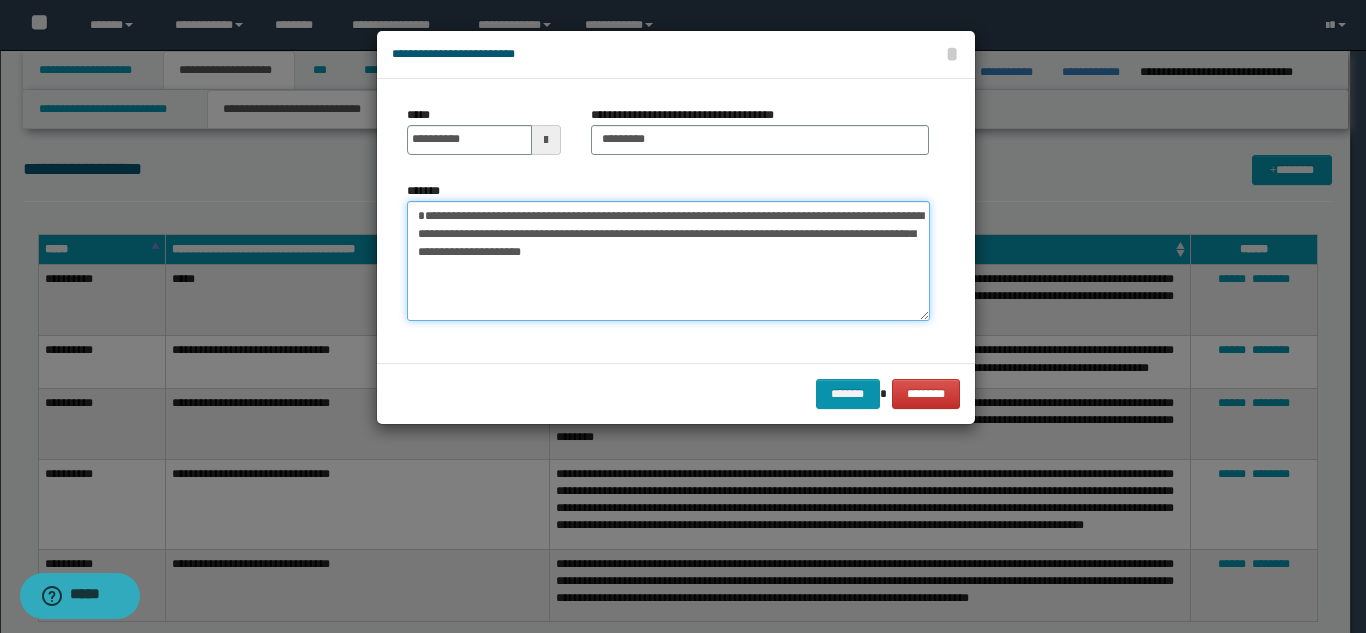 click on "**********" at bounding box center [668, 261] 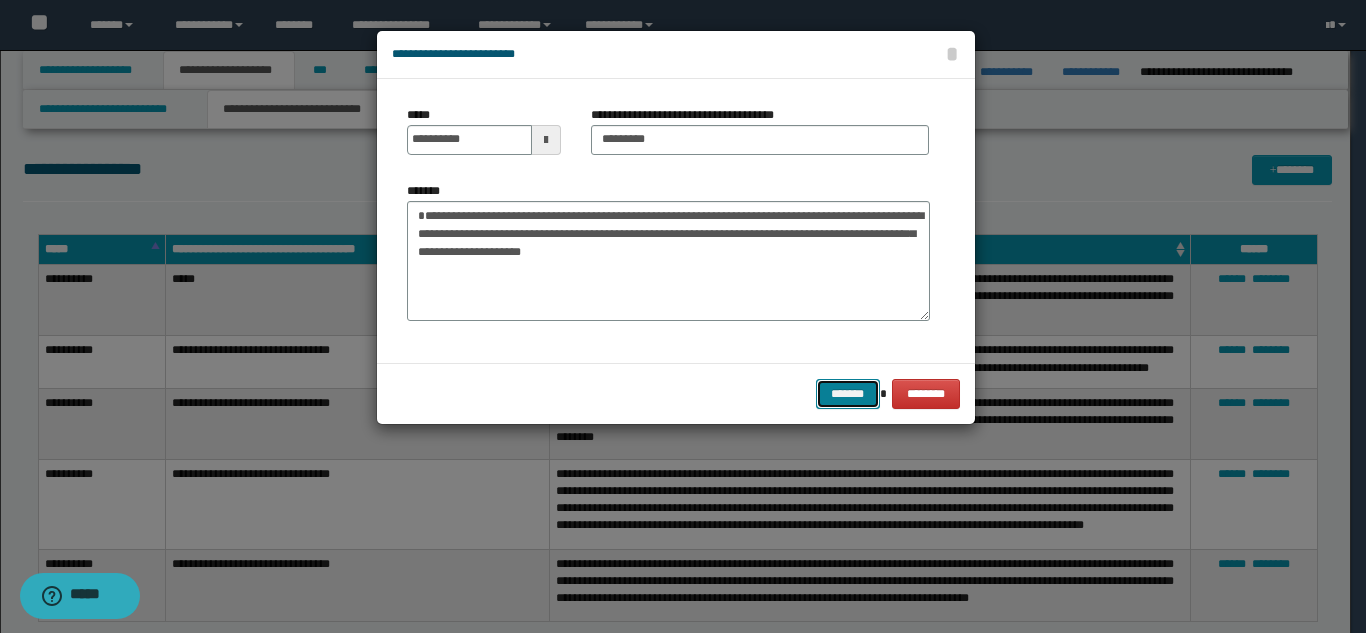 click on "*******" at bounding box center [848, 394] 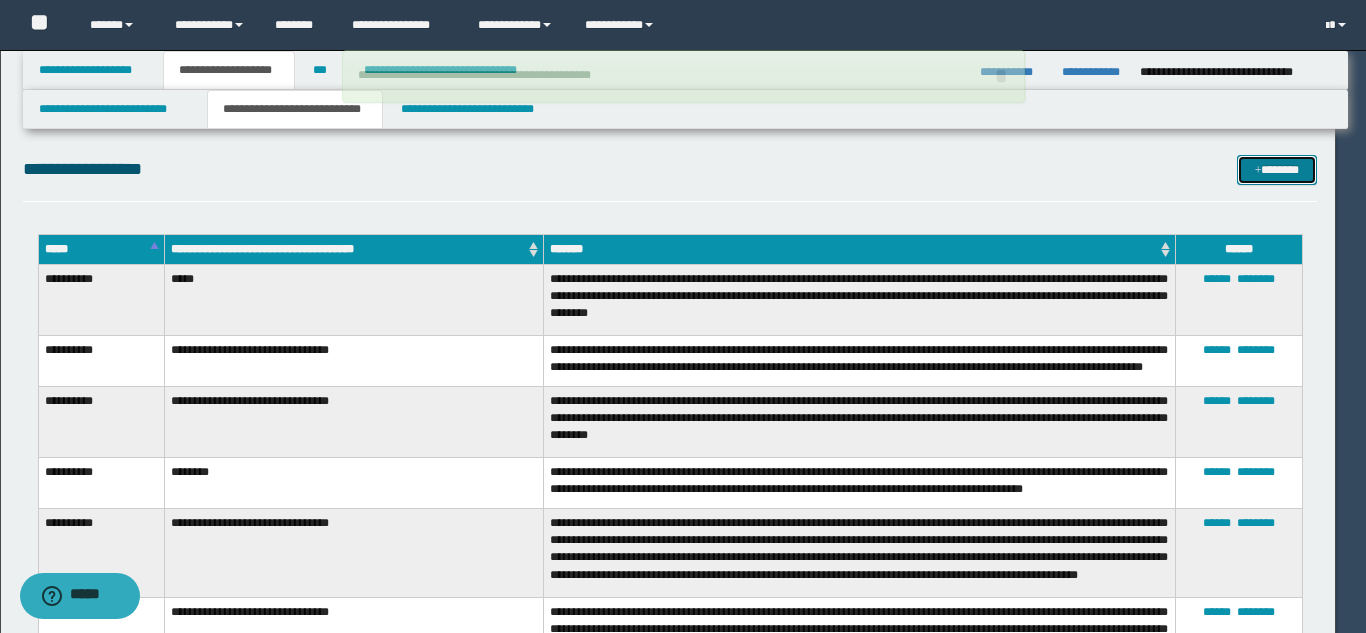 type 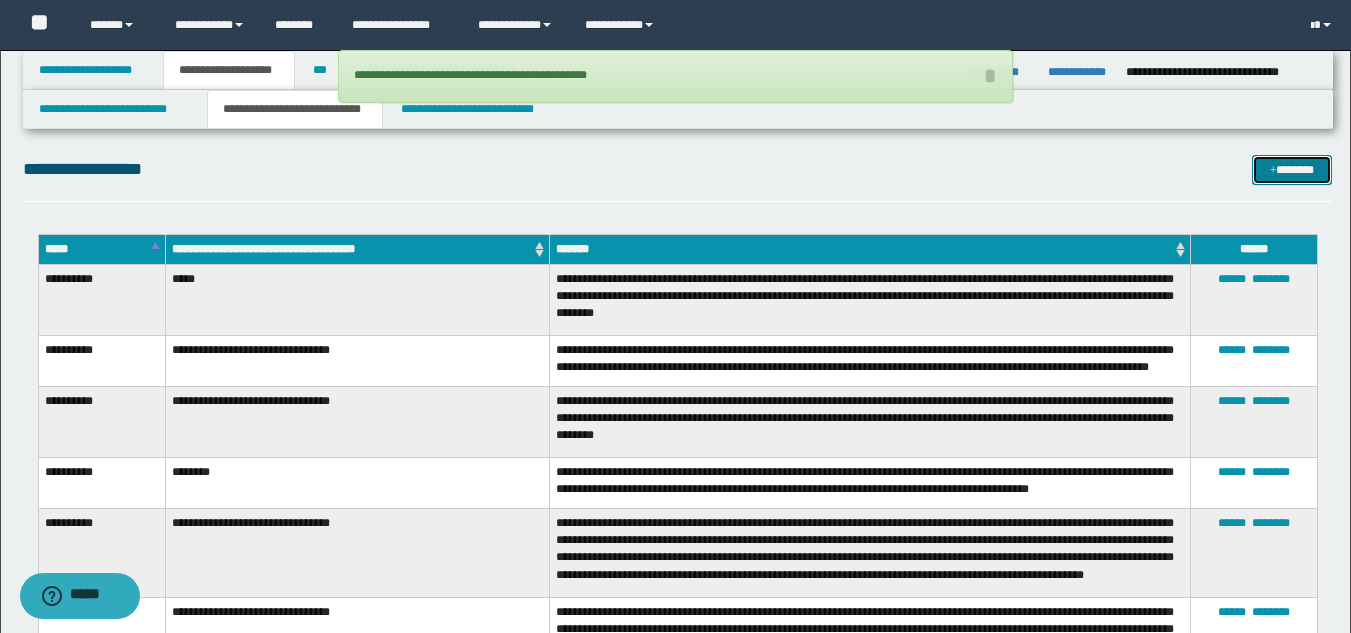 click on "*******" at bounding box center (1292, 170) 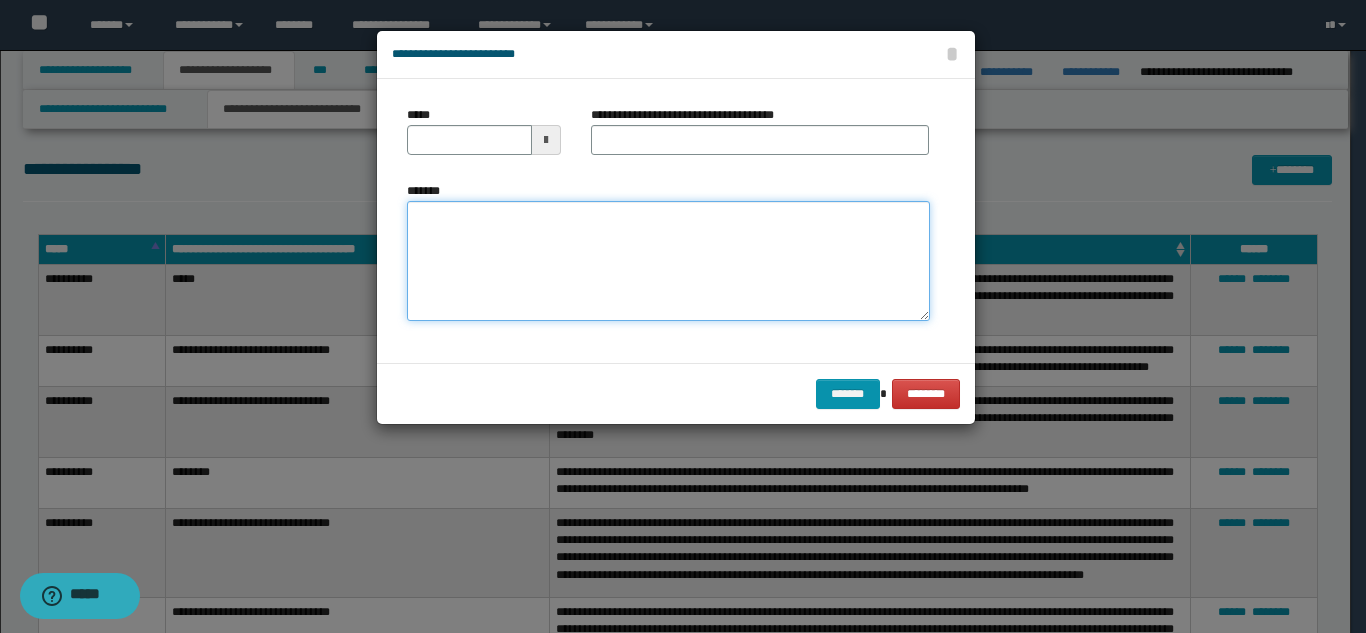 click on "*******" at bounding box center (668, 261) 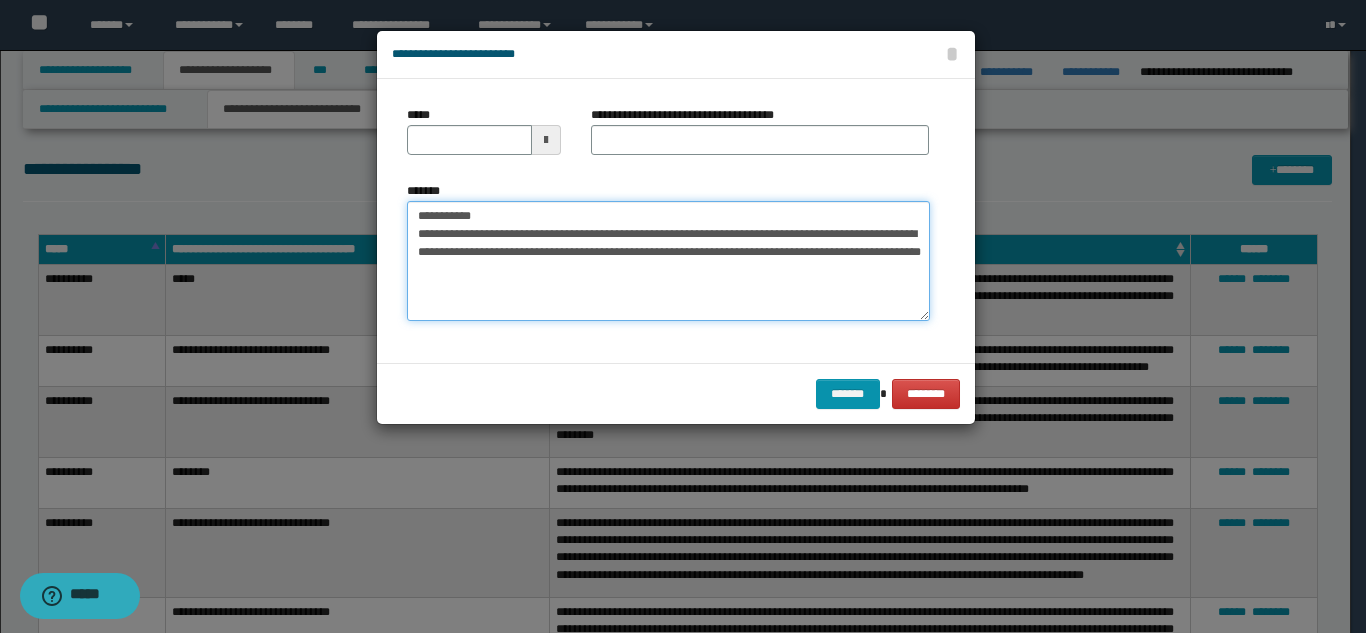 drag, startPoint x: 684, startPoint y: 216, endPoint x: 485, endPoint y: 211, distance: 199.0628 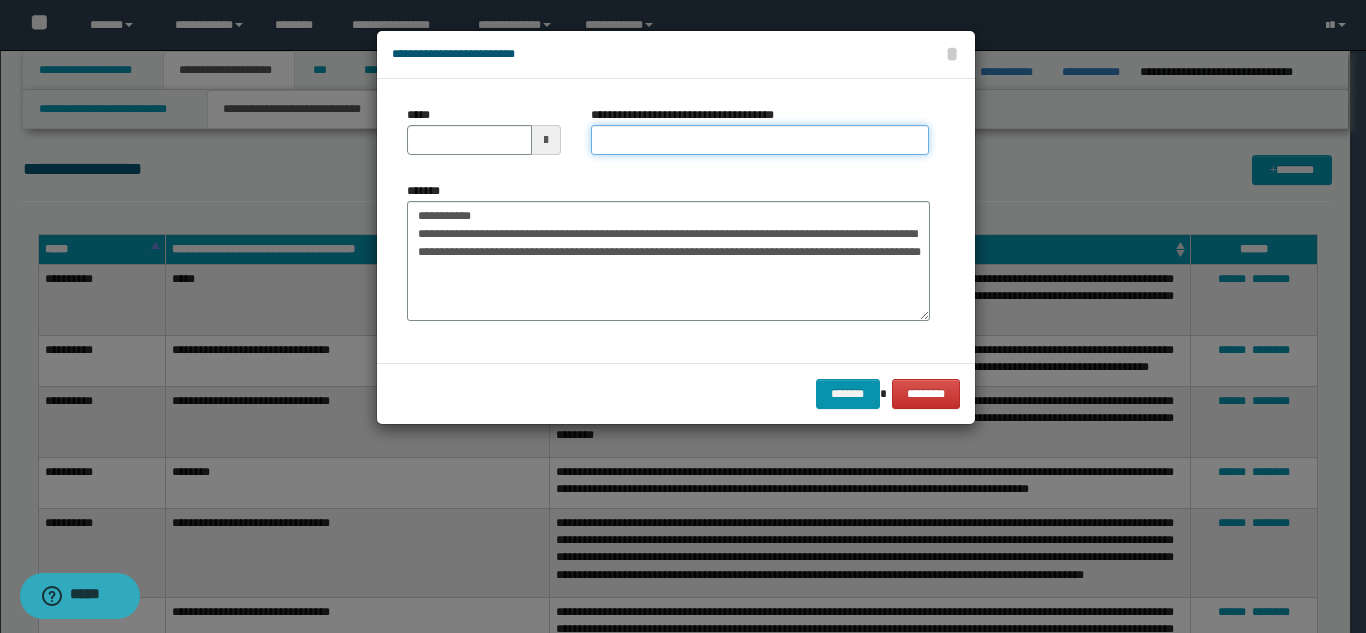 click on "**********" at bounding box center [760, 140] 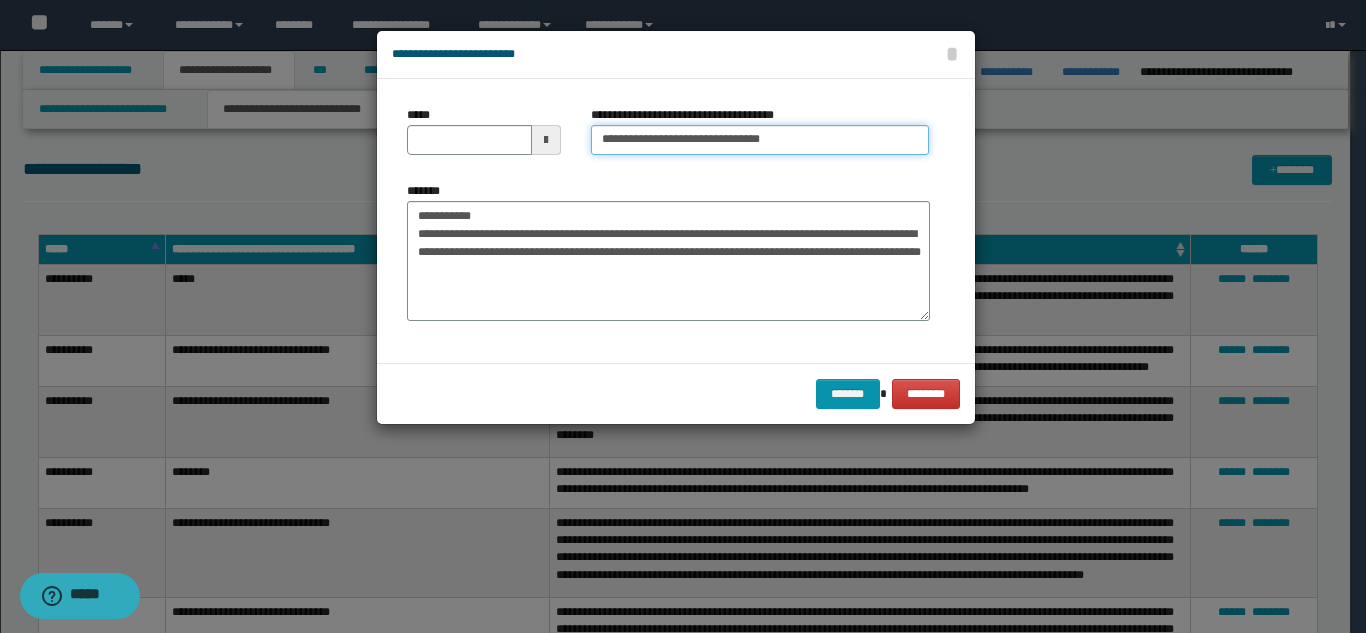 type on "**********" 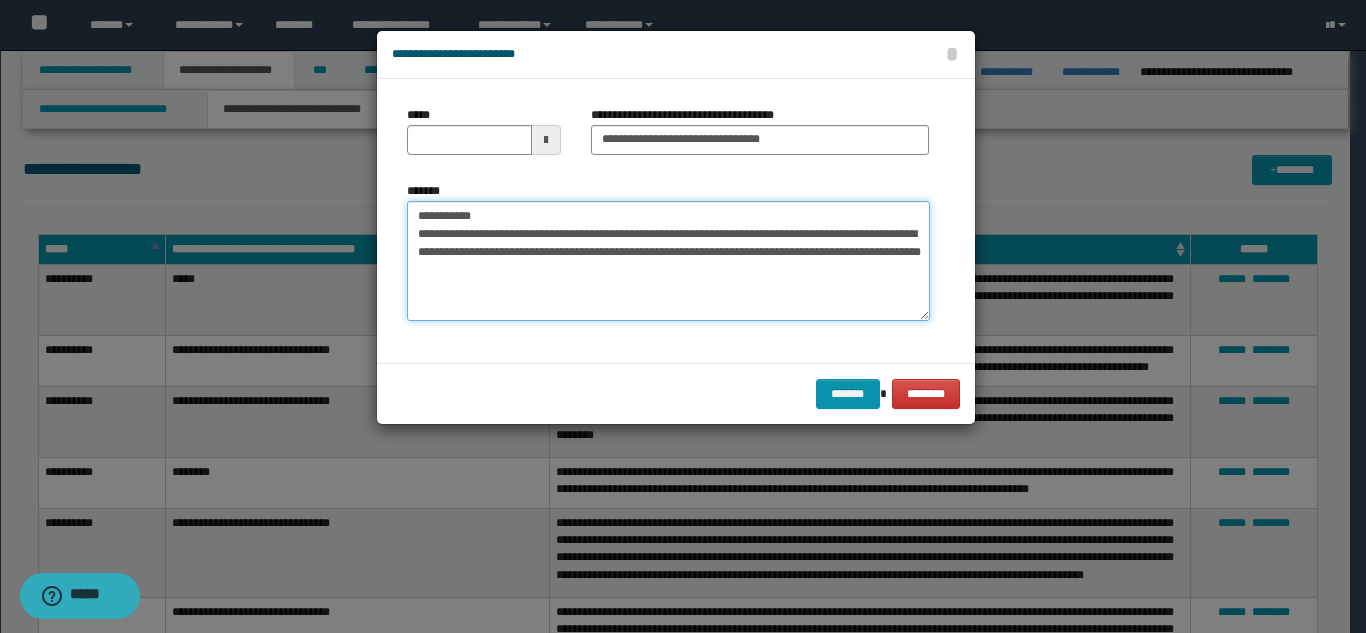 drag, startPoint x: 482, startPoint y: 220, endPoint x: 415, endPoint y: 215, distance: 67.18631 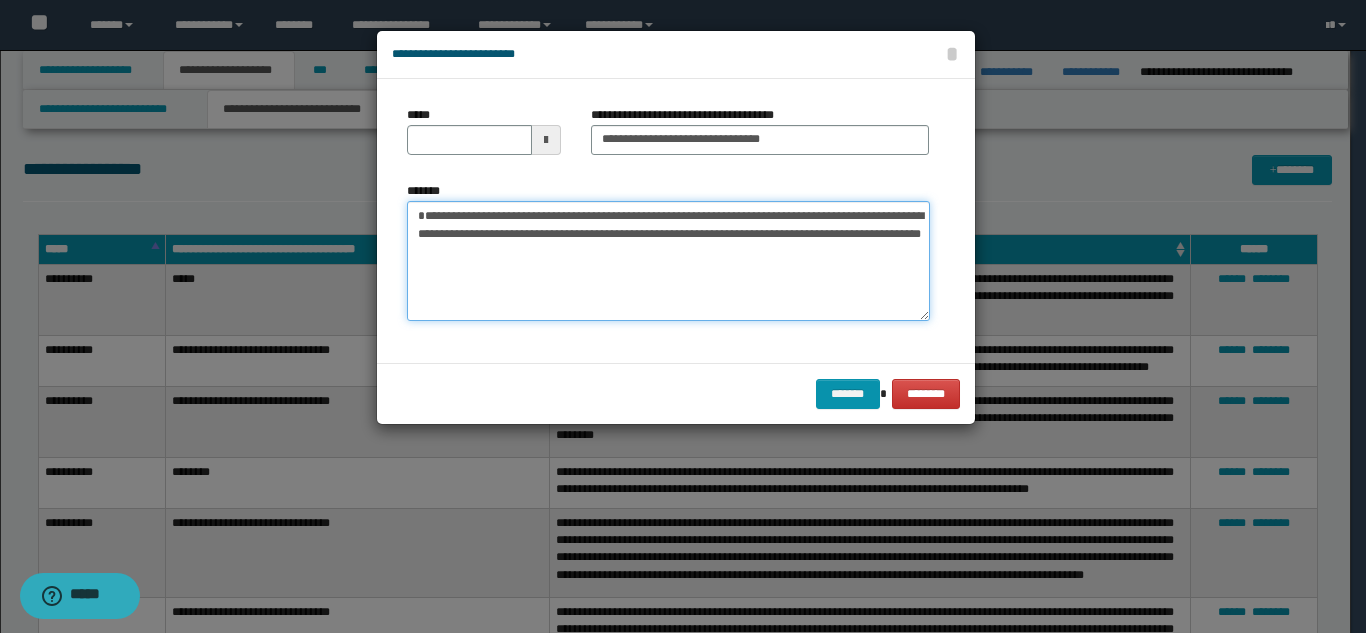 type 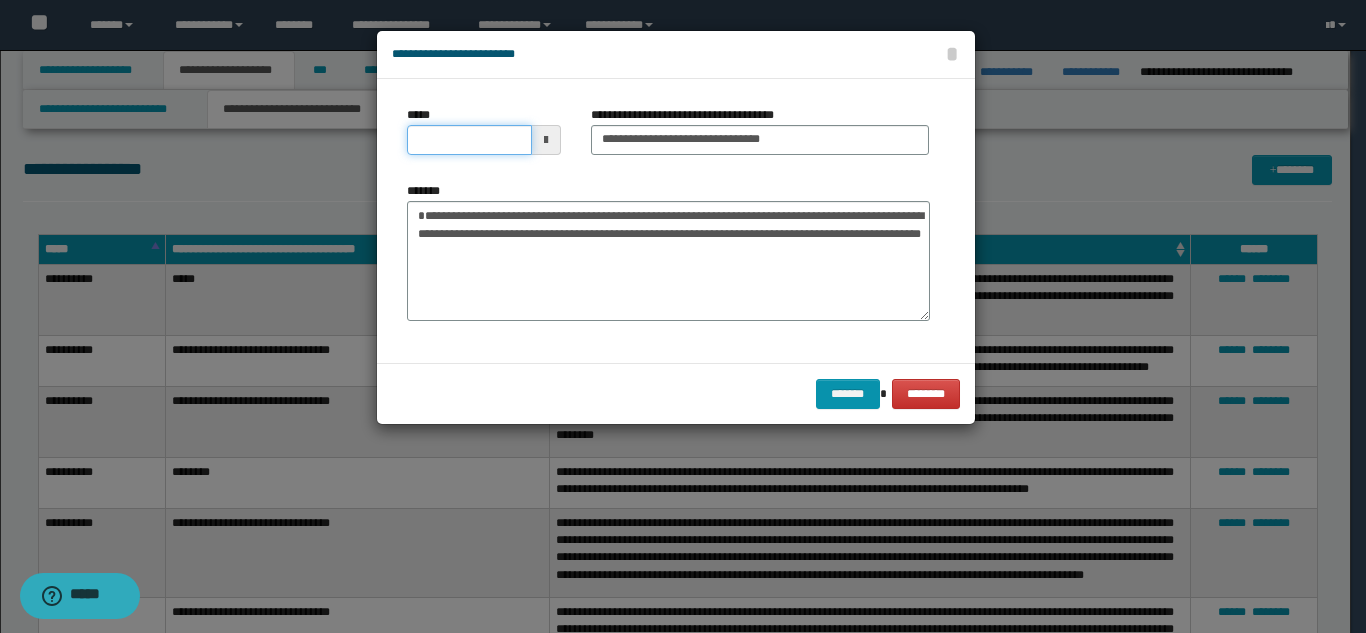 click on "*****" at bounding box center [469, 140] 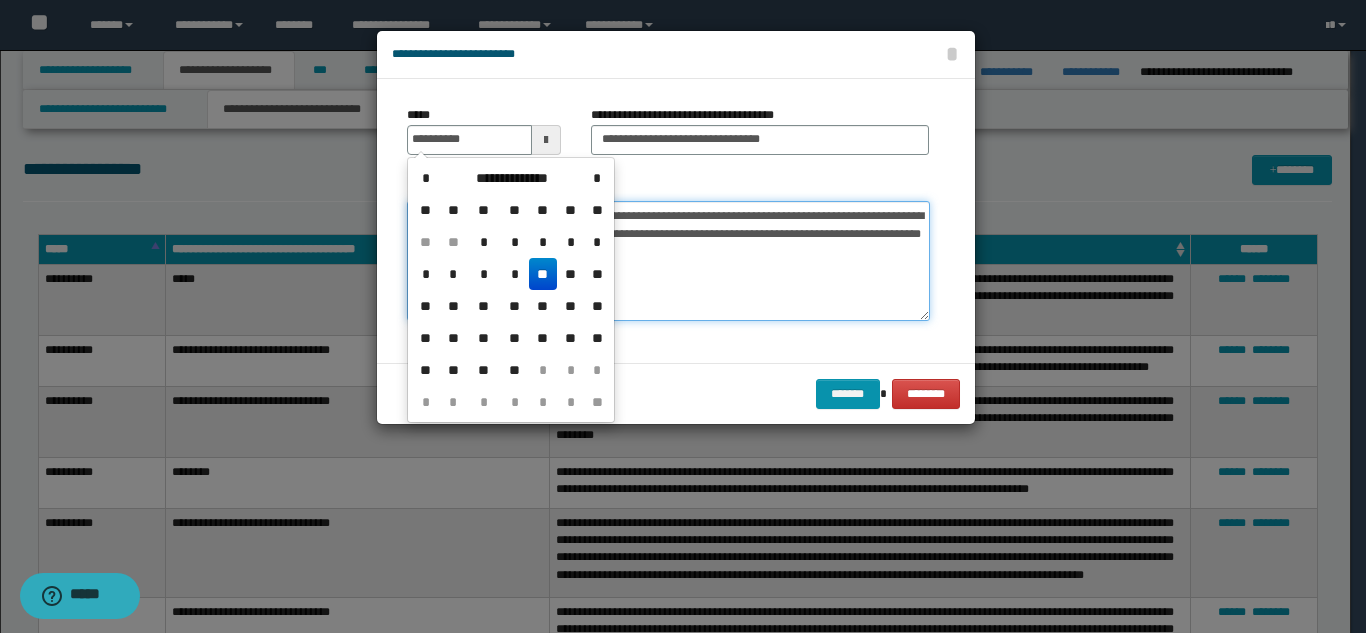 type on "**********" 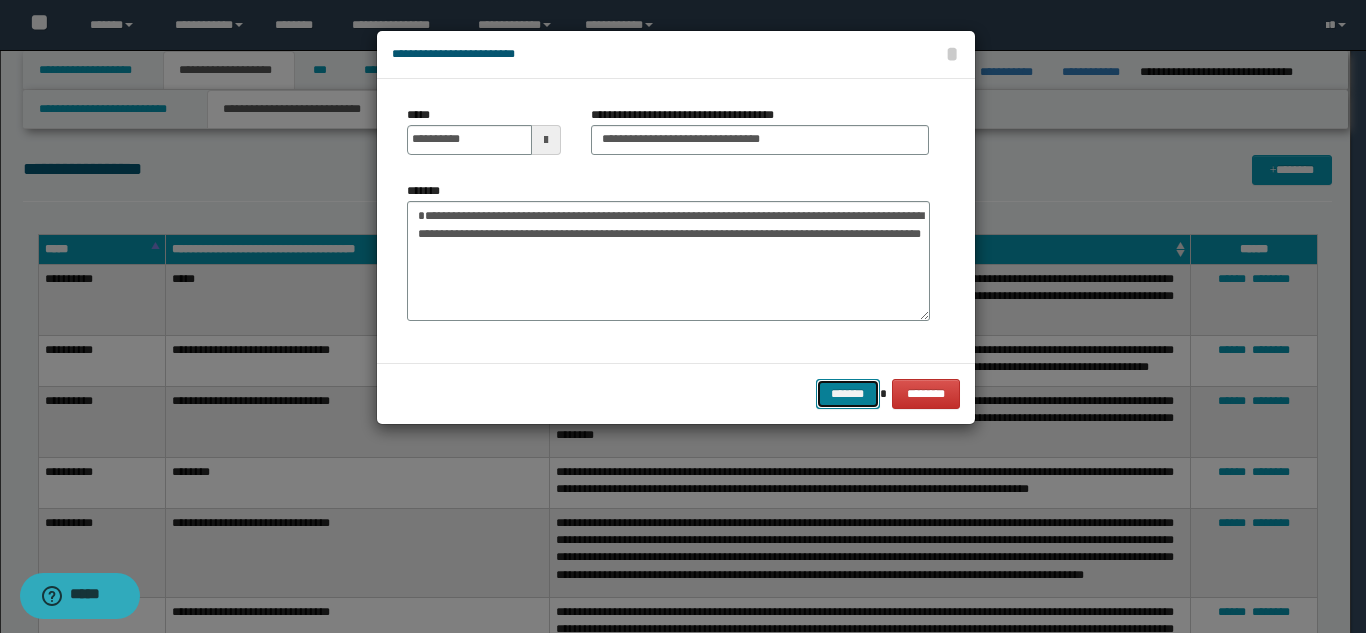 click on "*******" at bounding box center [848, 394] 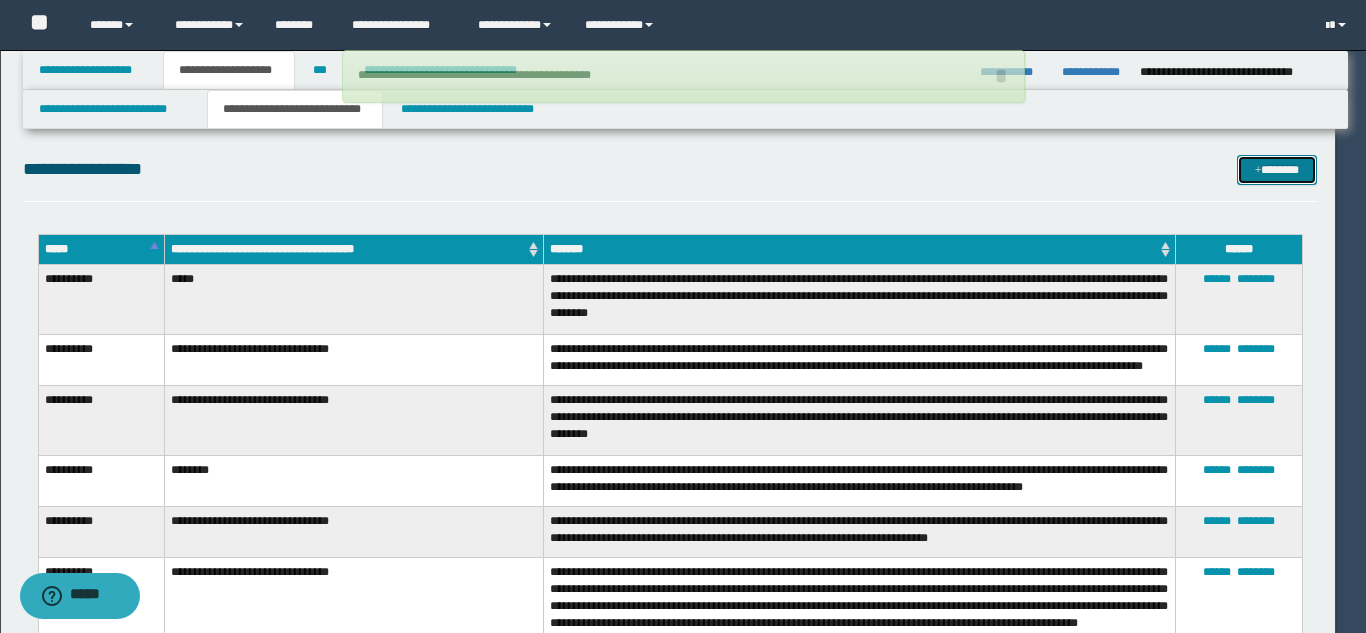 type 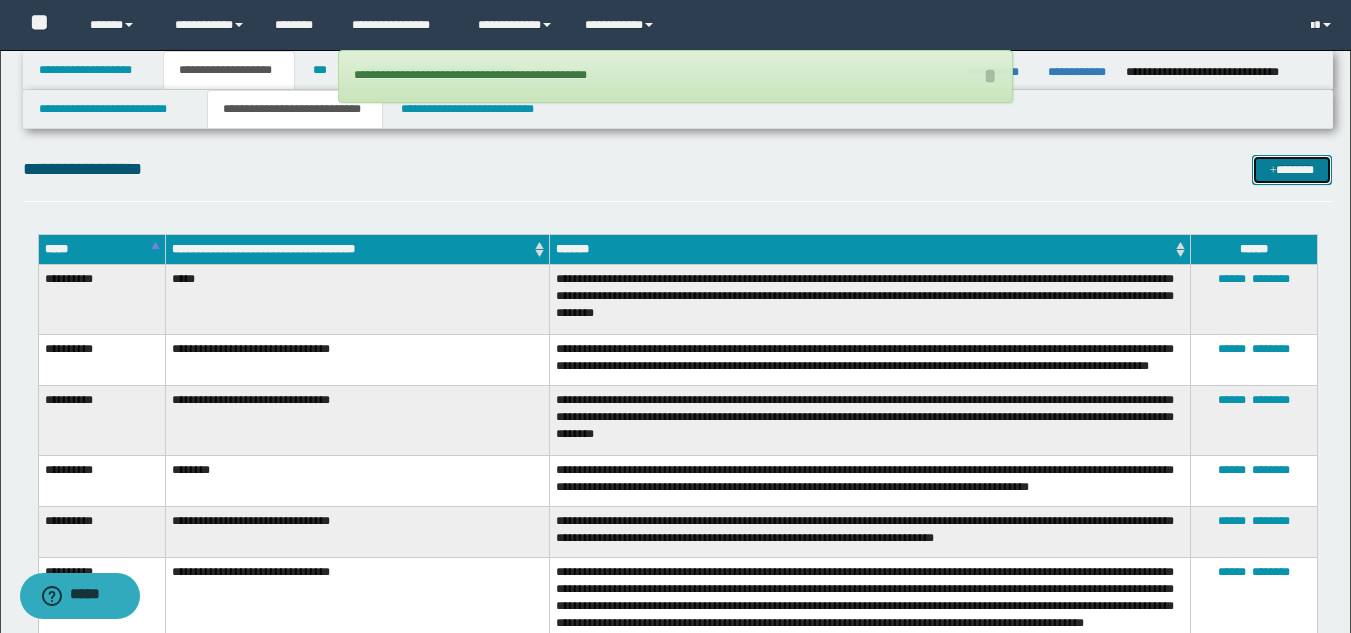 click on "*******" at bounding box center [1292, 170] 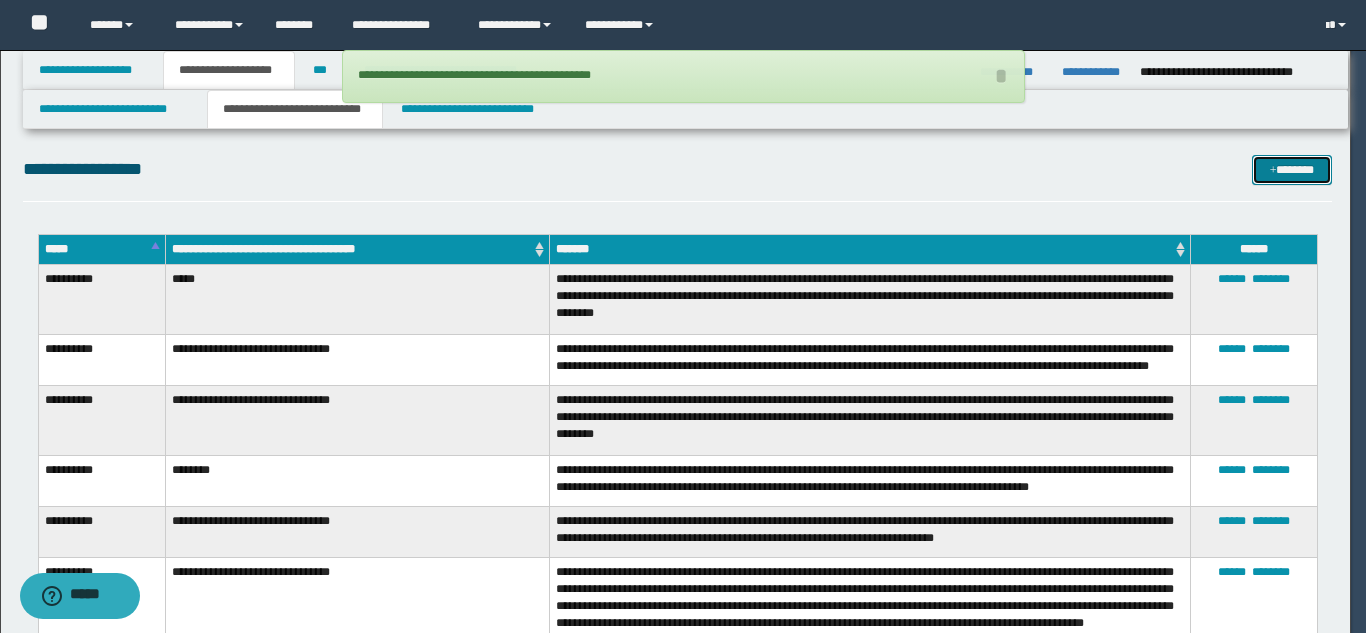 click on "**********" at bounding box center (677, -588) 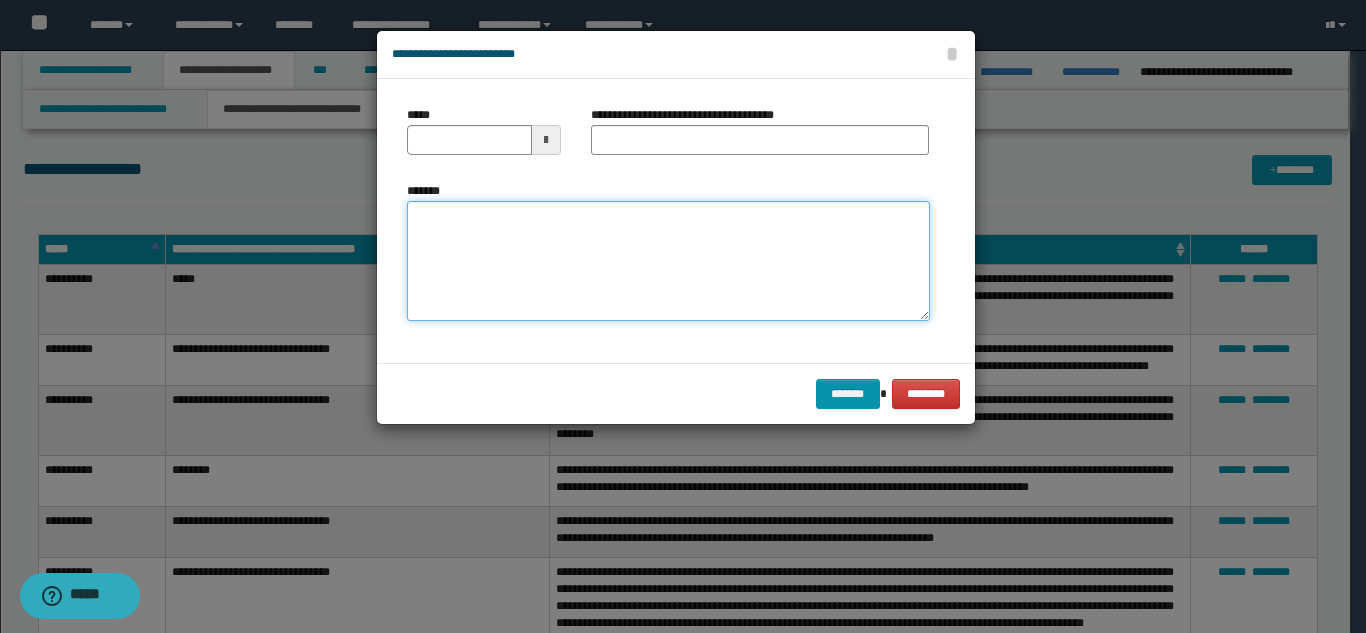 click on "*******" at bounding box center (668, 261) 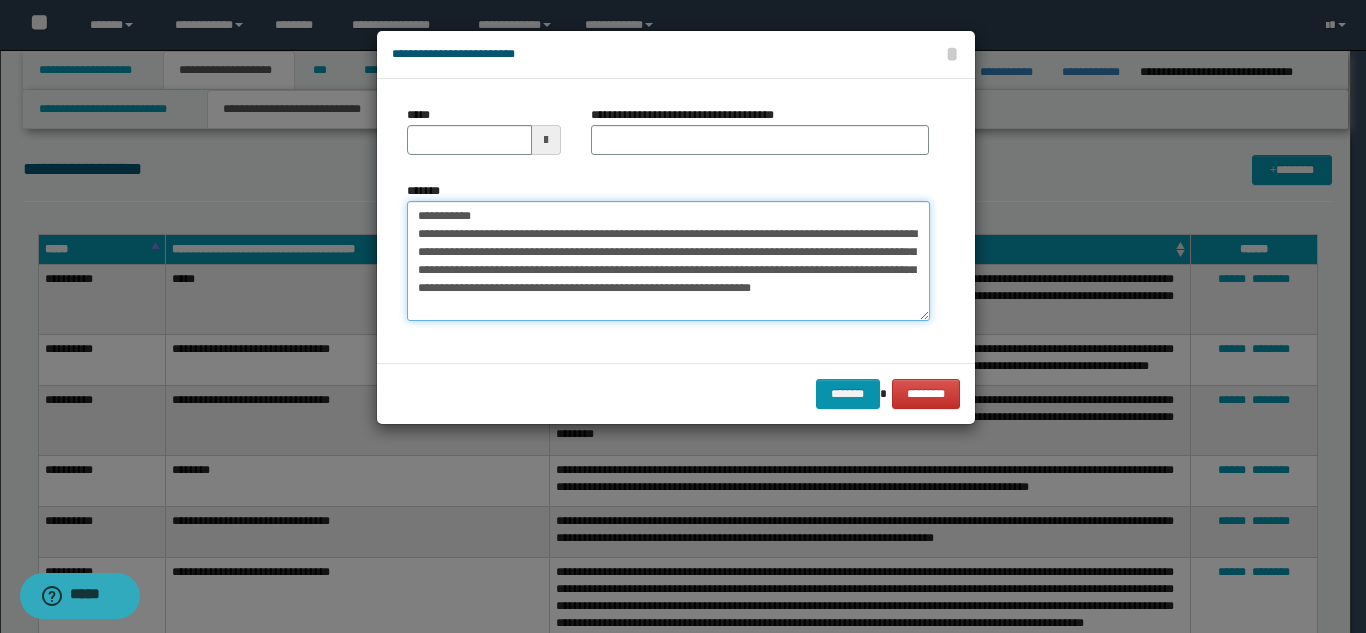drag, startPoint x: 683, startPoint y: 215, endPoint x: 486, endPoint y: 209, distance: 197.09135 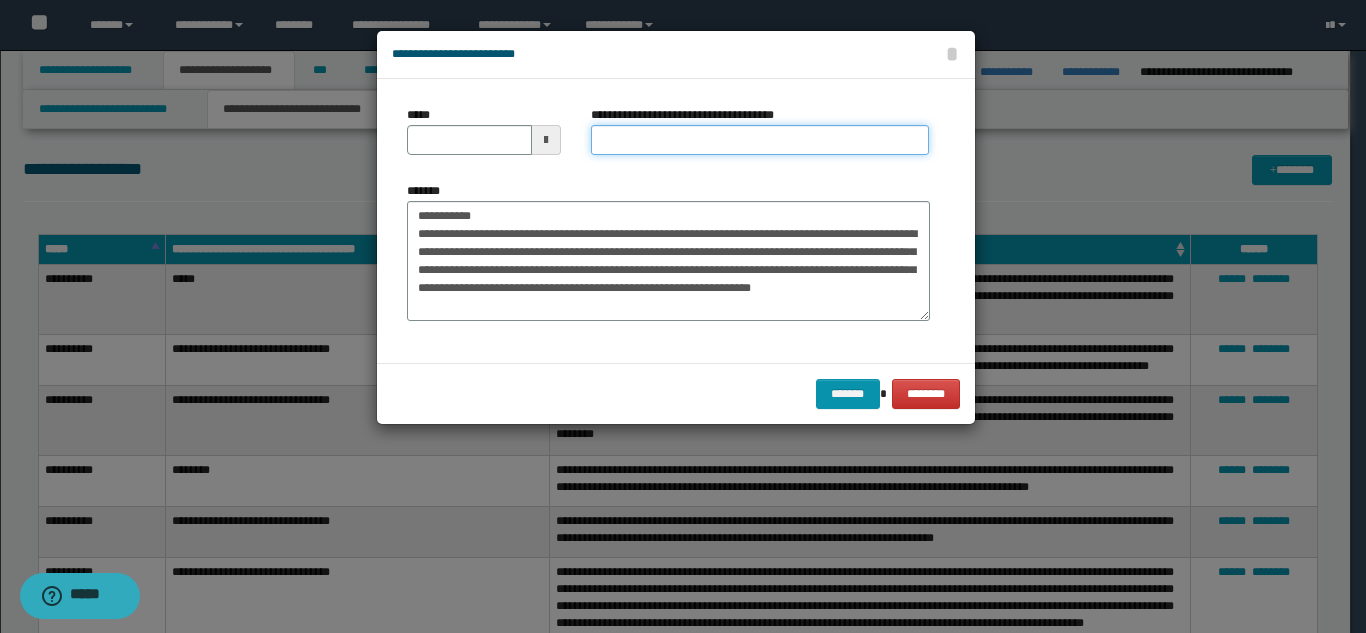 drag, startPoint x: 627, startPoint y: 140, endPoint x: 581, endPoint y: 167, distance: 53.338543 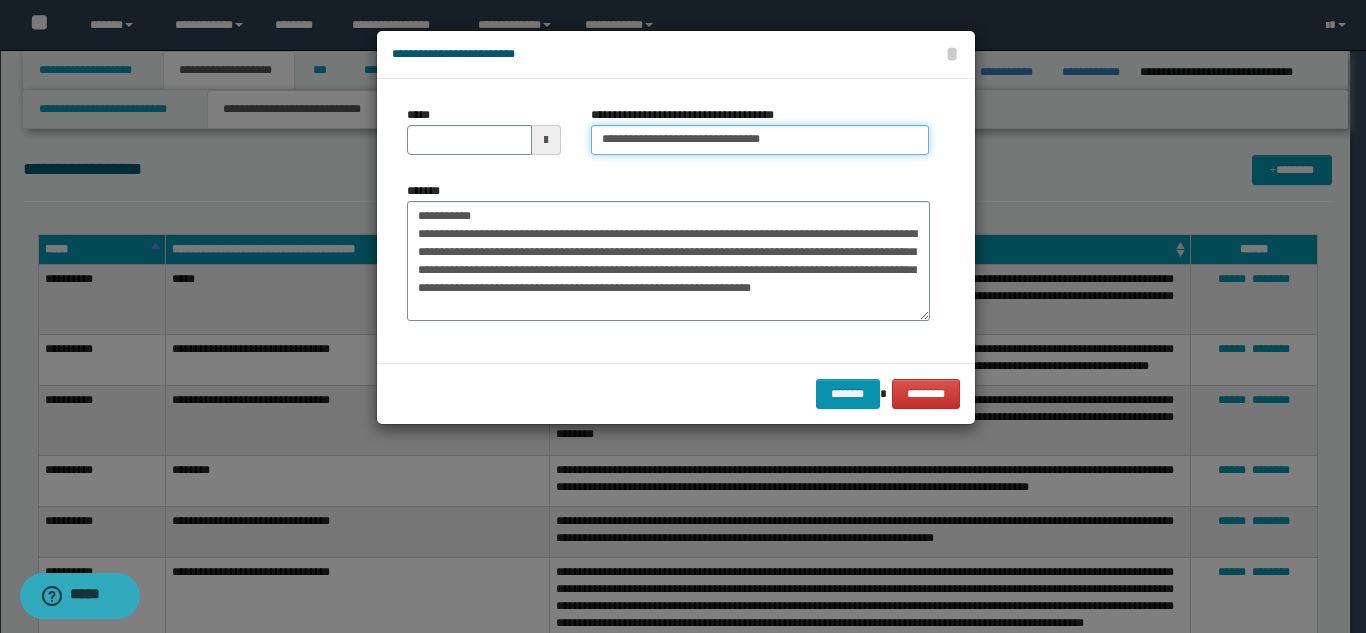 type on "**********" 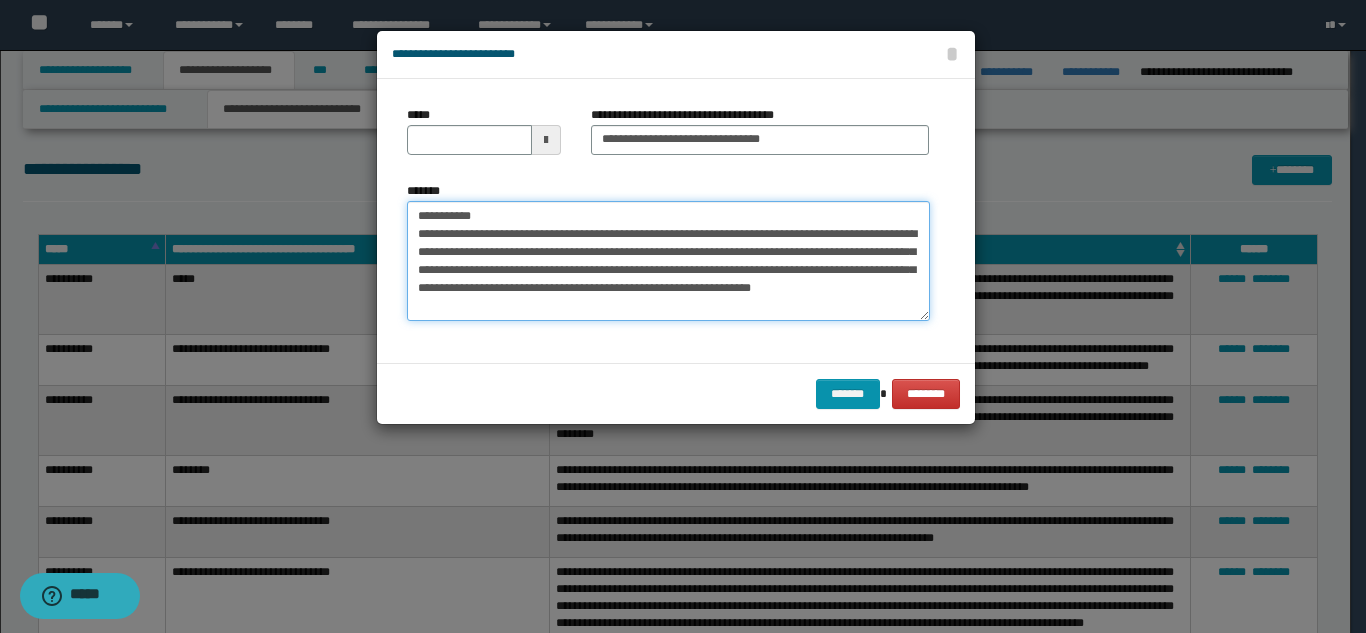 drag, startPoint x: 503, startPoint y: 211, endPoint x: 445, endPoint y: 157, distance: 79.24645 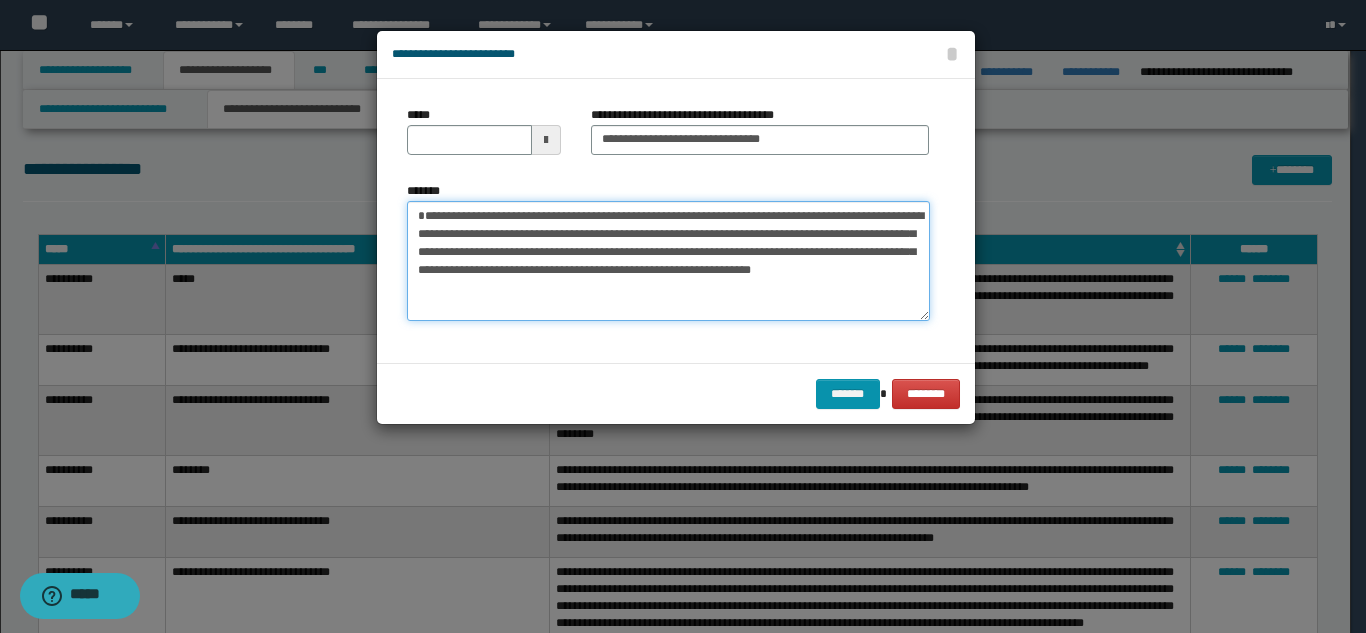 type 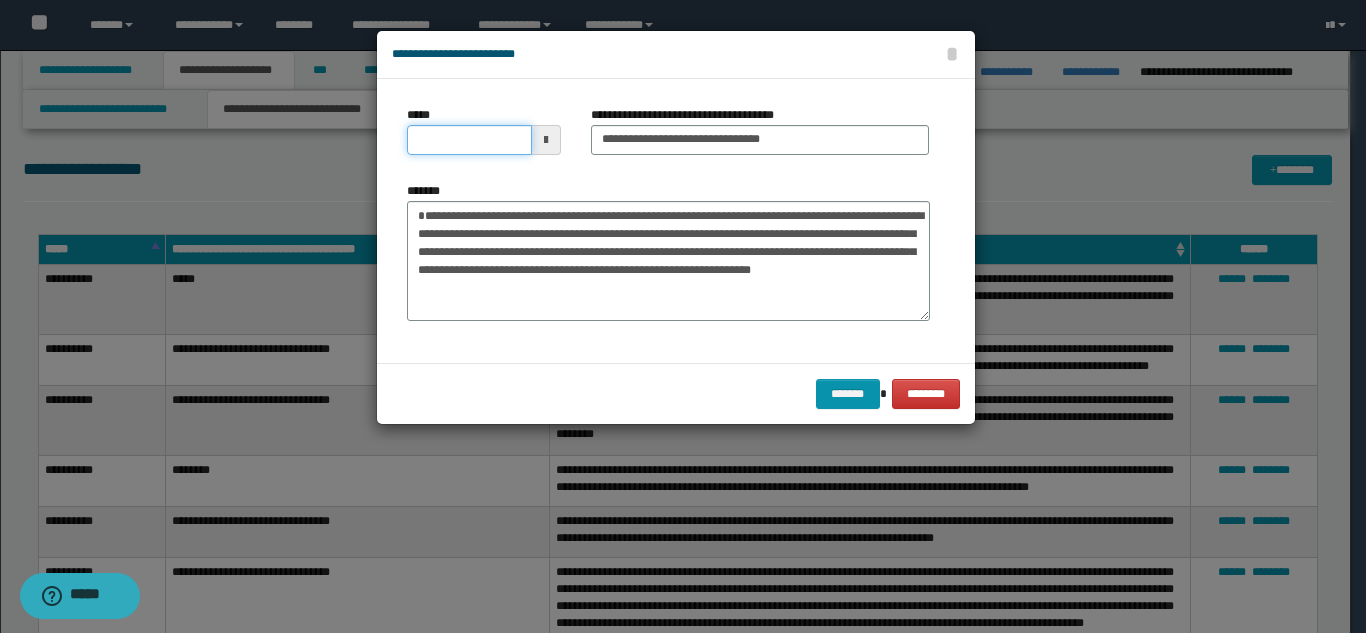click on "*****" at bounding box center [469, 140] 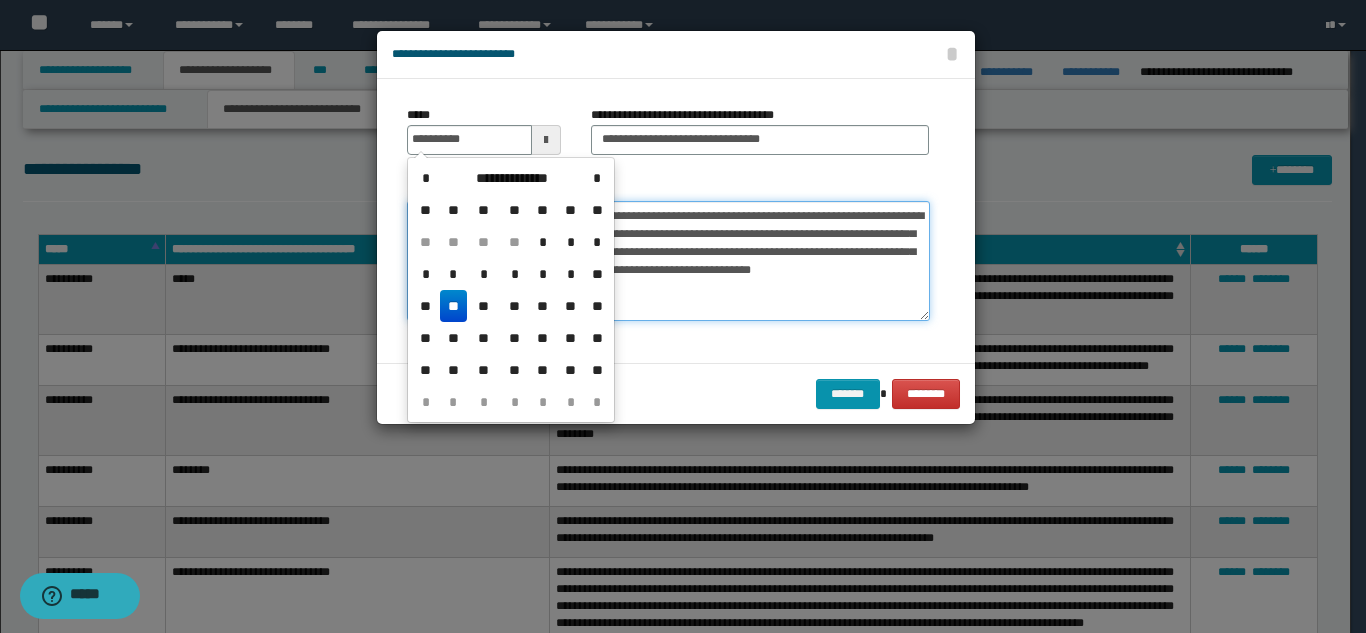 type on "**********" 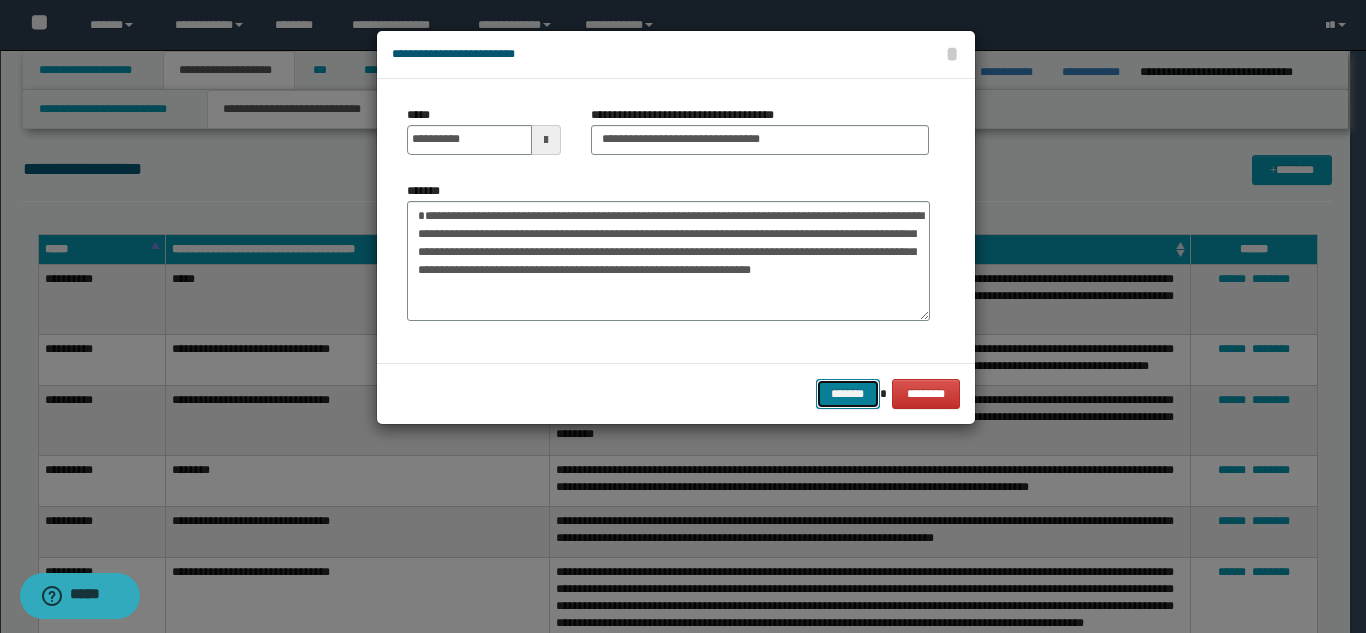 drag, startPoint x: 846, startPoint y: 389, endPoint x: 855, endPoint y: 398, distance: 12.727922 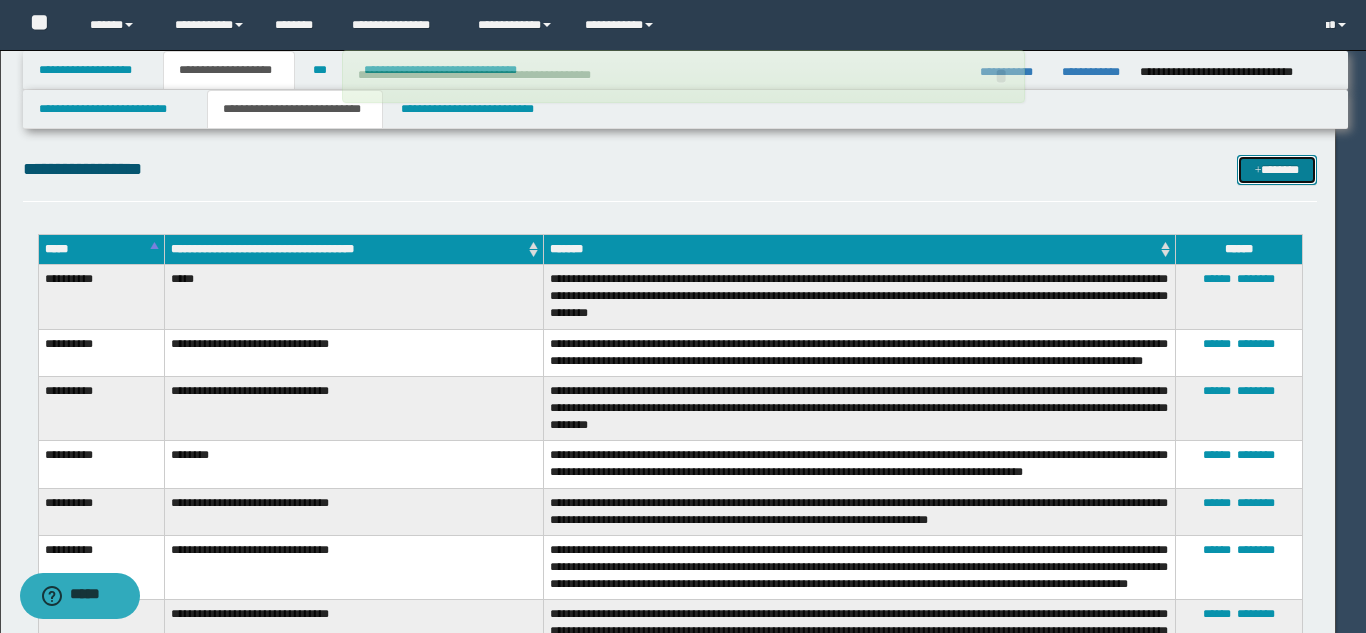 type 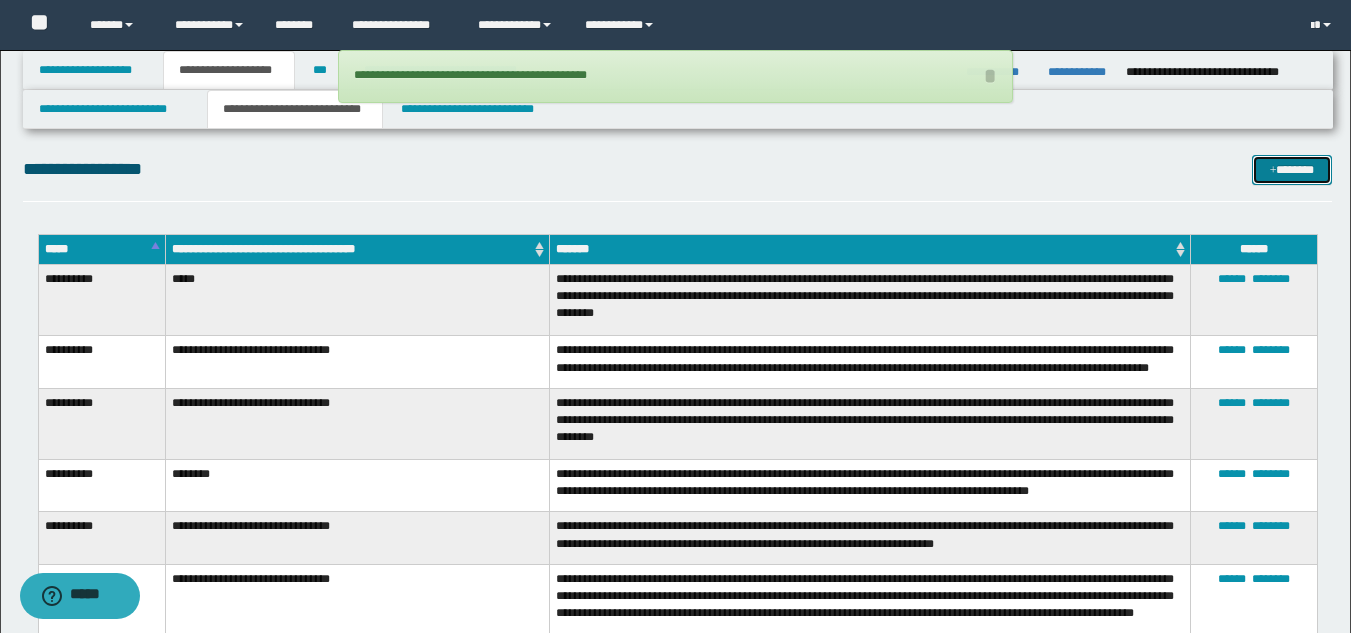 click on "*******" at bounding box center [1292, 170] 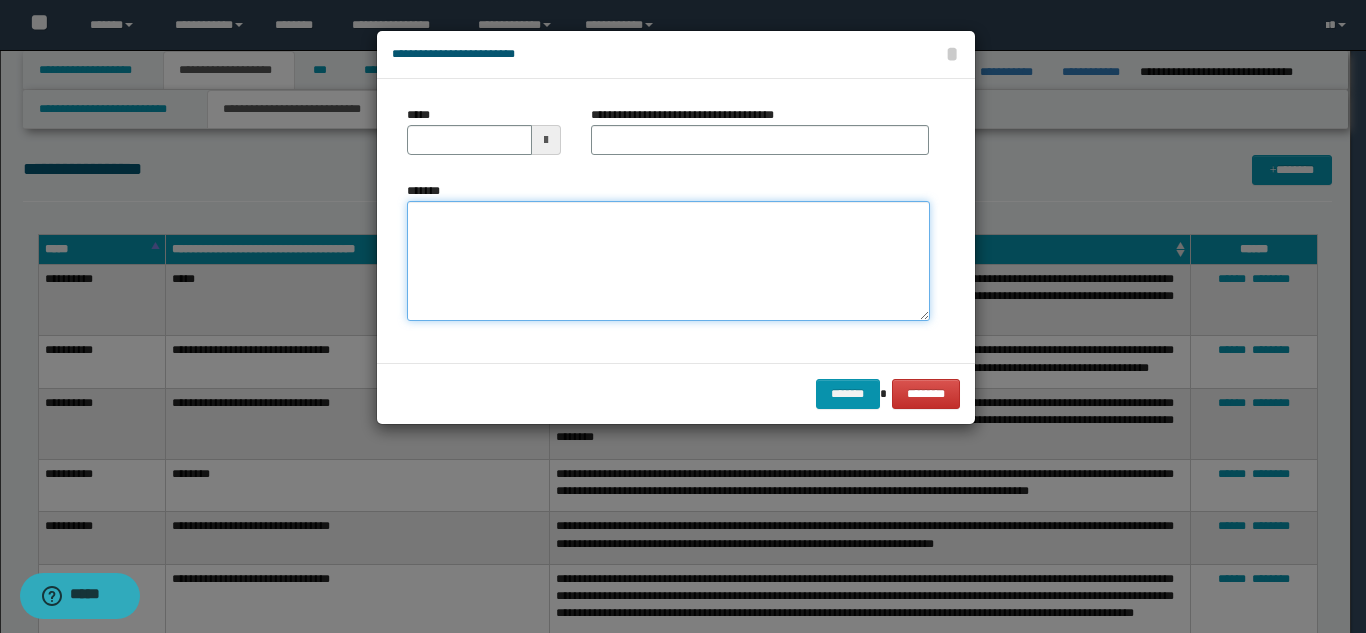 click on "*******" at bounding box center (668, 261) 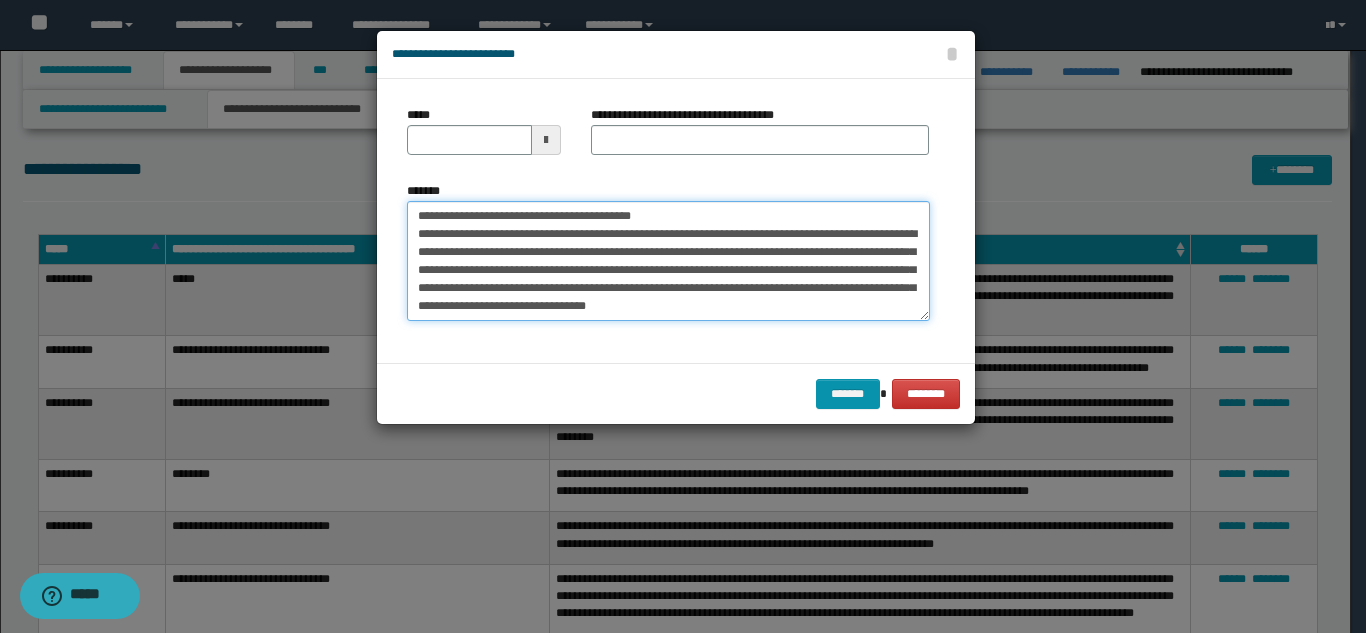scroll, scrollTop: 0, scrollLeft: 0, axis: both 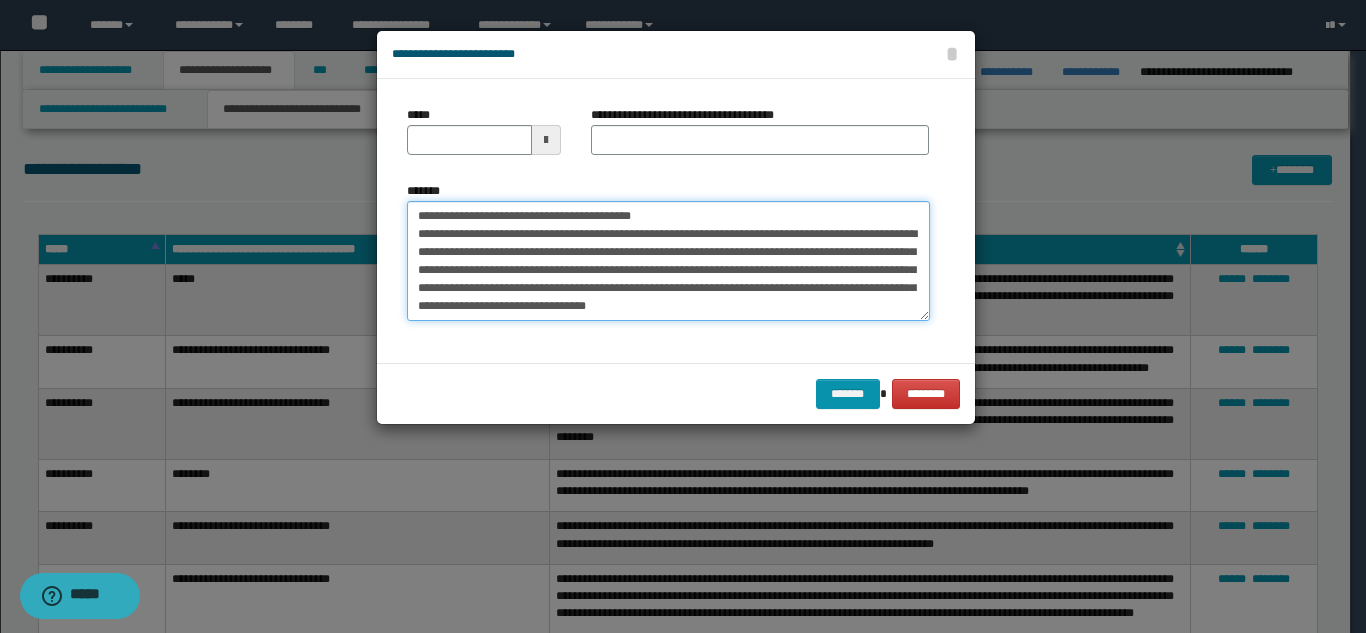 drag, startPoint x: 681, startPoint y: 213, endPoint x: 571, endPoint y: 167, distance: 119.230865 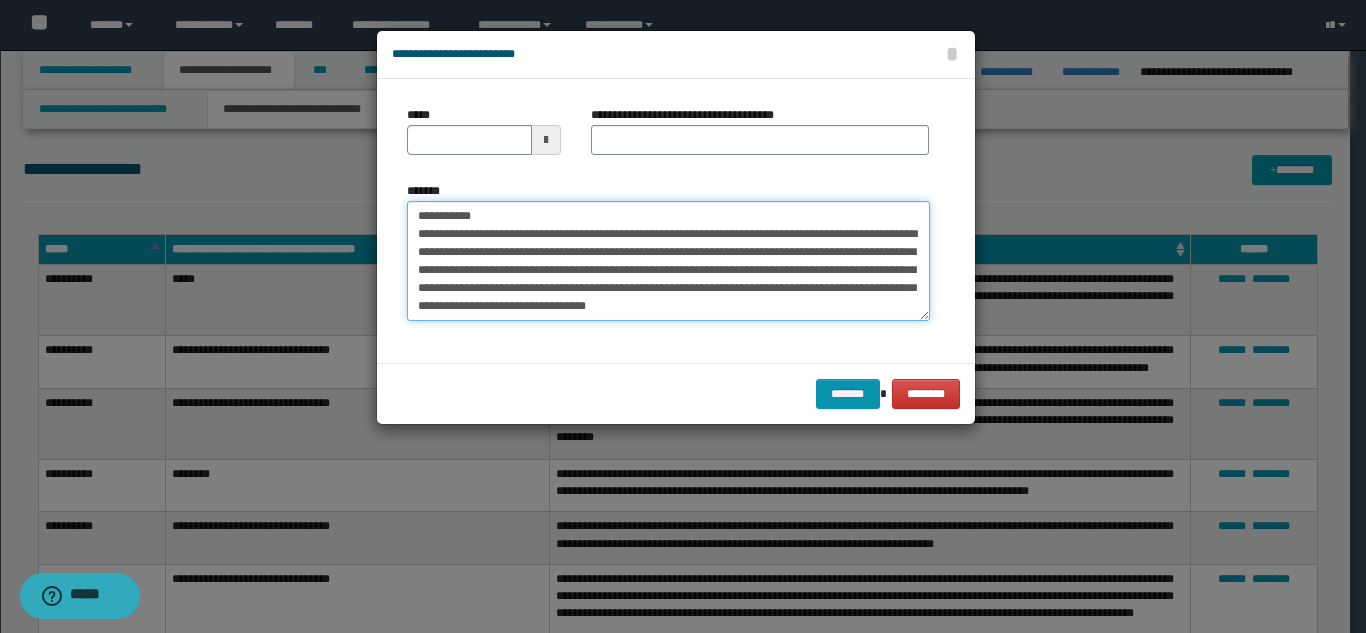 type on "**********" 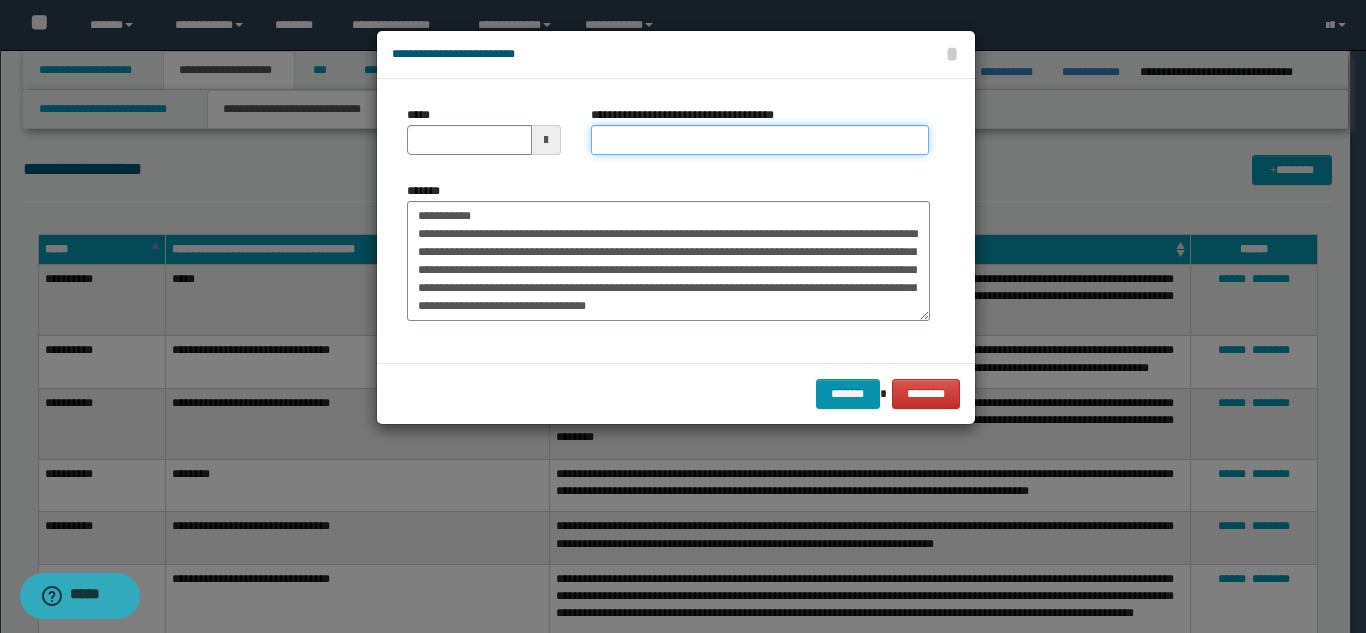 click on "**********" at bounding box center (760, 140) 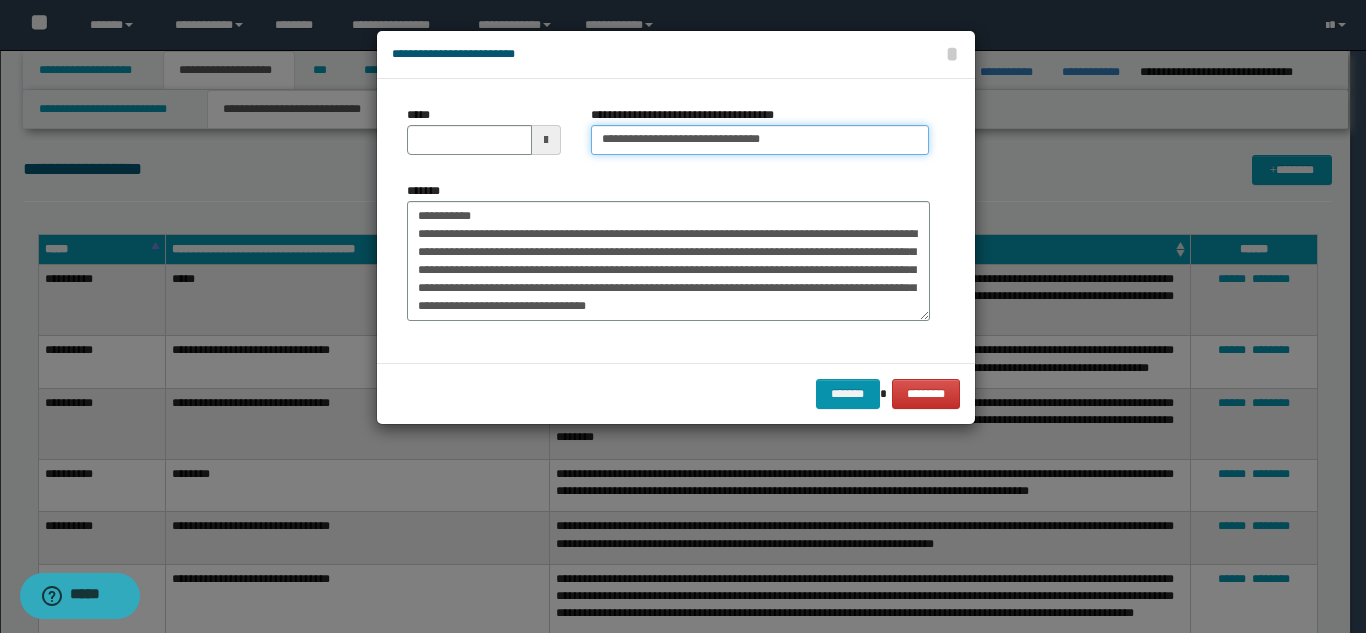type on "**********" 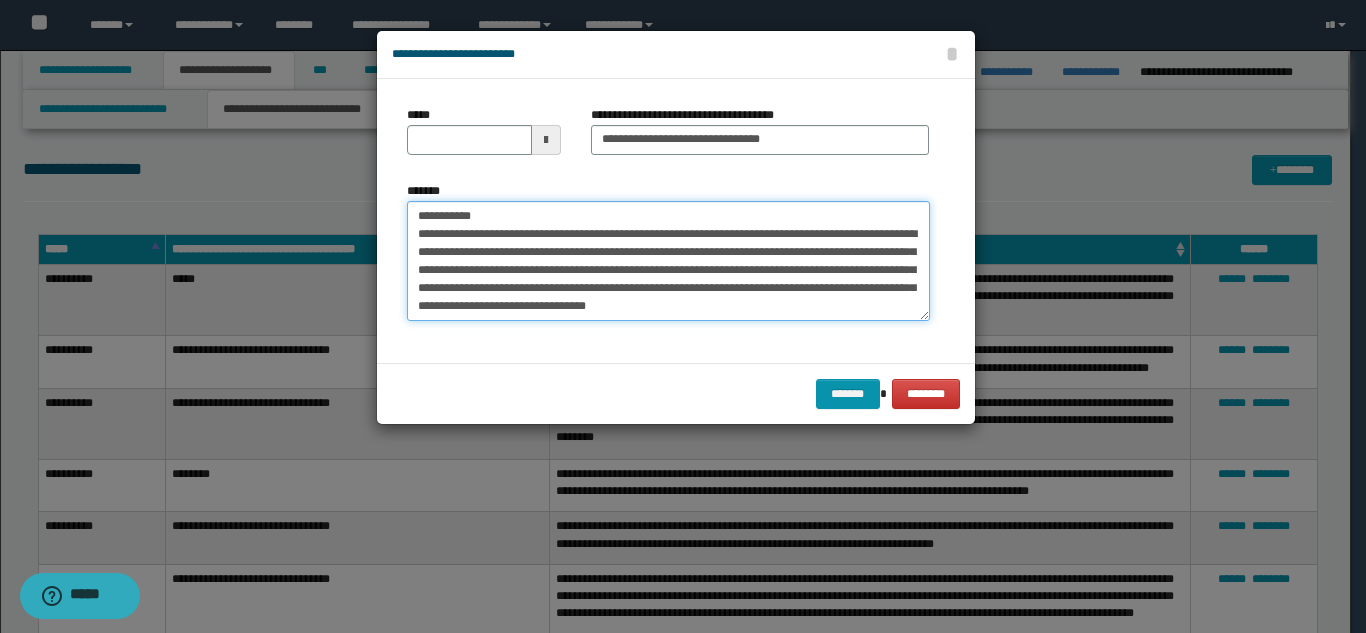 drag, startPoint x: 481, startPoint y: 213, endPoint x: 408, endPoint y: 199, distance: 74.330345 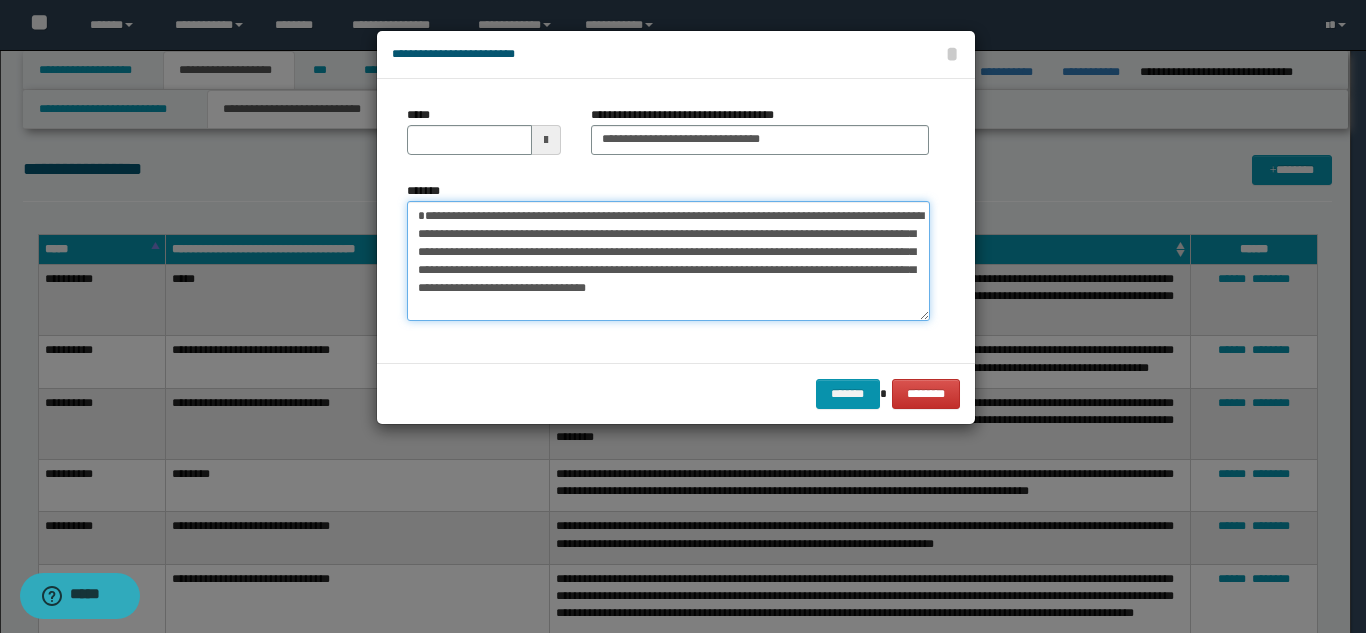 type 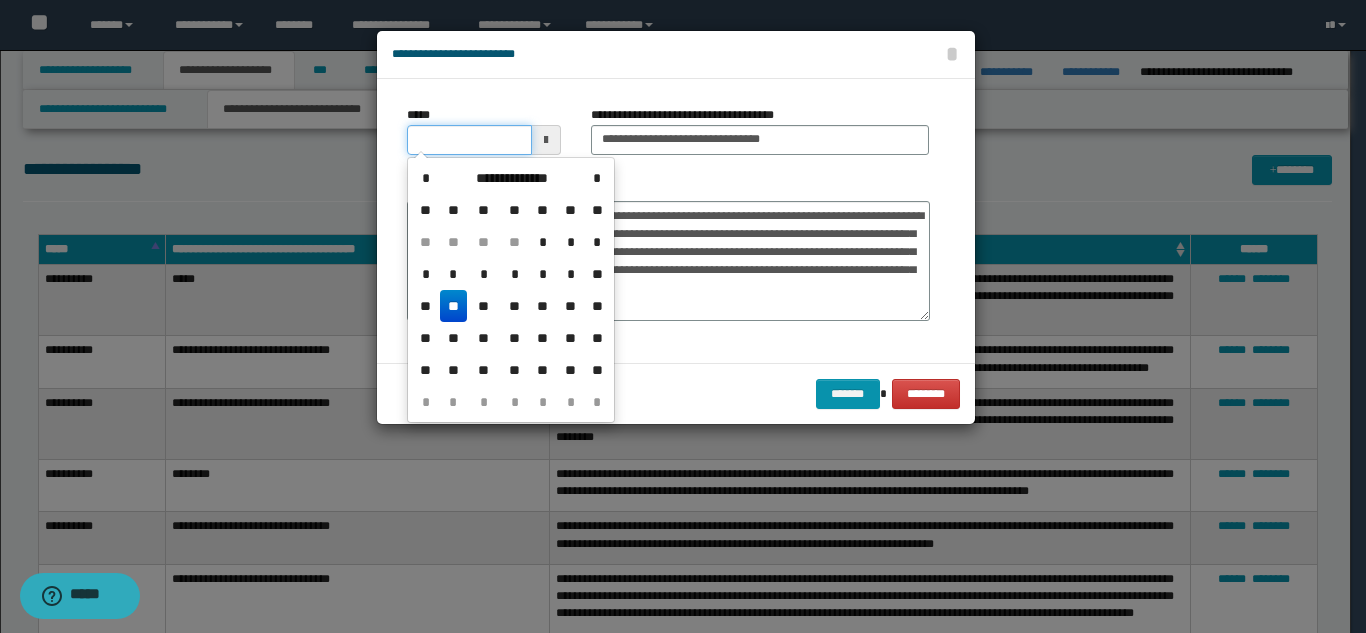 click on "*****" at bounding box center [469, 140] 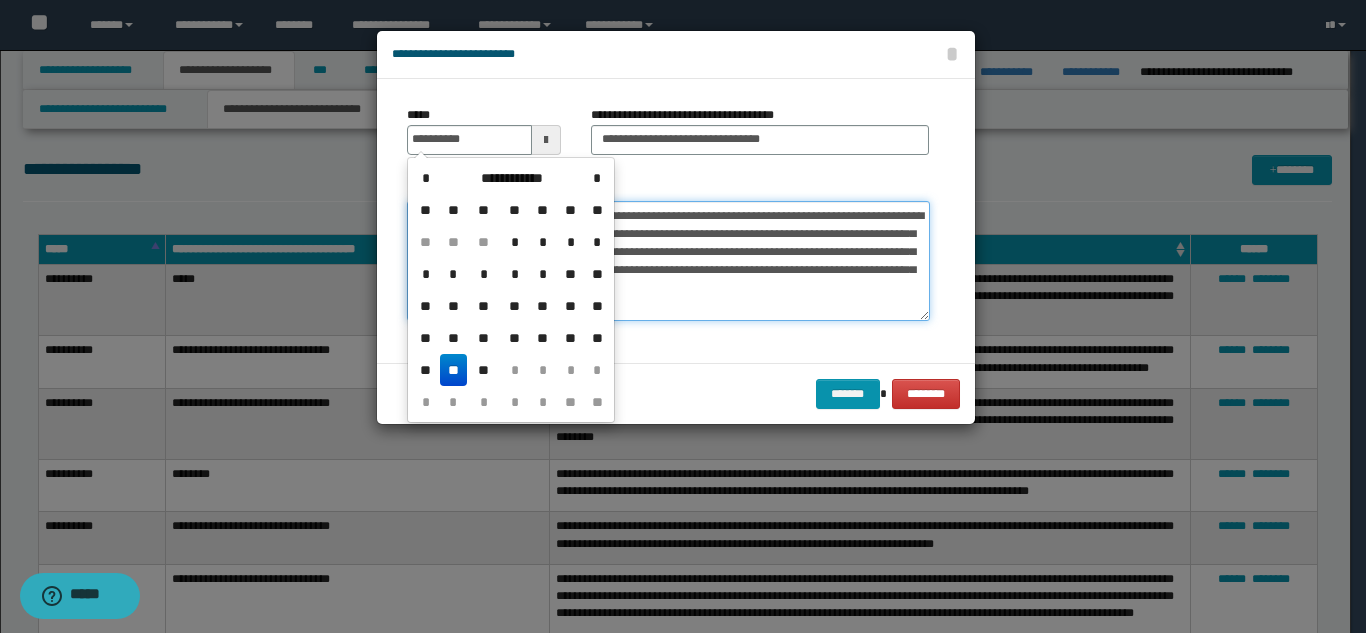 type on "**********" 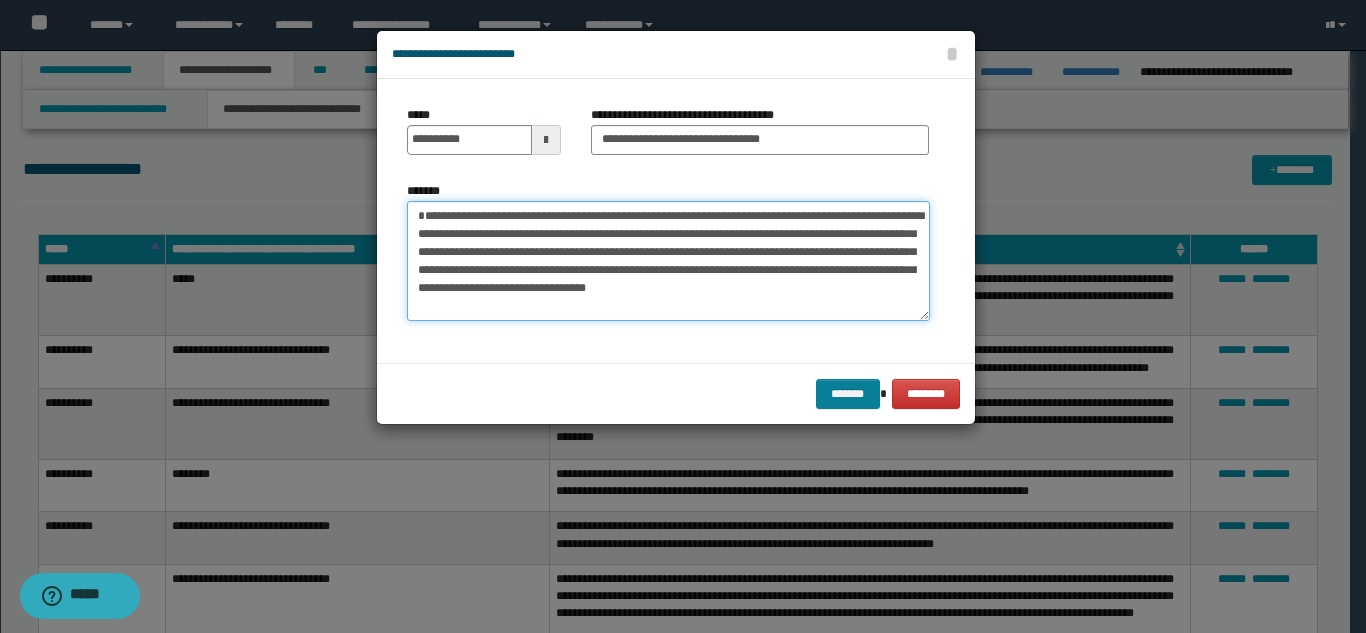 scroll, scrollTop: 18, scrollLeft: 0, axis: vertical 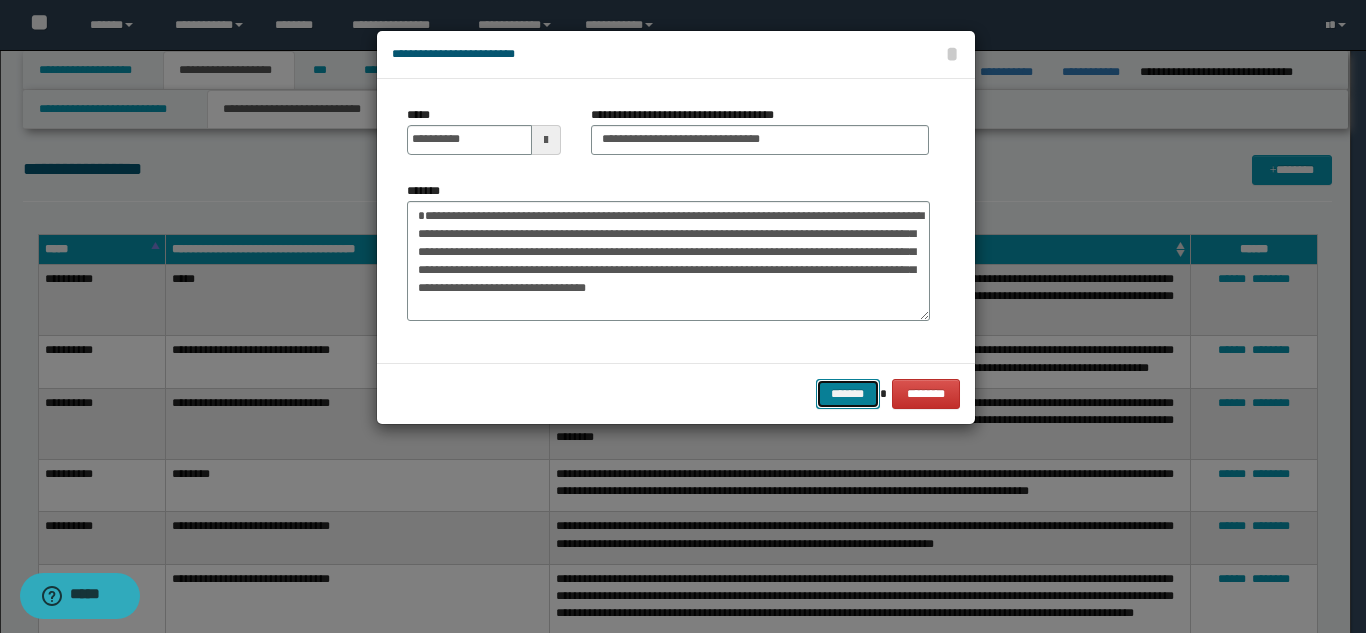 click on "*******" at bounding box center (848, 394) 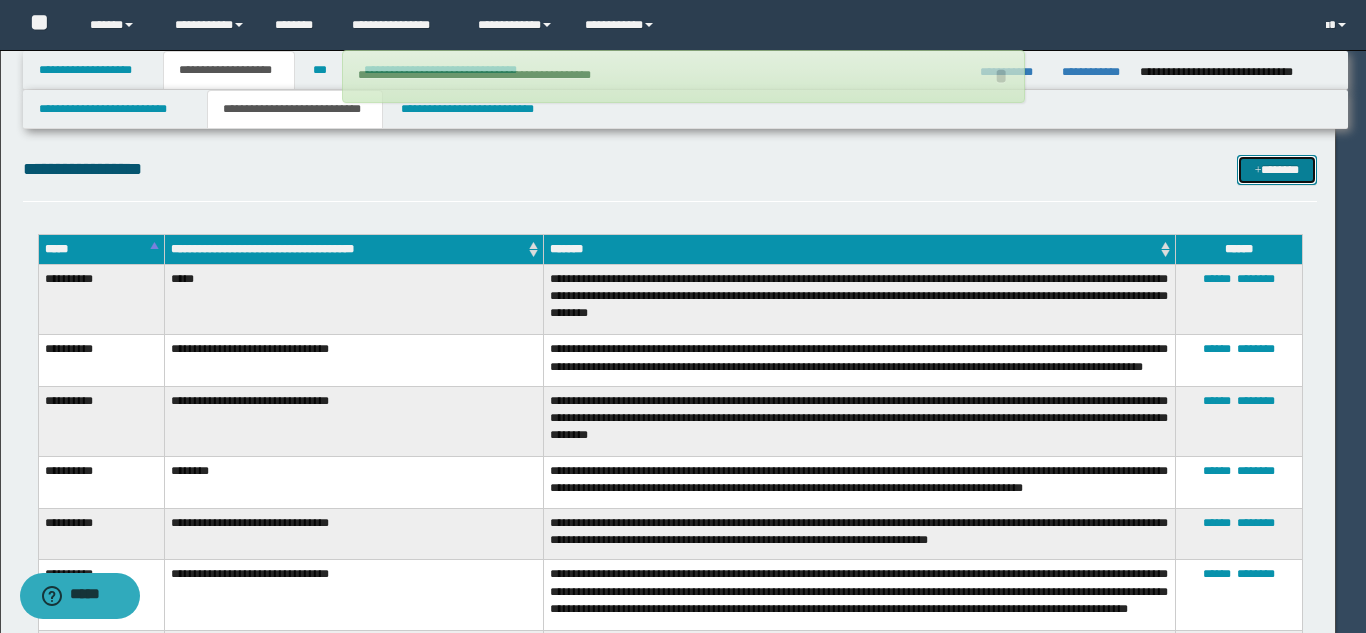 type 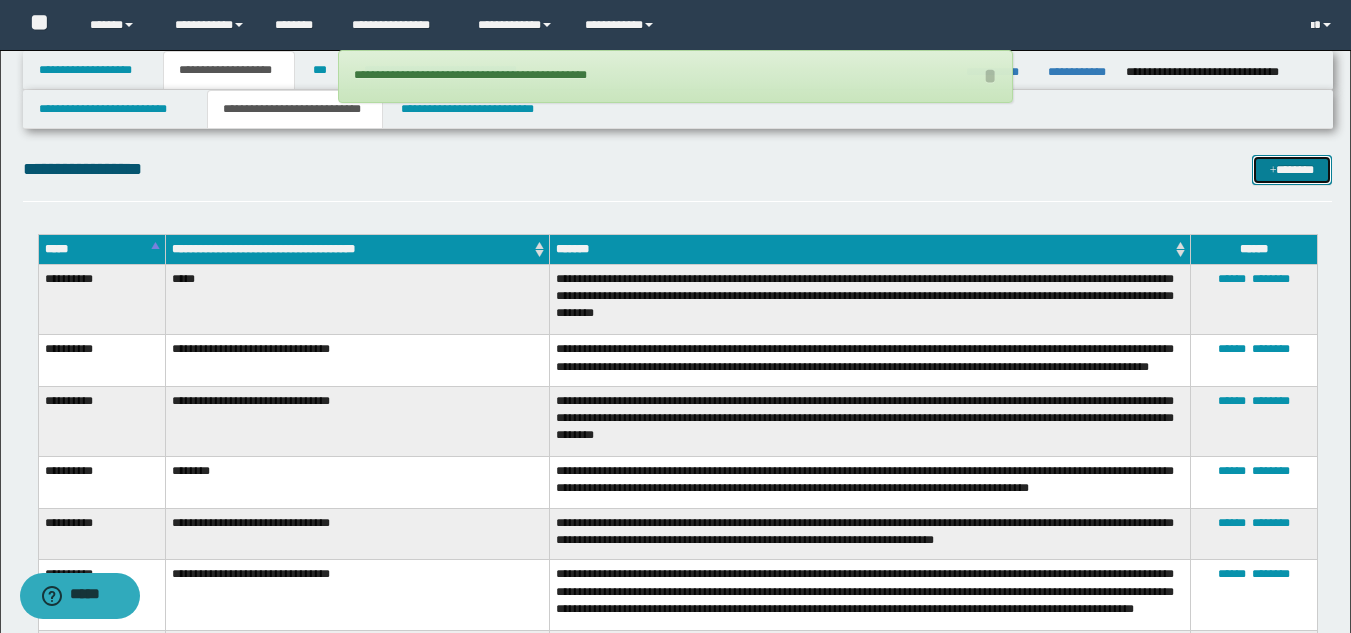 click on "*******" at bounding box center [1292, 170] 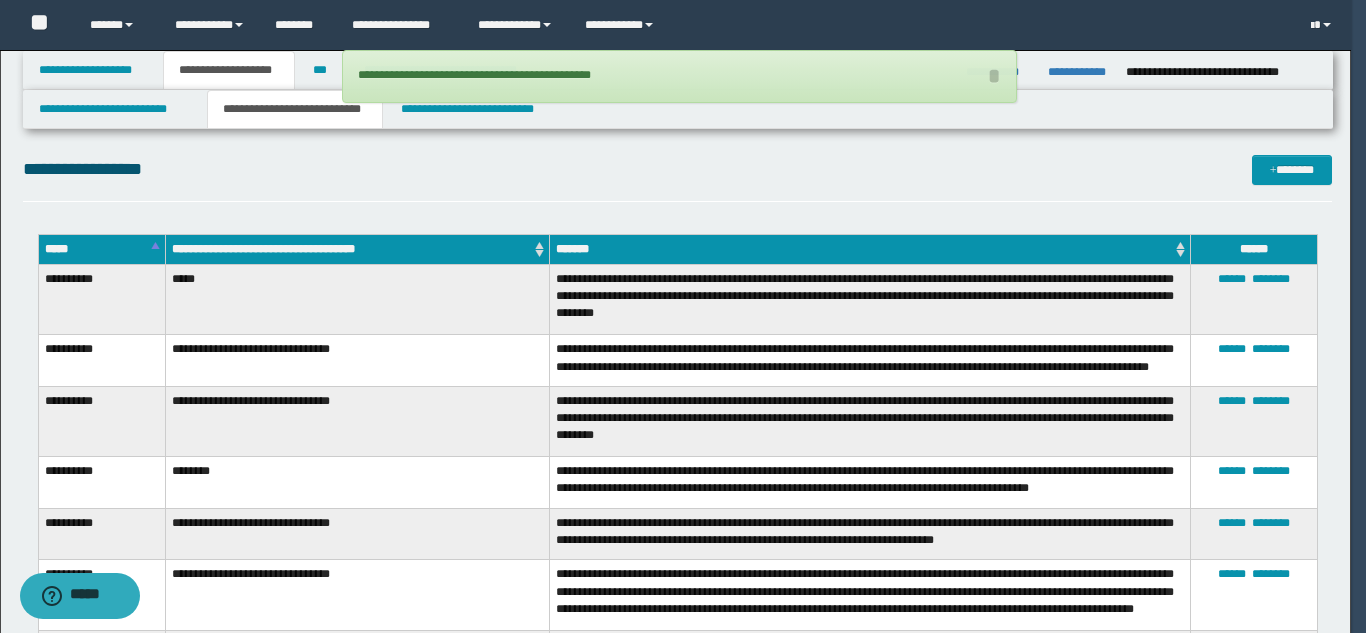 scroll, scrollTop: 0, scrollLeft: 0, axis: both 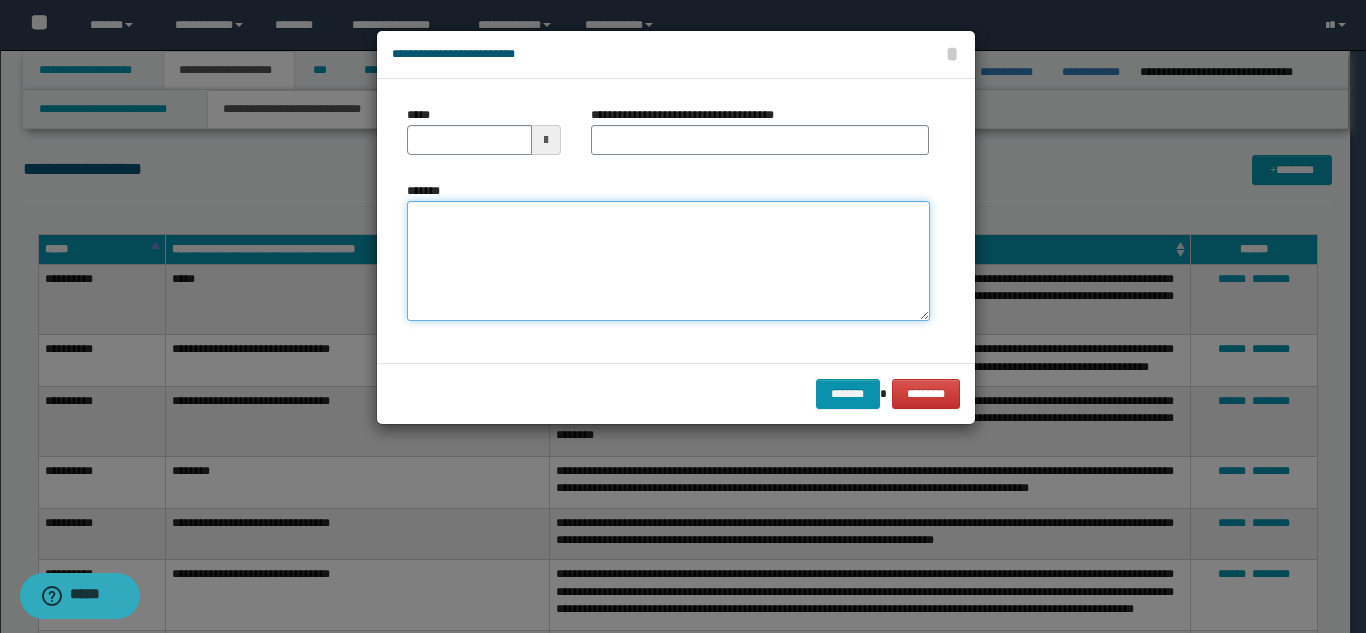 click on "*******" at bounding box center [668, 261] 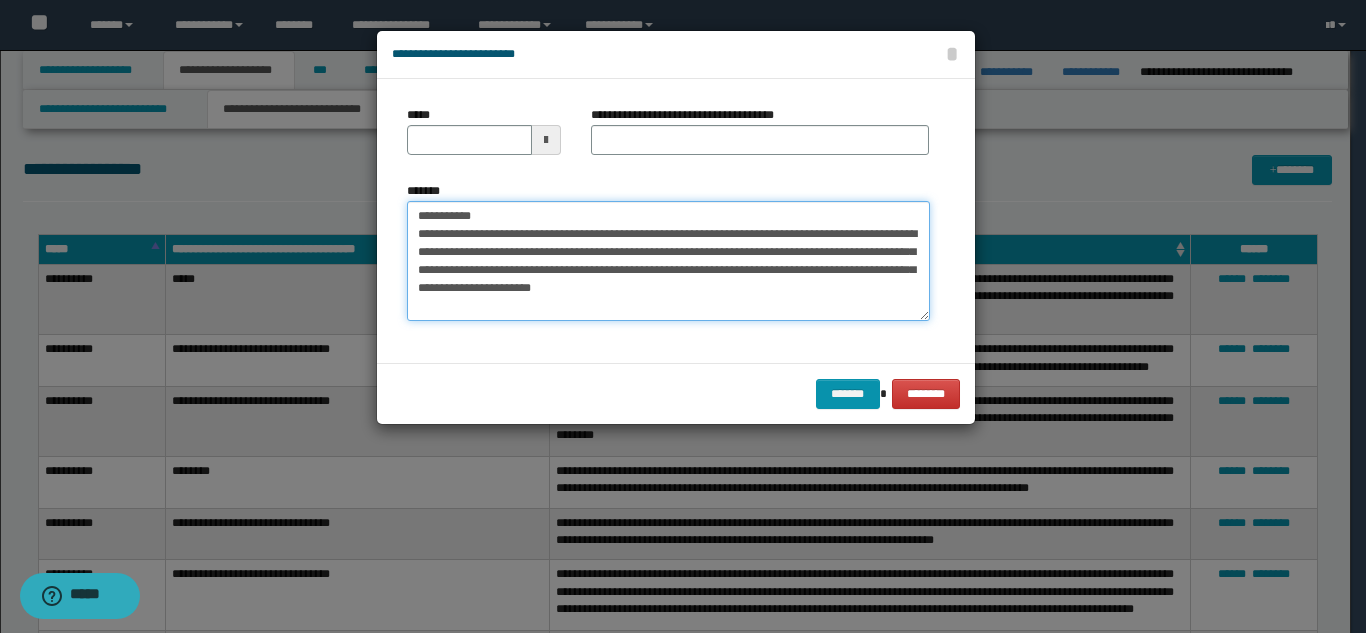 drag, startPoint x: 680, startPoint y: 221, endPoint x: 486, endPoint y: 218, distance: 194.0232 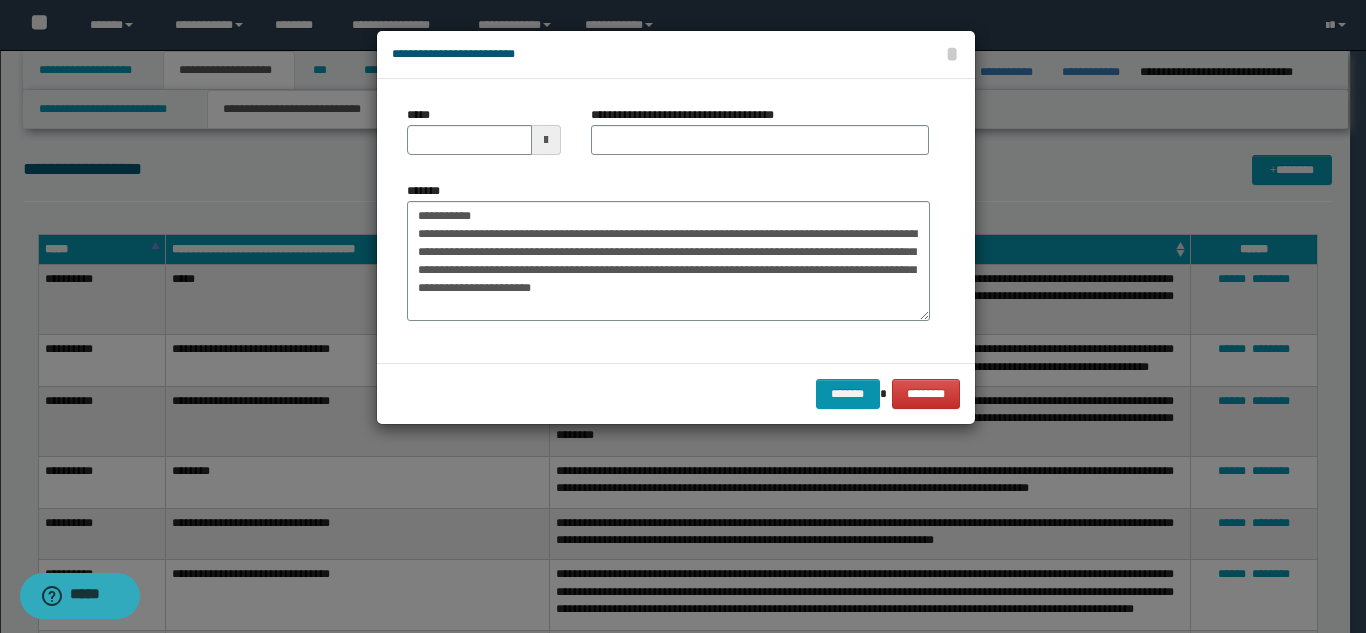 click on "**********" at bounding box center (760, 138) 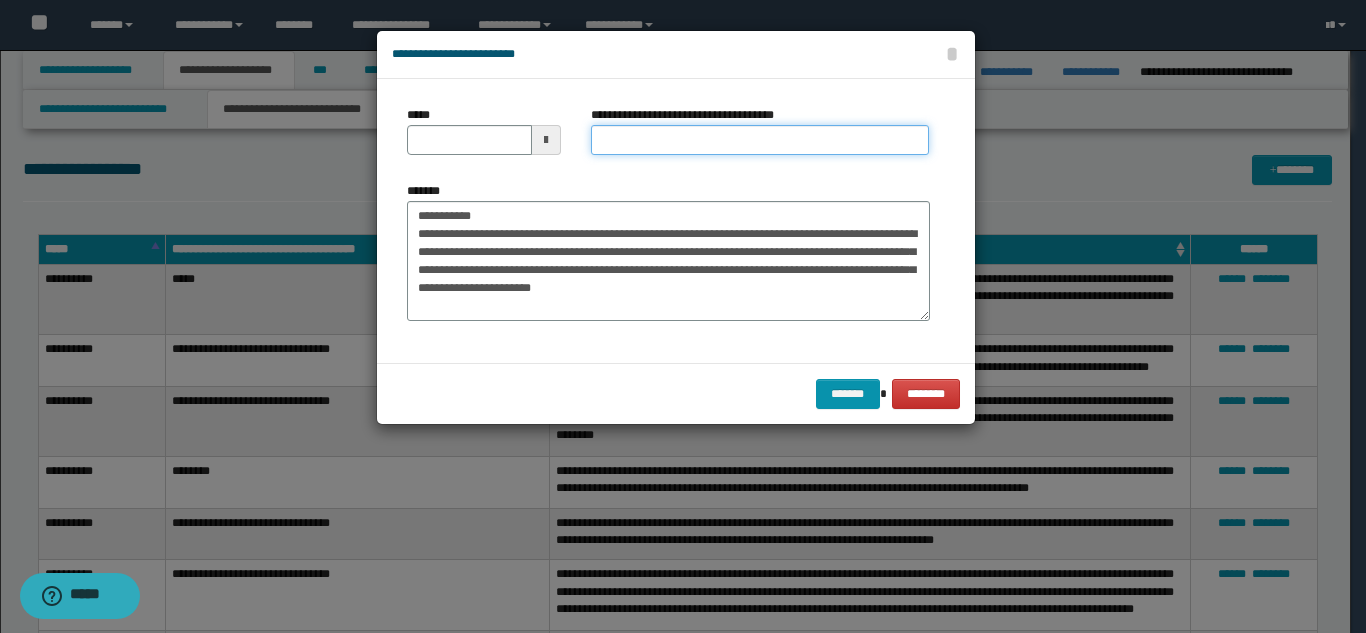 click on "**********" at bounding box center [760, 140] 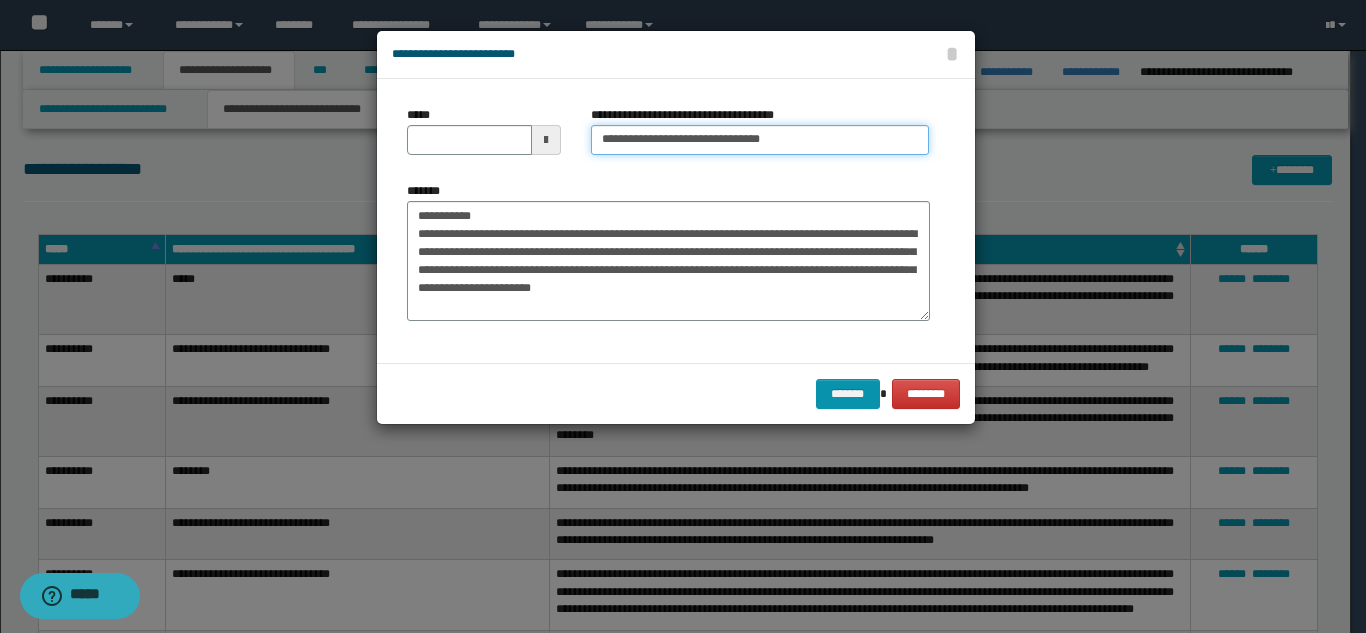 type on "**********" 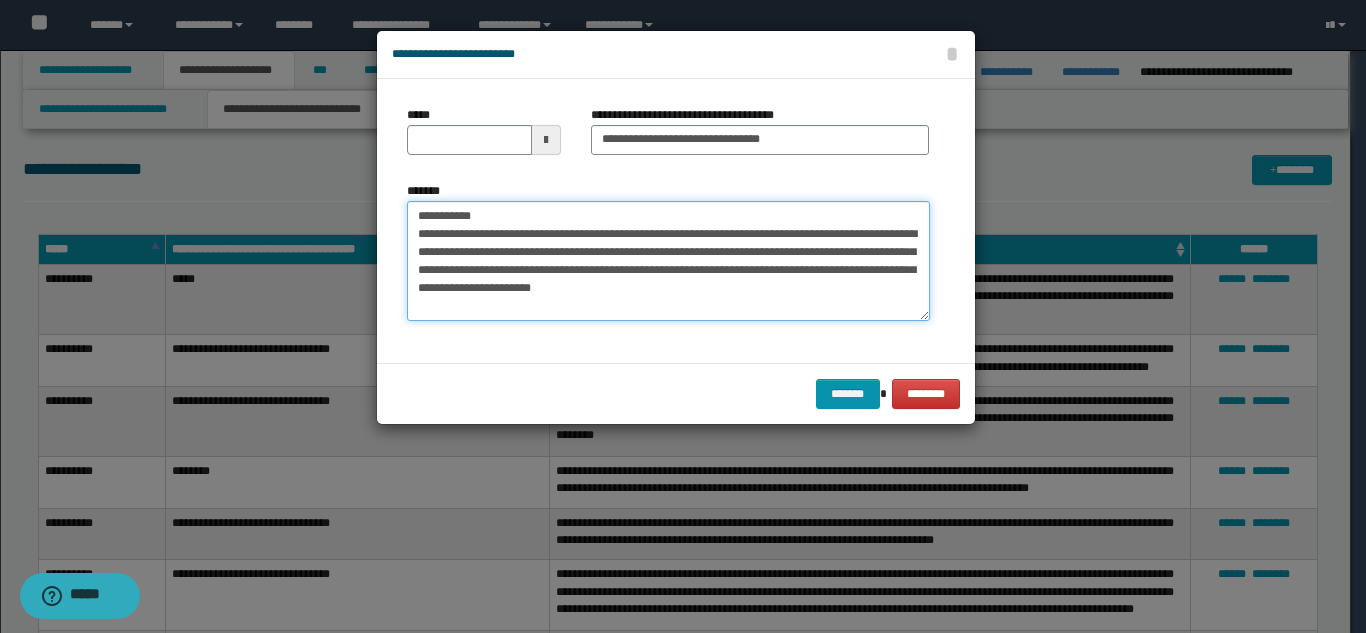 drag, startPoint x: 498, startPoint y: 221, endPoint x: 385, endPoint y: 197, distance: 115.52056 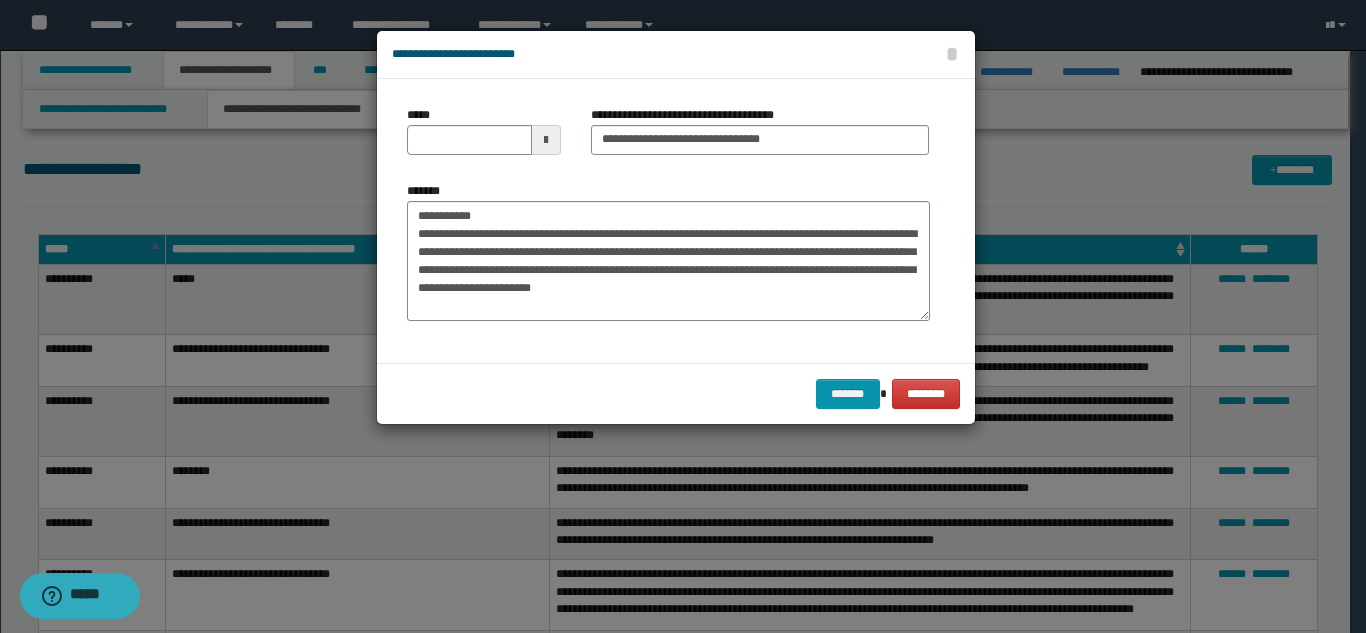 click on "**********" at bounding box center [668, 259] 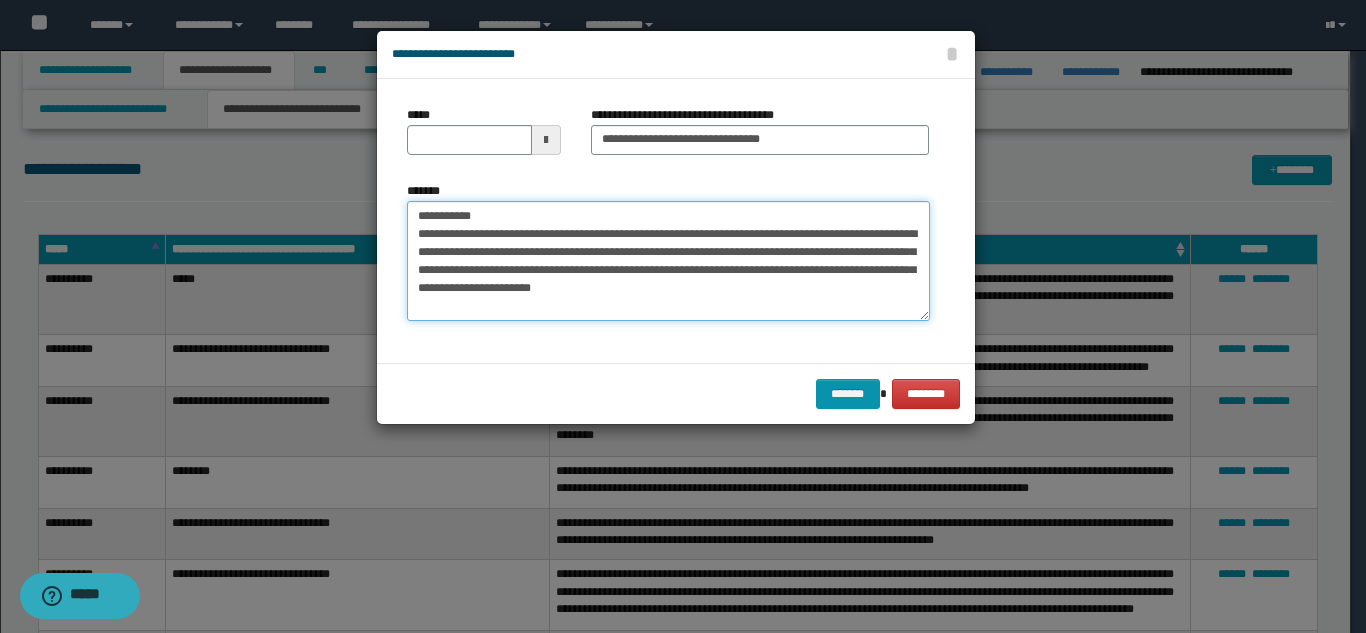 type on "**********" 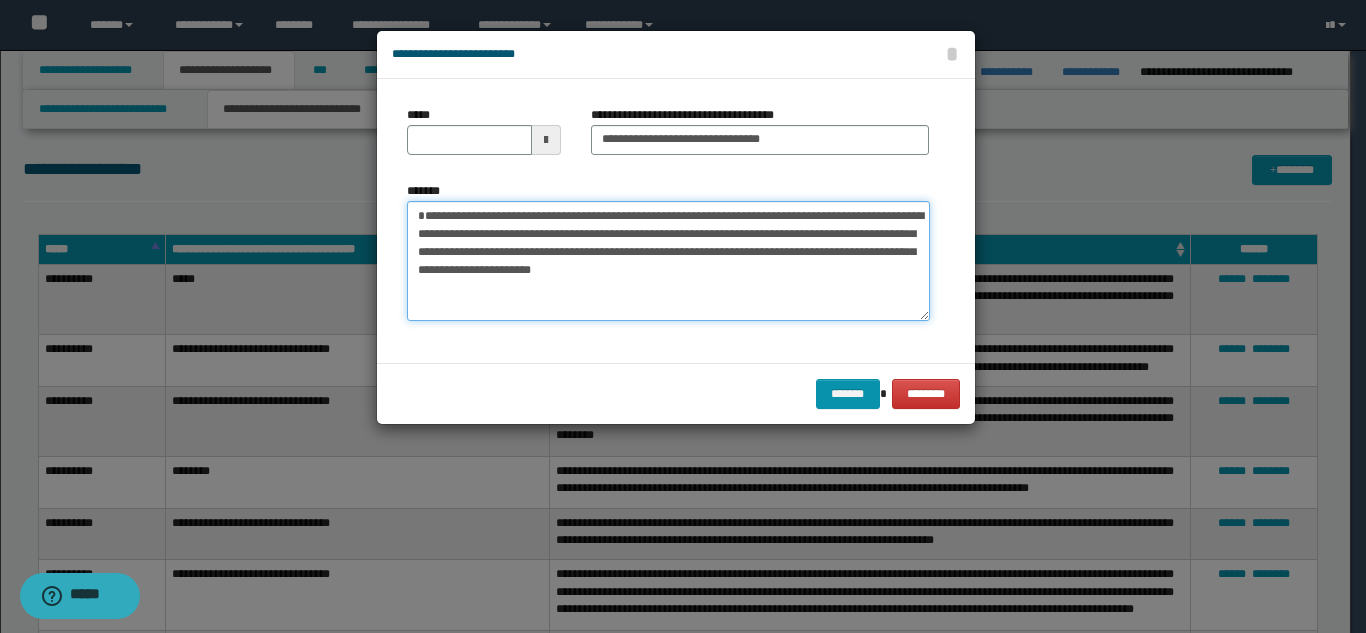 drag, startPoint x: 492, startPoint y: 215, endPoint x: 404, endPoint y: 215, distance: 88 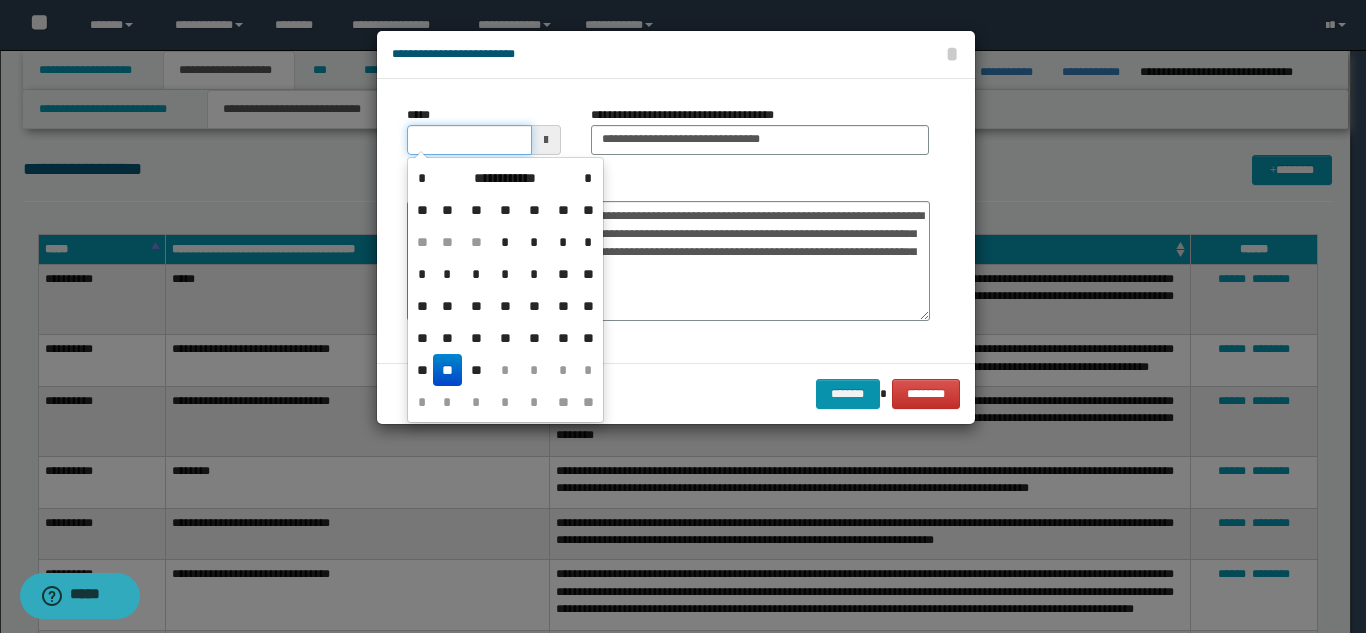 click on "*****" at bounding box center [469, 140] 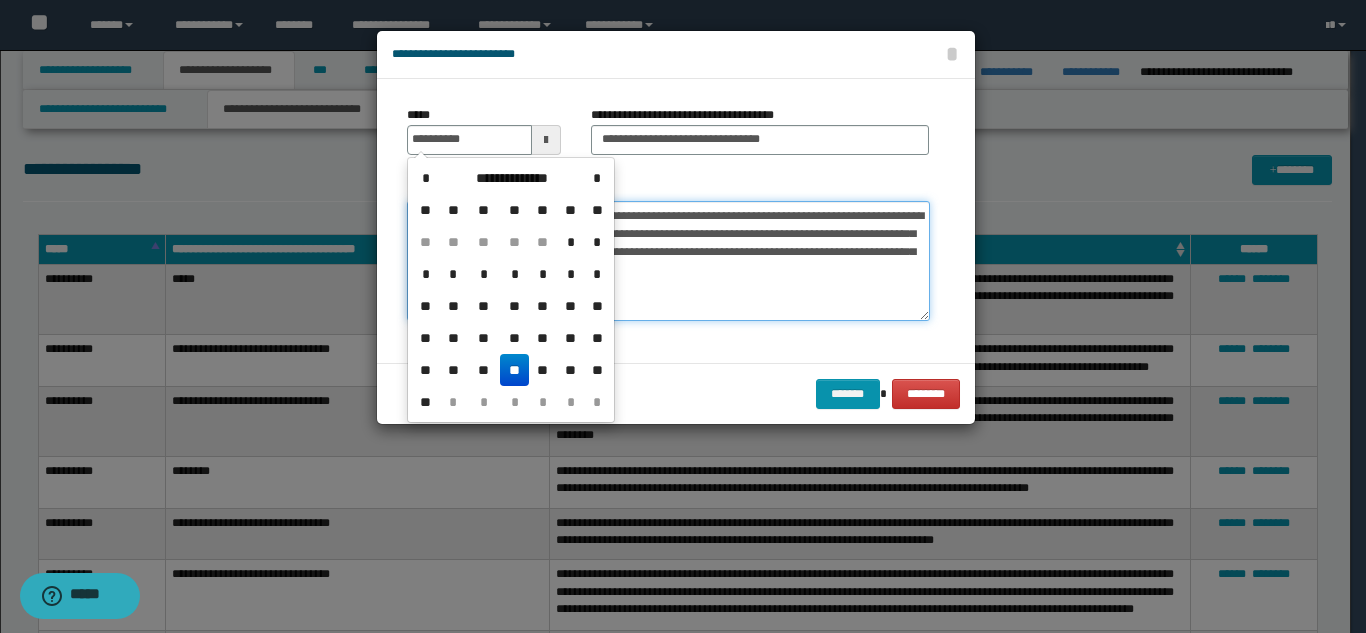 type on "**********" 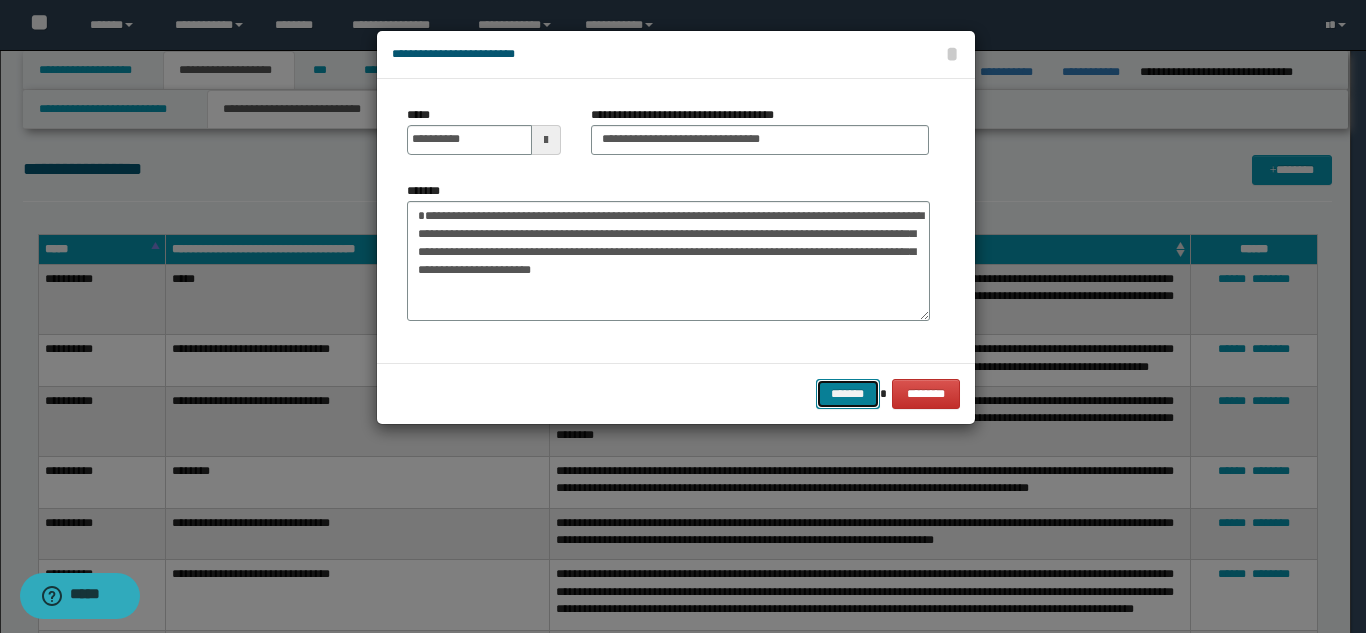 drag, startPoint x: 837, startPoint y: 391, endPoint x: 807, endPoint y: 401, distance: 31.622776 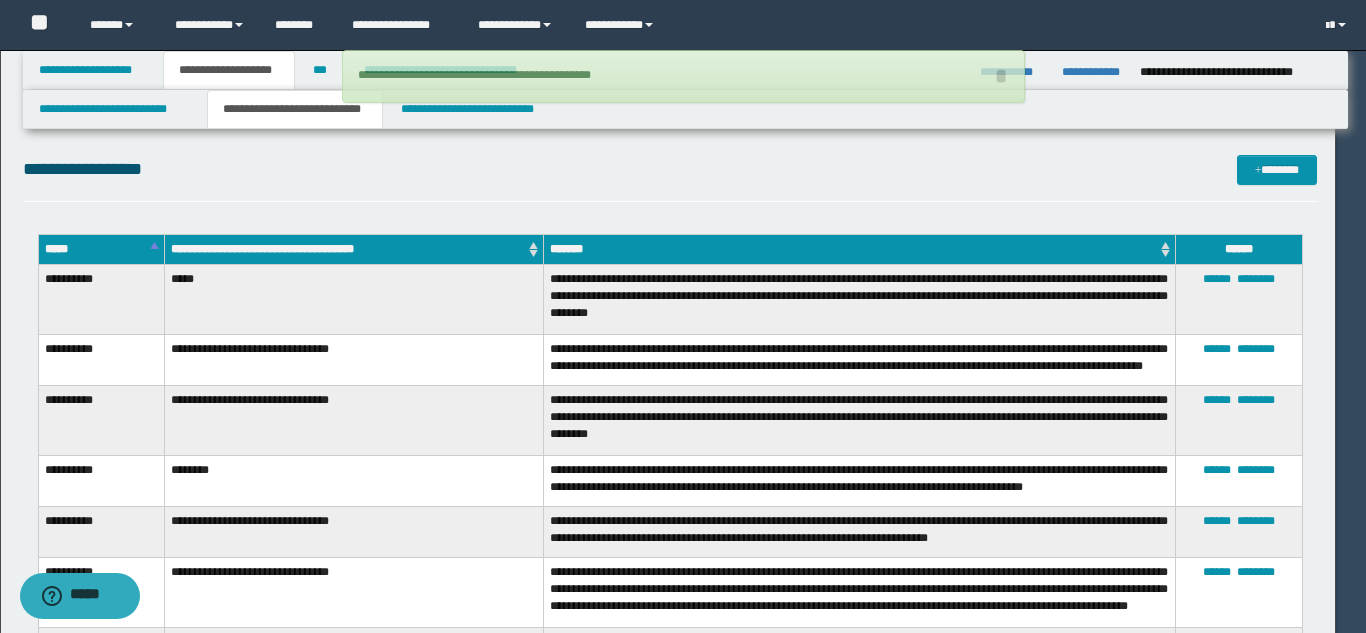 type 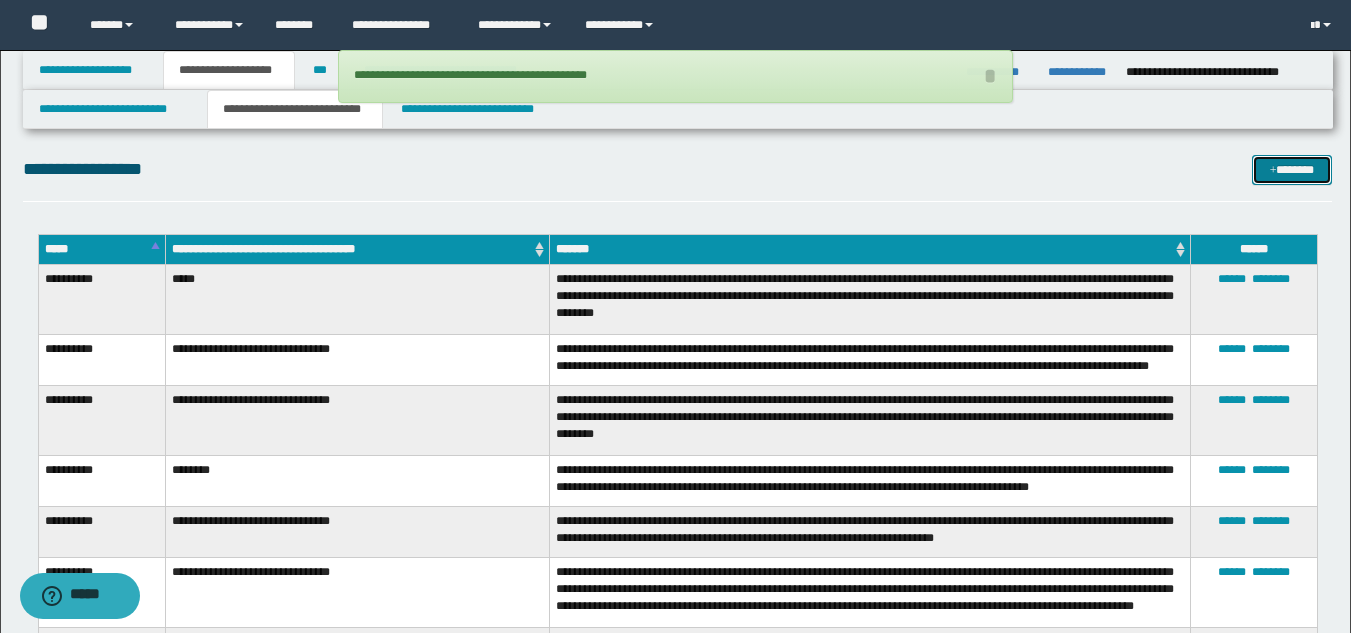 click on "*******" at bounding box center (1292, 170) 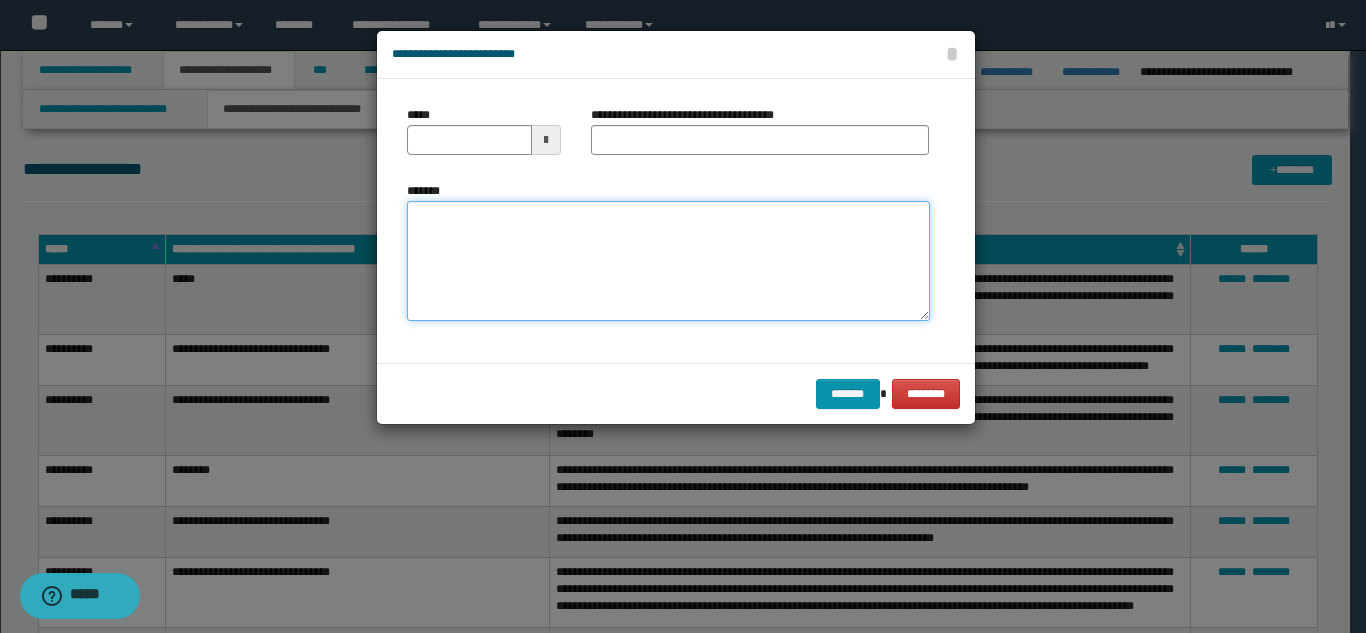 click on "*******" at bounding box center (668, 261) 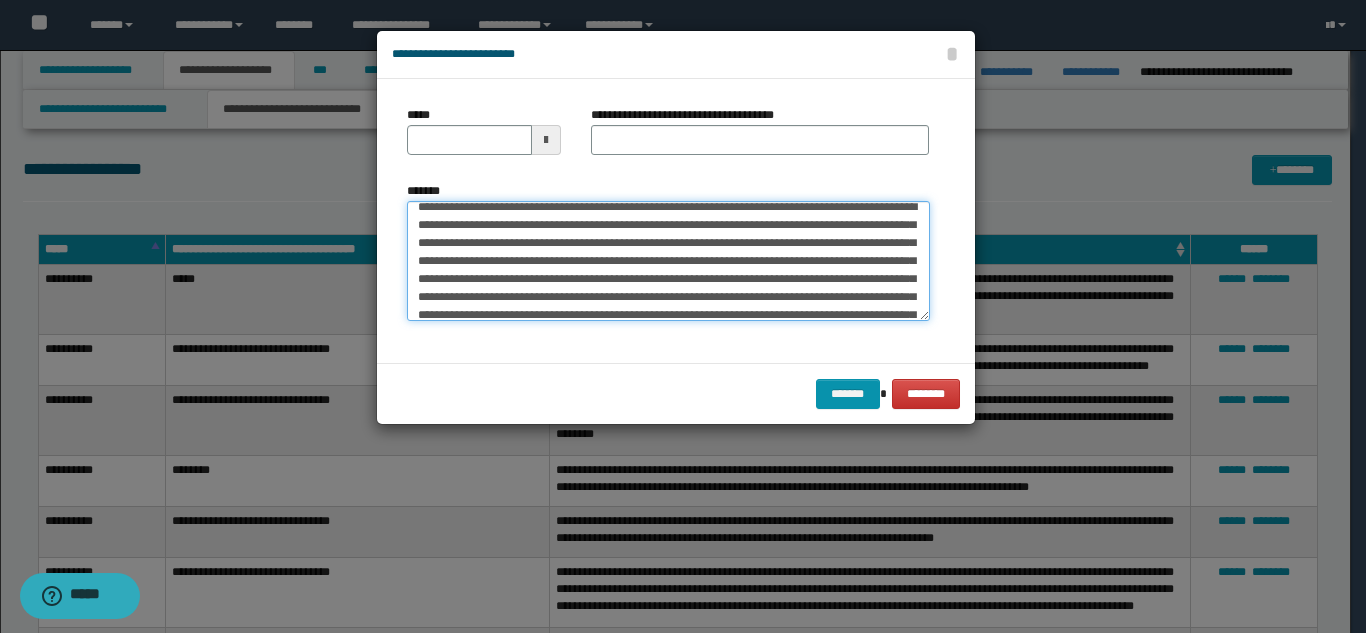 scroll, scrollTop: 0, scrollLeft: 0, axis: both 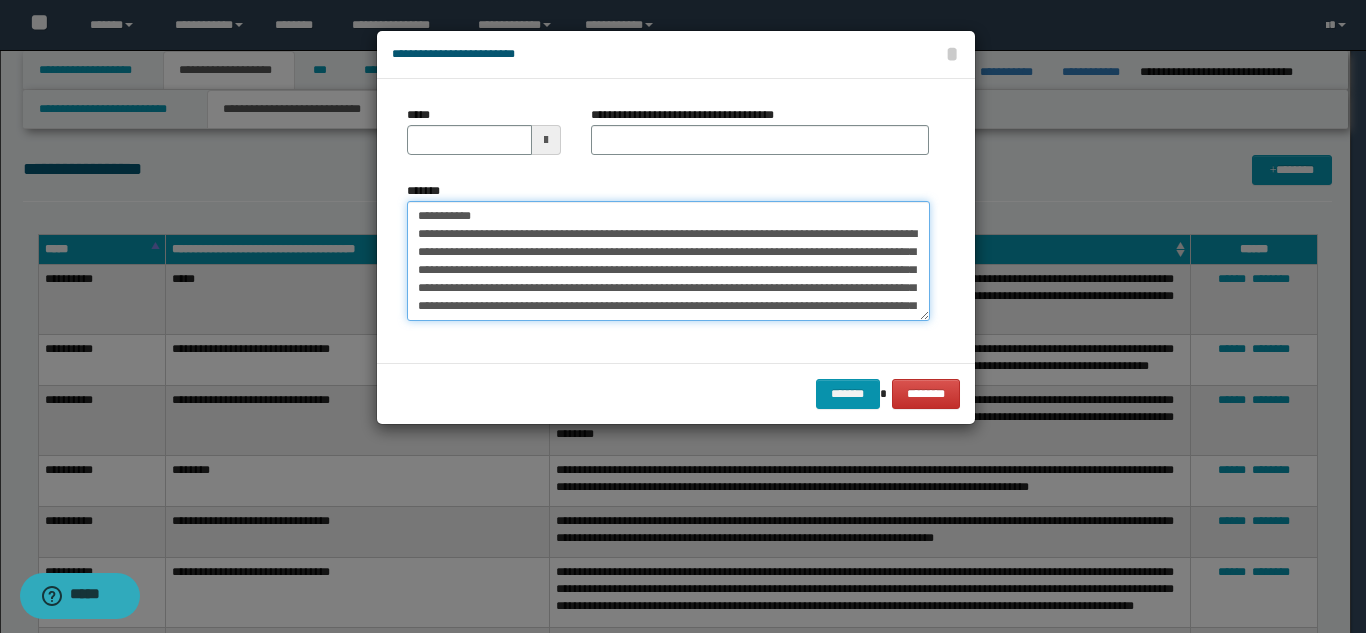drag, startPoint x: 652, startPoint y: 215, endPoint x: 605, endPoint y: 161, distance: 71.5891 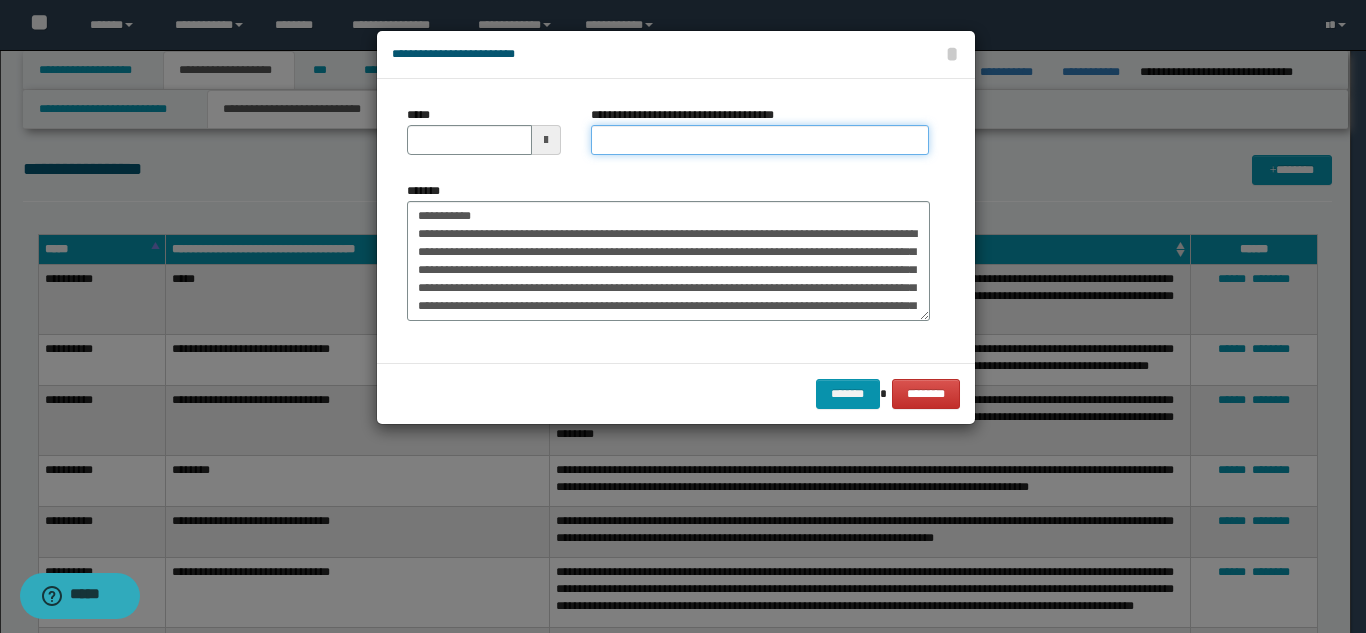 drag, startPoint x: 623, startPoint y: 148, endPoint x: 579, endPoint y: 165, distance: 47.169907 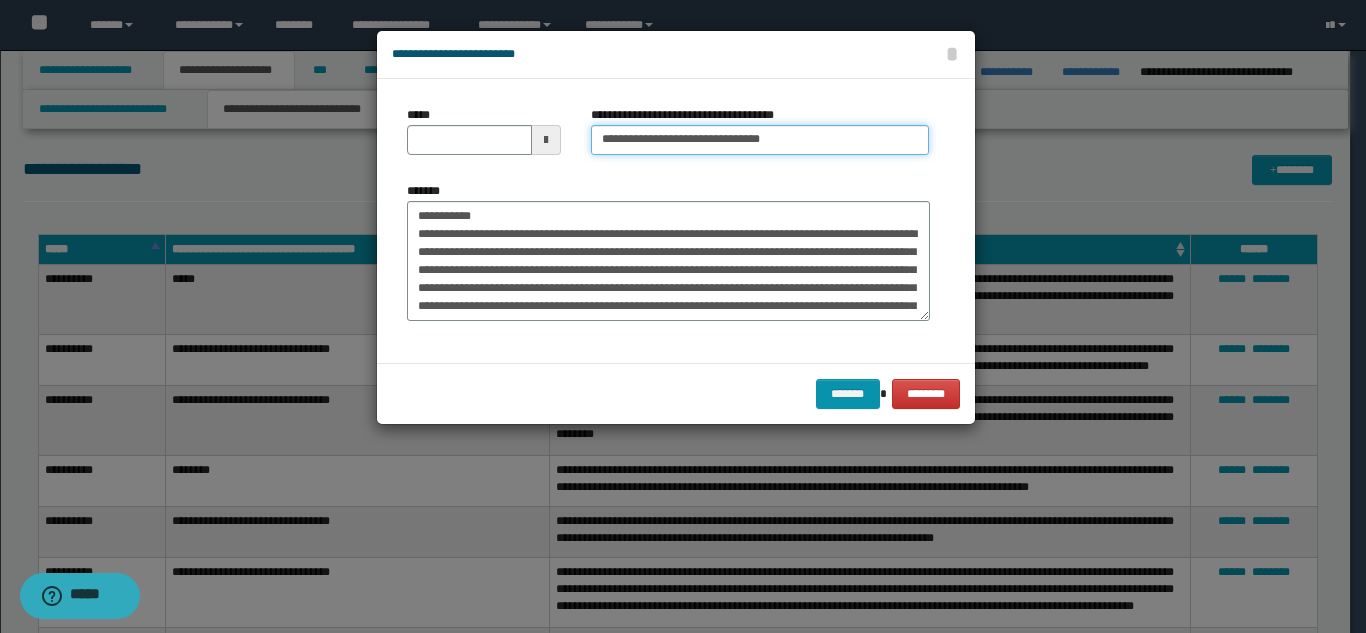 type on "**********" 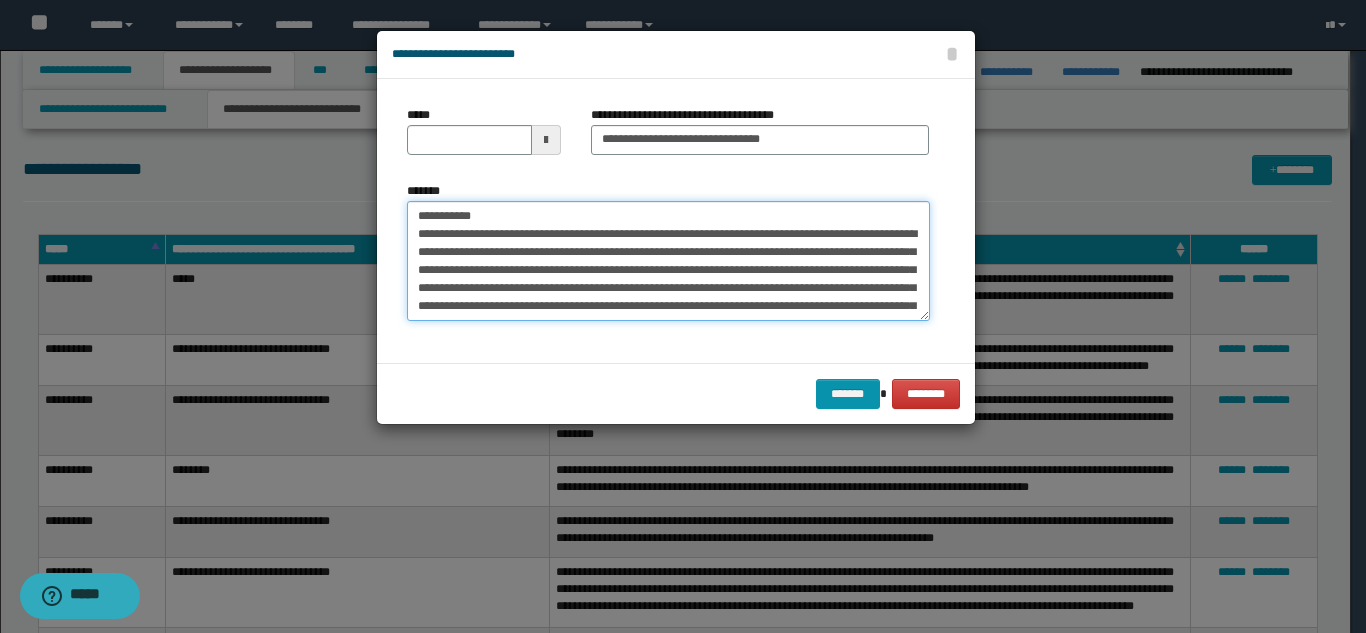 drag, startPoint x: 496, startPoint y: 220, endPoint x: 405, endPoint y: 213, distance: 91.26884 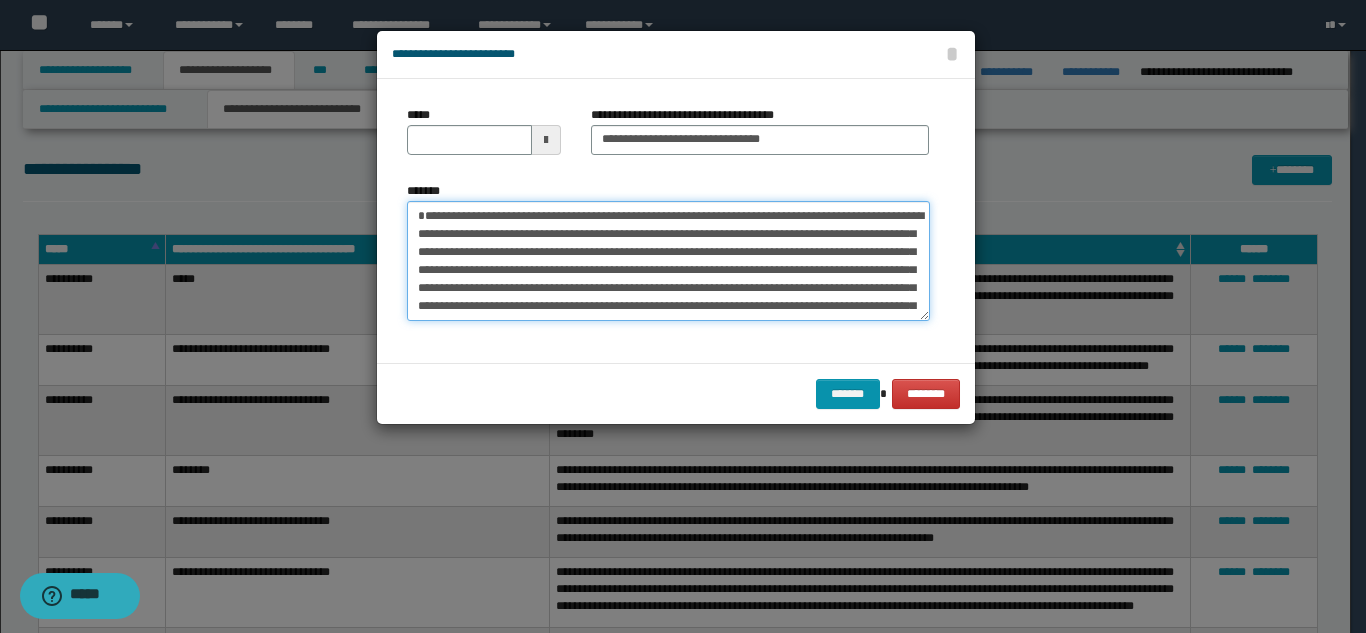 type 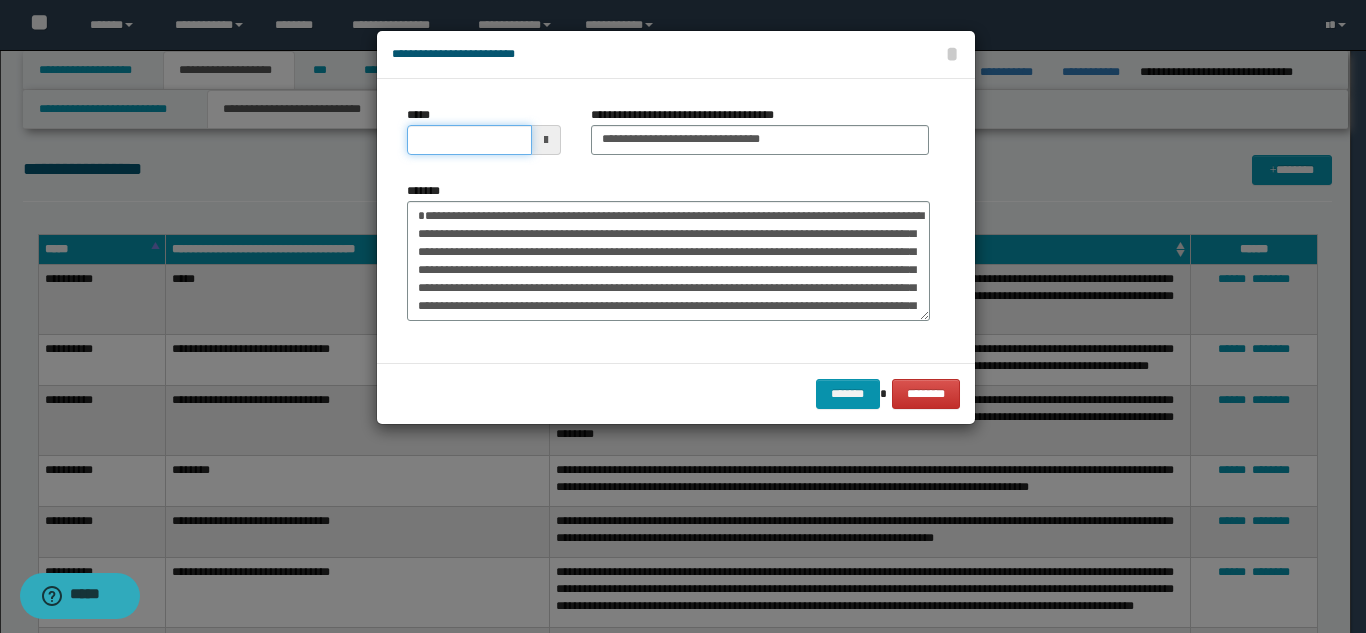 click on "*****" at bounding box center [469, 140] 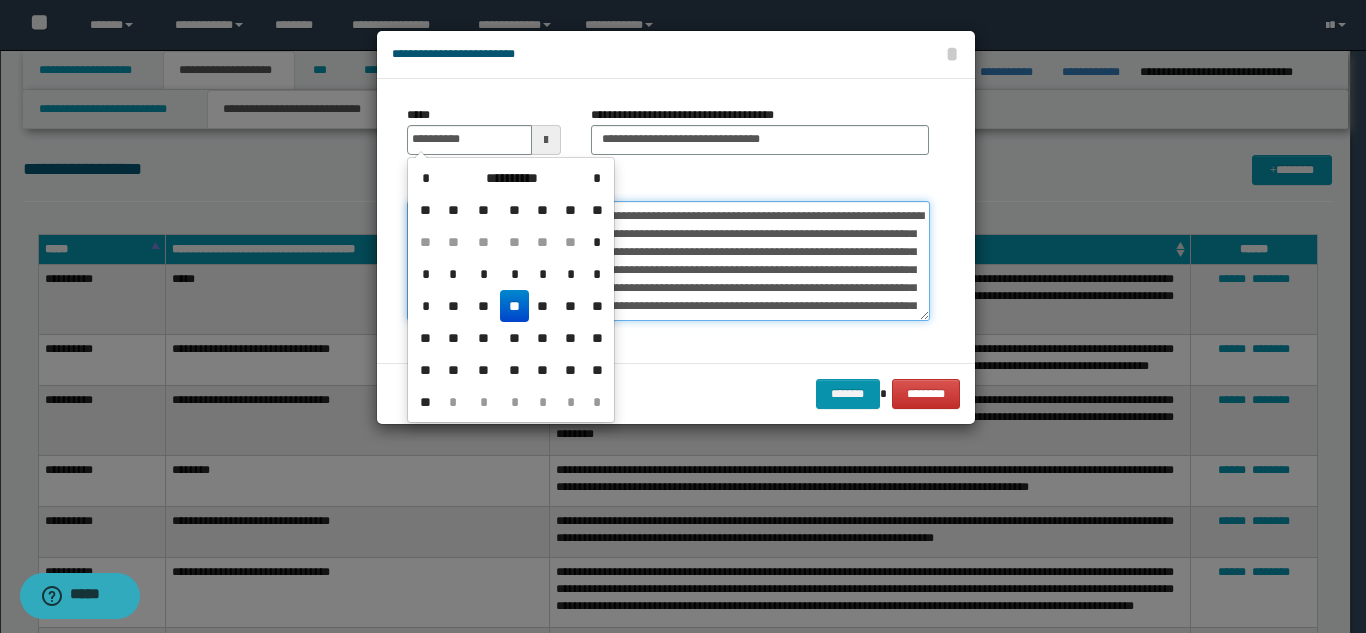 type on "**********" 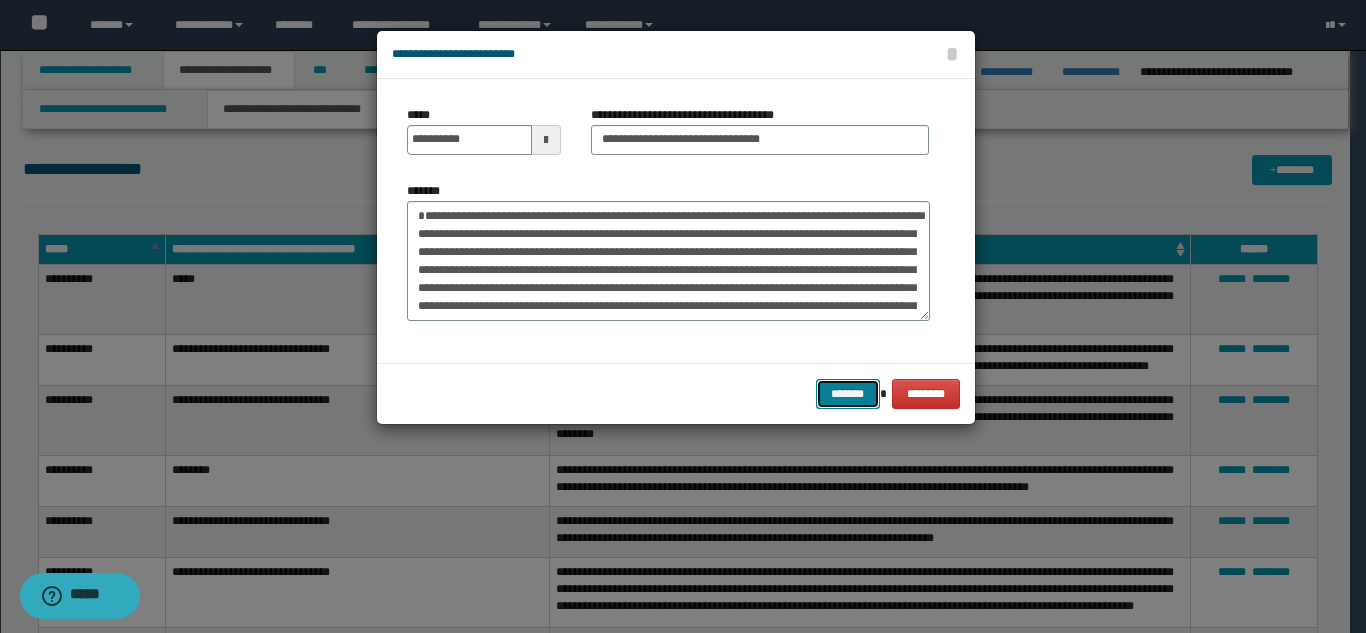 click on "*******" at bounding box center (848, 394) 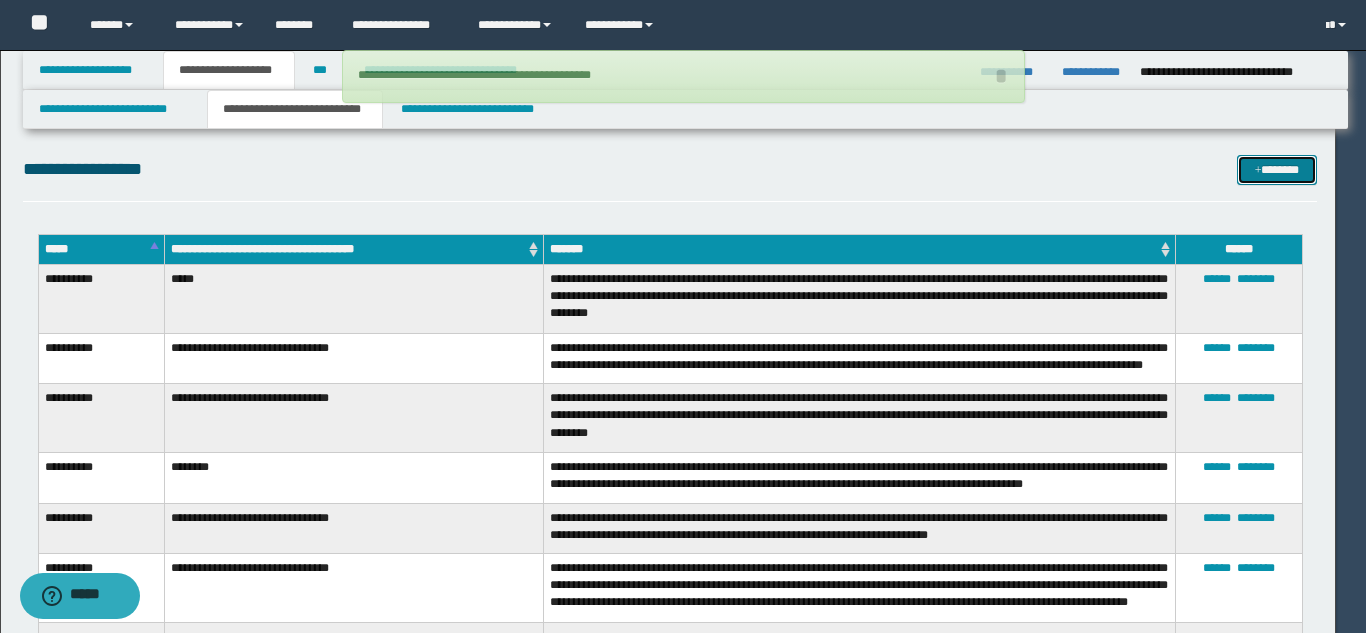type 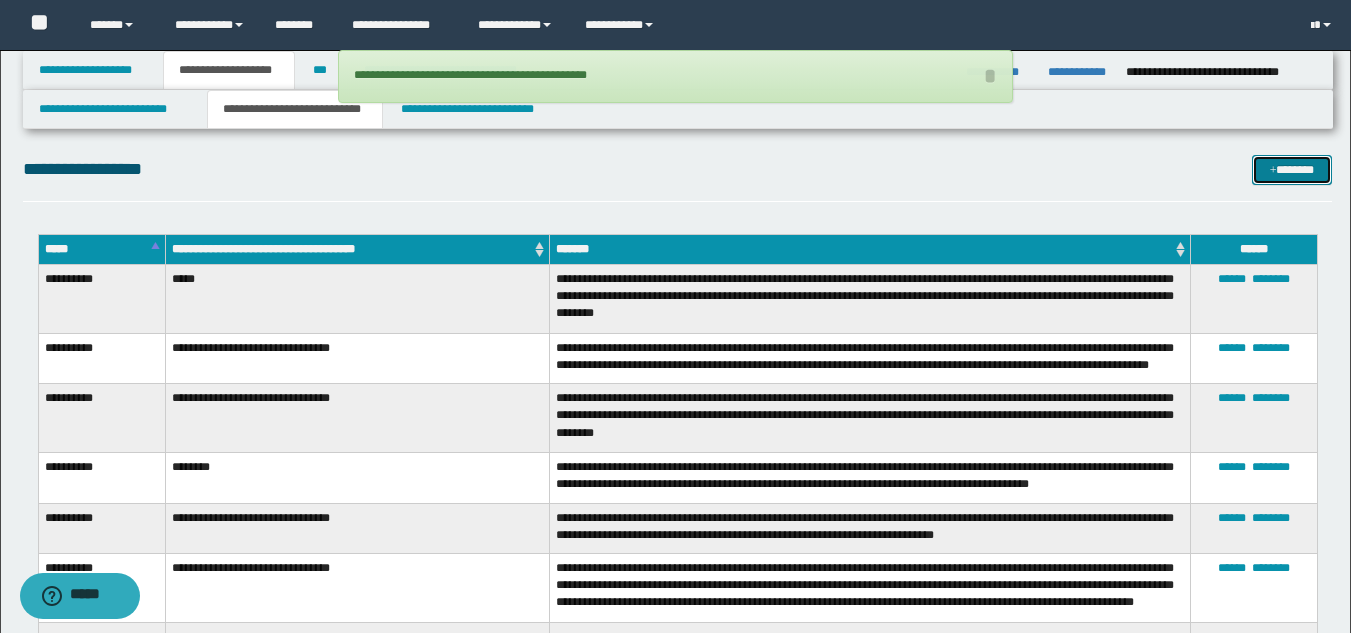 click on "*******" at bounding box center (1292, 170) 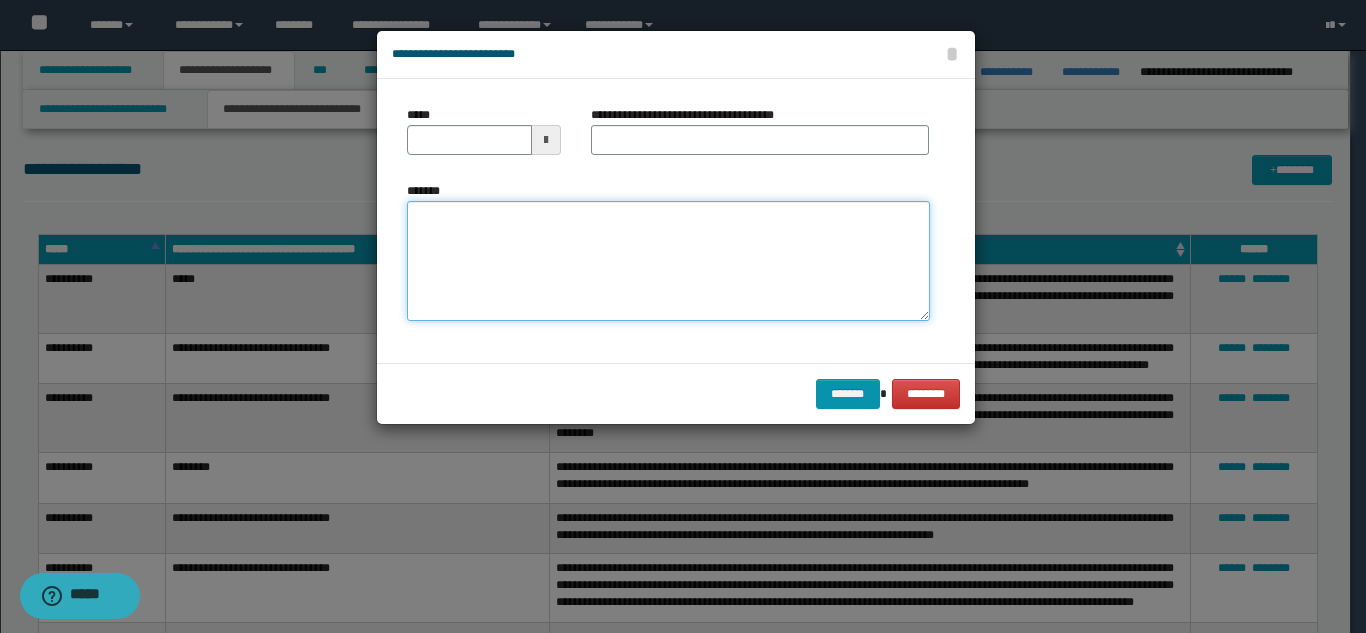 click on "*******" at bounding box center (668, 261) 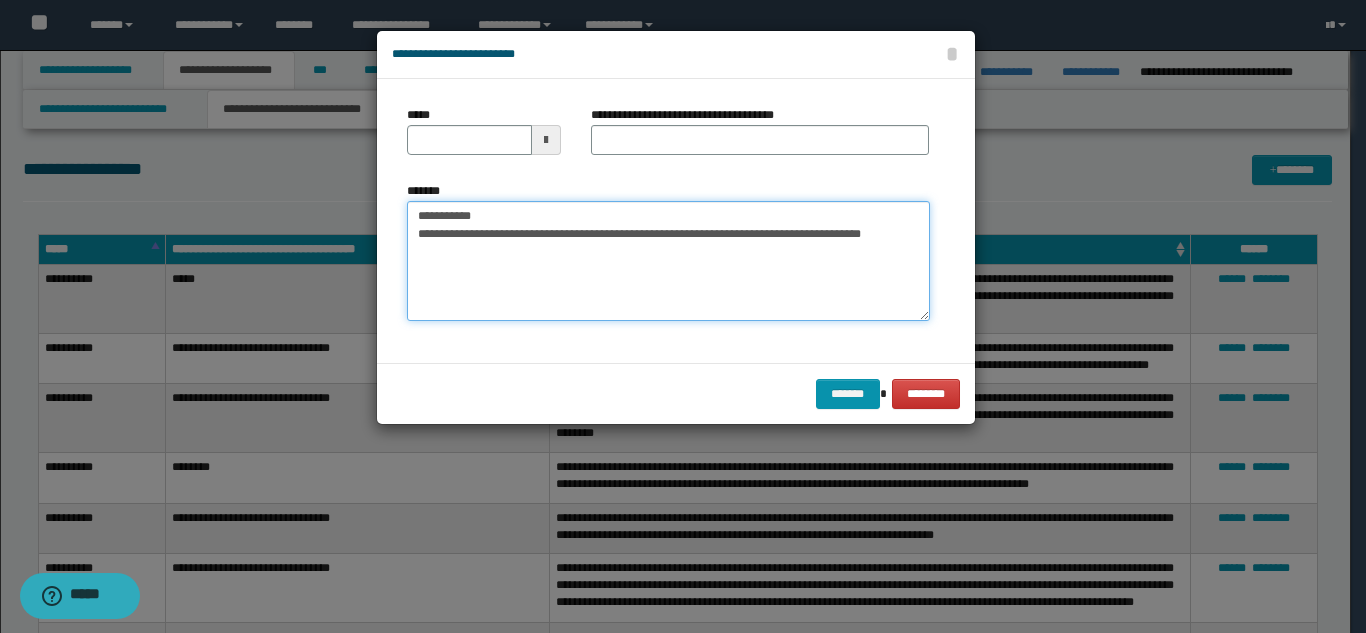 drag, startPoint x: 642, startPoint y: 218, endPoint x: 597, endPoint y: 166, distance: 68.76772 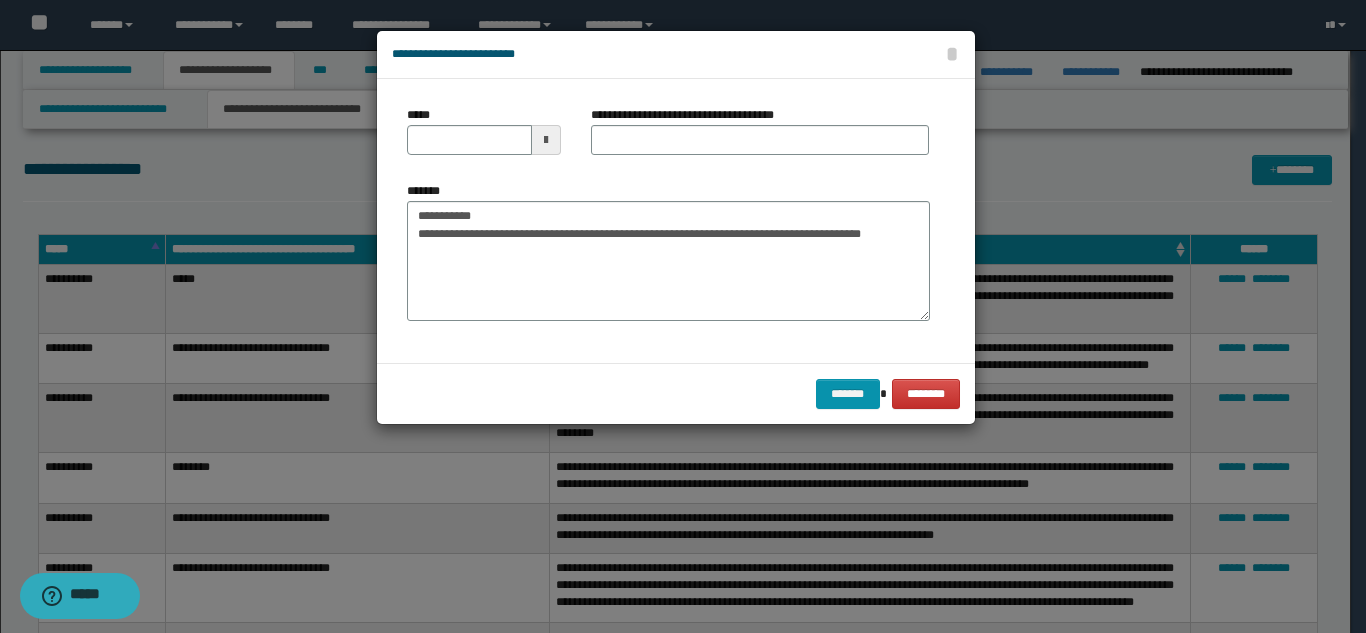 click on "**********" at bounding box center [760, 138] 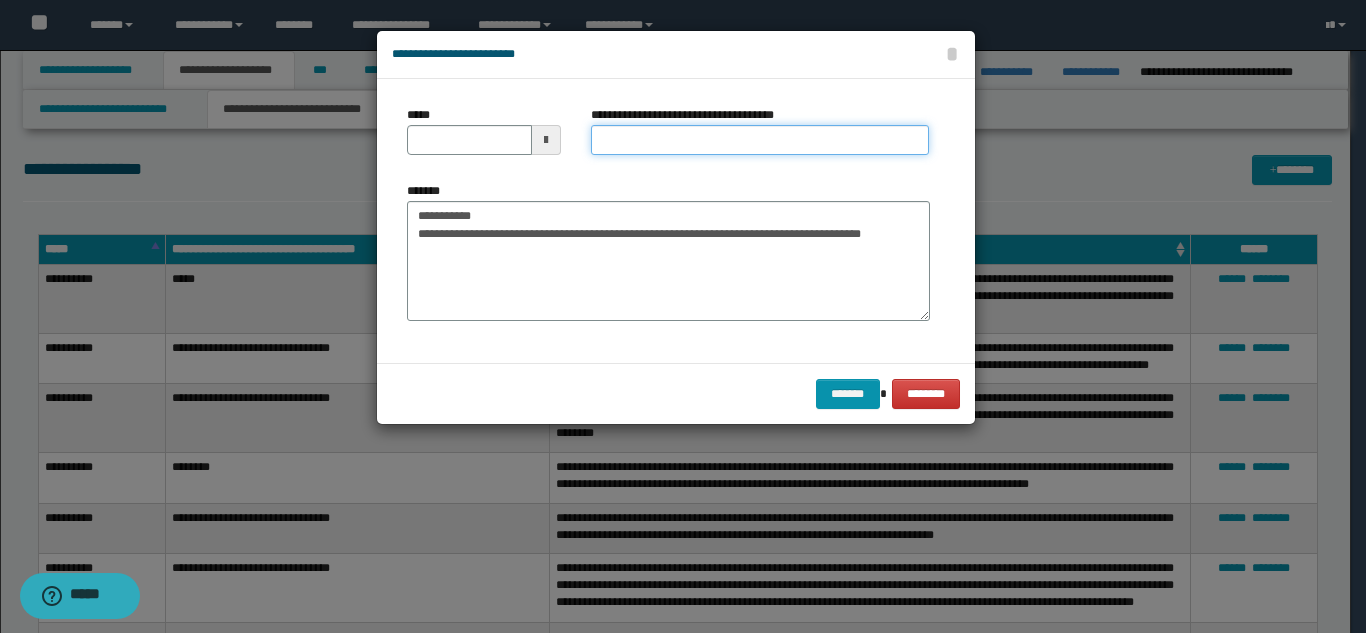 drag, startPoint x: 607, startPoint y: 143, endPoint x: 548, endPoint y: 176, distance: 67.601776 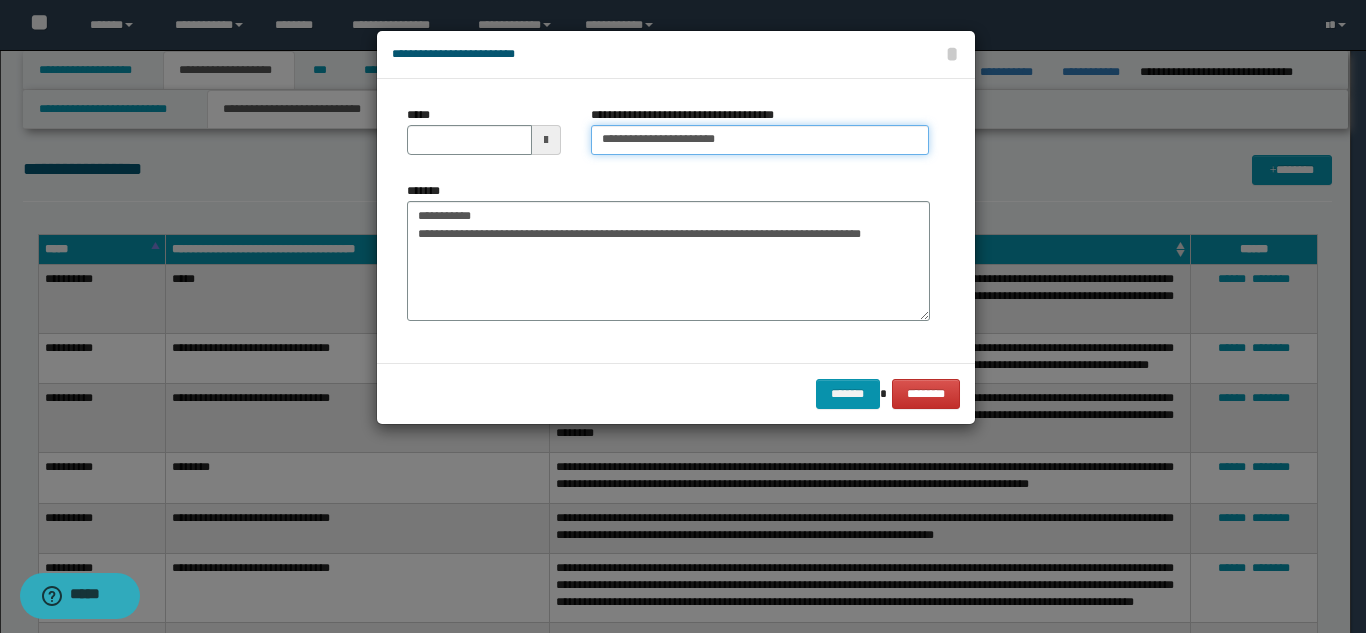type on "**********" 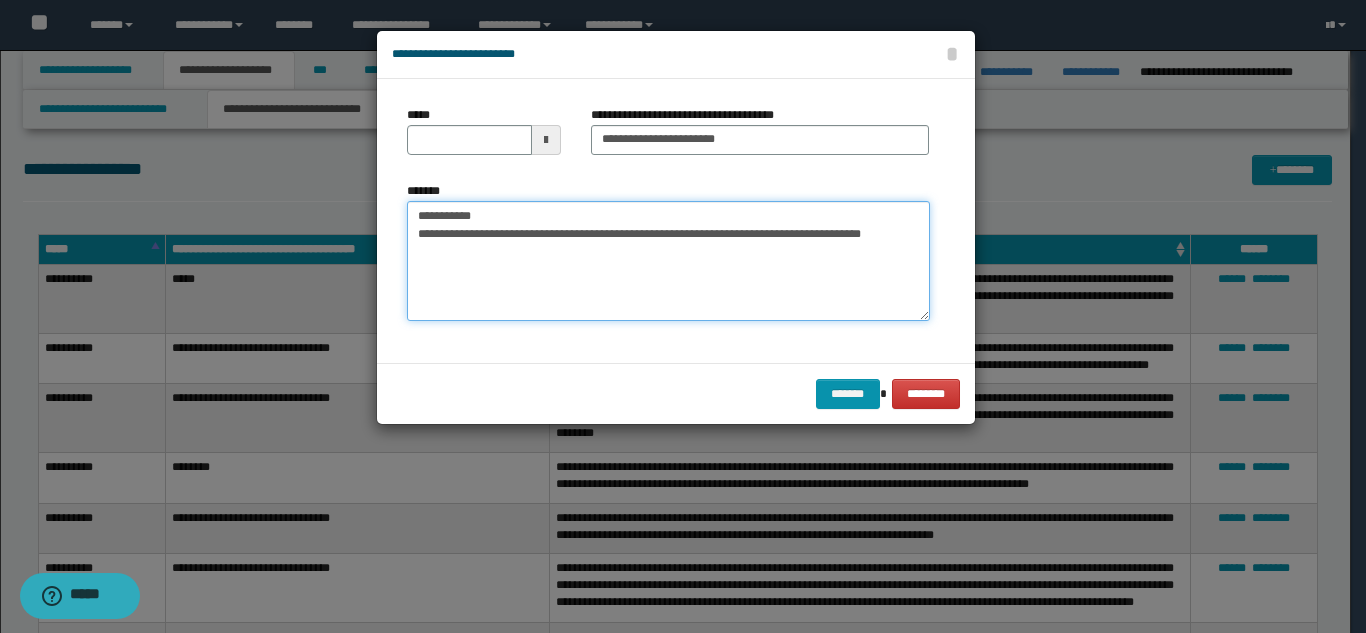 drag, startPoint x: 512, startPoint y: 210, endPoint x: 415, endPoint y: 159, distance: 109.59015 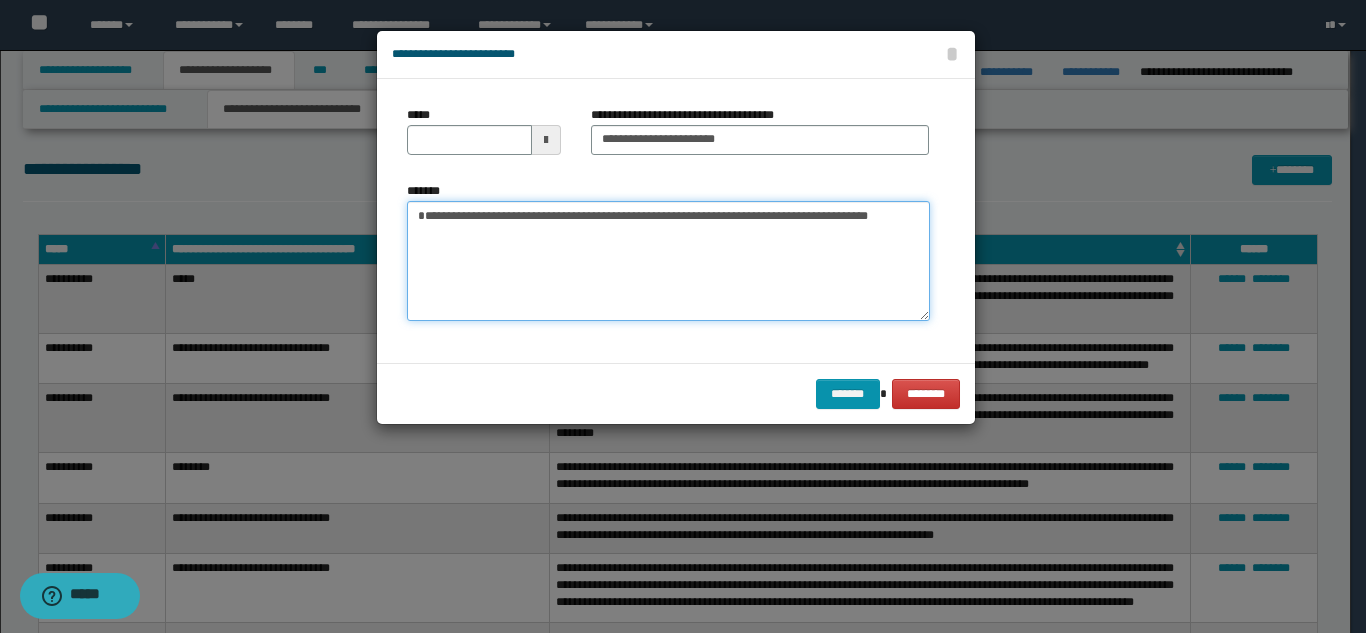 type 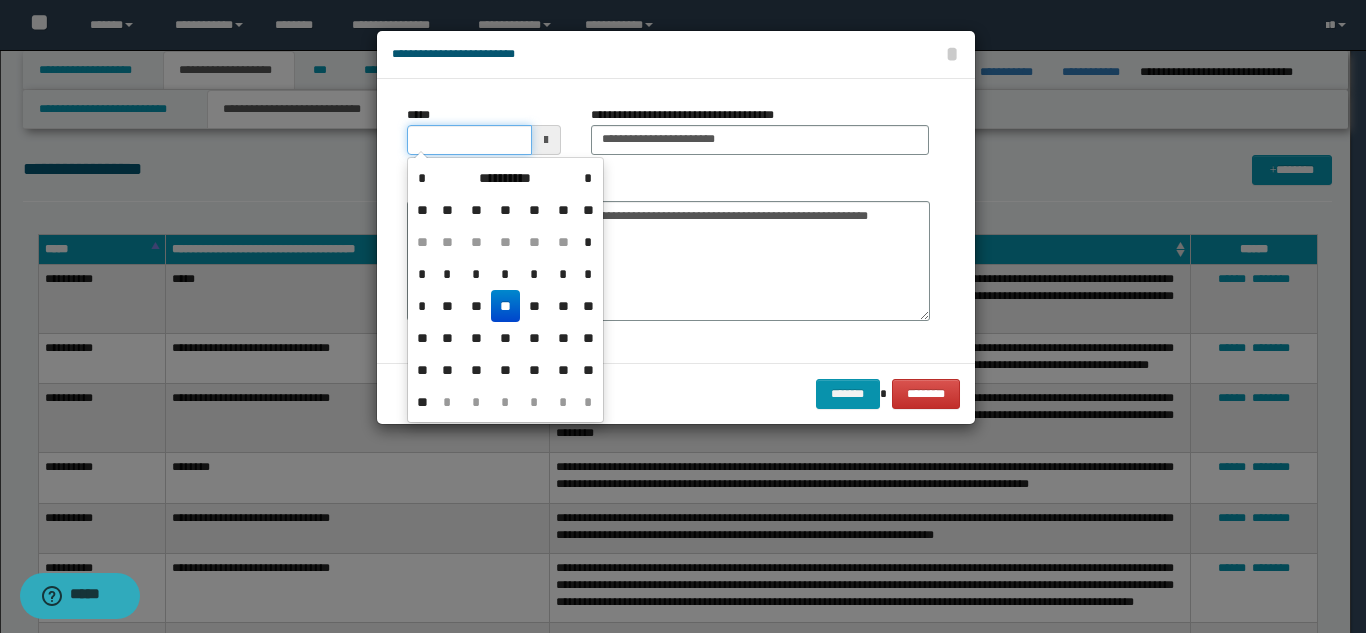 click on "*****" at bounding box center (469, 140) 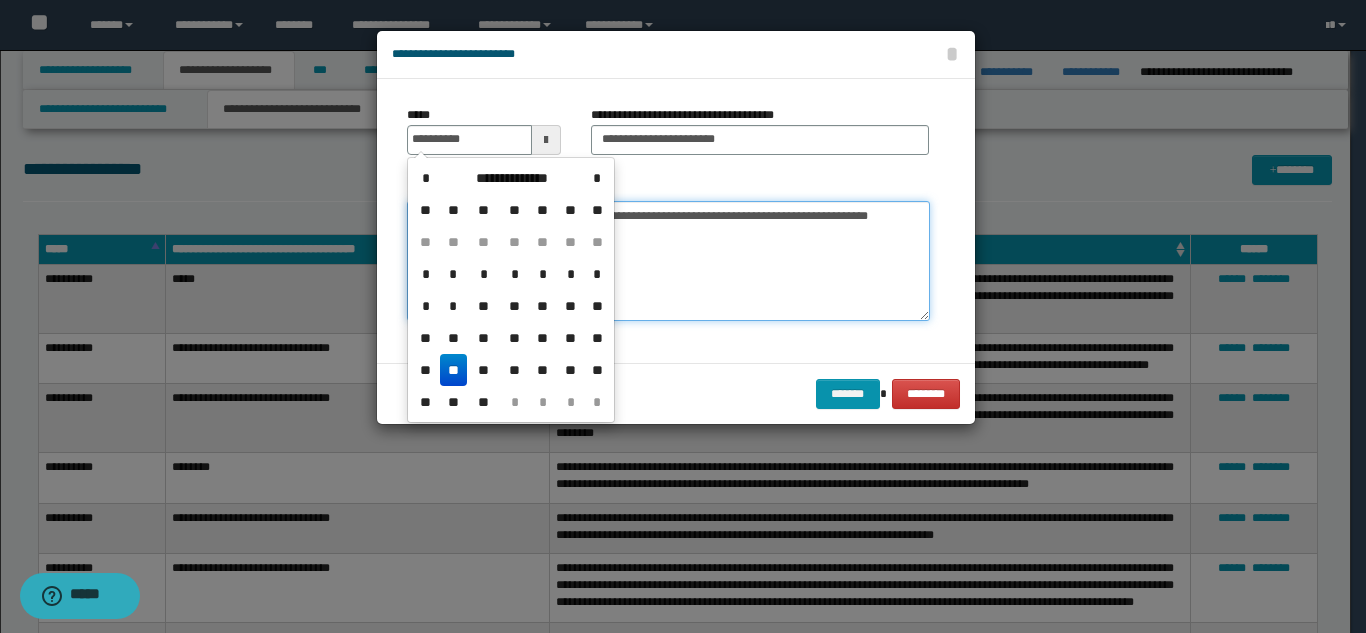 type on "**********" 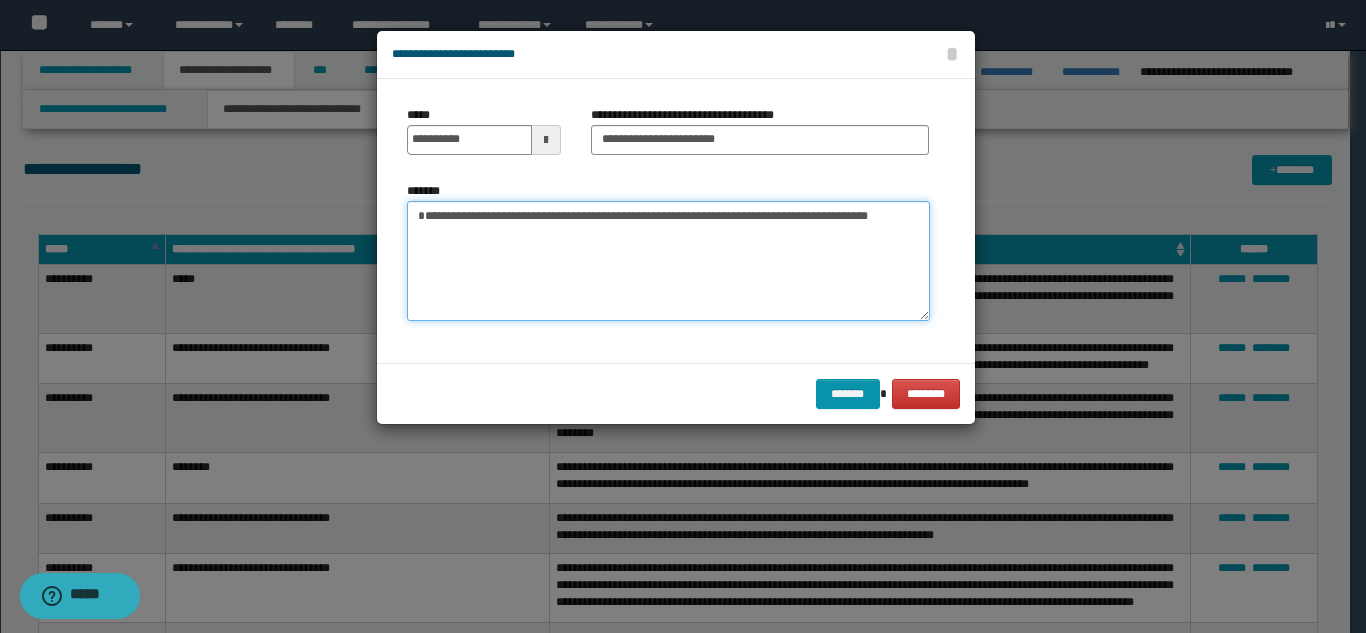 click on "**********" at bounding box center [668, 261] 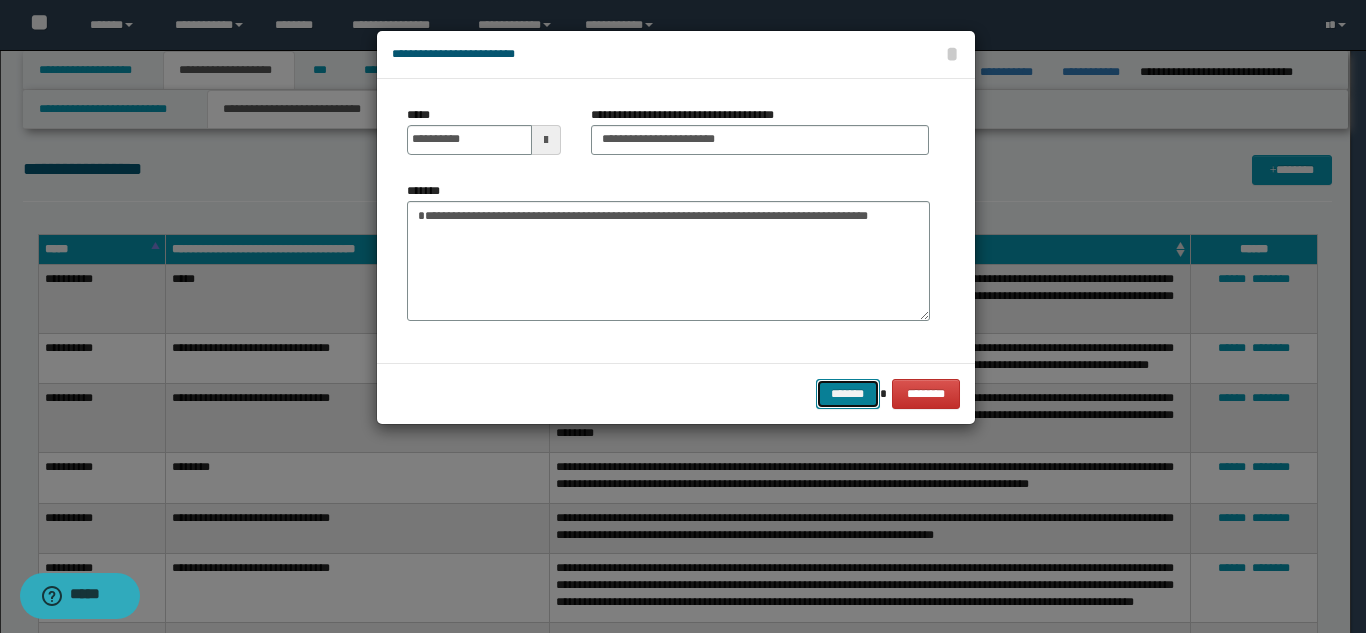 click on "*******" at bounding box center [848, 394] 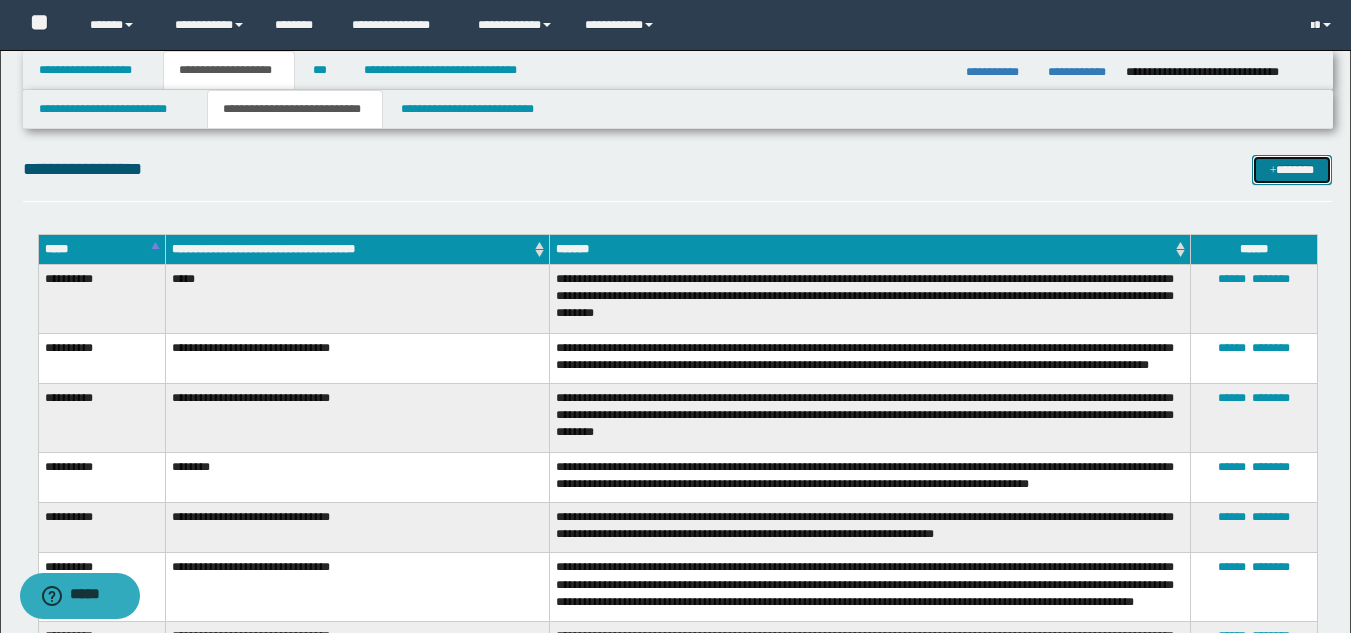 click on "*******" at bounding box center (1292, 170) 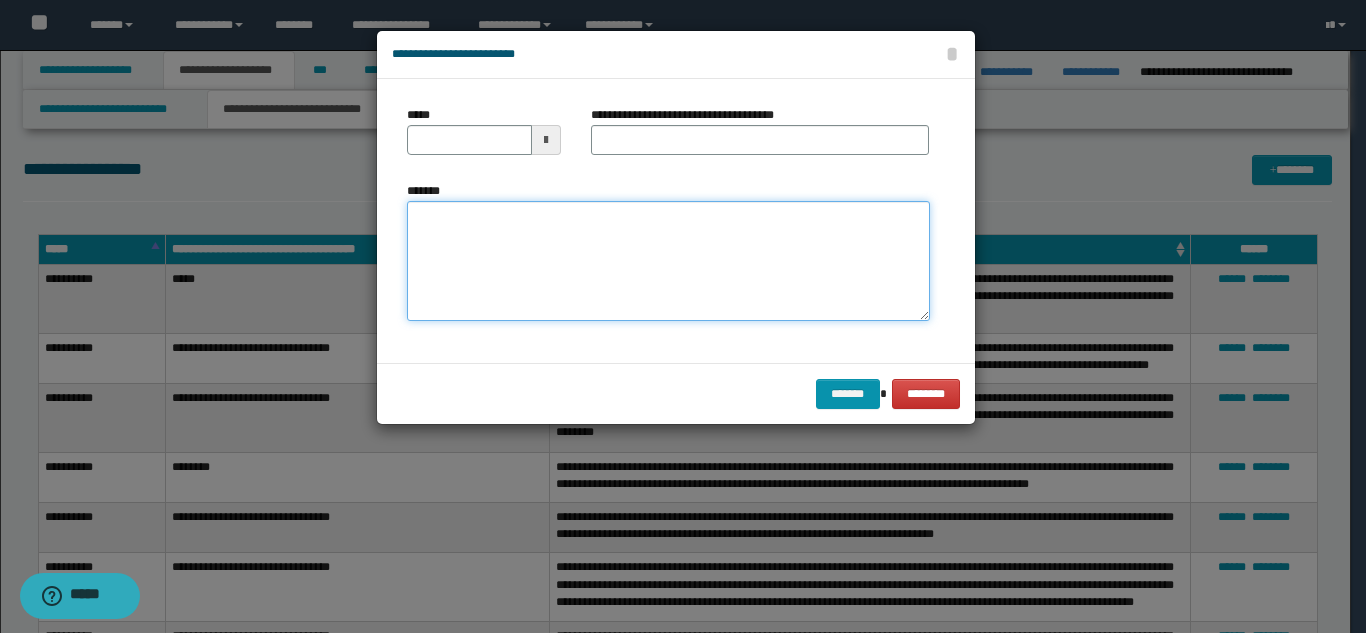 drag, startPoint x: 581, startPoint y: 271, endPoint x: 596, endPoint y: 275, distance: 15.524175 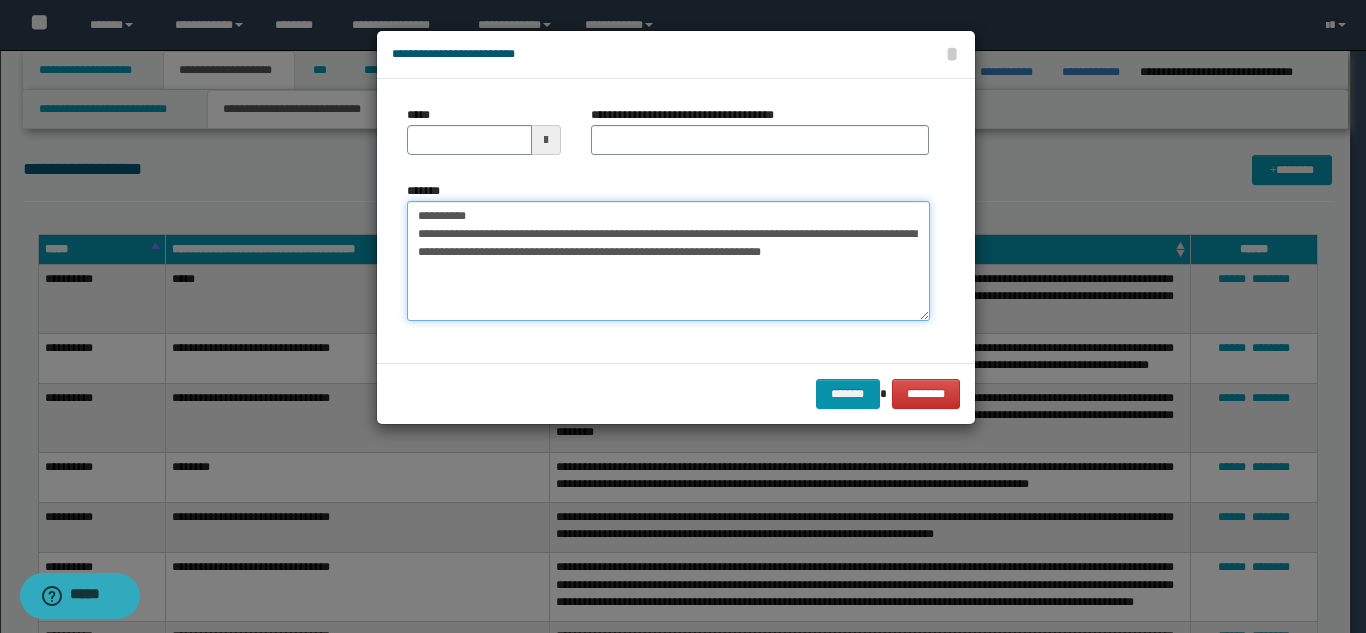 drag, startPoint x: 569, startPoint y: 215, endPoint x: 476, endPoint y: 207, distance: 93.34345 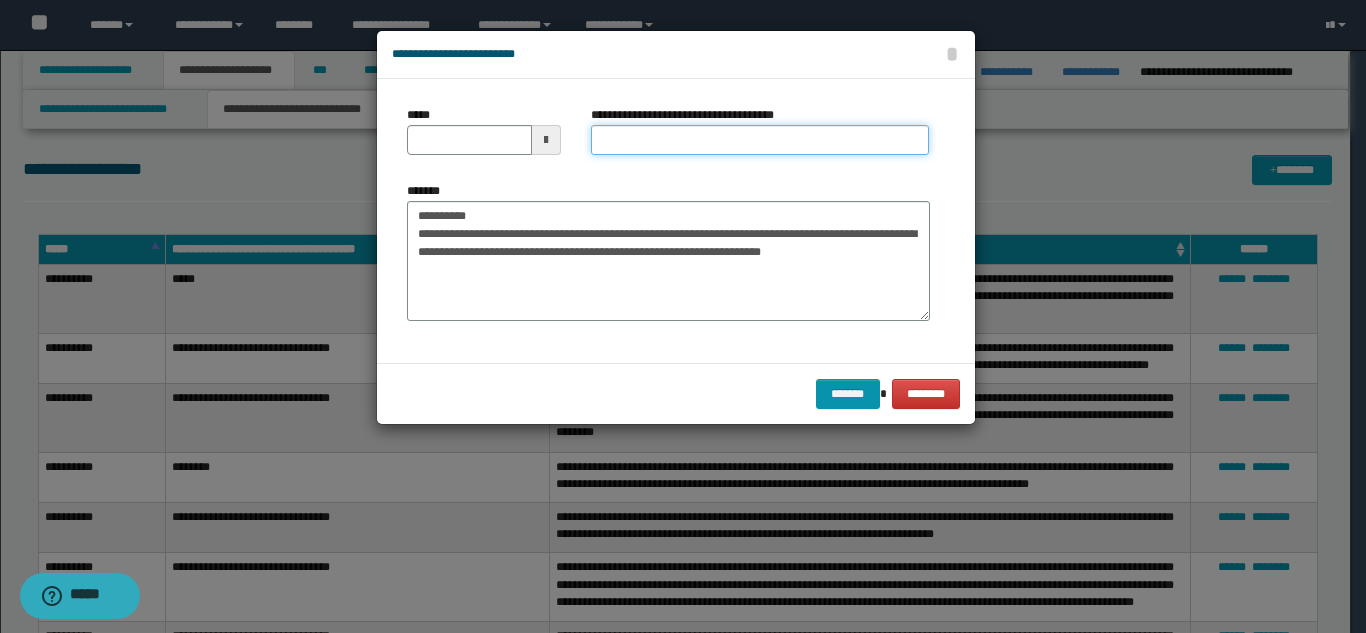 click on "**********" at bounding box center (760, 140) 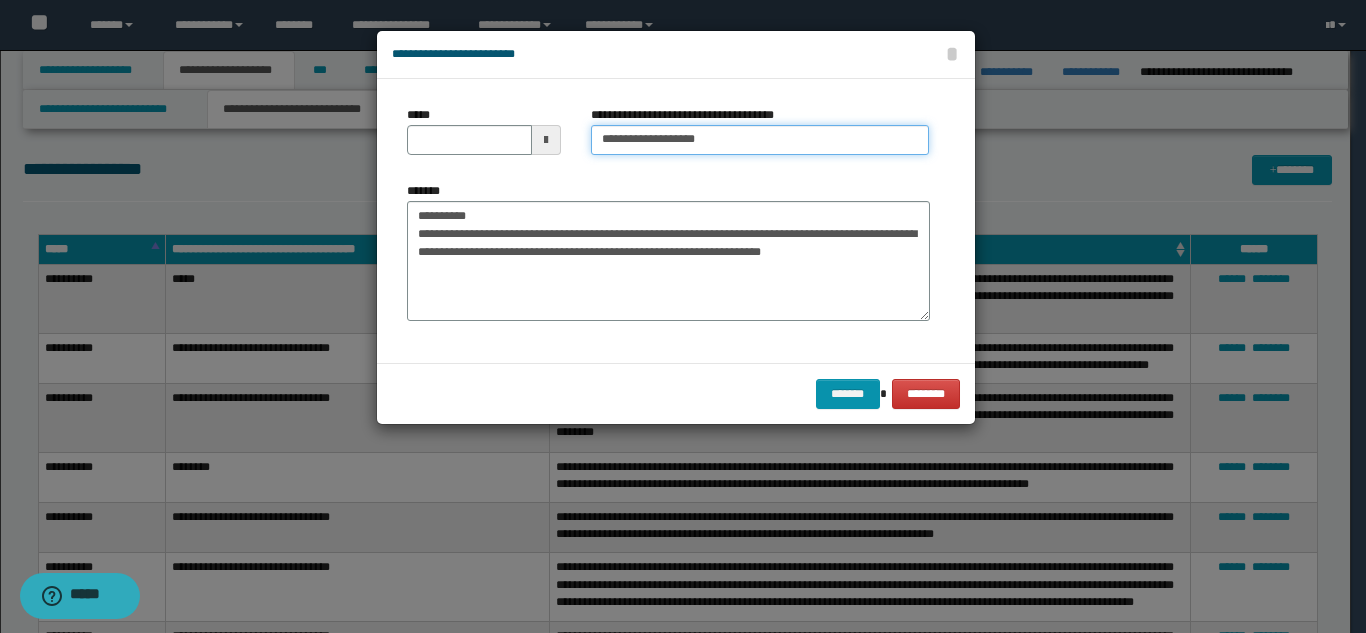 type on "**********" 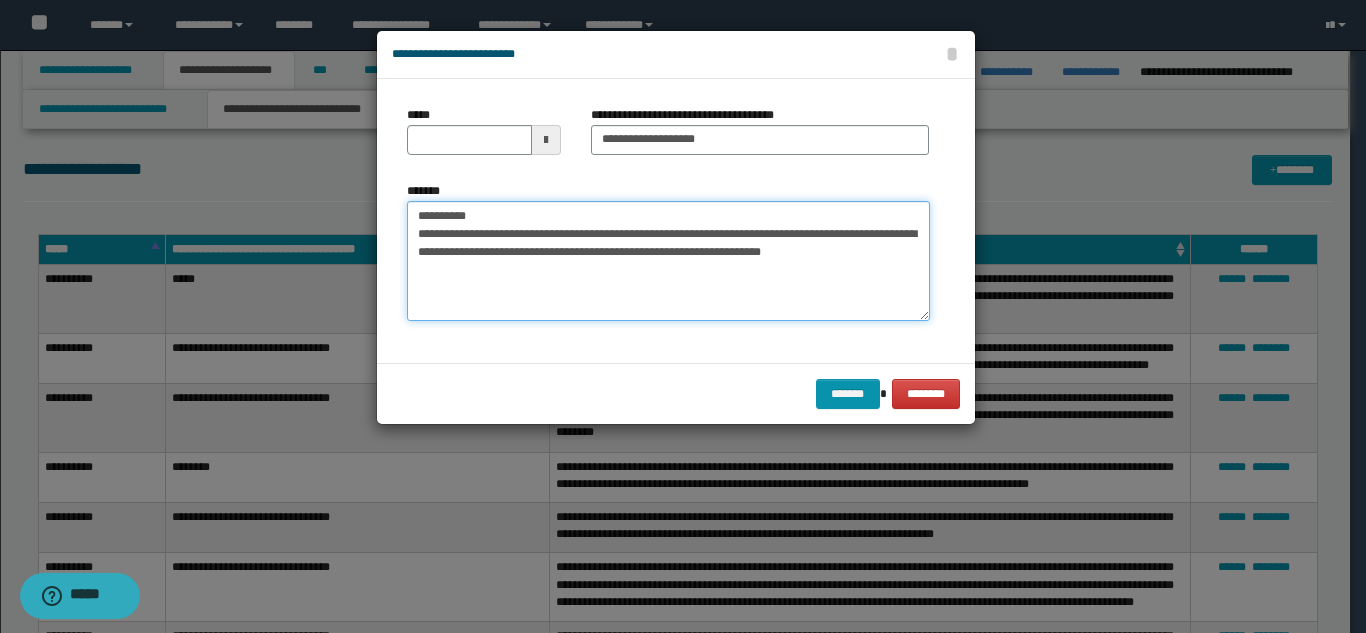 drag, startPoint x: 516, startPoint y: 219, endPoint x: 430, endPoint y: 168, distance: 99.985 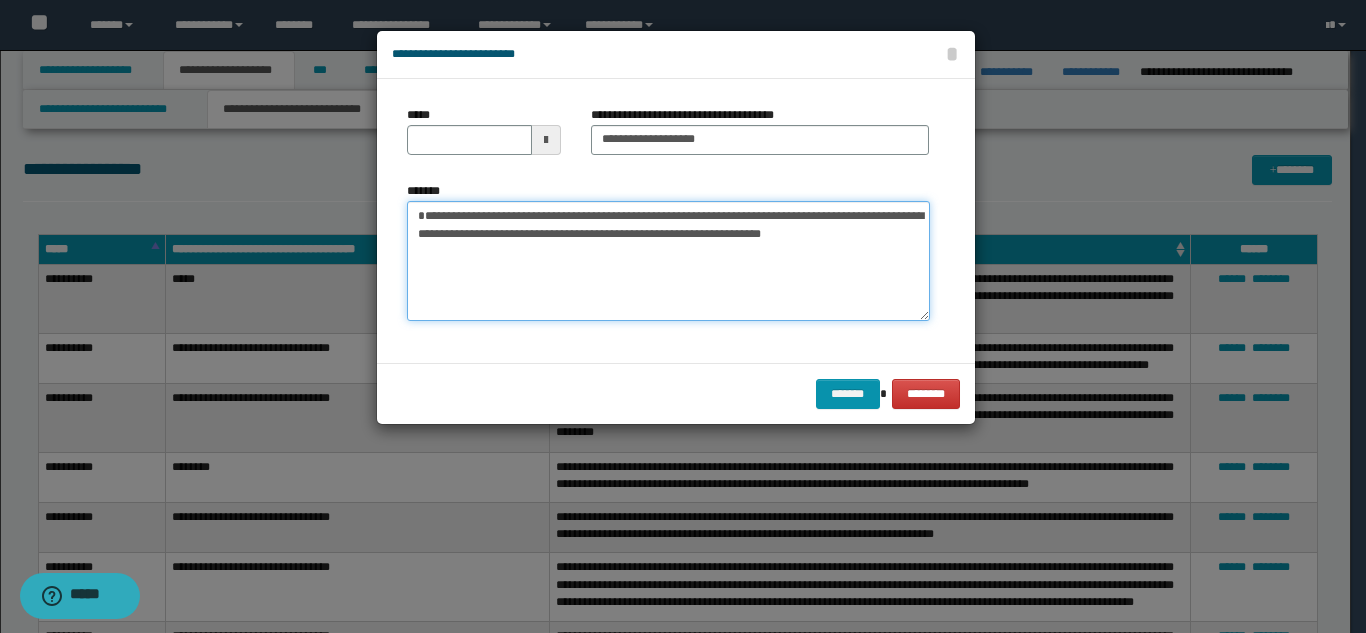 type 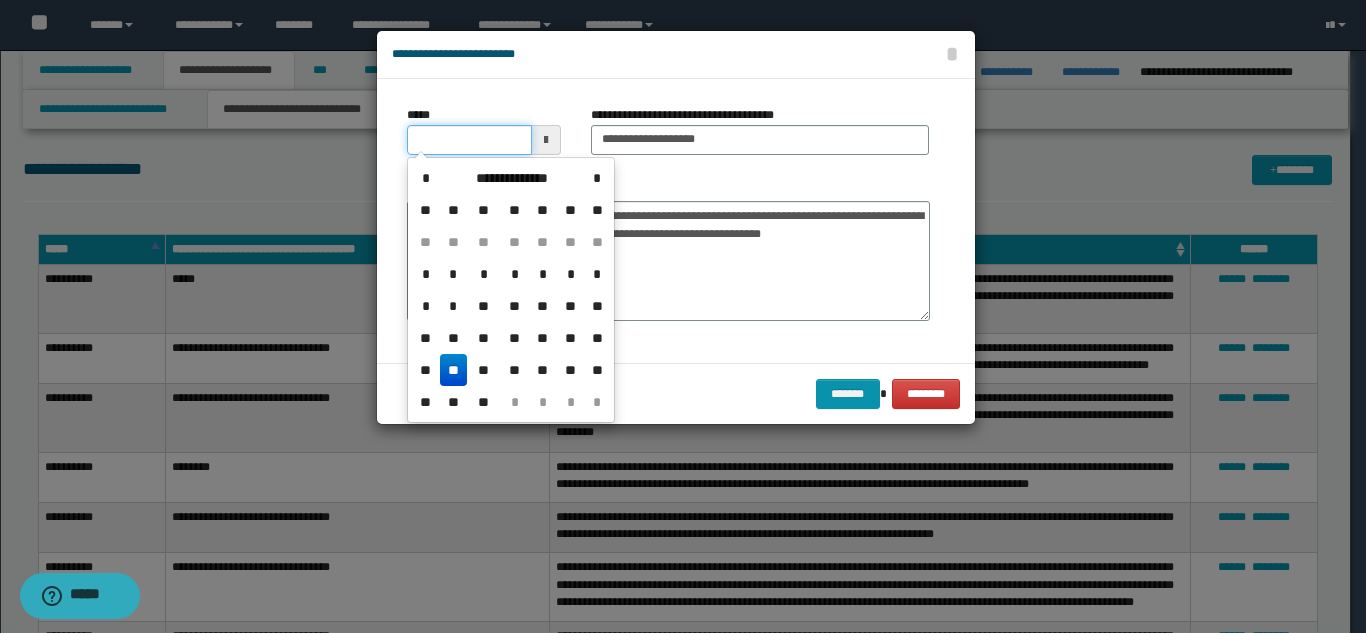 click on "*****" at bounding box center [469, 140] 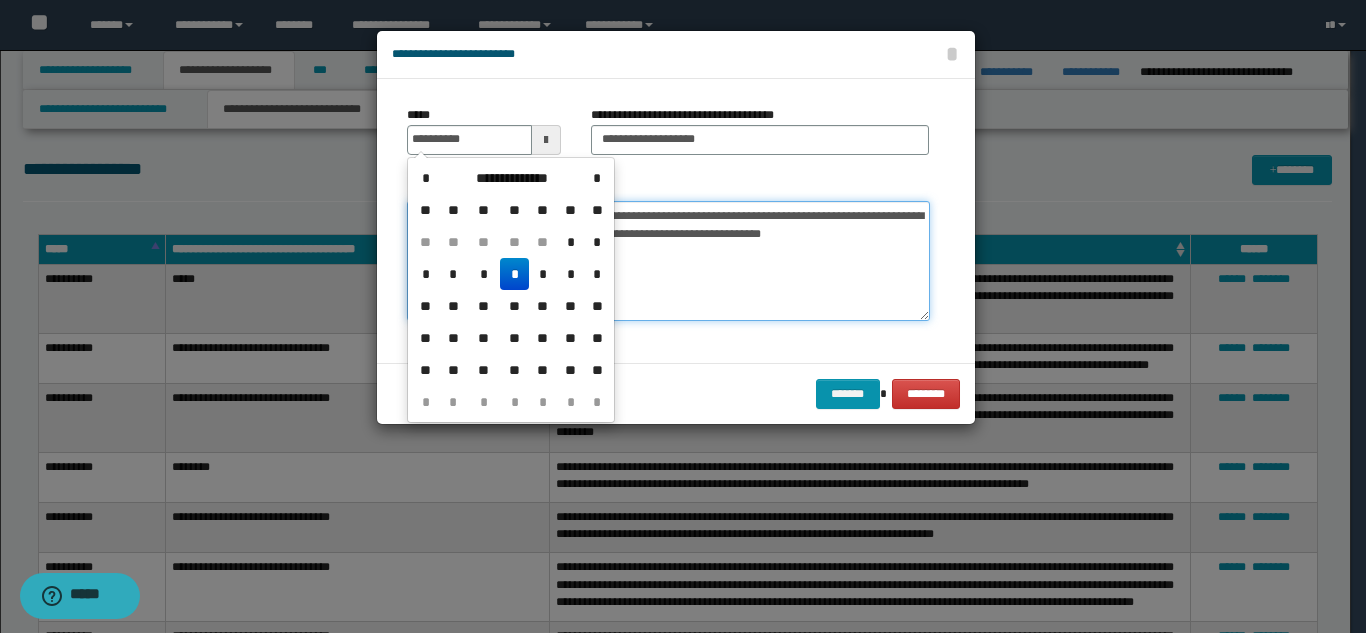 type on "**********" 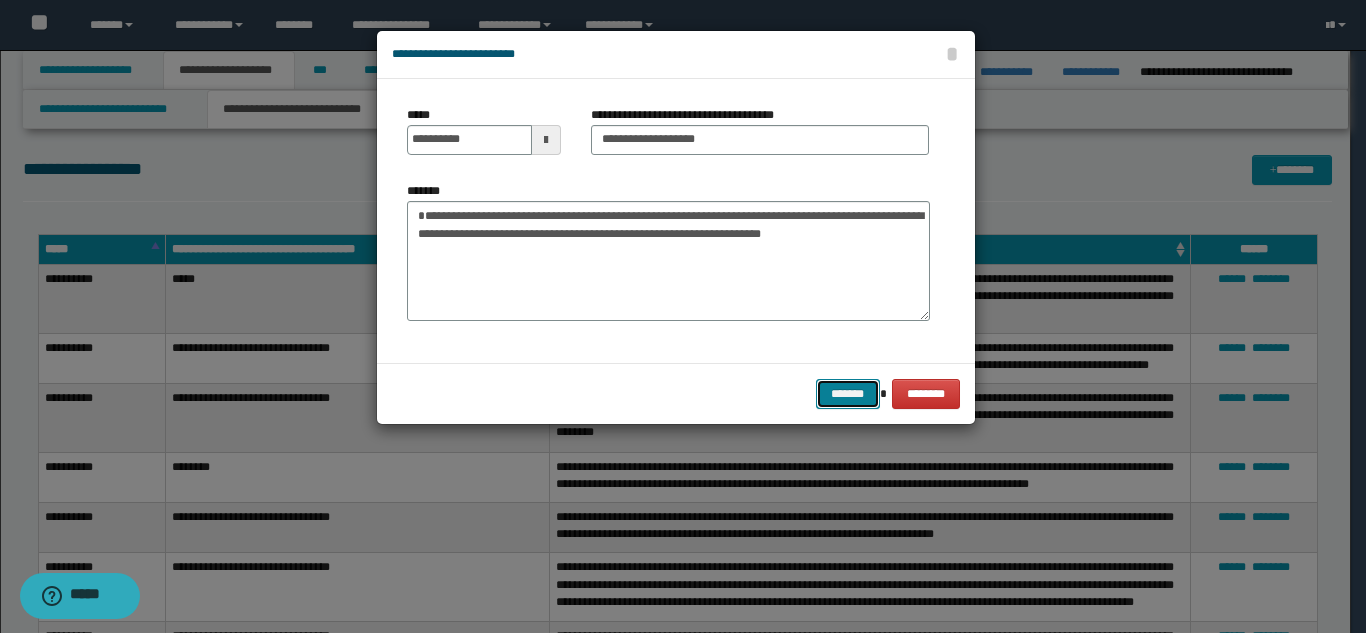 click on "*******" at bounding box center [848, 394] 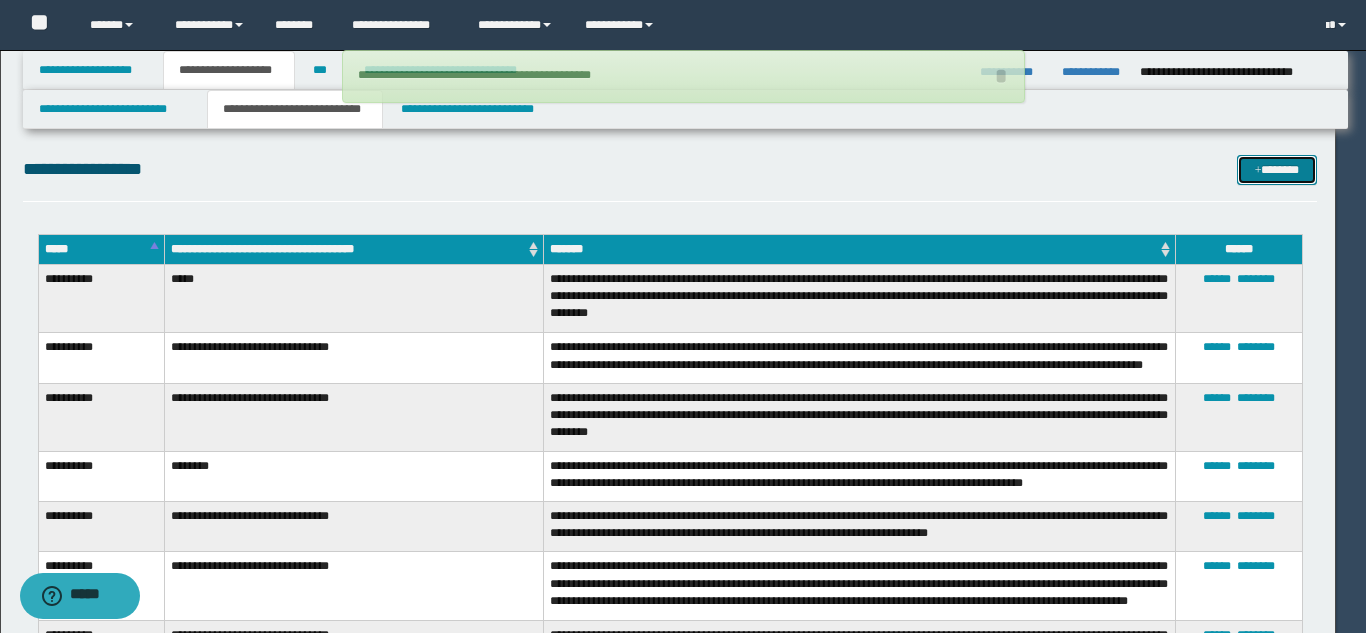 type 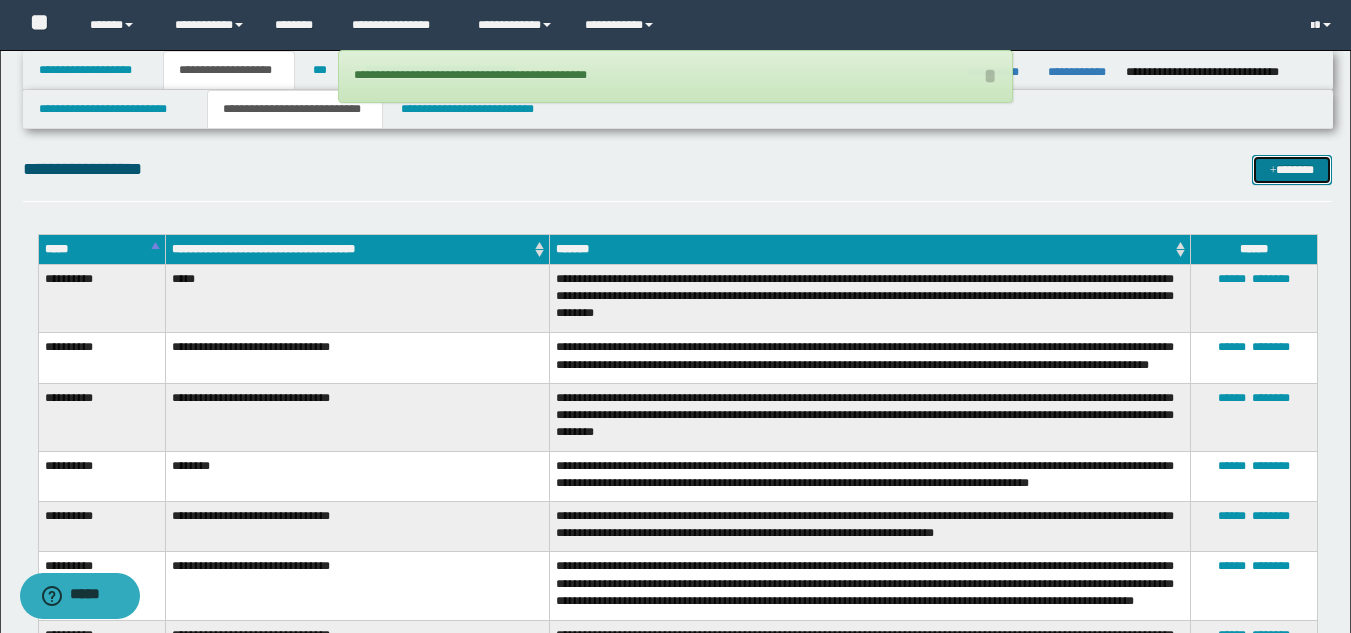 click on "*******" at bounding box center [1292, 170] 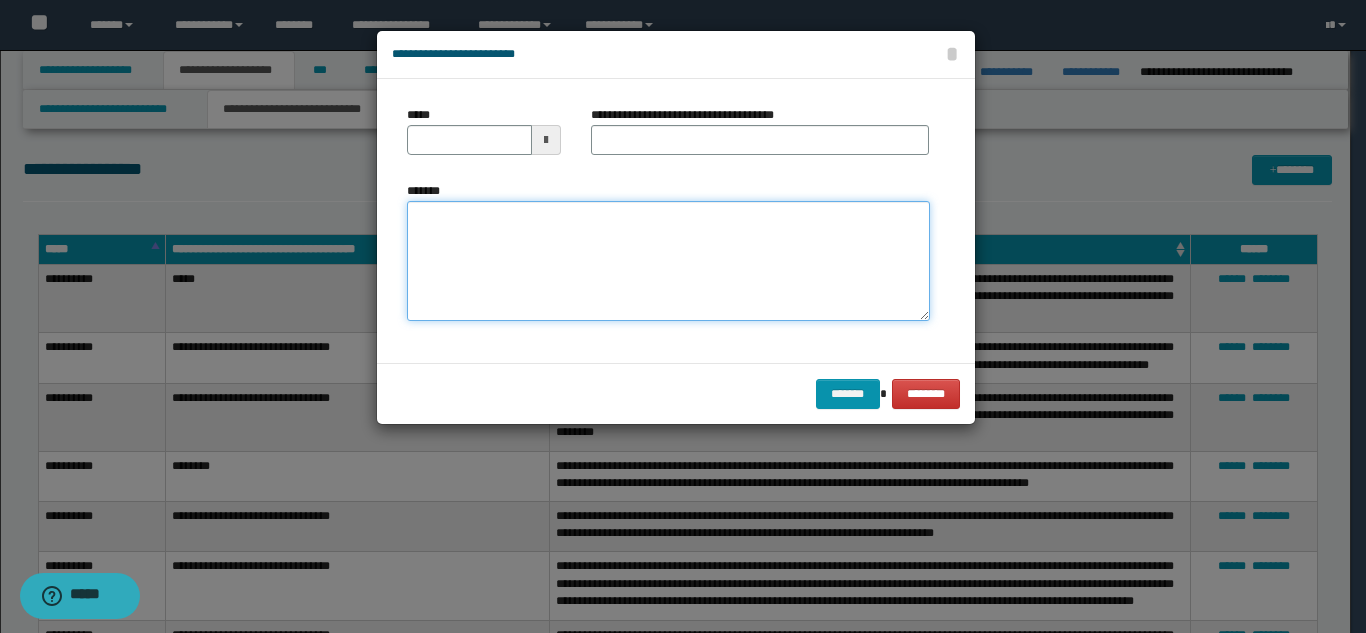 click on "*******" at bounding box center [668, 261] 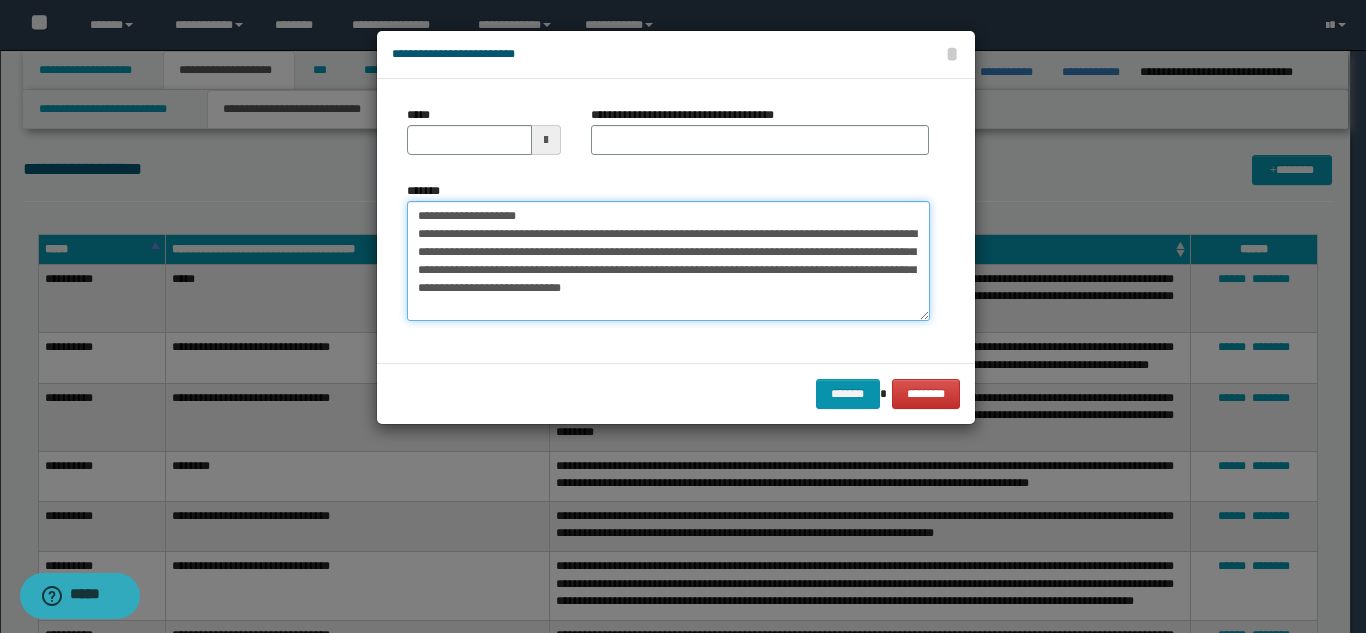 drag, startPoint x: 544, startPoint y: 212, endPoint x: 474, endPoint y: 212, distance: 70 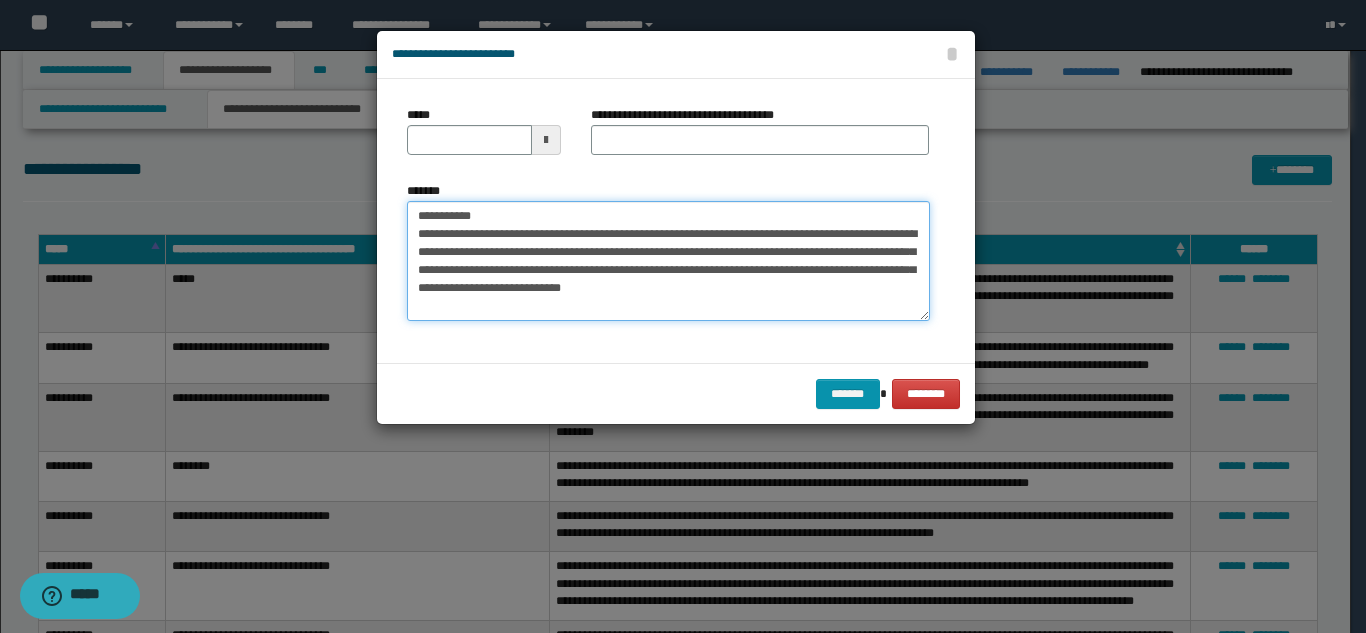 type on "**********" 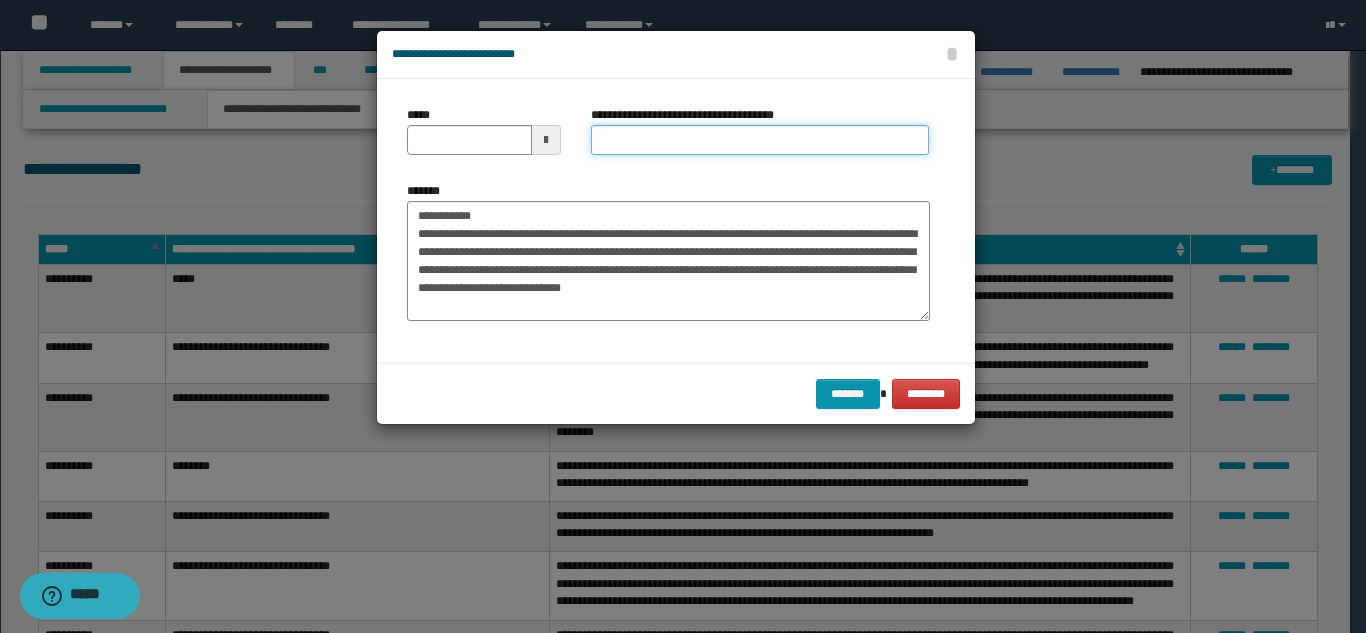 click on "**********" at bounding box center (760, 140) 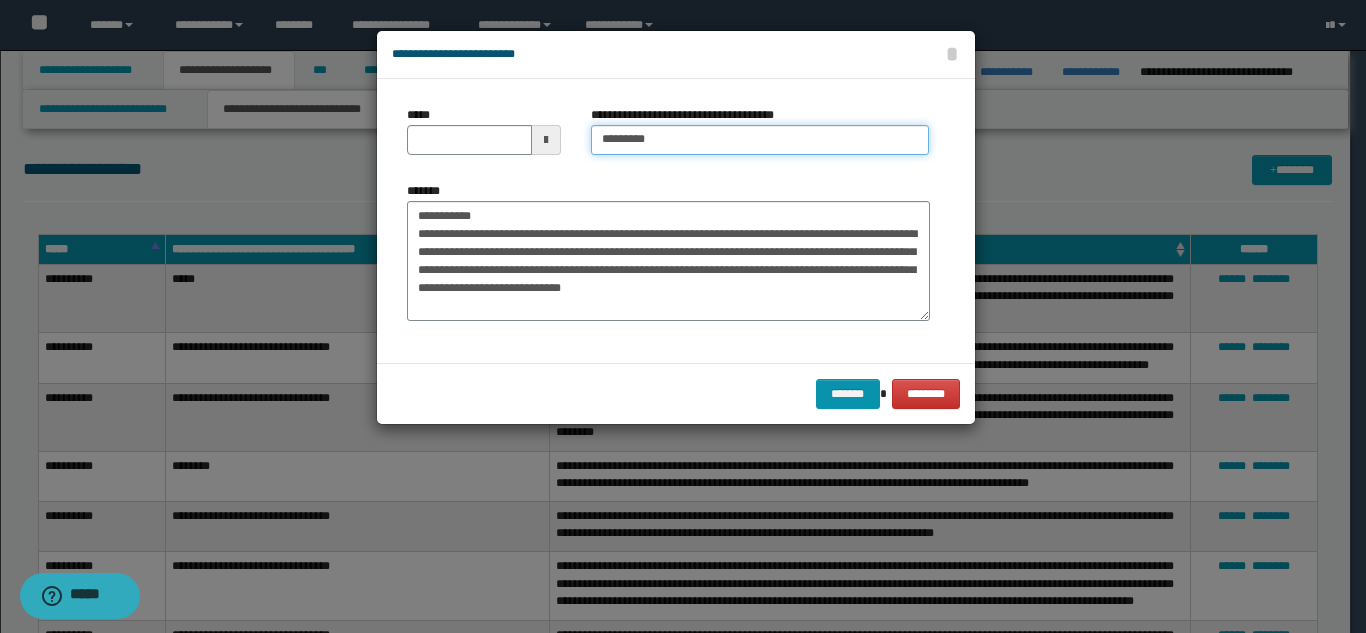 type on "*********" 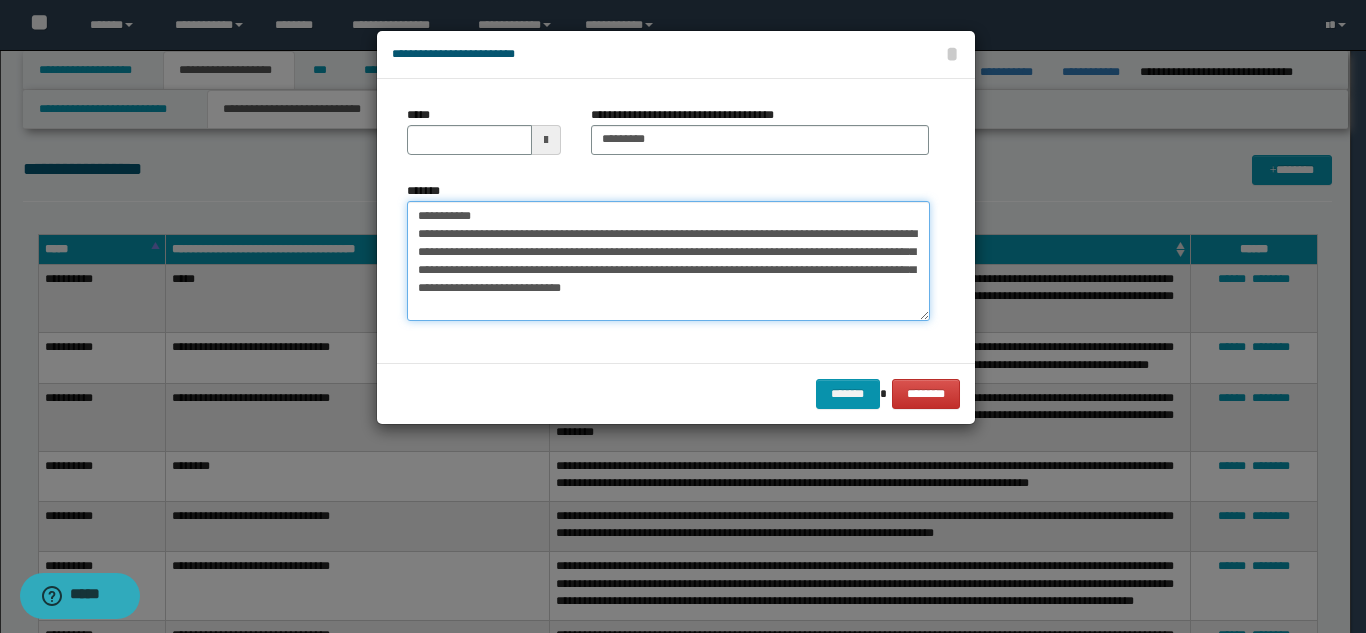 drag, startPoint x: 488, startPoint y: 222, endPoint x: 415, endPoint y: 221, distance: 73.00685 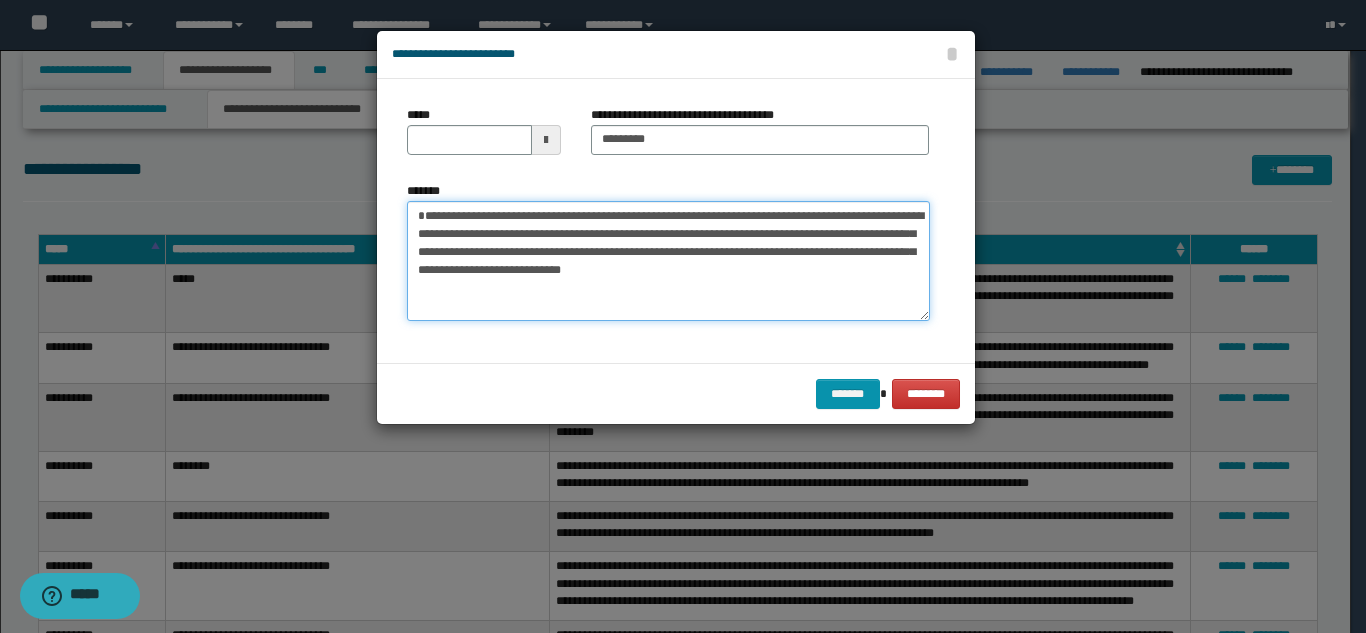 type 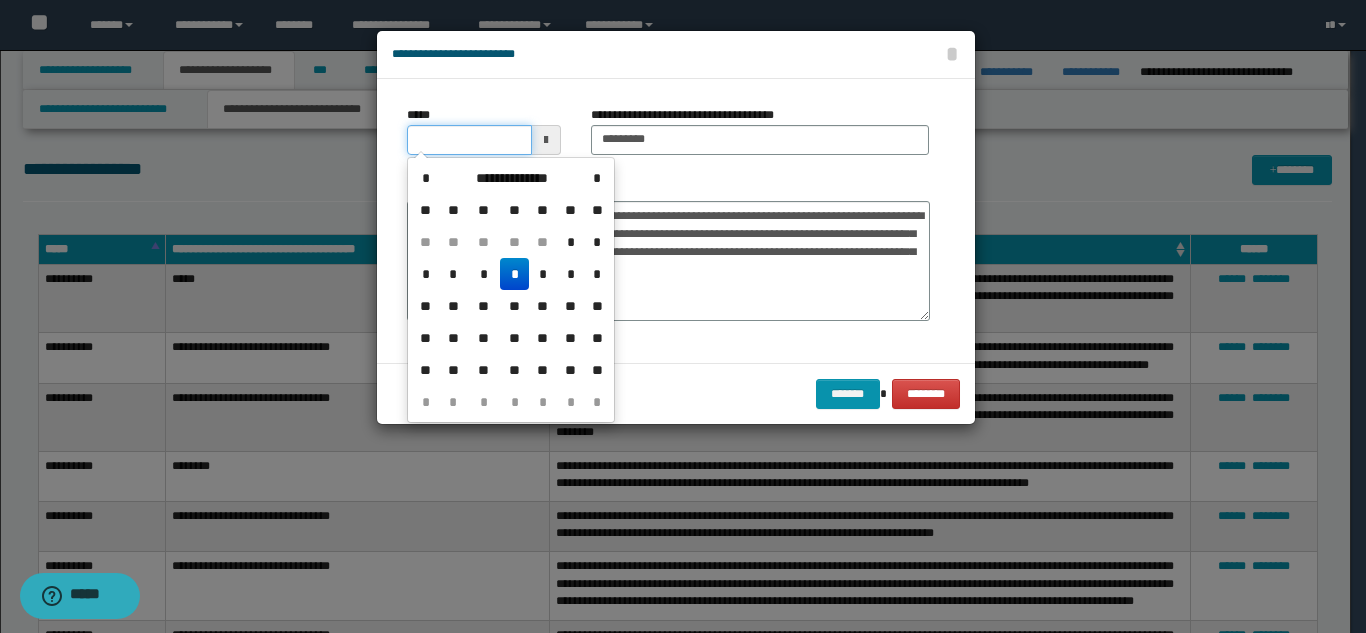 click on "*****" at bounding box center [469, 140] 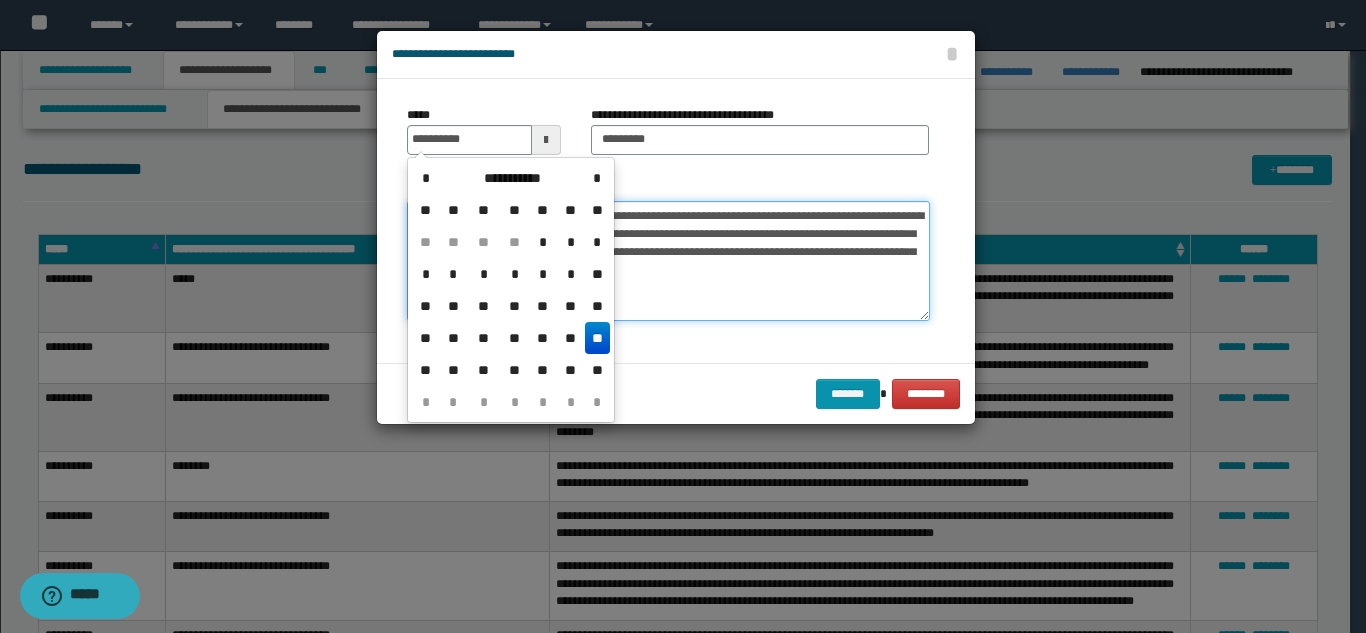 type on "**********" 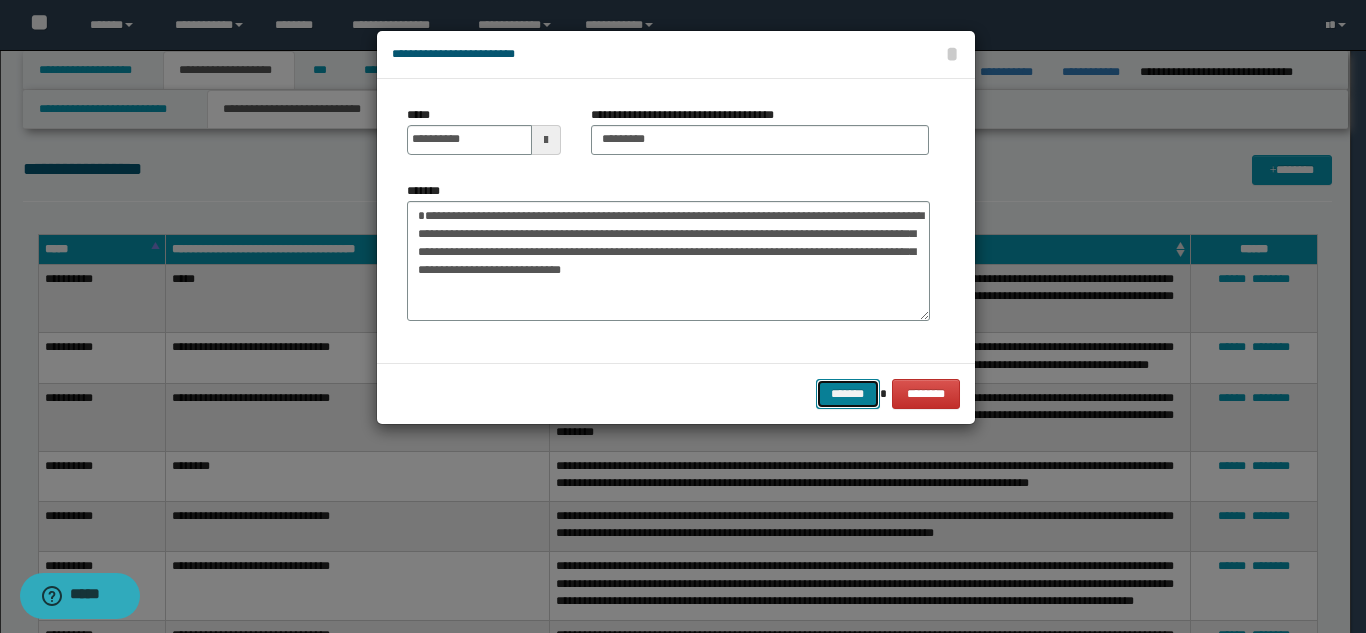 click on "*******" at bounding box center (848, 394) 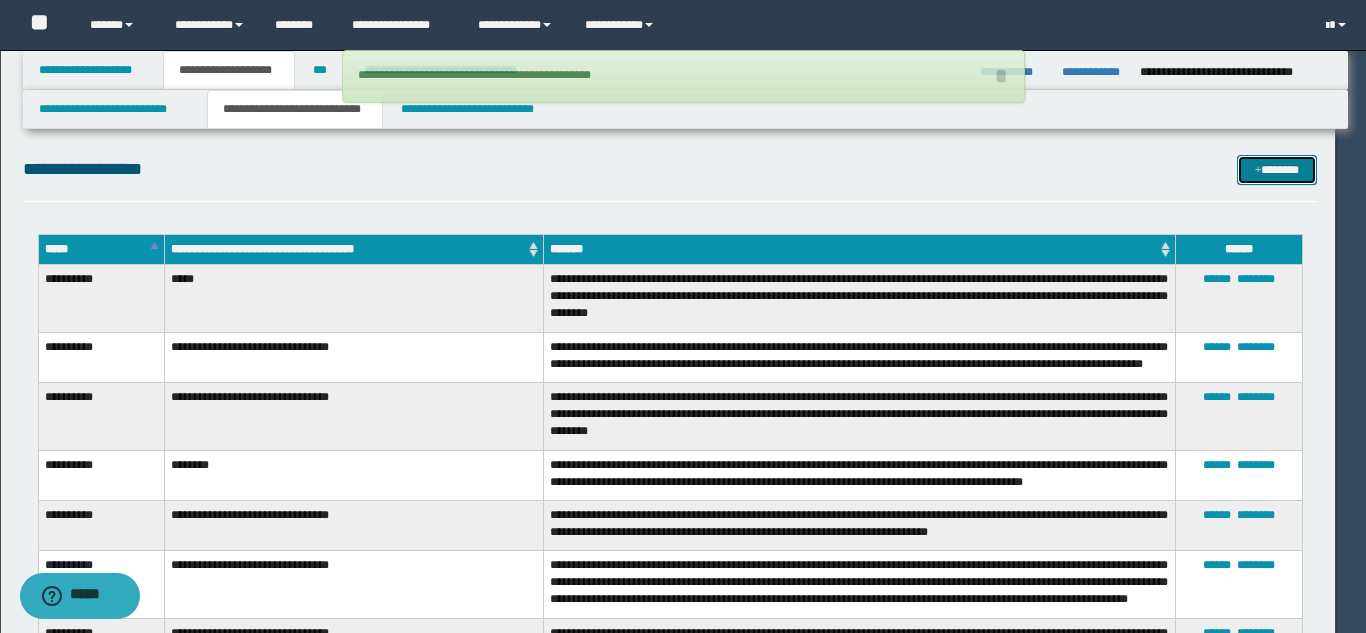 type 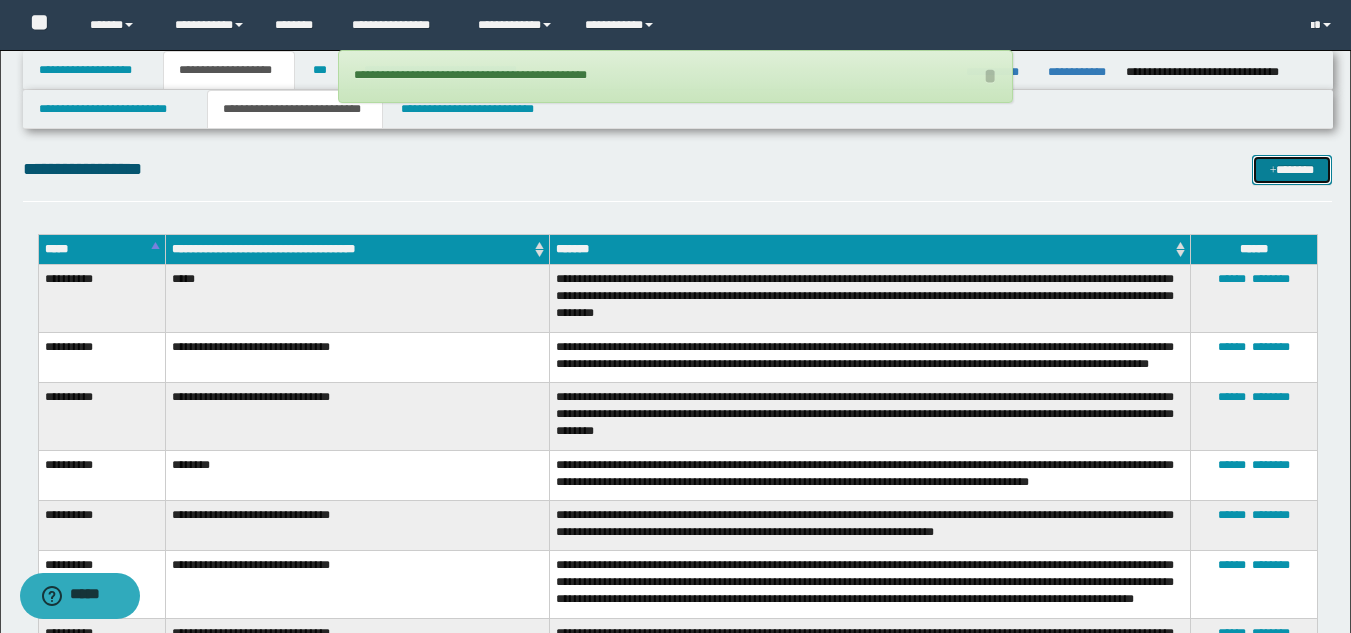 click on "*******" at bounding box center [1292, 170] 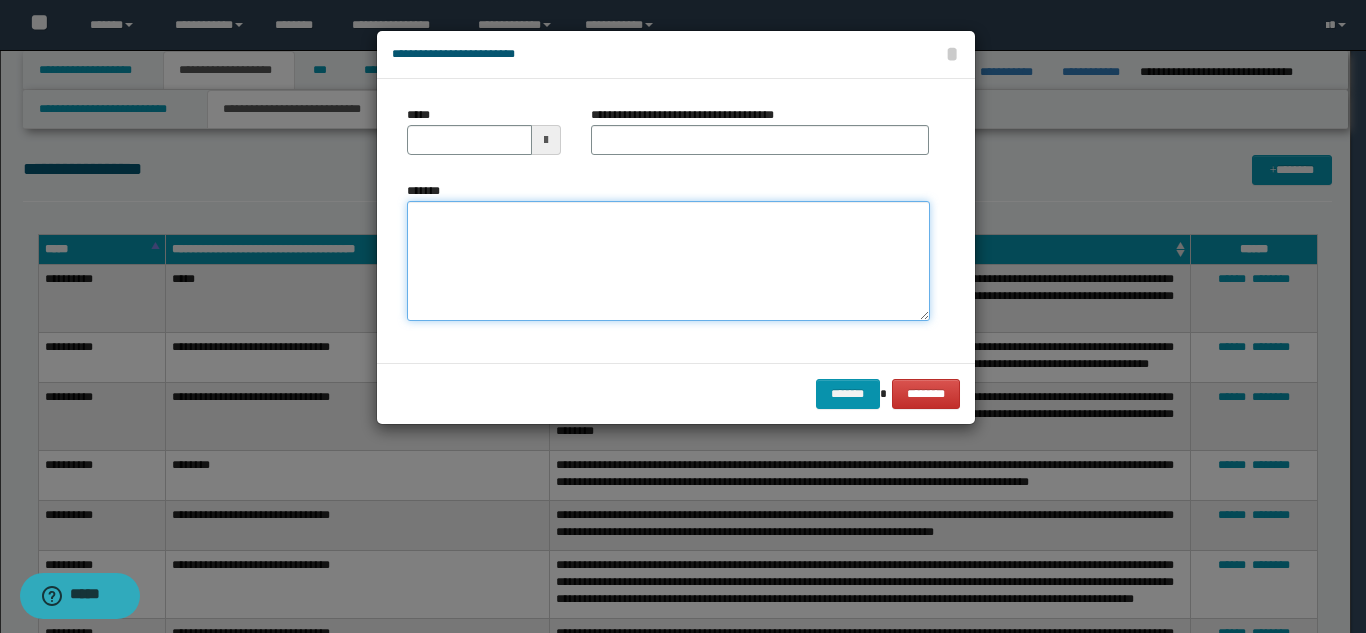 click on "*******" at bounding box center [668, 261] 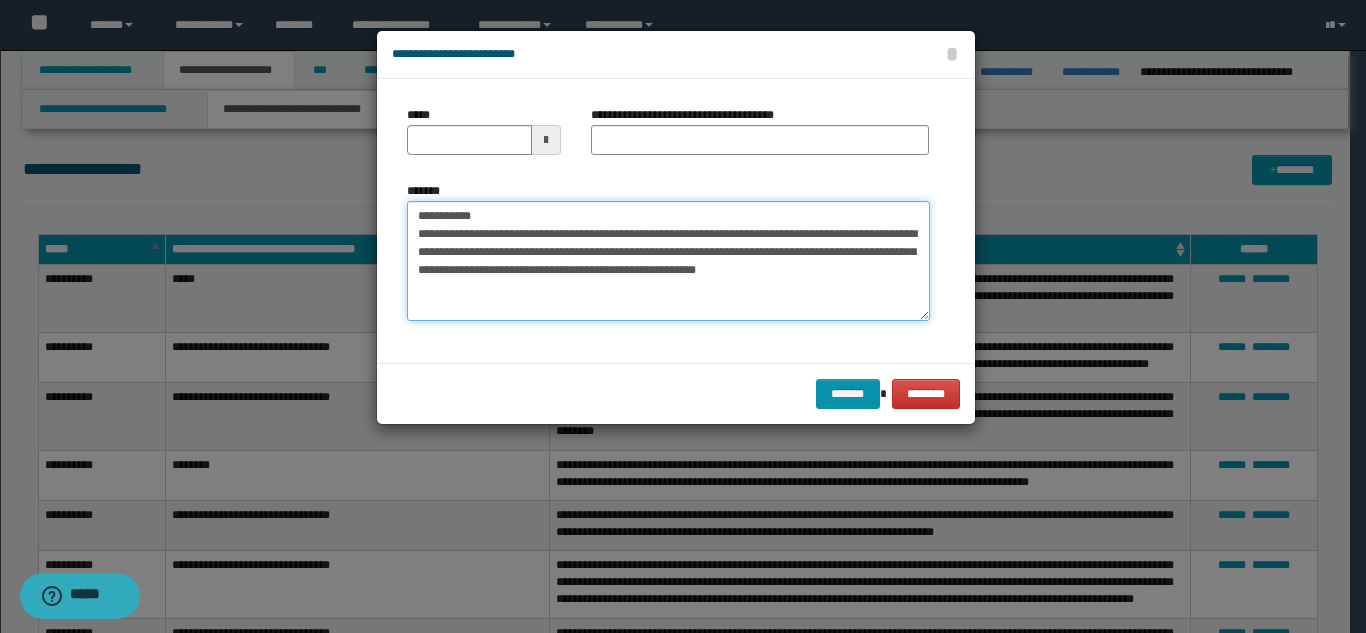 drag, startPoint x: 718, startPoint y: 209, endPoint x: 604, endPoint y: 156, distance: 125.71794 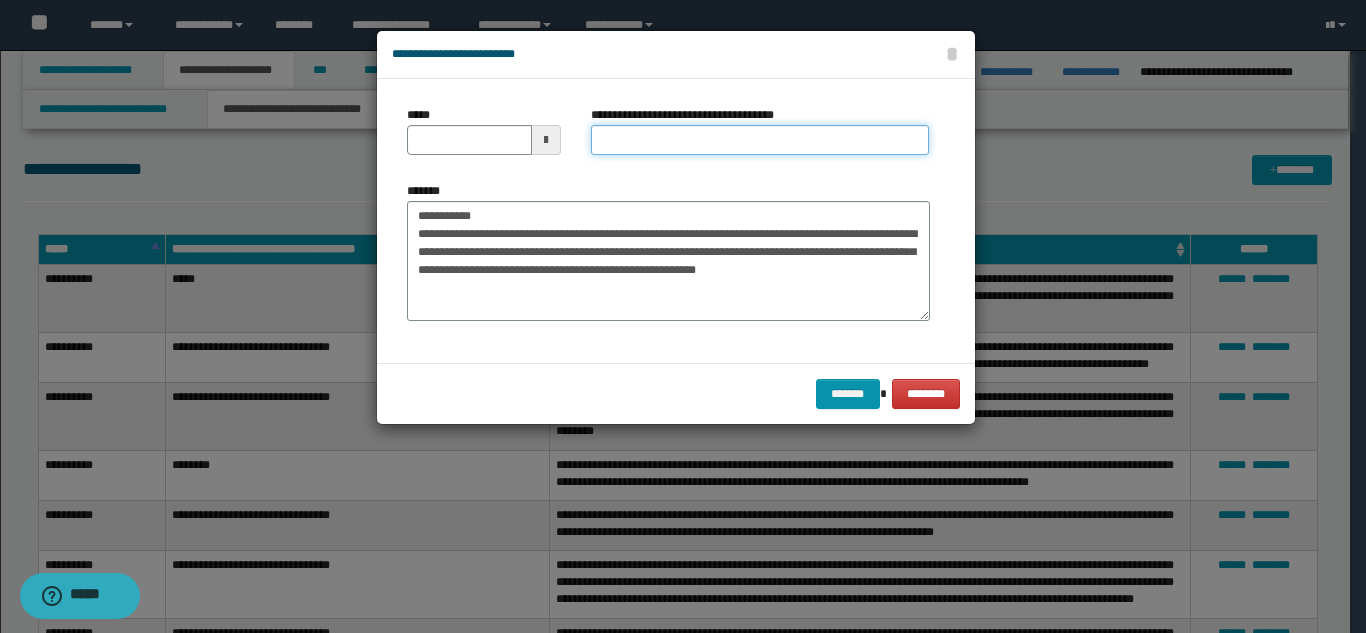 drag, startPoint x: 616, startPoint y: 148, endPoint x: 602, endPoint y: 156, distance: 16.124516 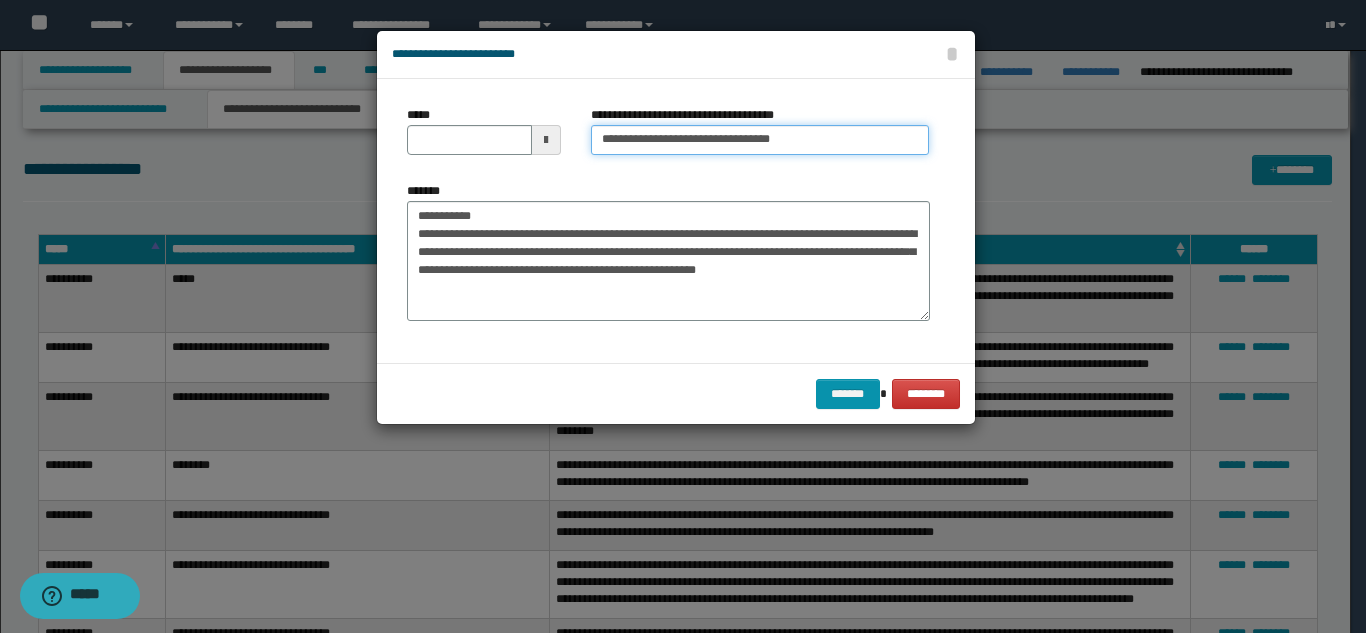 type on "**********" 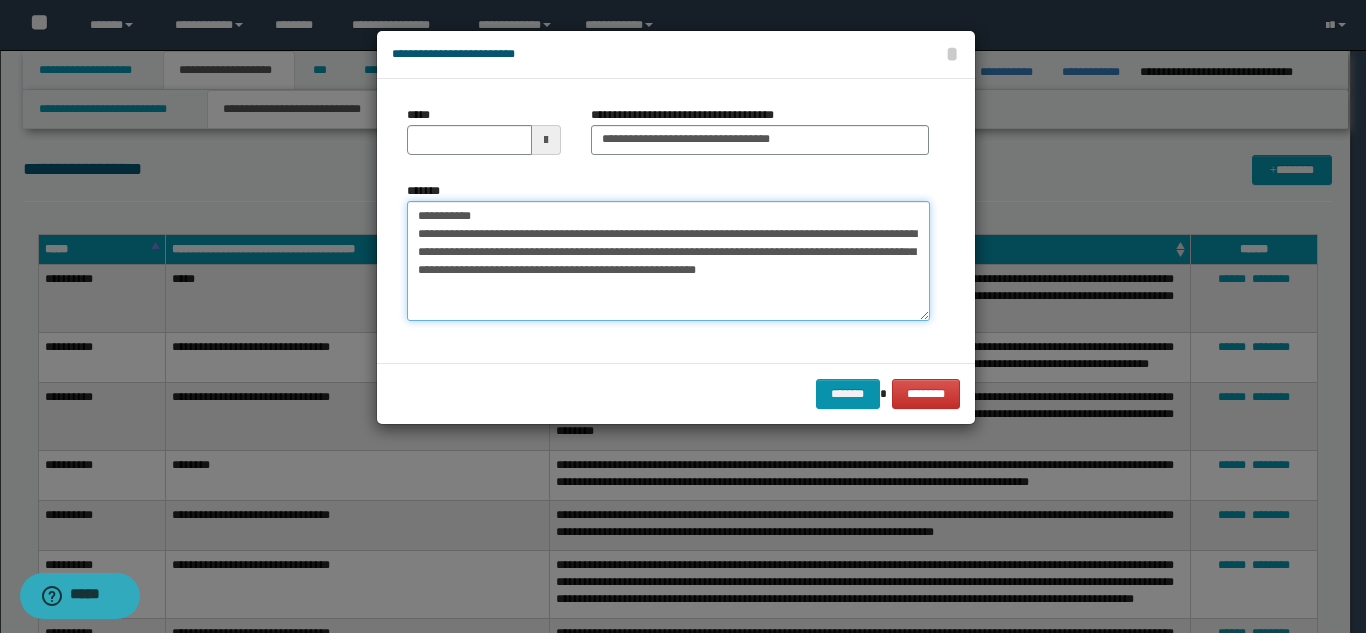 drag, startPoint x: 493, startPoint y: 203, endPoint x: 398, endPoint y: 188, distance: 96.17692 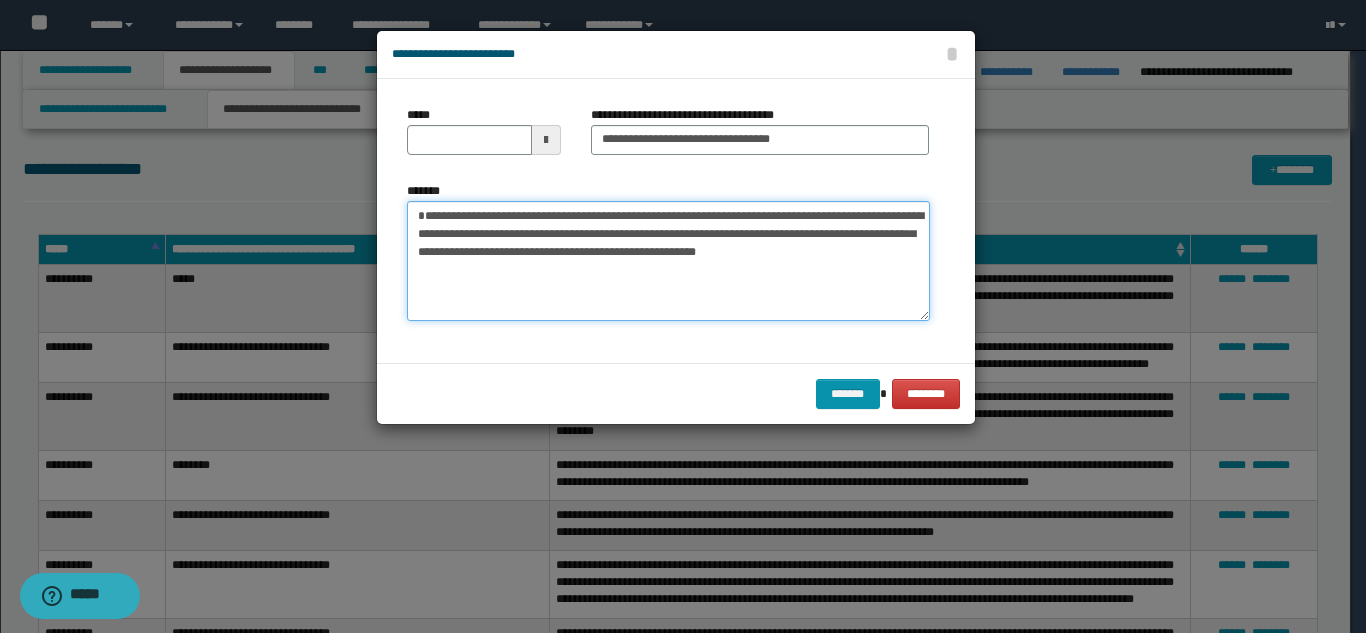type 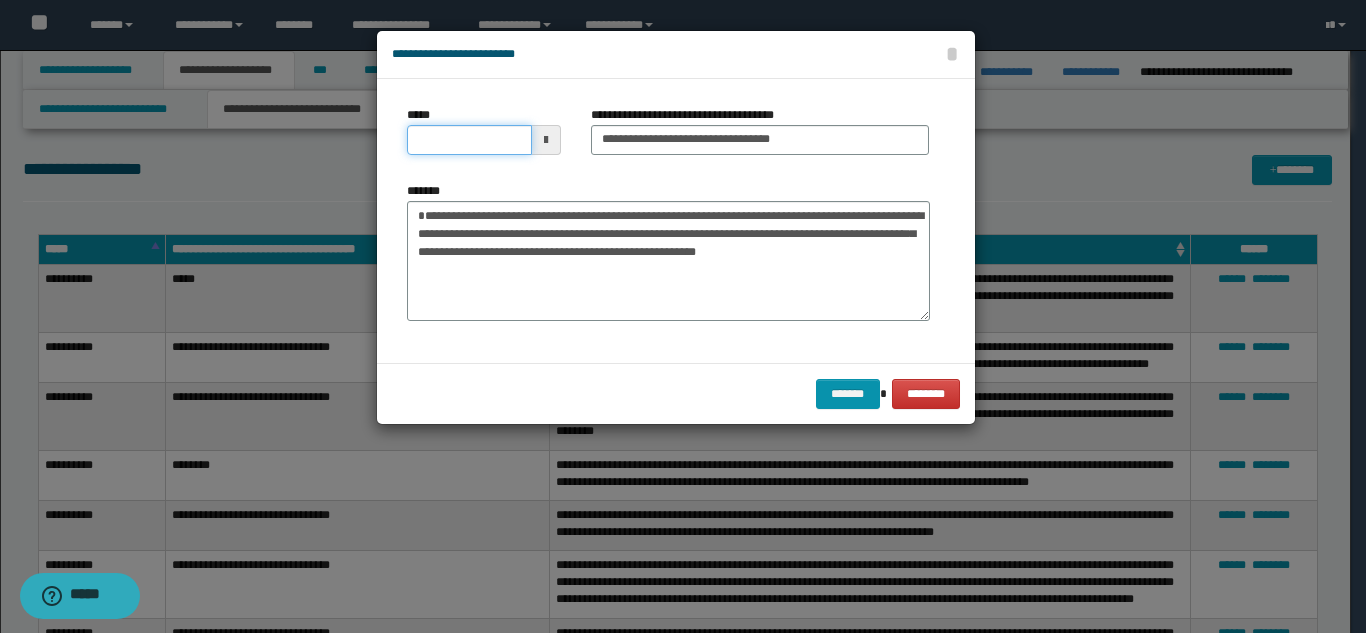 click on "*****" at bounding box center [469, 140] 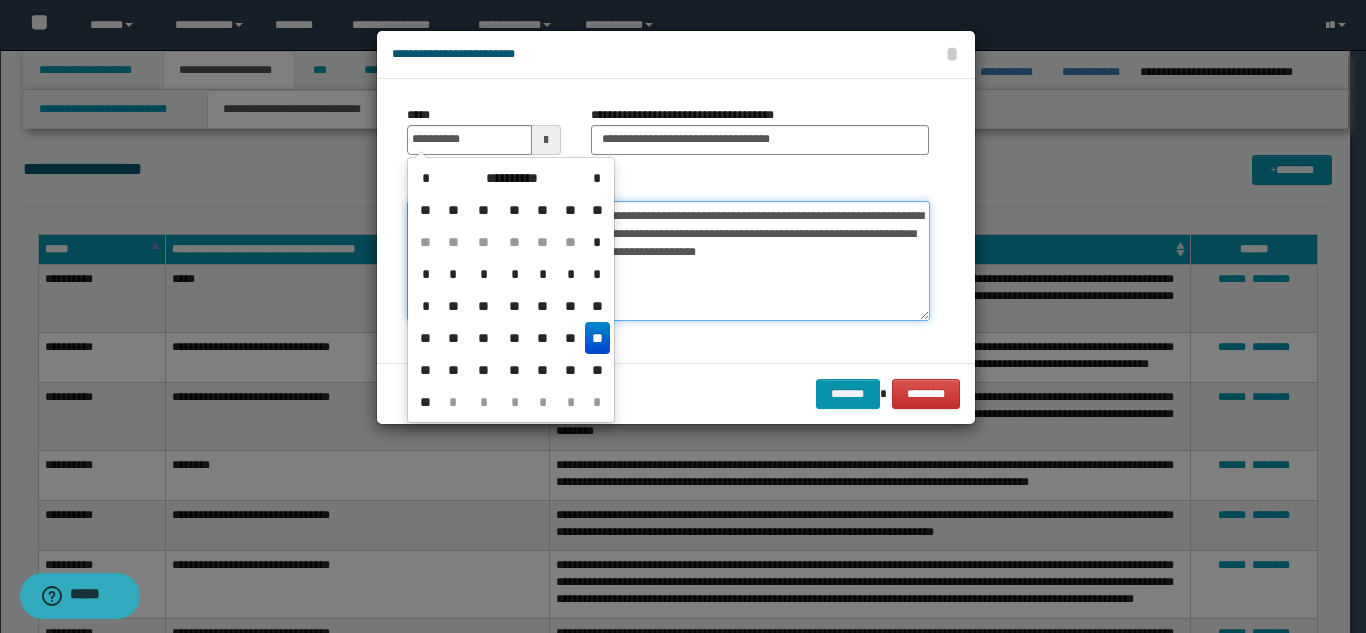 type on "**********" 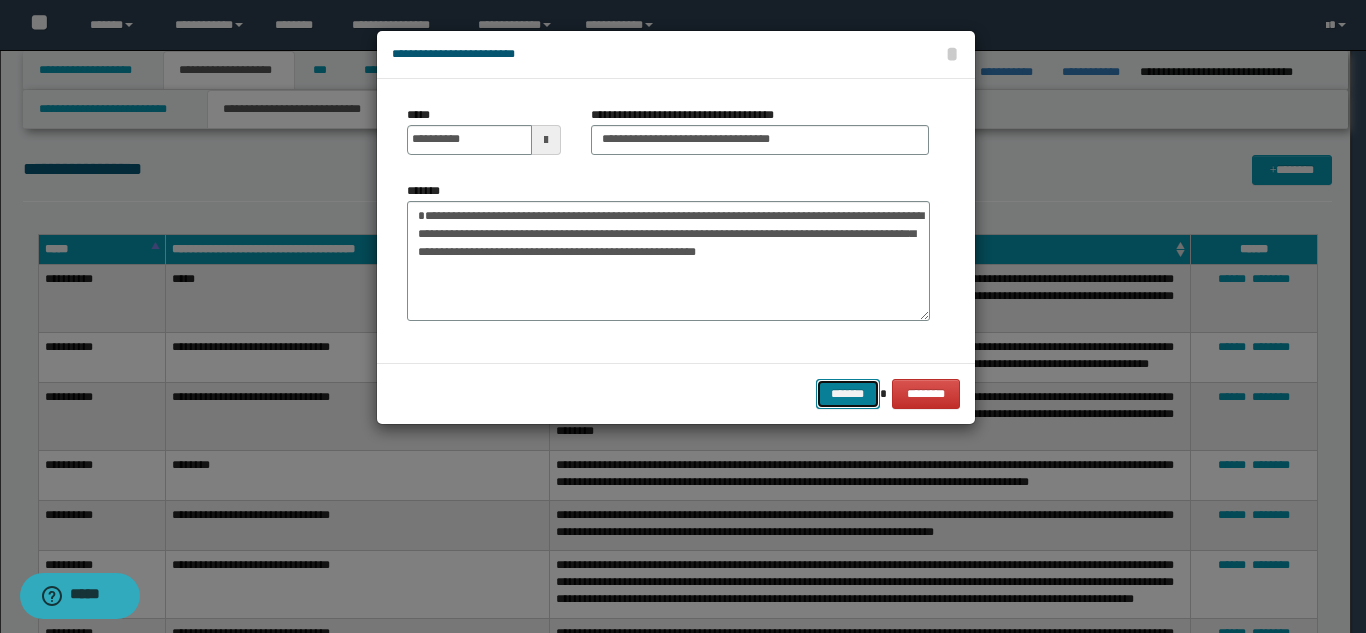 click on "*******" at bounding box center (848, 394) 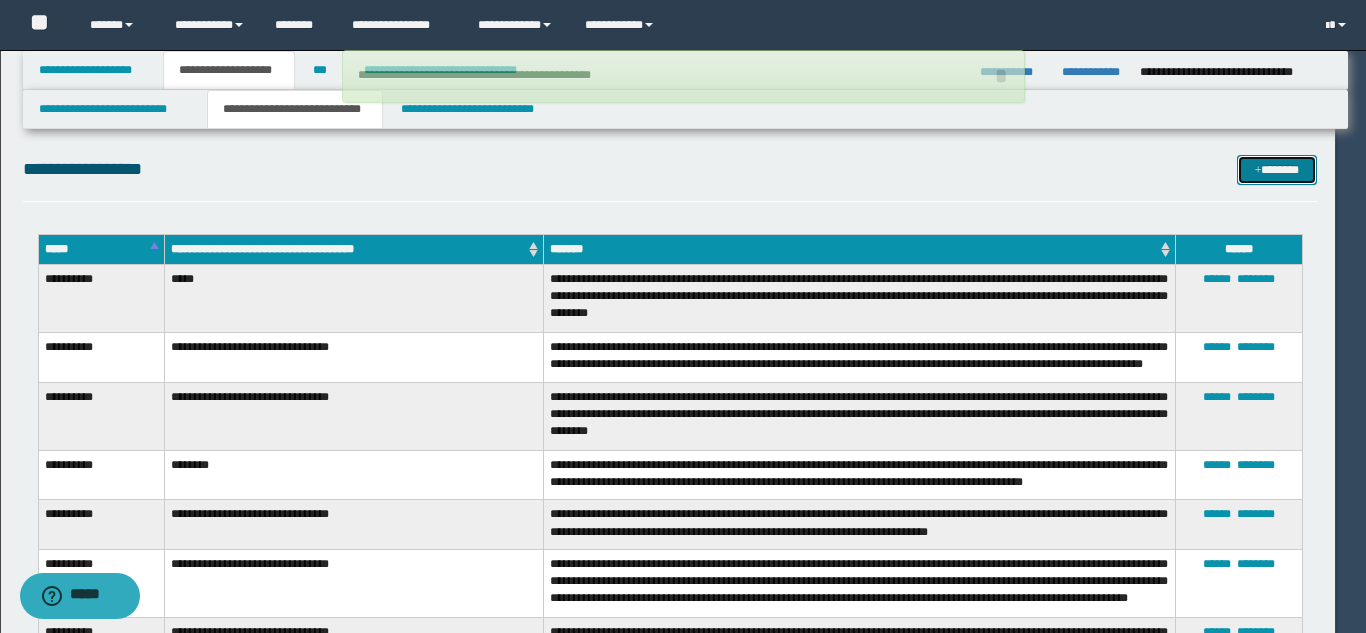 type 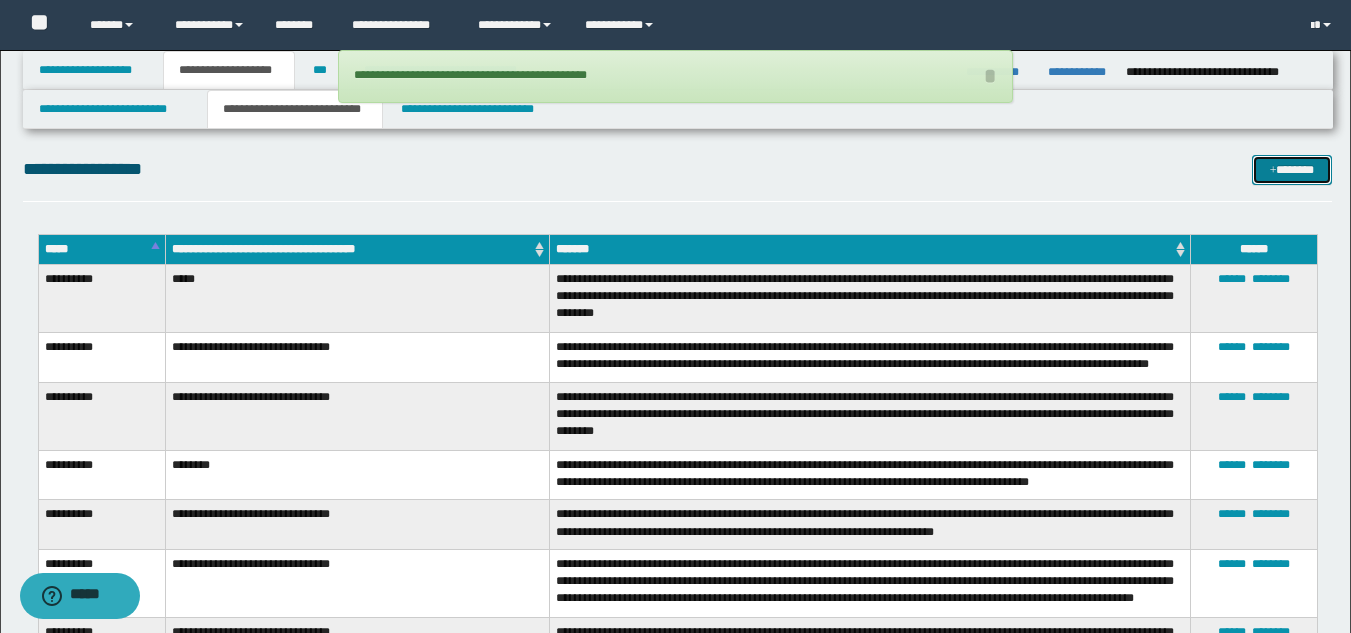 click at bounding box center [1273, 171] 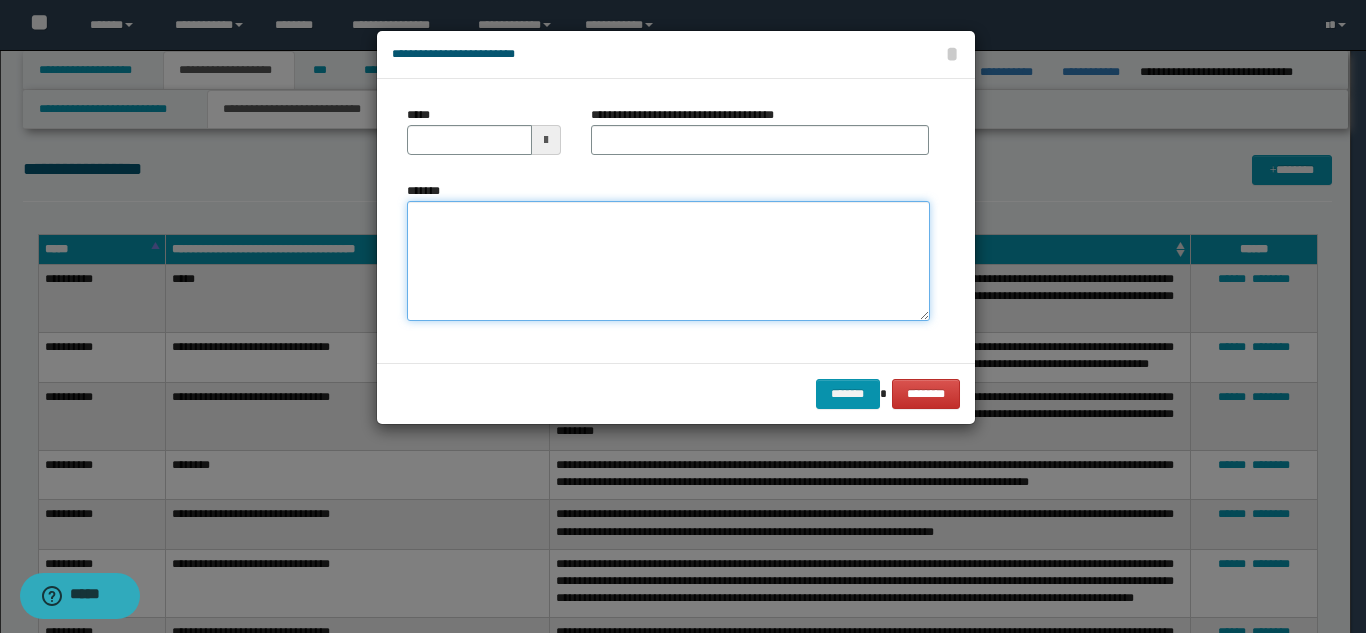 click on "*******" at bounding box center (668, 261) 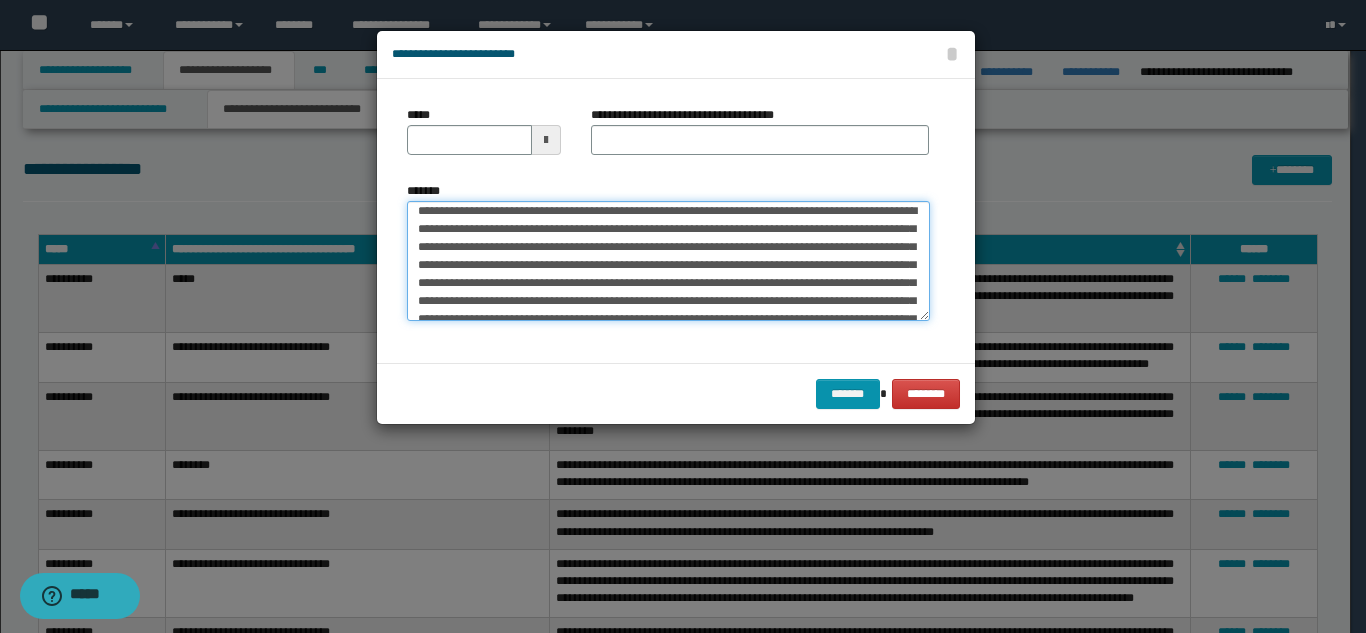 scroll, scrollTop: 0, scrollLeft: 0, axis: both 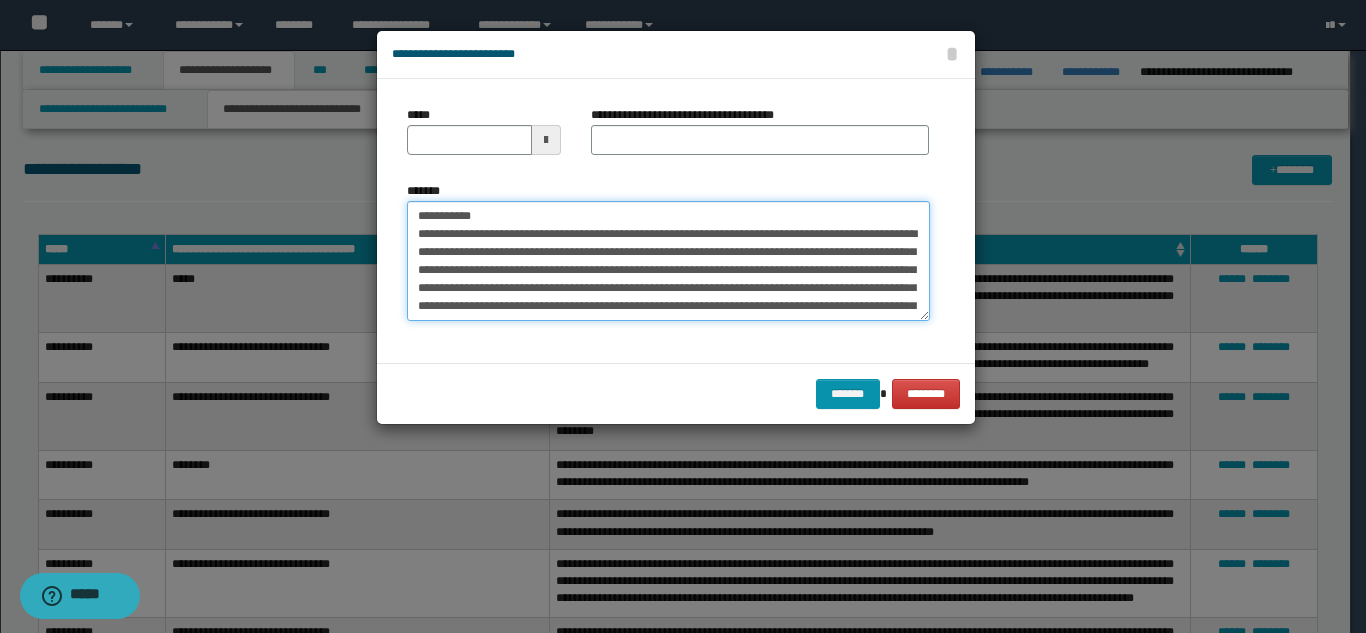 drag, startPoint x: 646, startPoint y: 220, endPoint x: 488, endPoint y: 209, distance: 158.38245 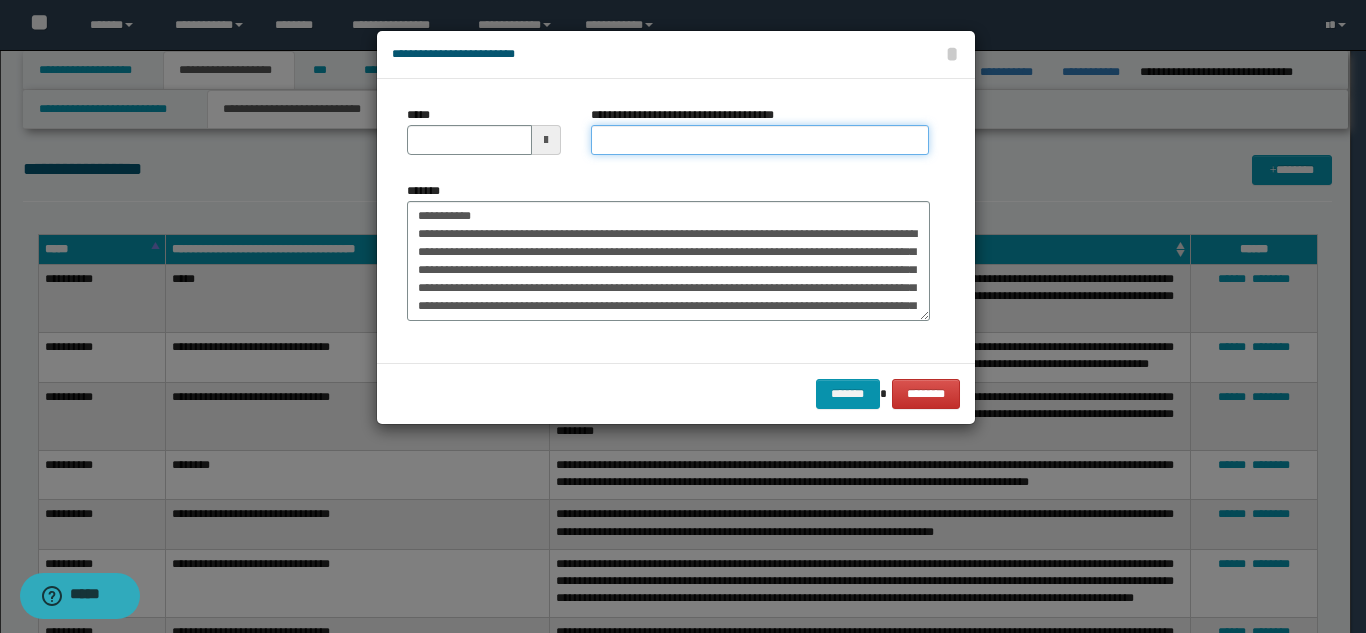 drag, startPoint x: 633, startPoint y: 142, endPoint x: 527, endPoint y: 190, distance: 116.3615 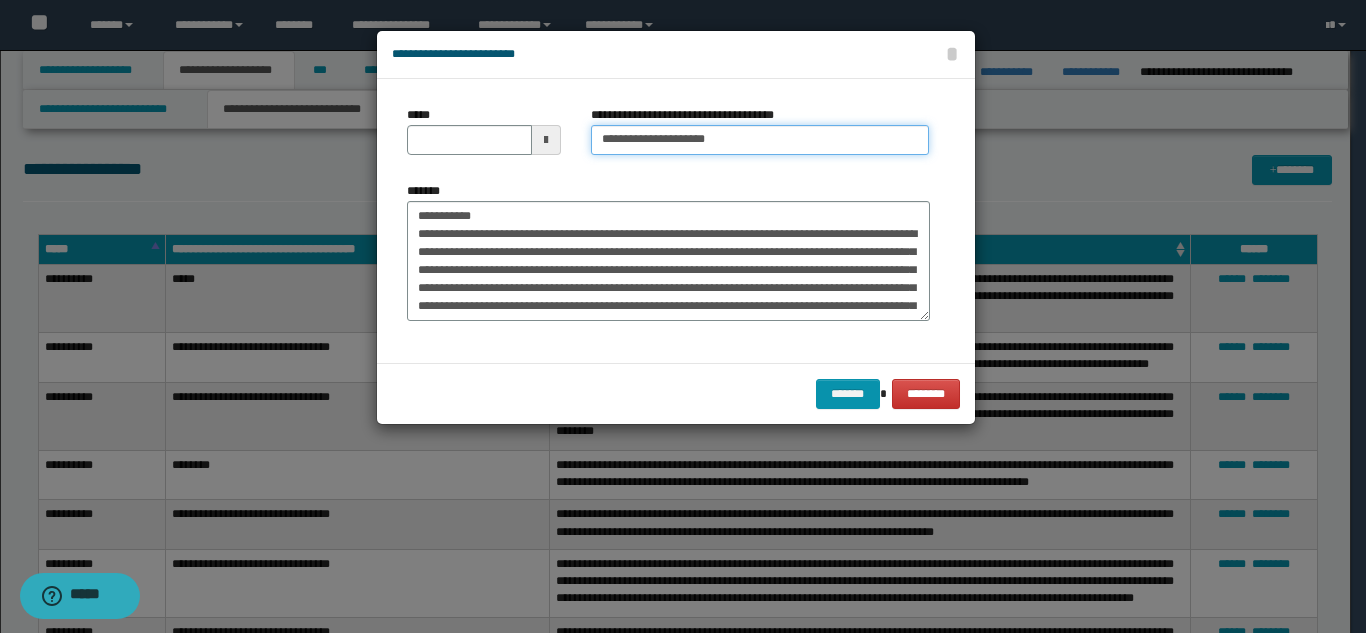 type on "**********" 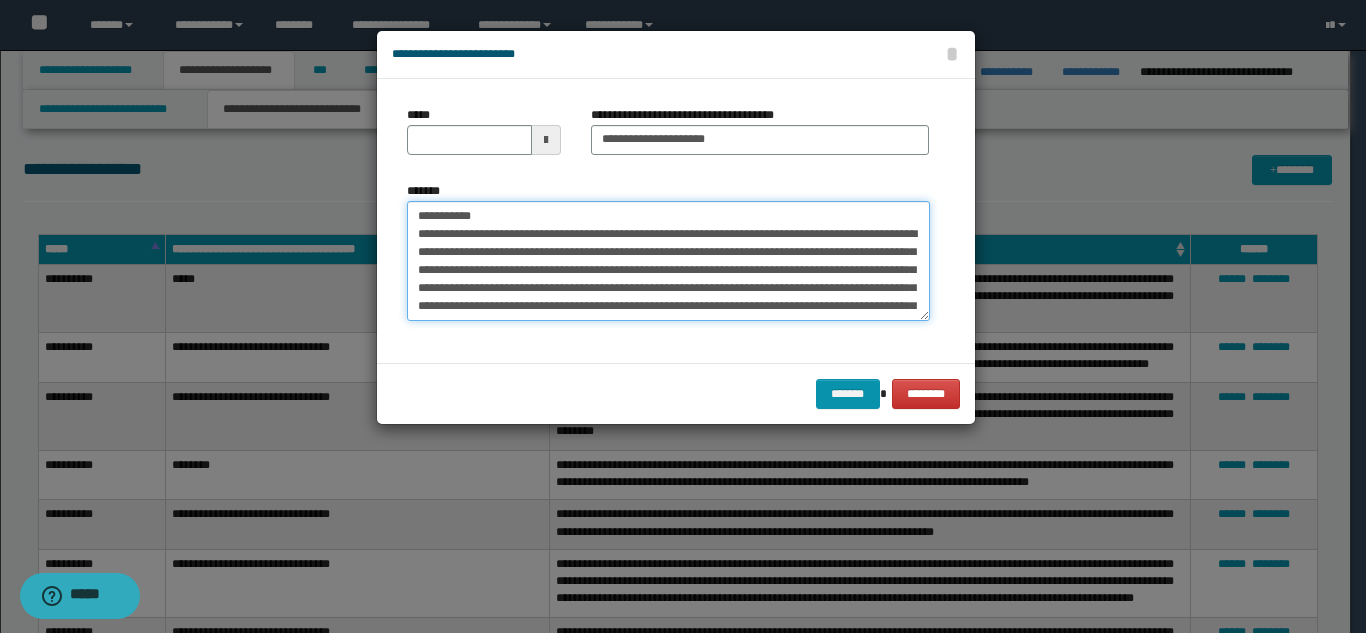 drag, startPoint x: 484, startPoint y: 211, endPoint x: 414, endPoint y: 212, distance: 70.00714 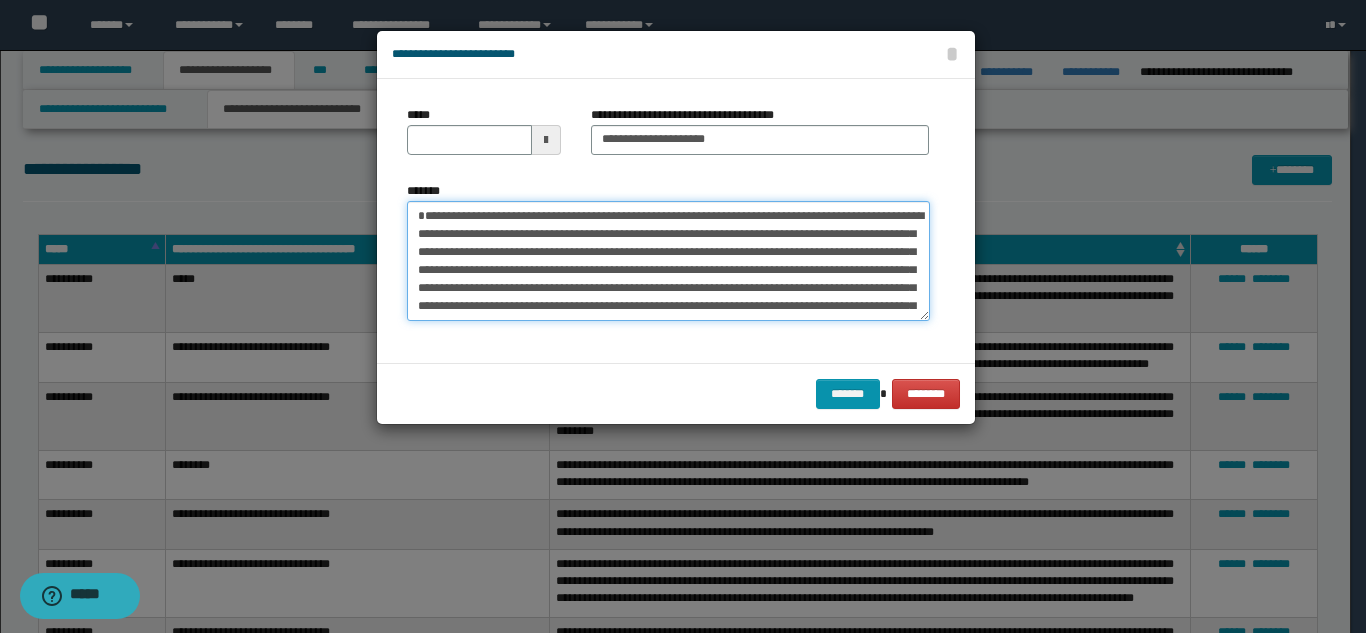 type on "**********" 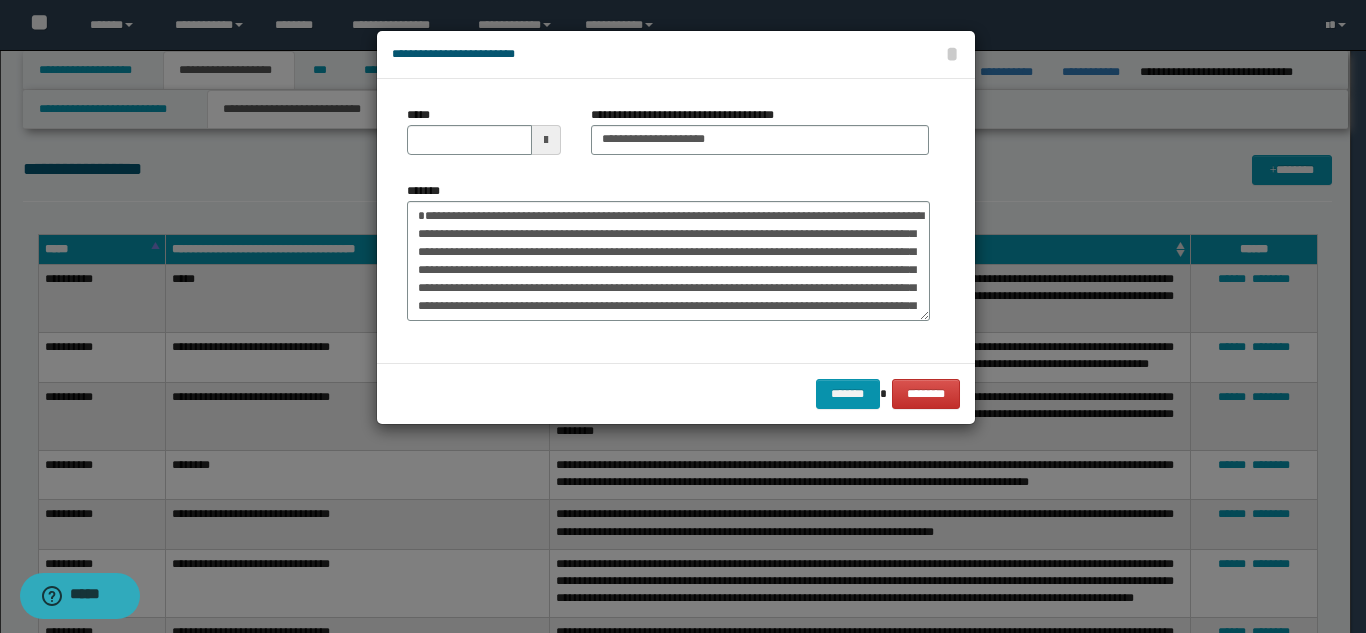 click on "*****" at bounding box center (484, 138) 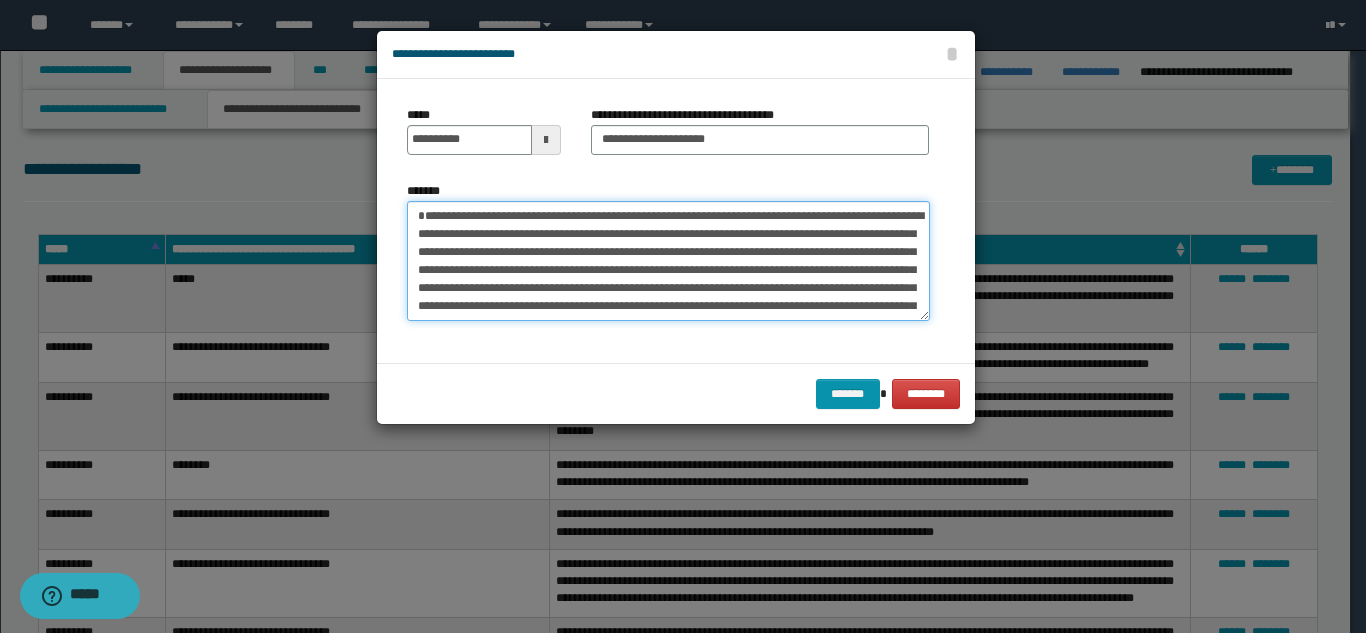 click on "**********" at bounding box center (668, 261) 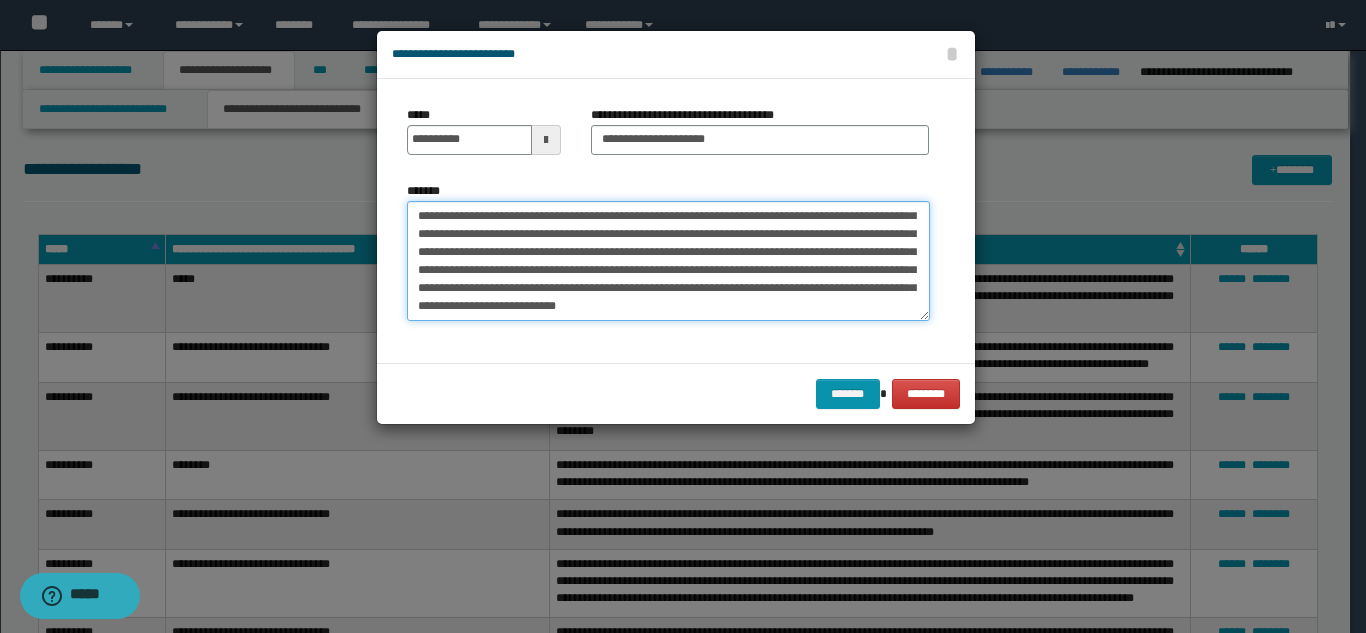 scroll, scrollTop: 72, scrollLeft: 0, axis: vertical 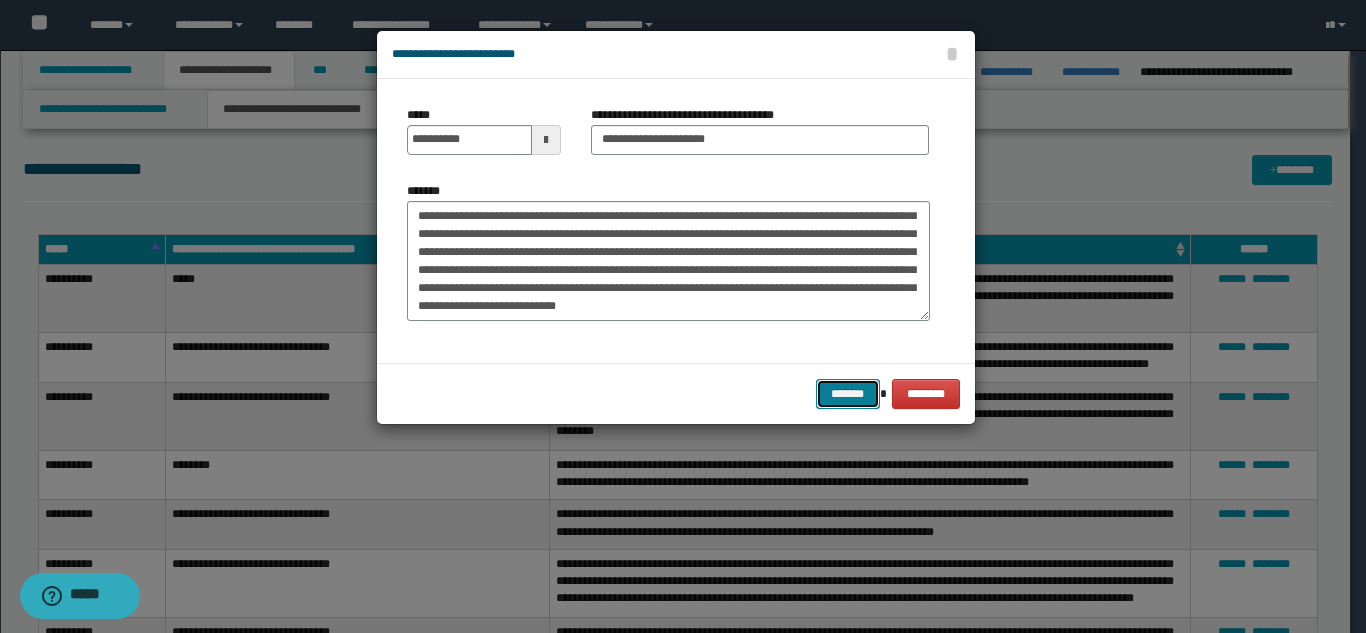 click on "*******" at bounding box center [848, 394] 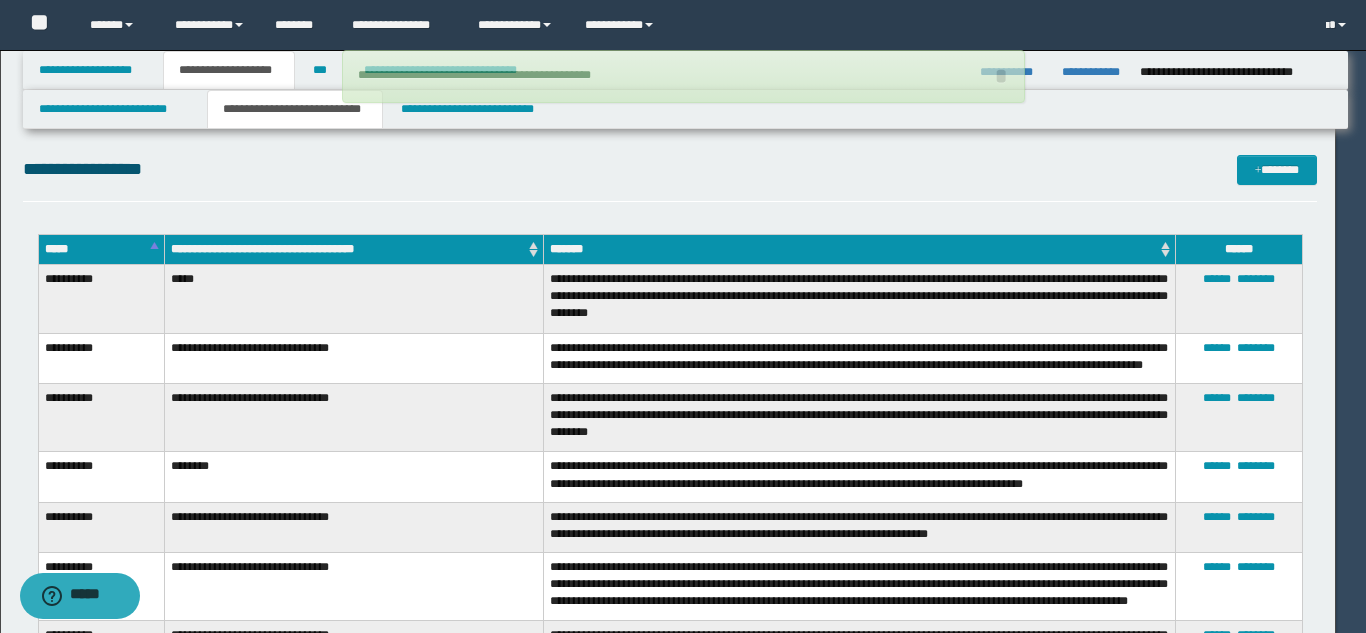 type 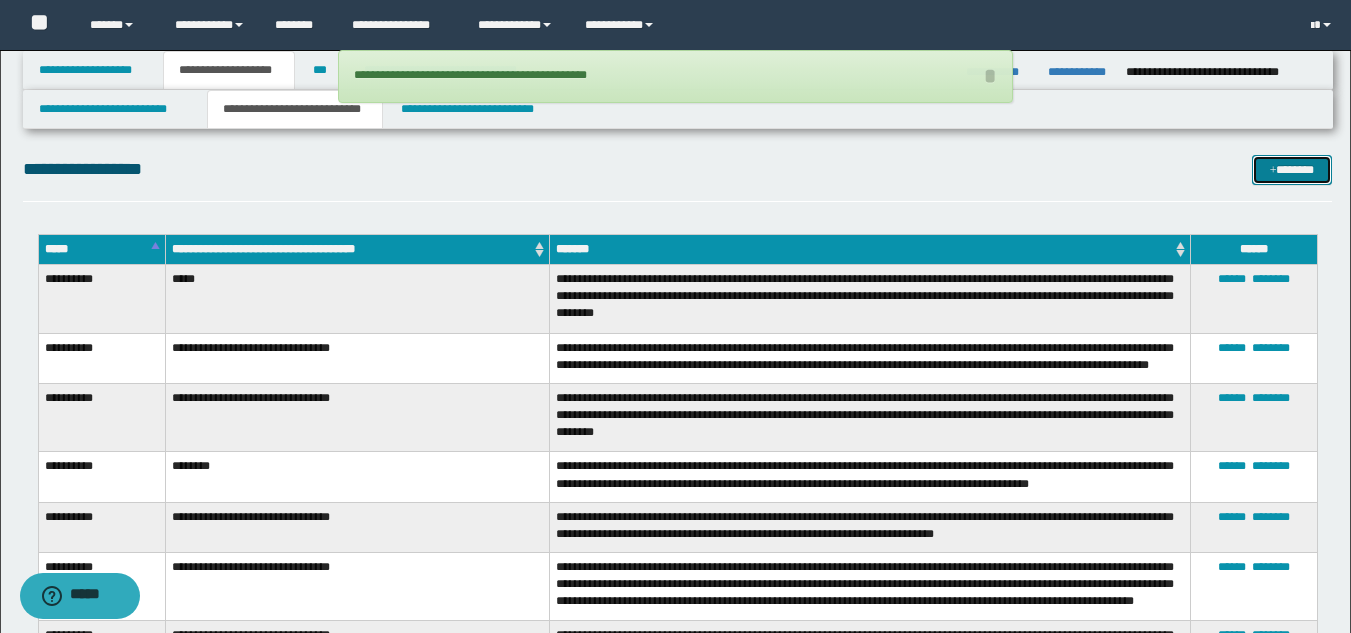 click on "*******" at bounding box center (1292, 170) 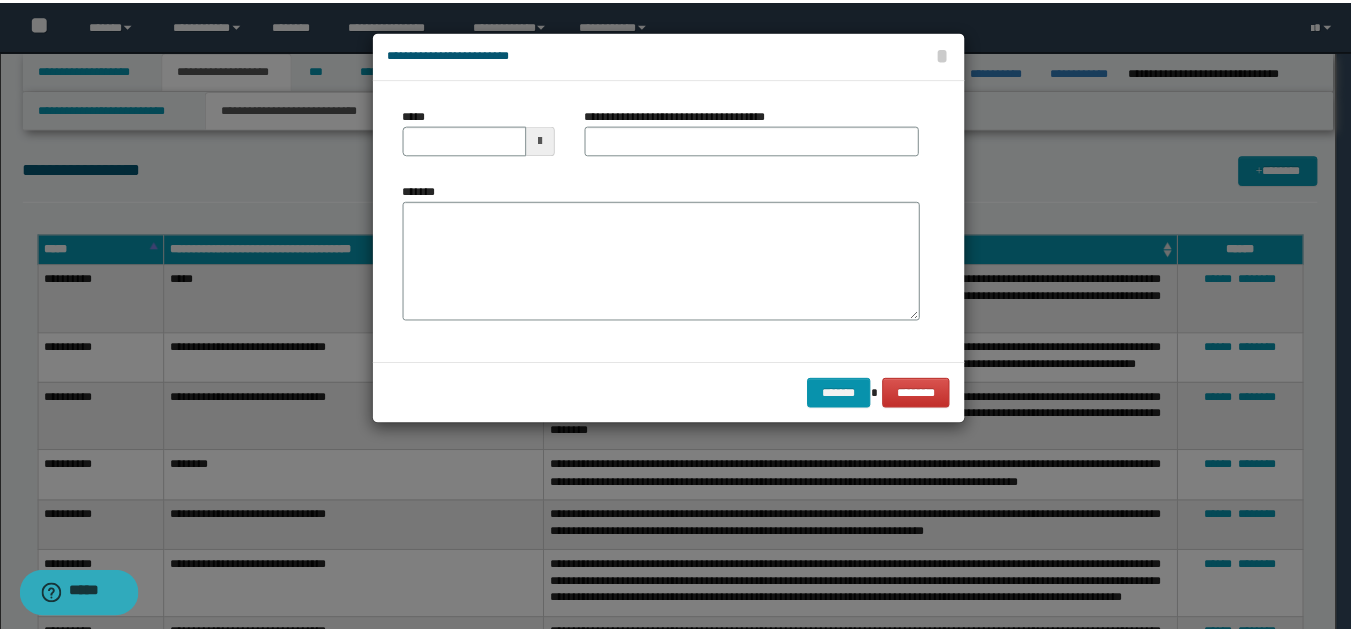 scroll, scrollTop: 0, scrollLeft: 0, axis: both 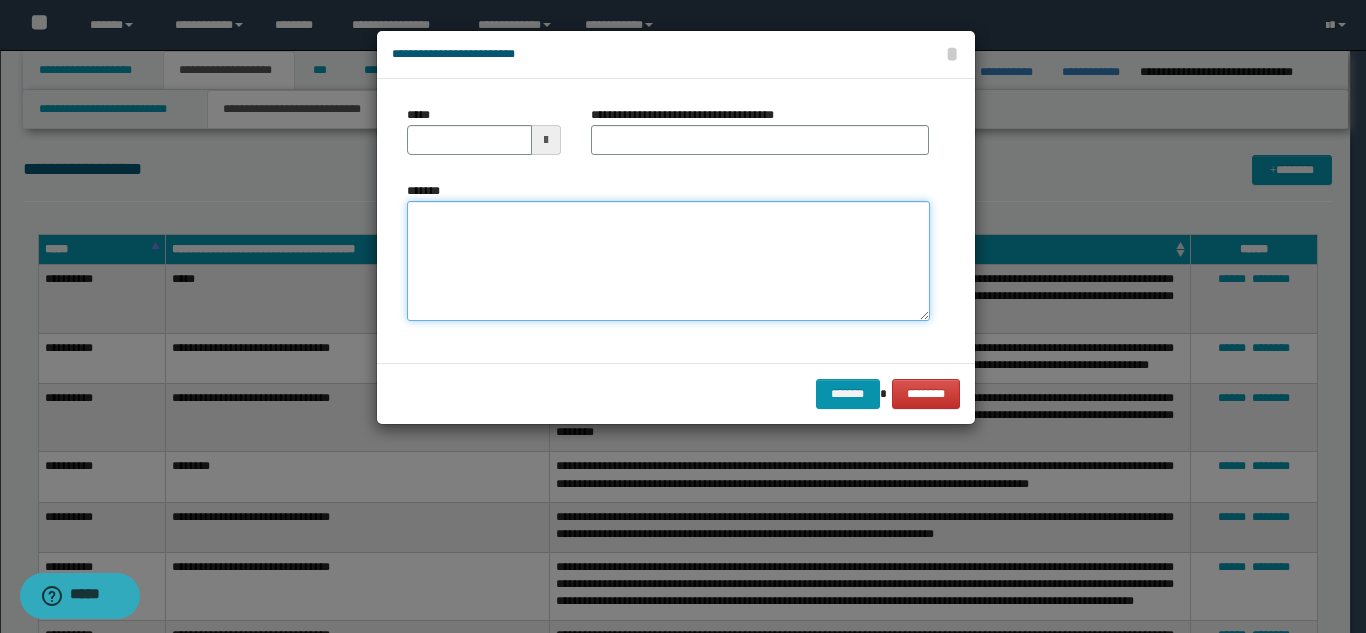 click on "*******" at bounding box center [668, 261] 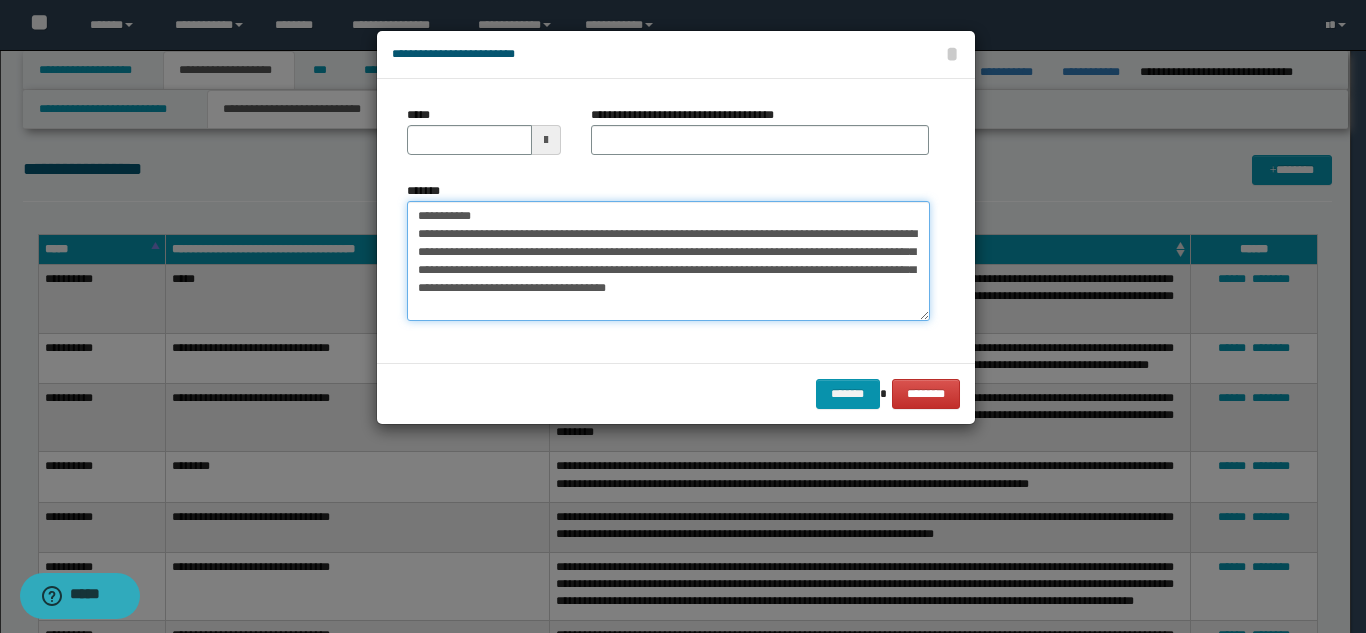 drag, startPoint x: 588, startPoint y: 213, endPoint x: 551, endPoint y: 176, distance: 52.3259 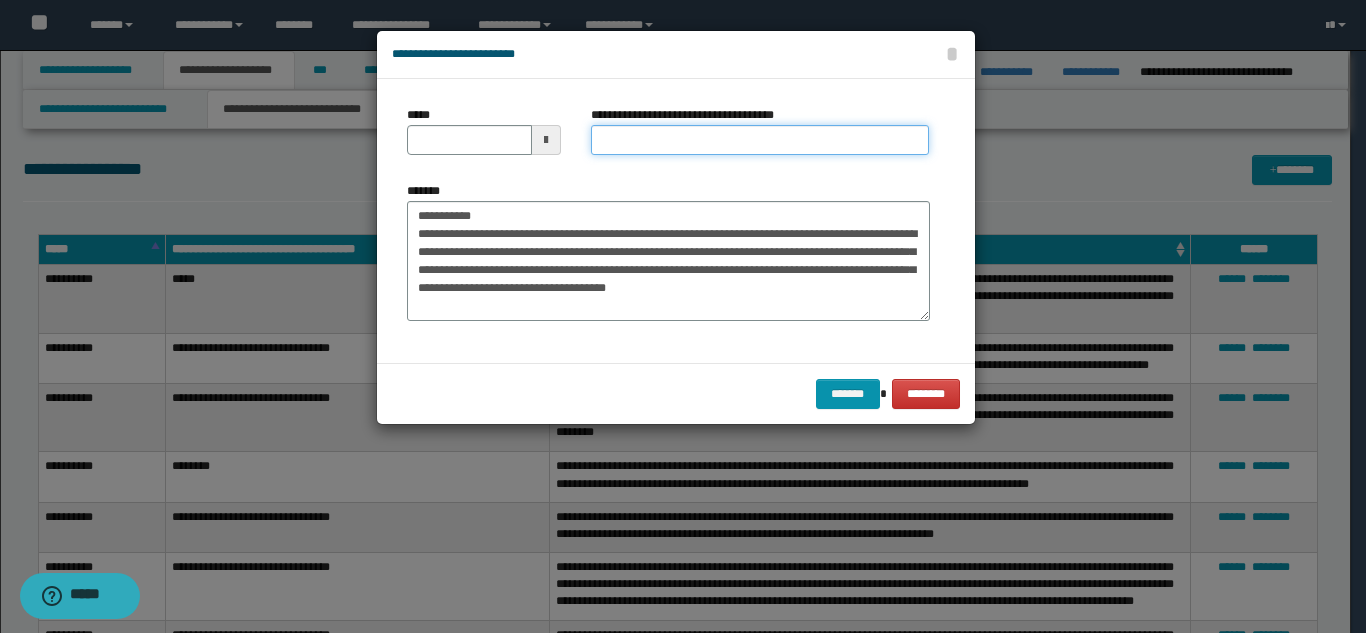drag, startPoint x: 624, startPoint y: 139, endPoint x: 599, endPoint y: 155, distance: 29.681644 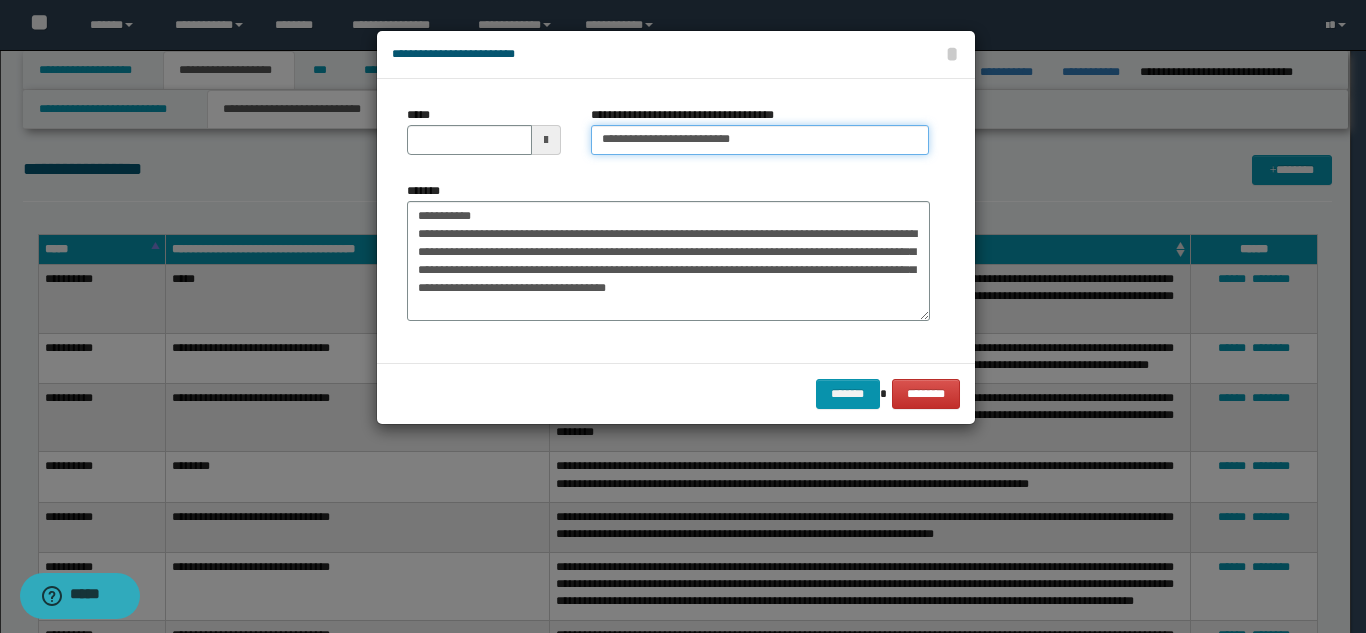 type on "**********" 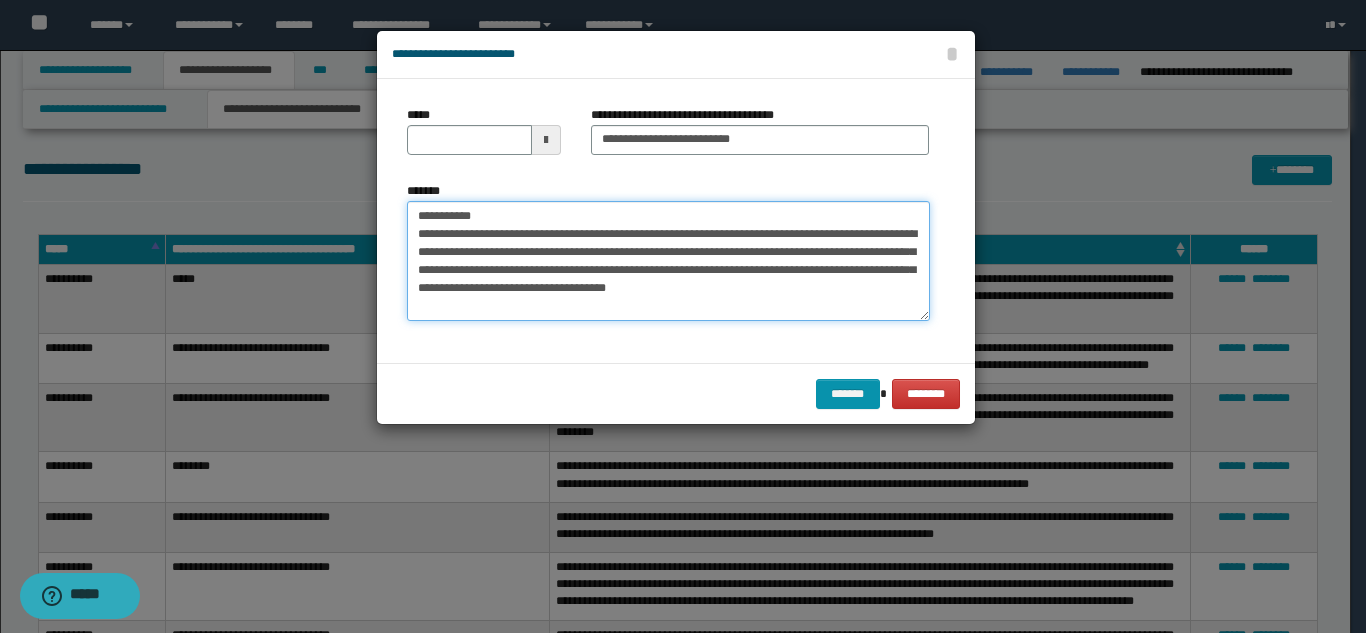 drag, startPoint x: 480, startPoint y: 208, endPoint x: 410, endPoint y: 209, distance: 70.00714 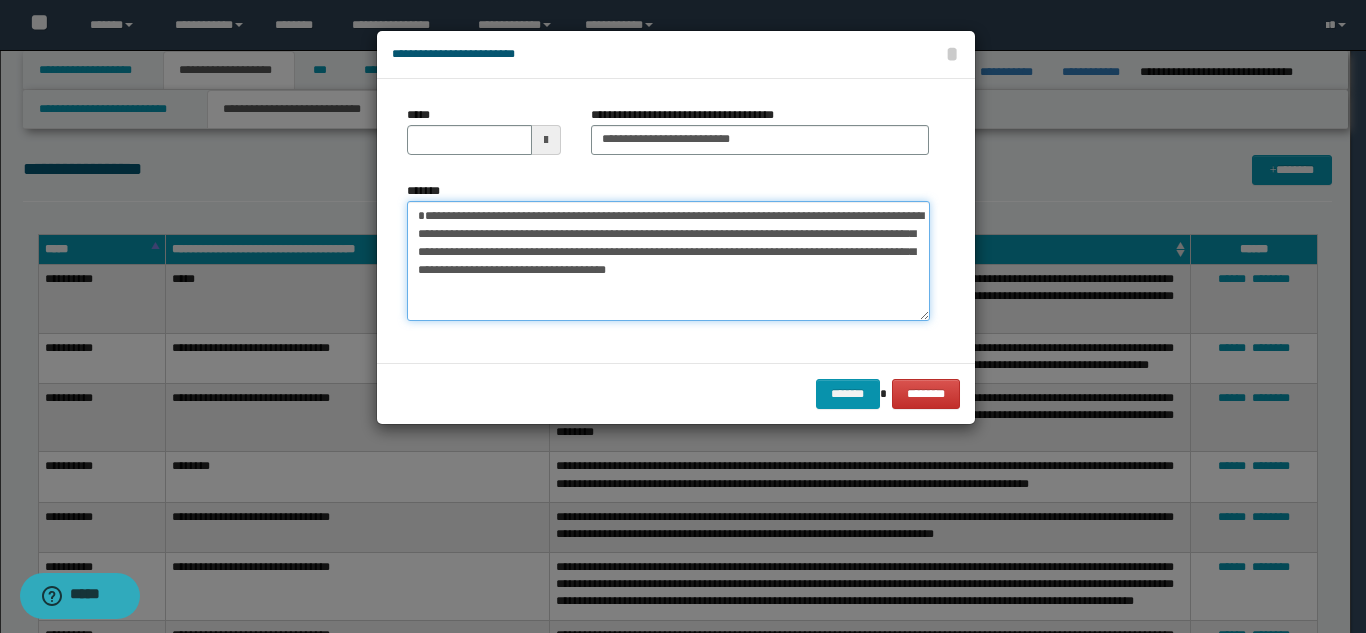 type 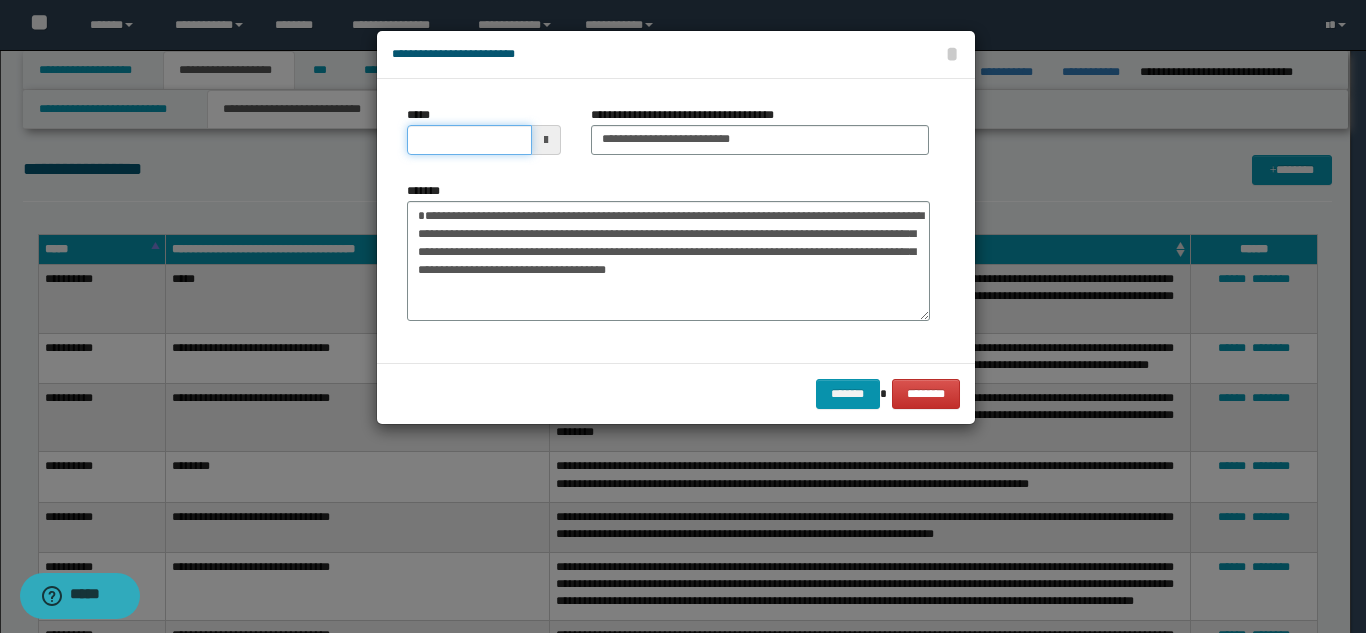 click on "*****" at bounding box center [469, 140] 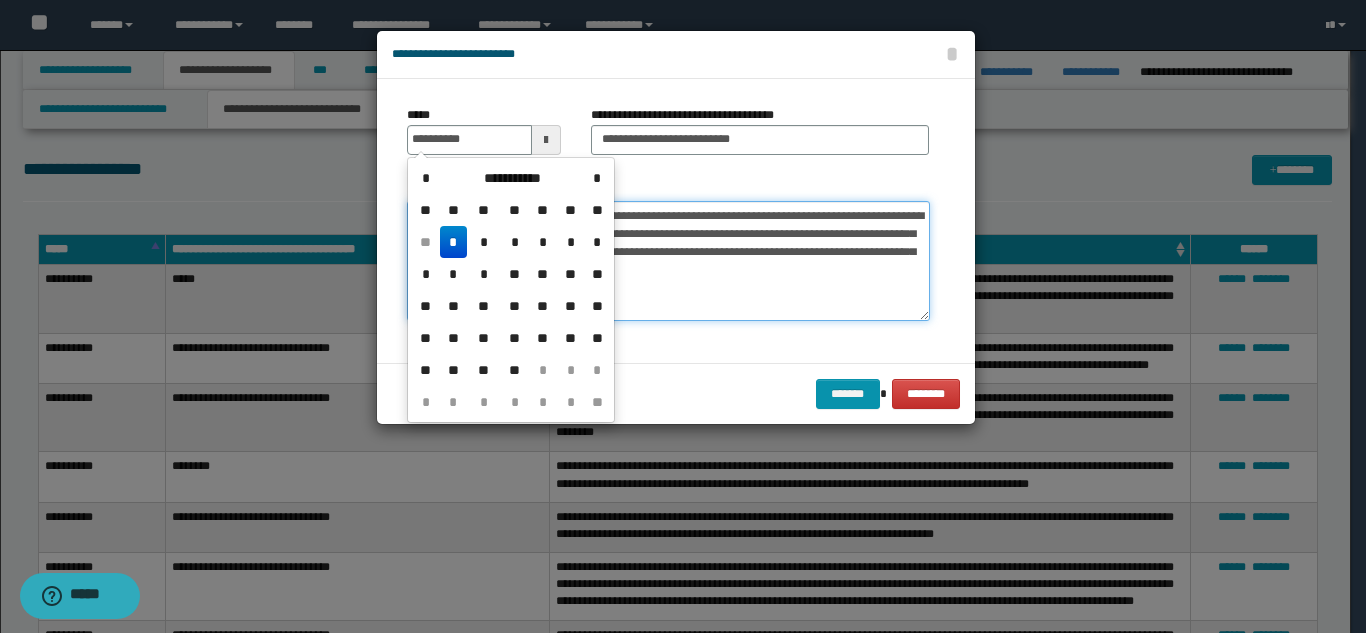 type on "**********" 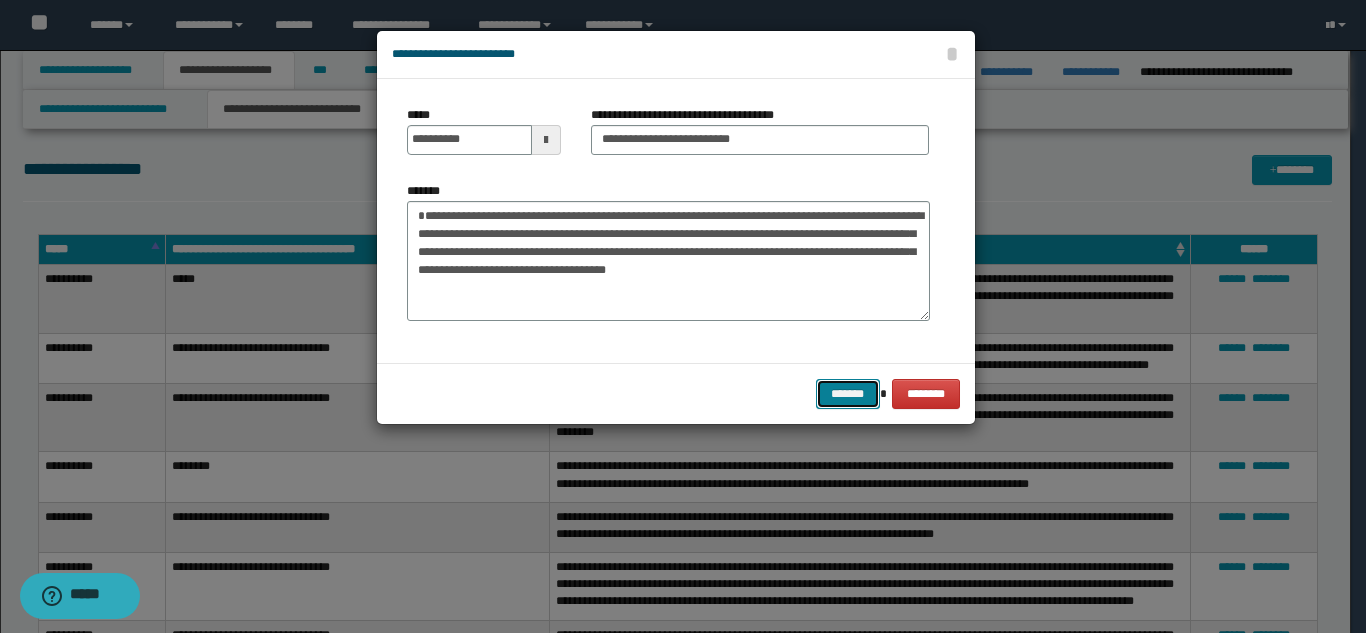 drag, startPoint x: 826, startPoint y: 386, endPoint x: 807, endPoint y: 391, distance: 19.646883 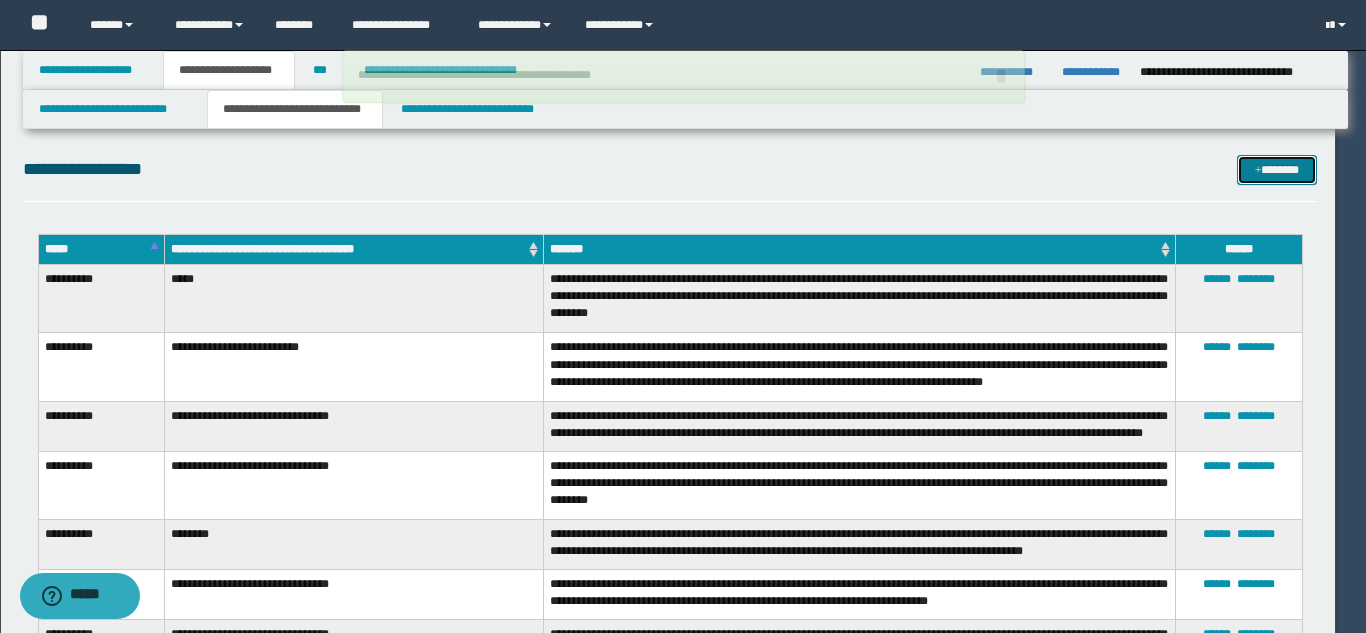 type 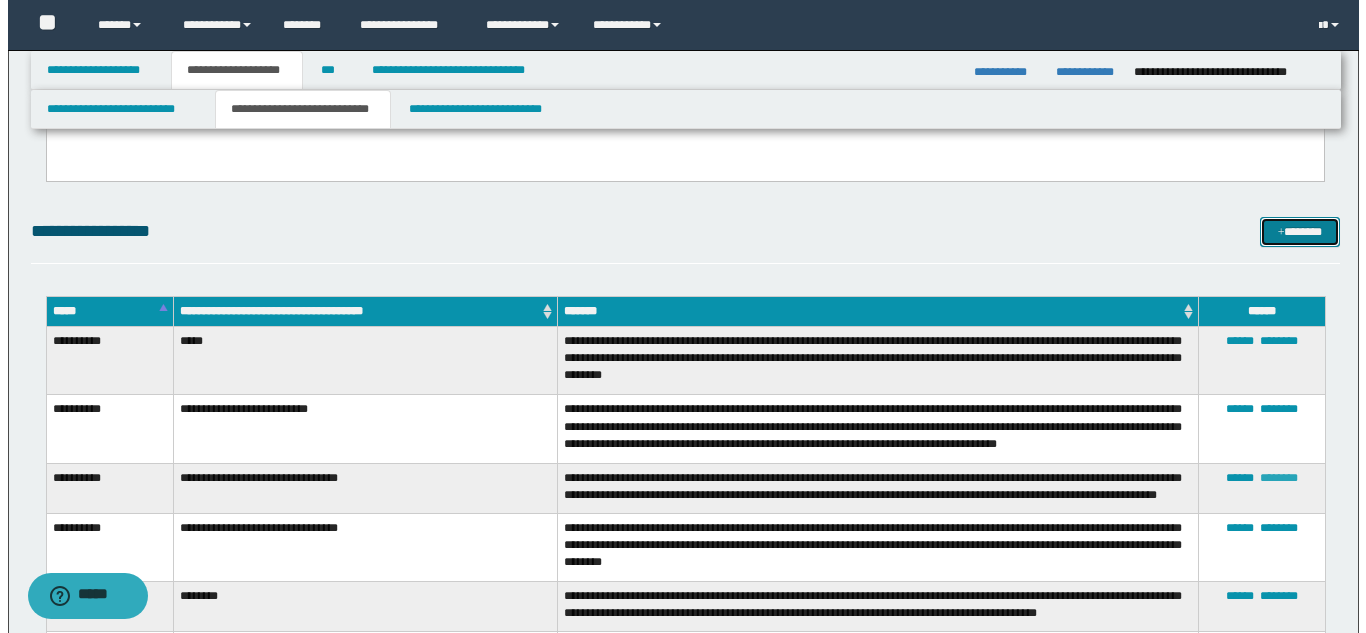 scroll, scrollTop: 2808, scrollLeft: 0, axis: vertical 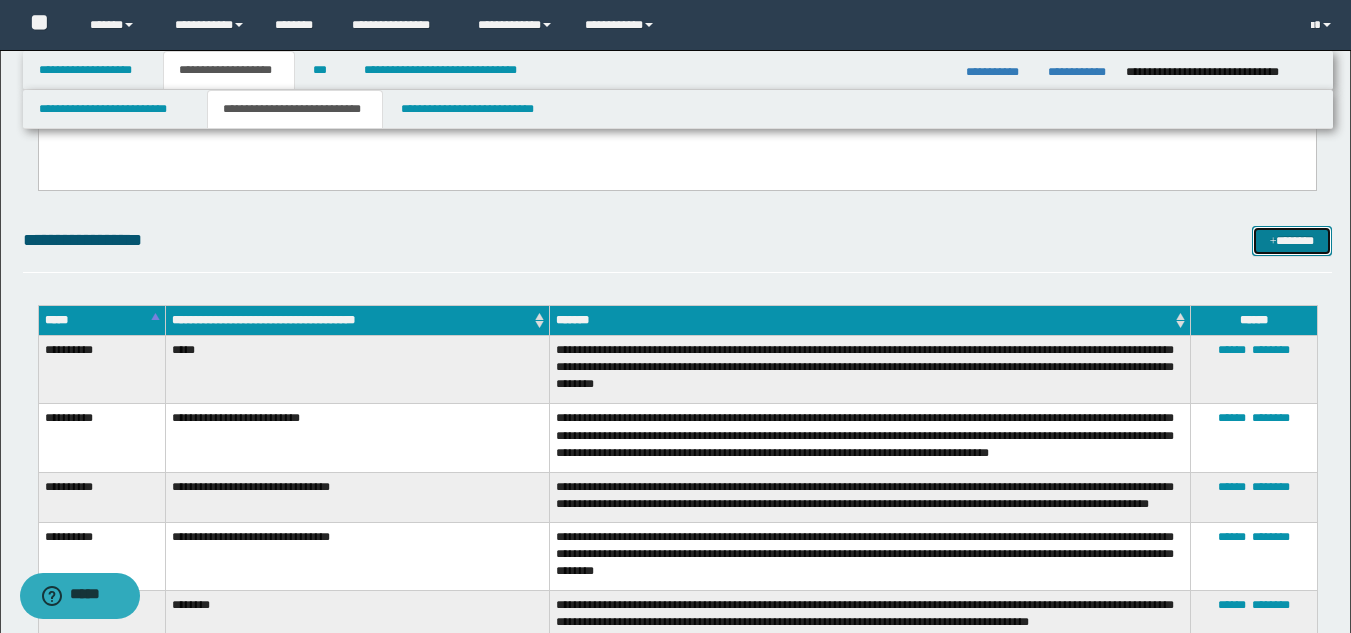 click on "*******" at bounding box center (1292, 241) 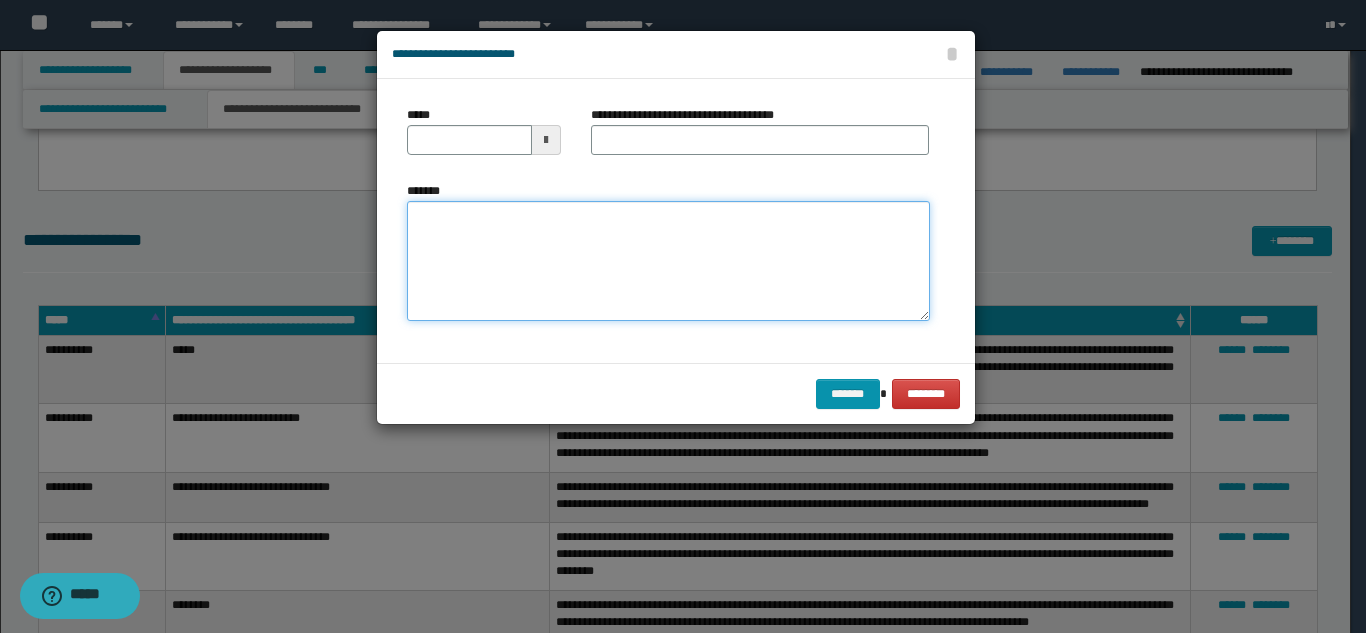 click on "*******" at bounding box center [668, 261] 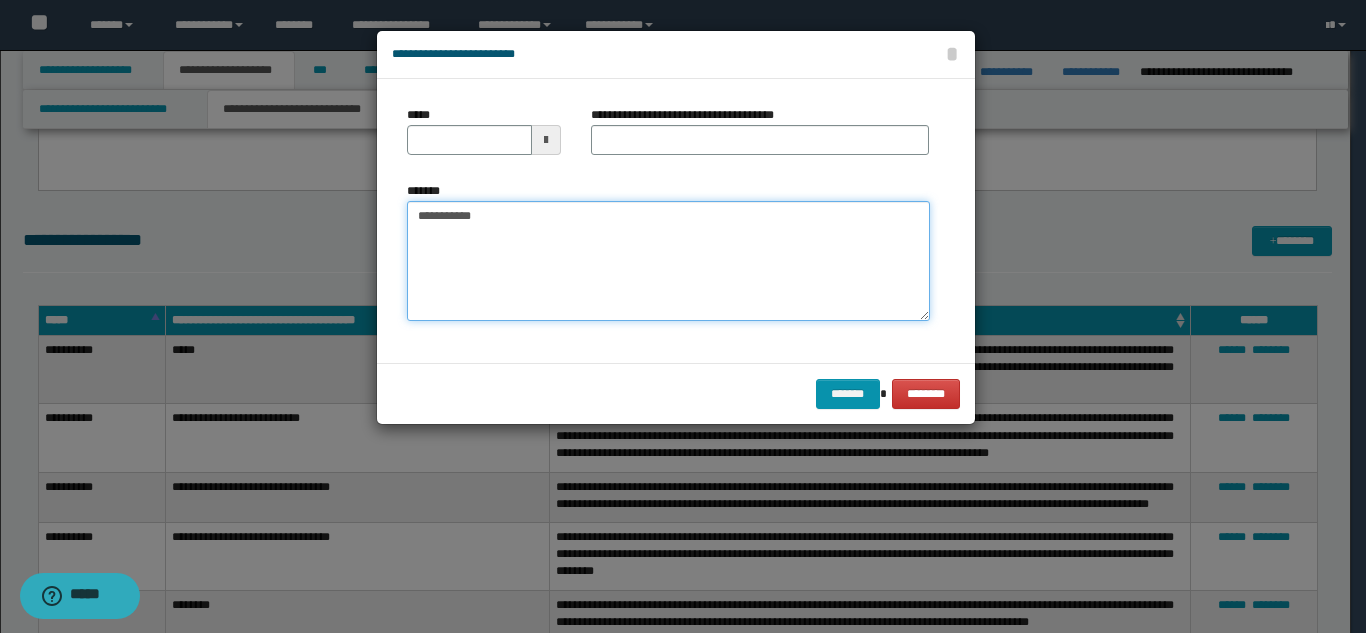 drag, startPoint x: 441, startPoint y: 224, endPoint x: 396, endPoint y: 218, distance: 45.39824 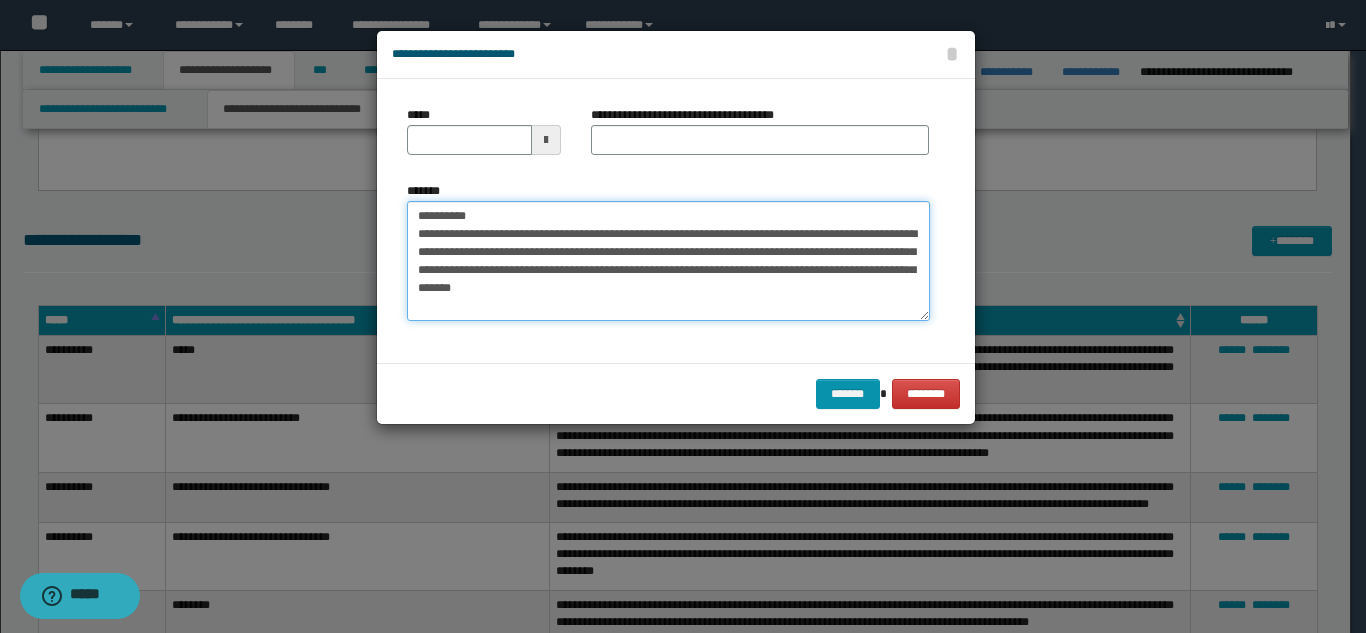 drag, startPoint x: 604, startPoint y: 219, endPoint x: 491, endPoint y: 209, distance: 113.44161 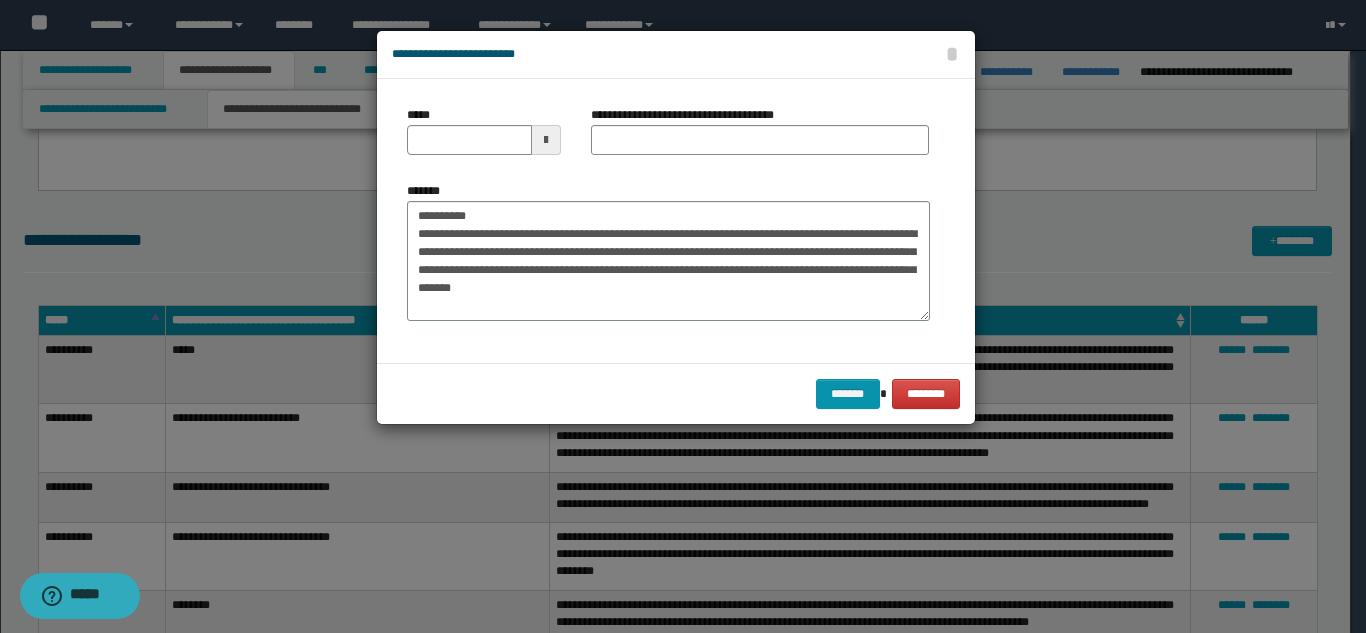 click on "**********" at bounding box center (760, 138) 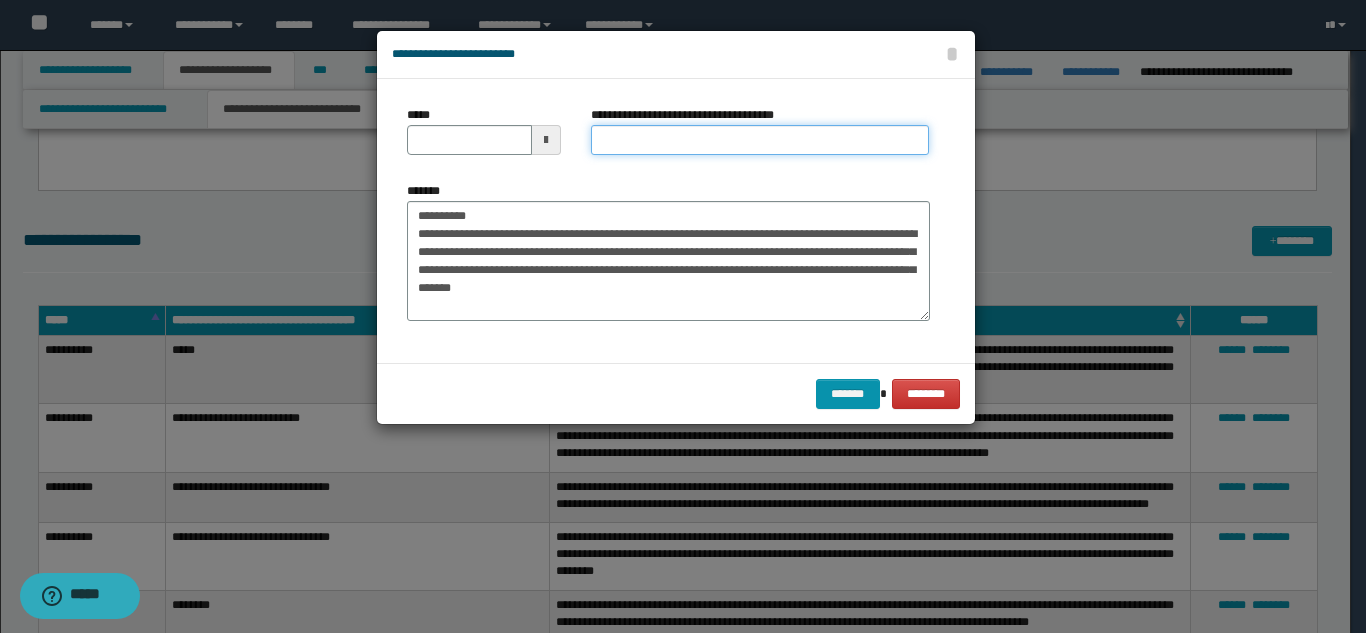 click on "**********" at bounding box center (760, 140) 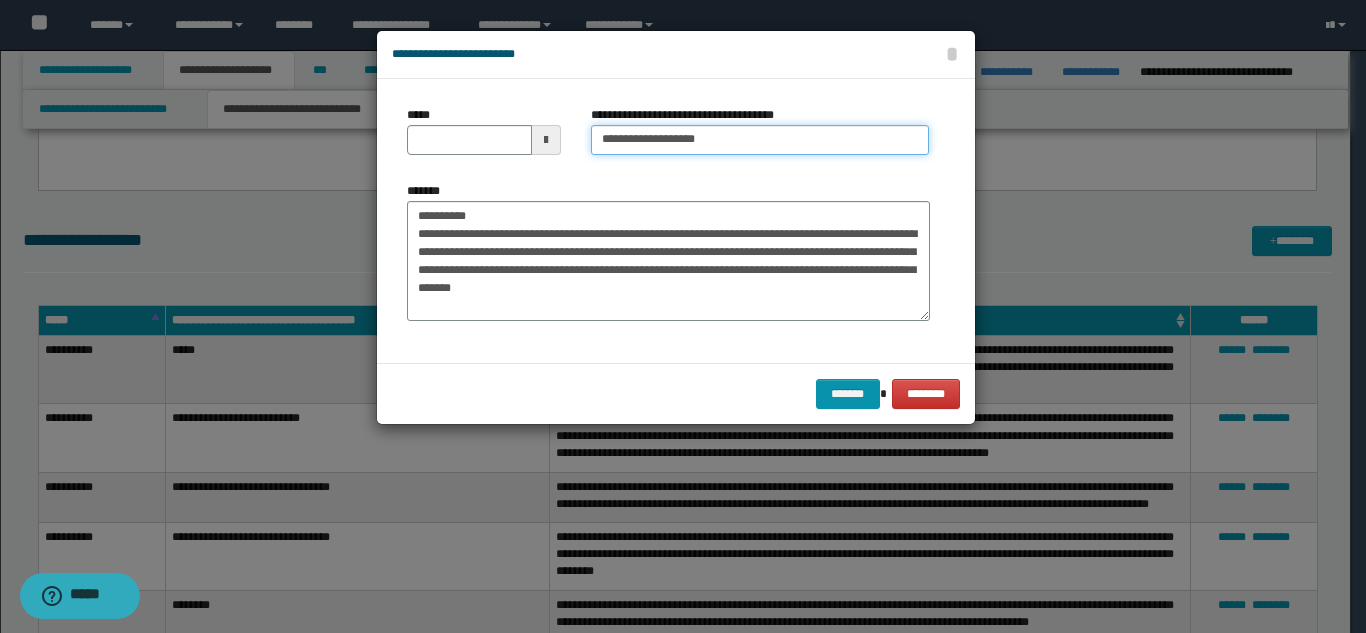type on "**********" 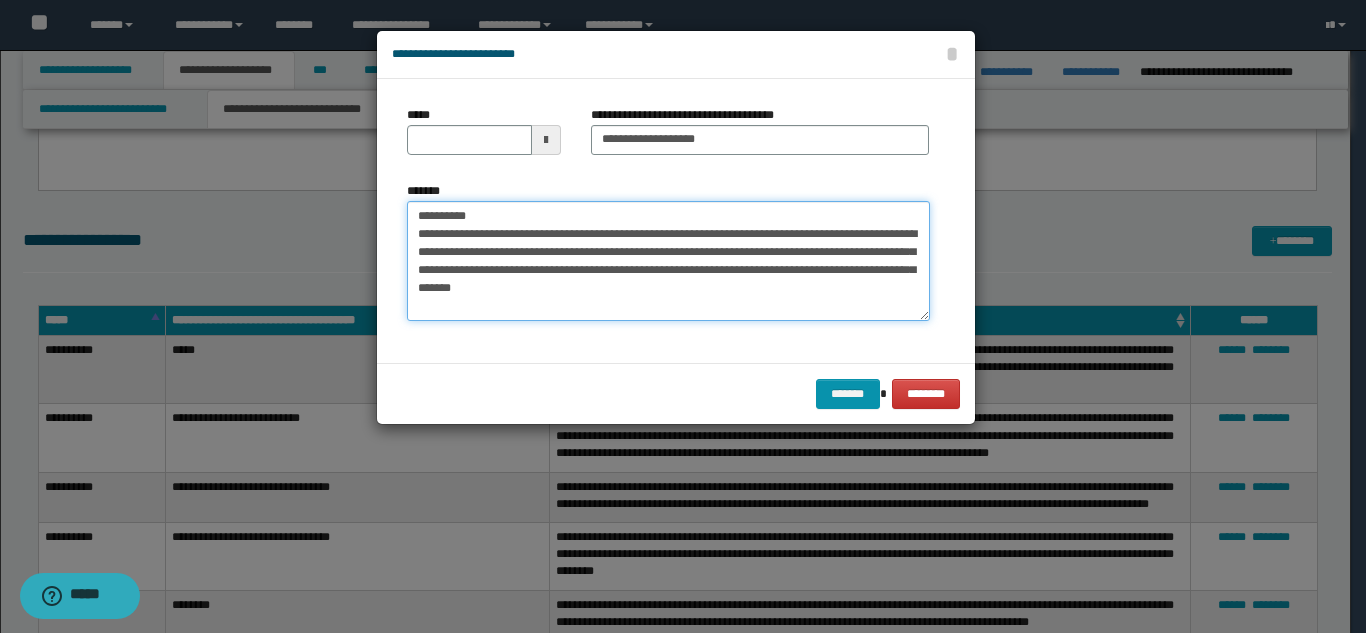 drag, startPoint x: 496, startPoint y: 222, endPoint x: 396, endPoint y: 220, distance: 100.02 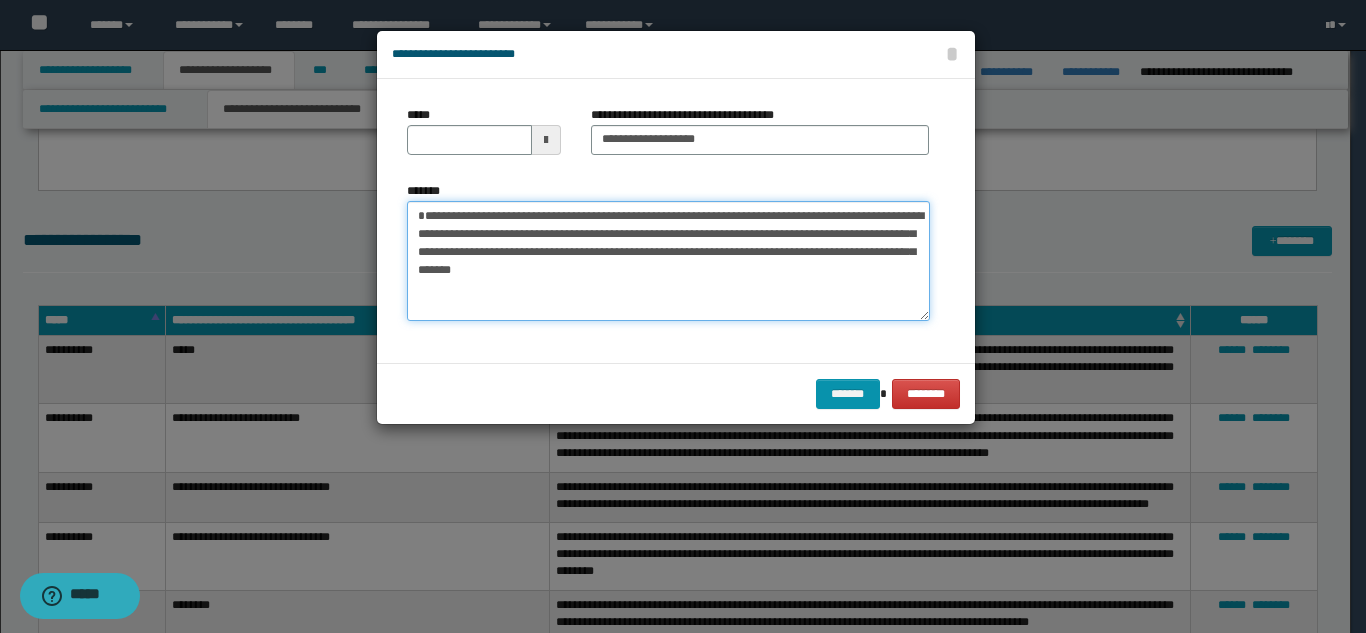 type 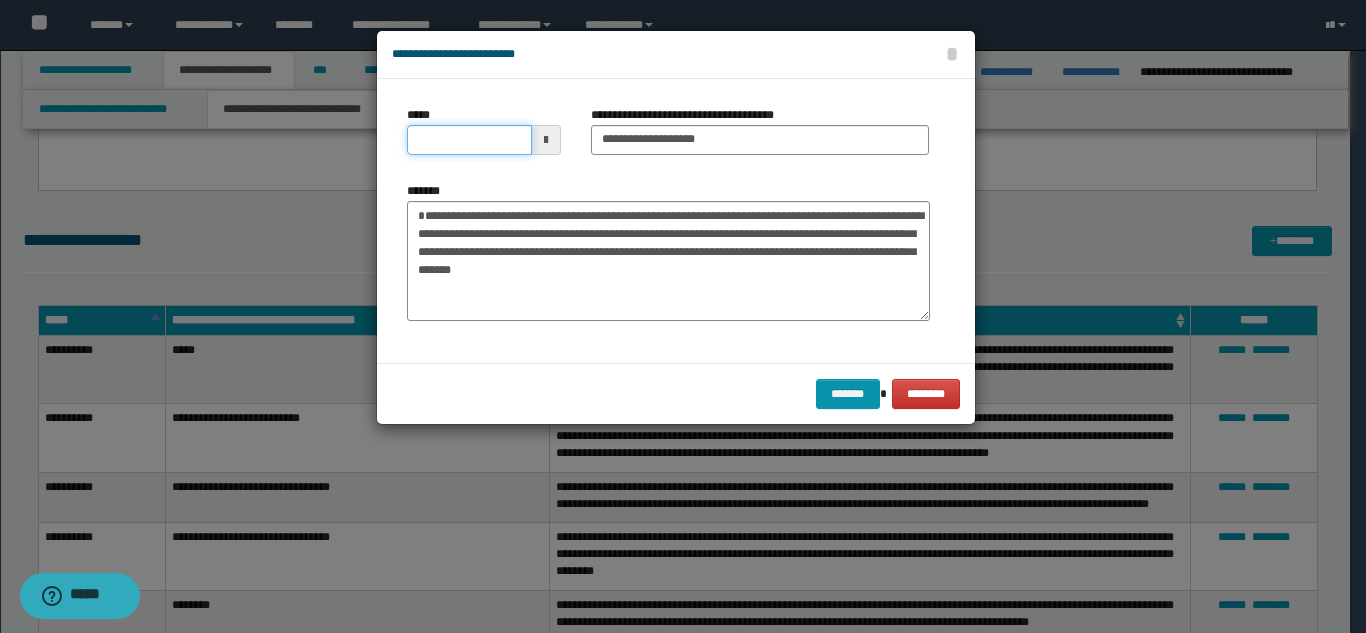 click on "*****" at bounding box center [469, 140] 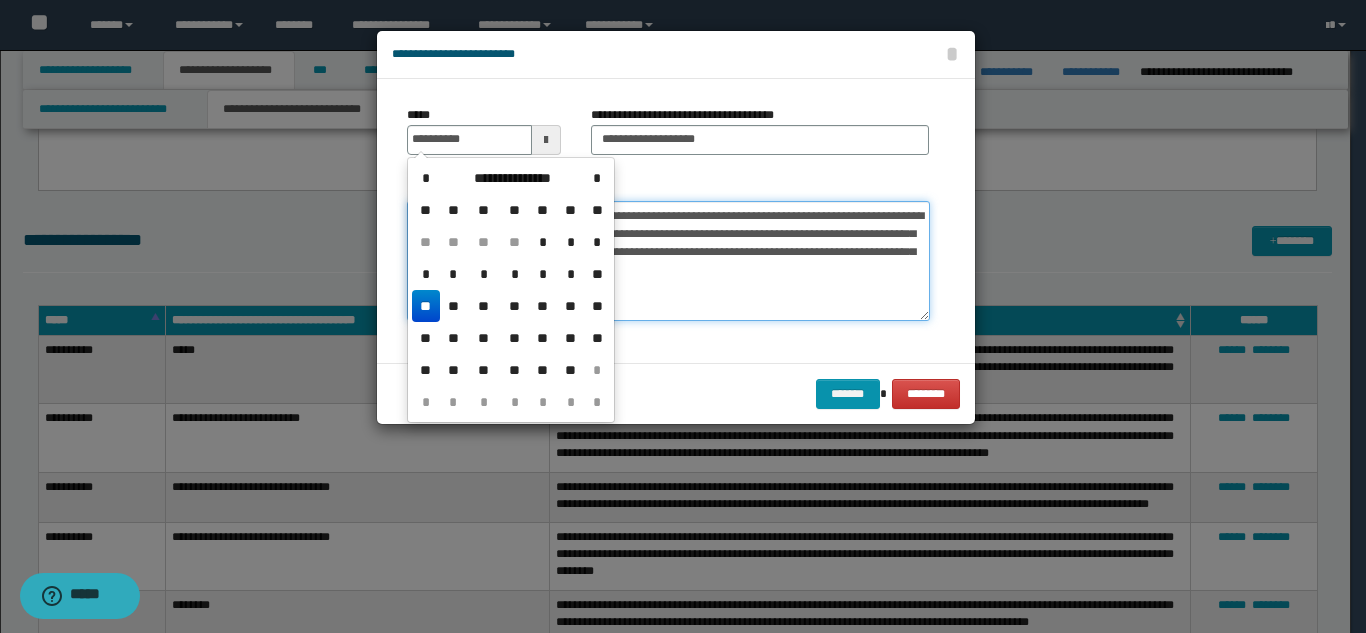 type on "**********" 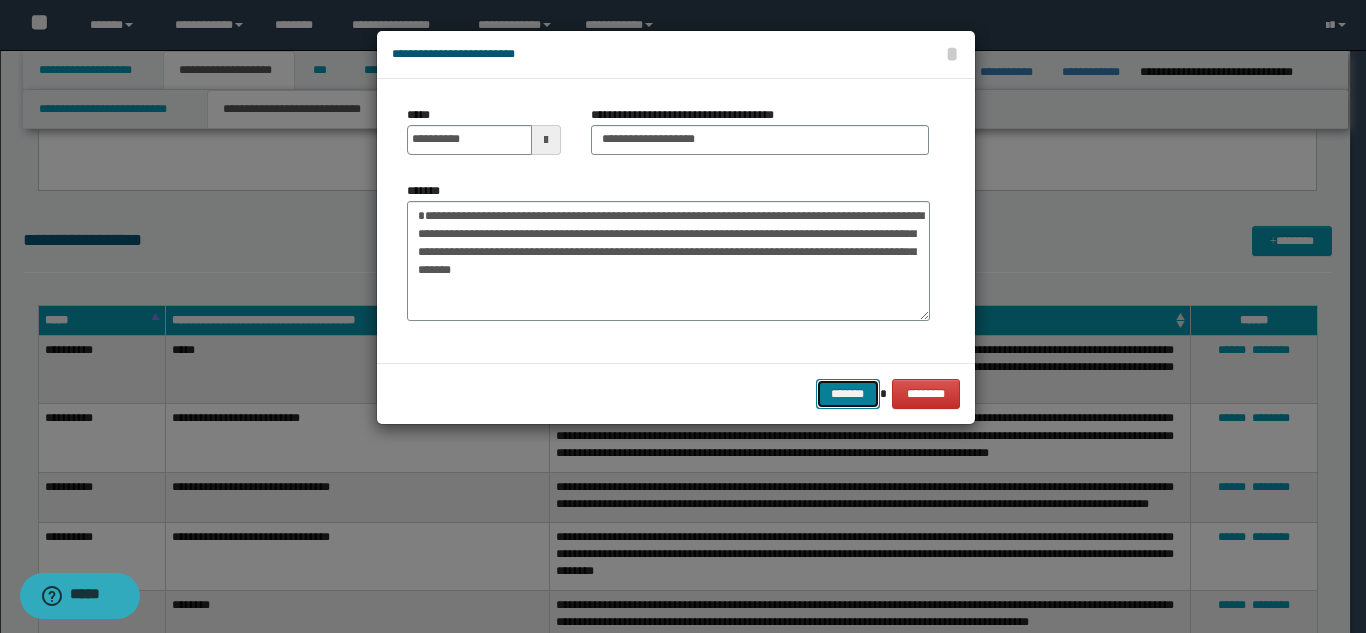 click on "*******" at bounding box center (848, 394) 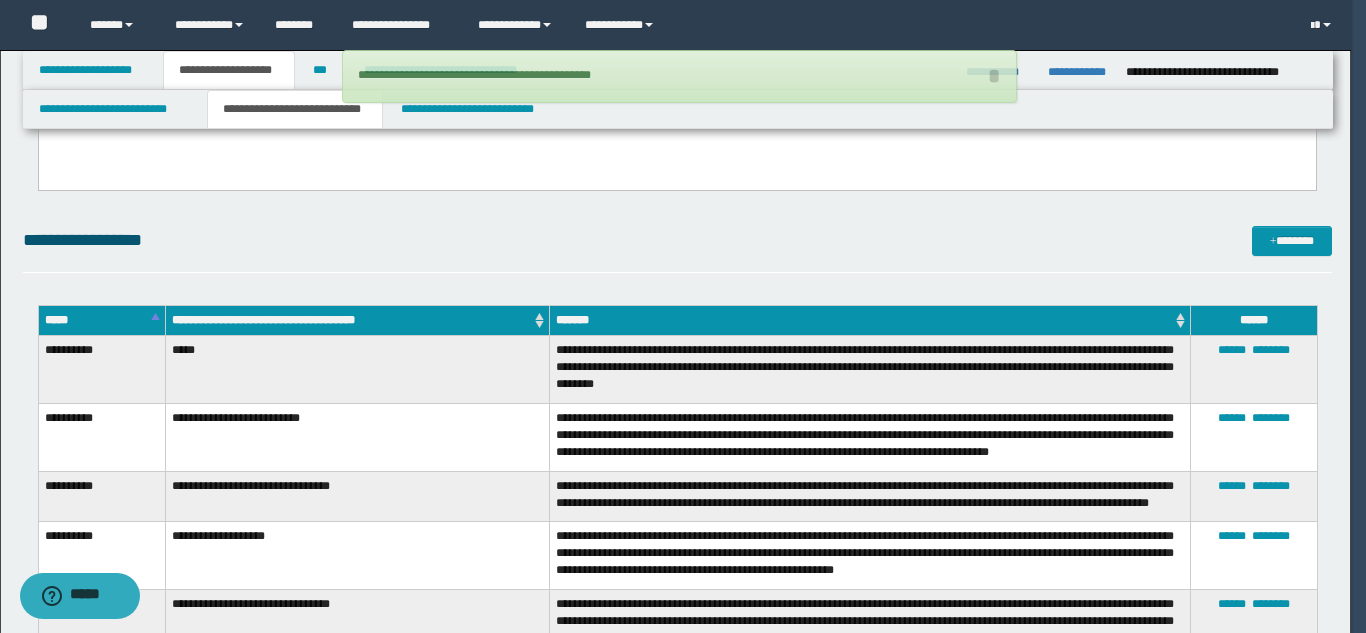 type 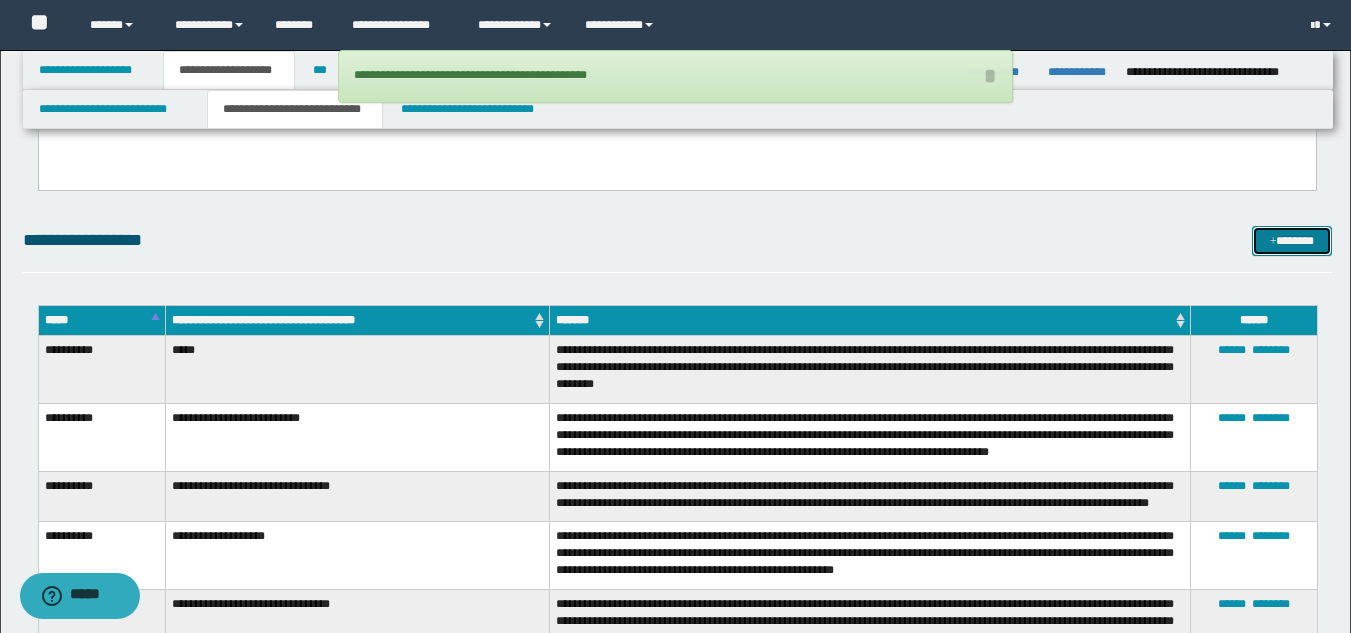 click on "*******" at bounding box center [1292, 241] 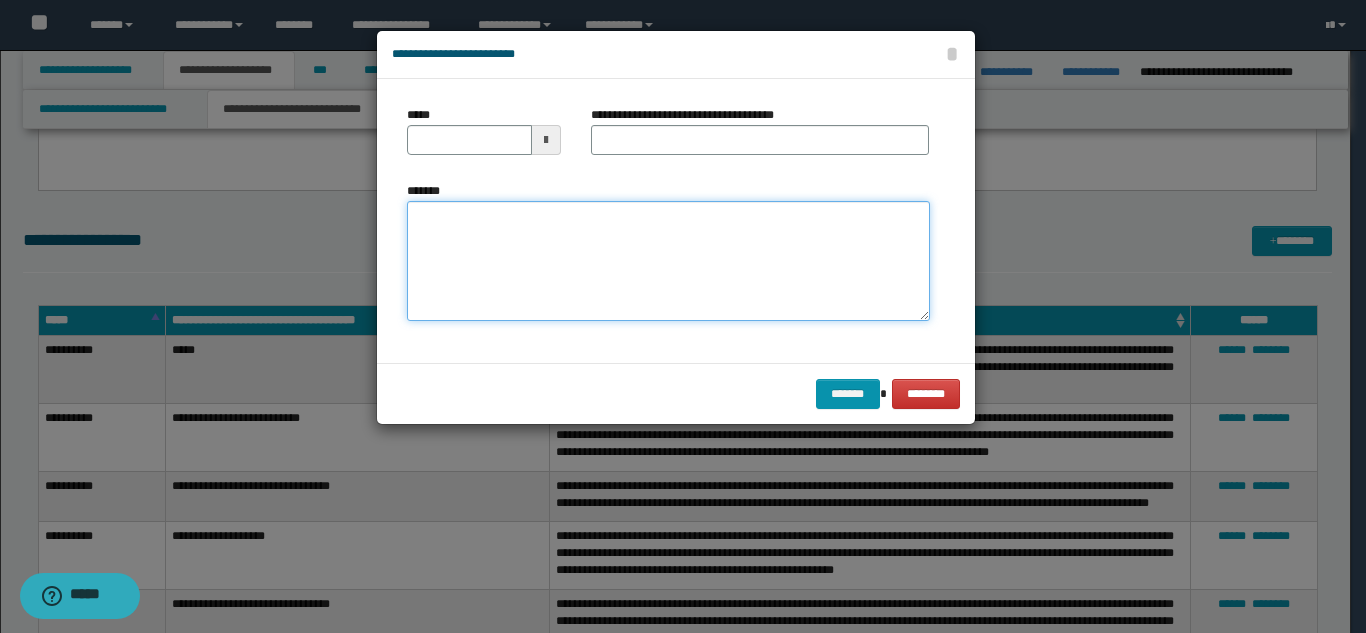 click on "*******" at bounding box center (668, 261) 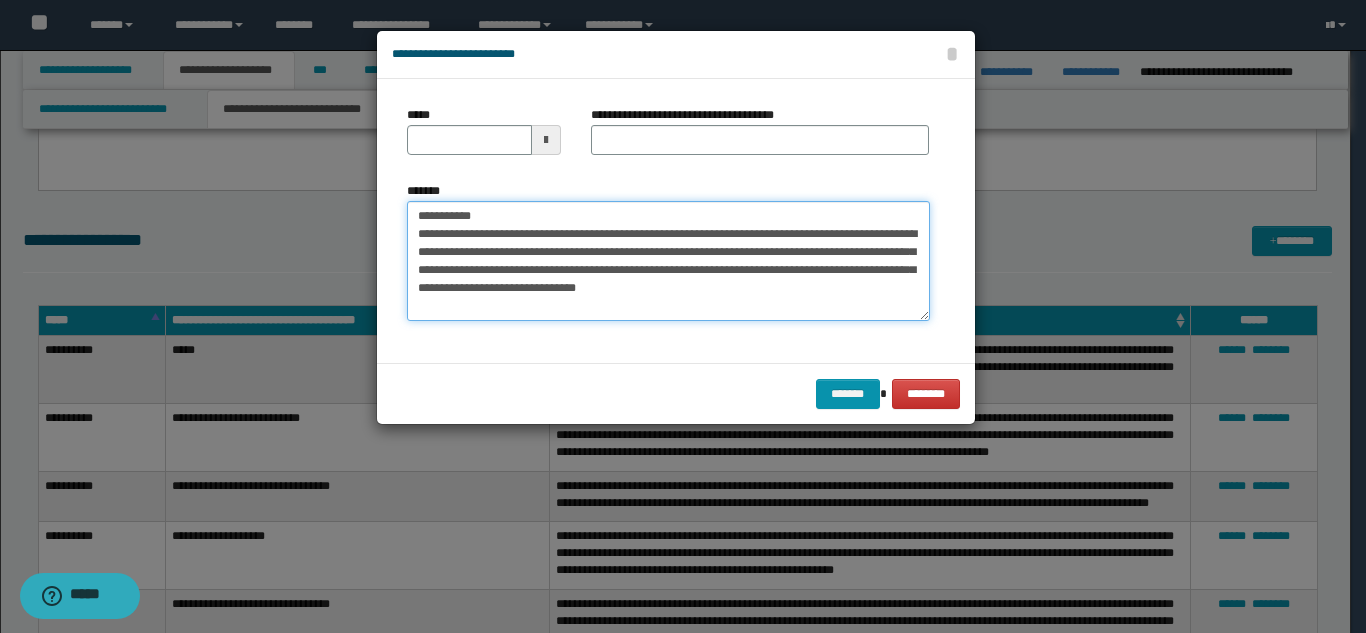 drag, startPoint x: 611, startPoint y: 218, endPoint x: 481, endPoint y: 215, distance: 130.0346 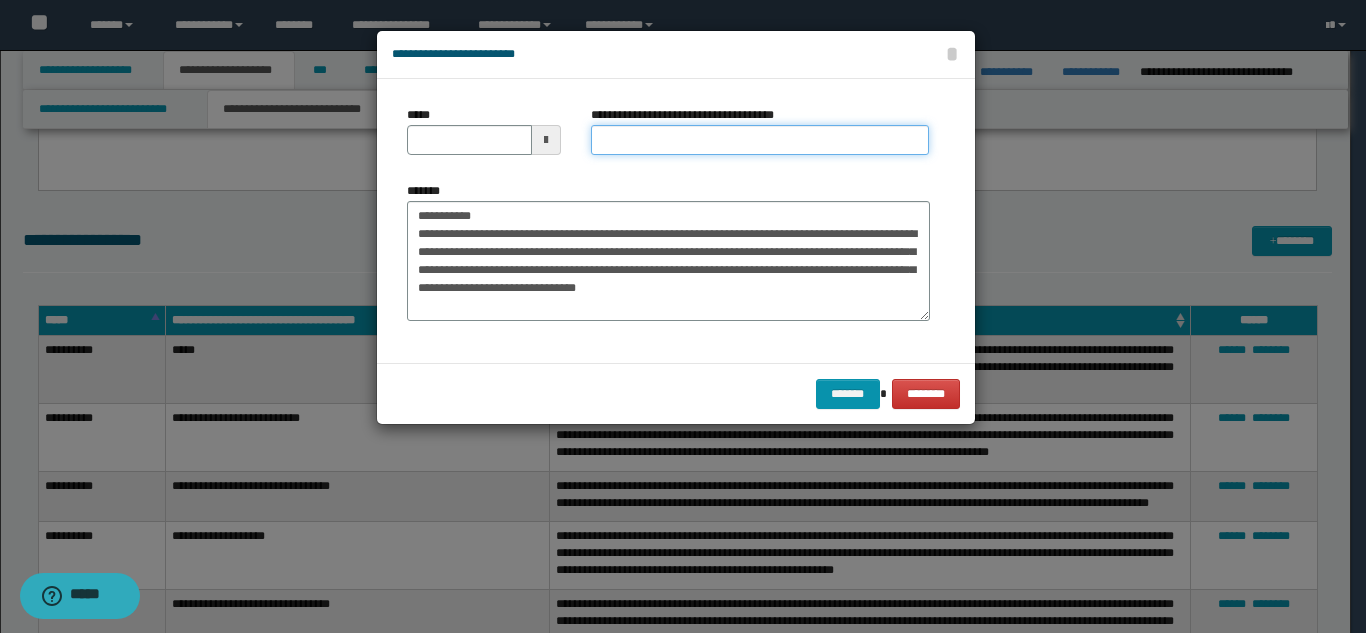 click on "**********" at bounding box center [760, 140] 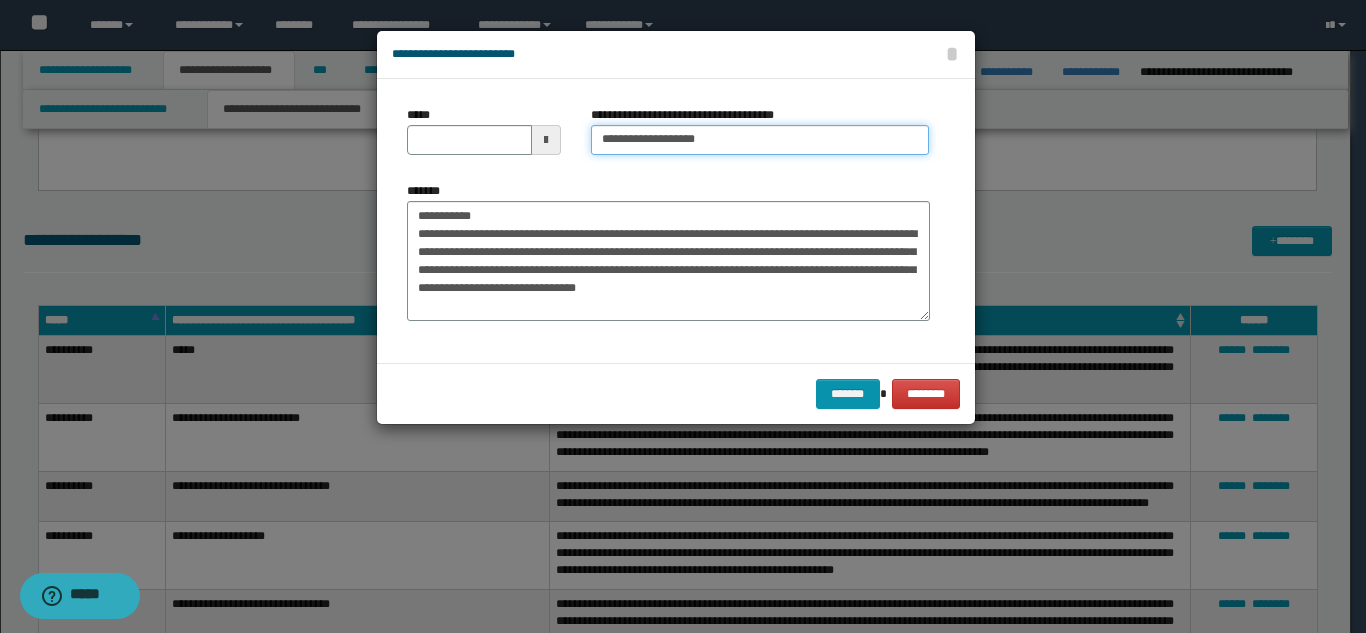 type on "**********" 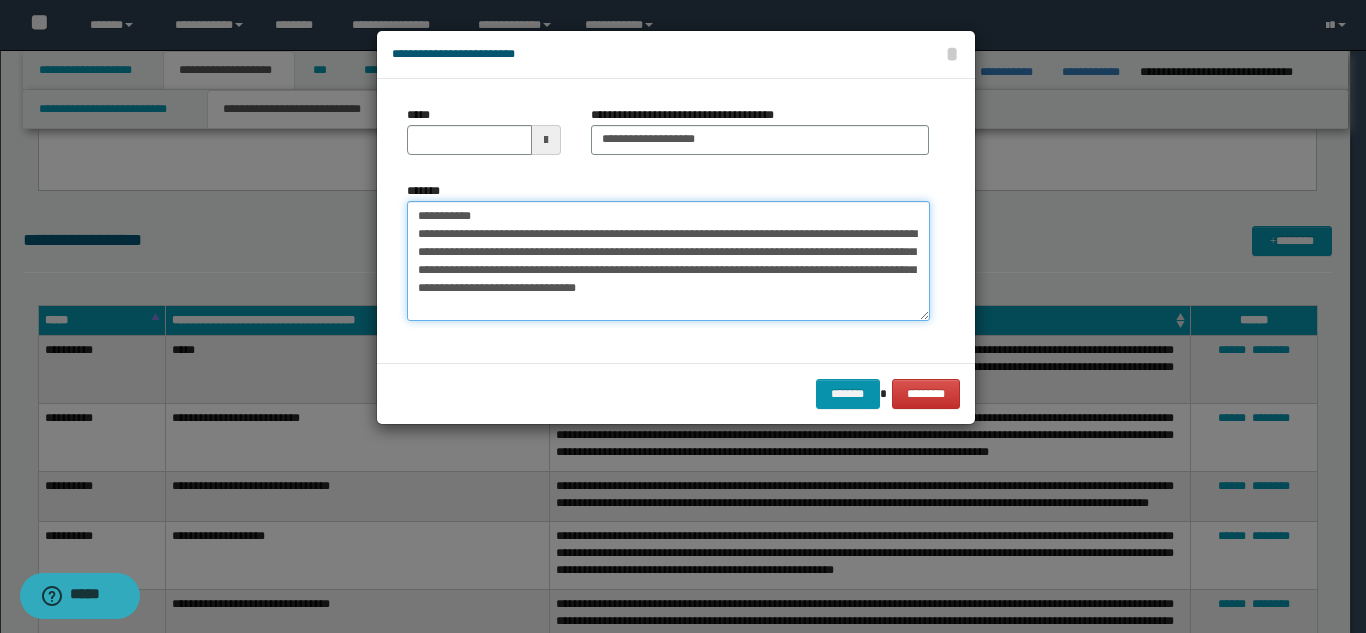 drag, startPoint x: 514, startPoint y: 214, endPoint x: 397, endPoint y: 194, distance: 118.69709 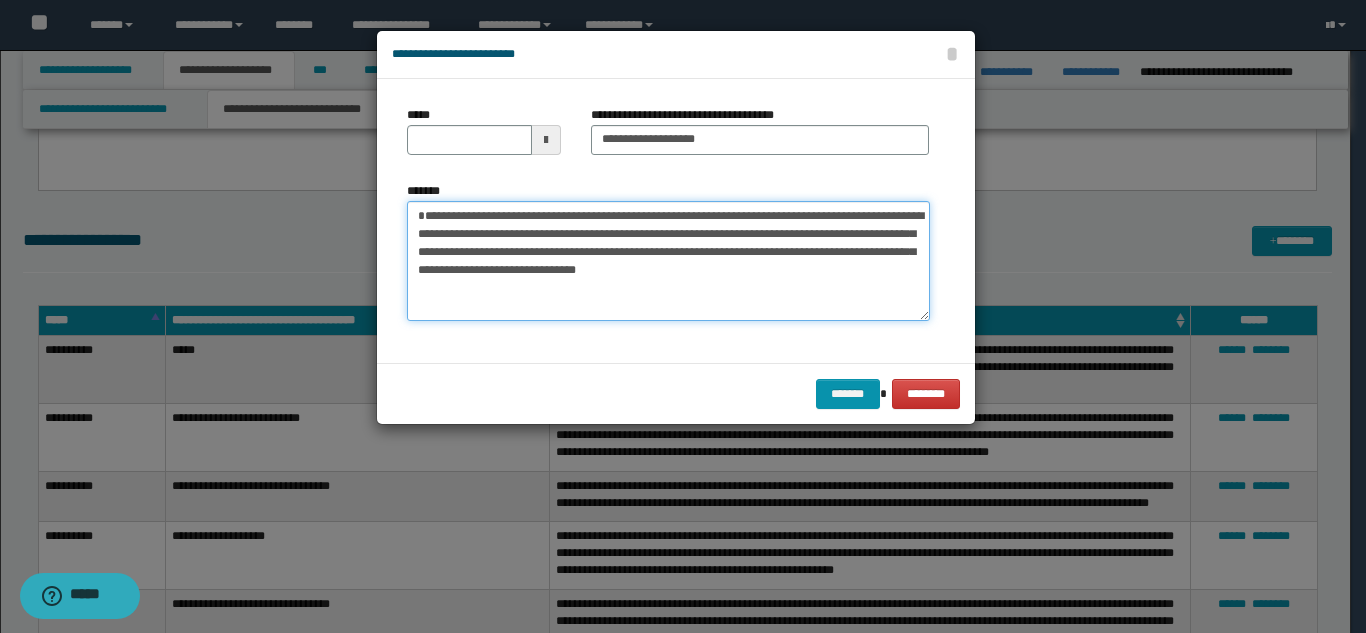type 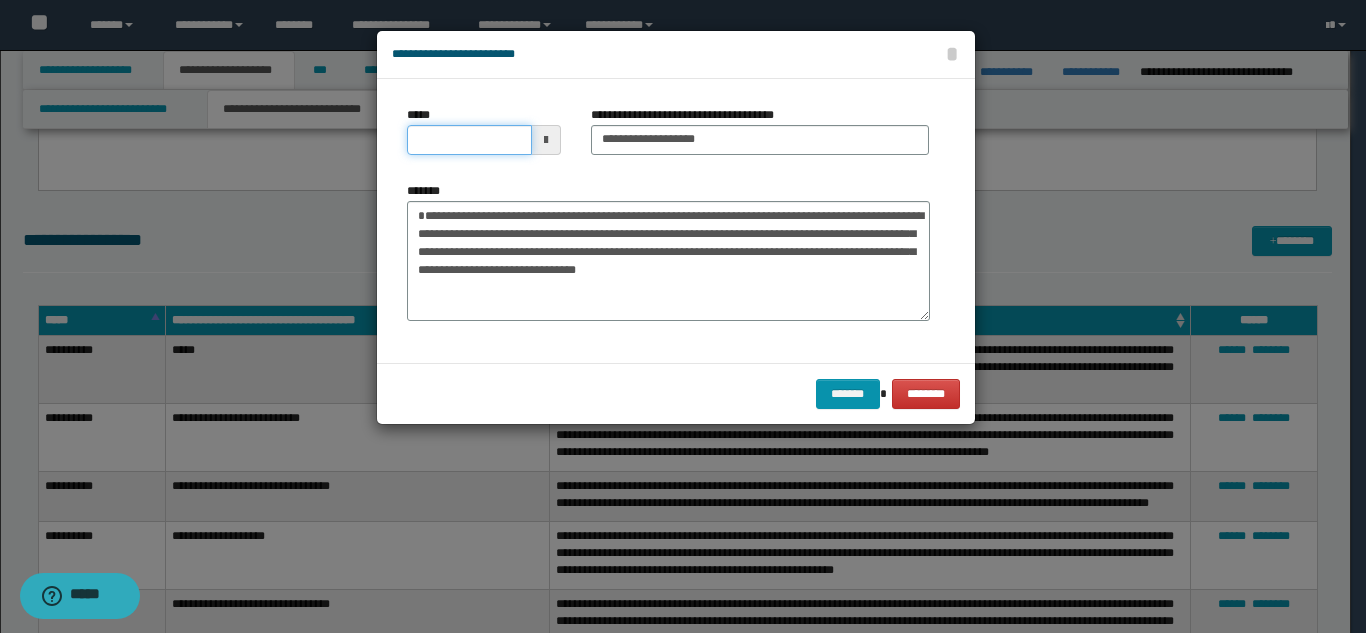 click on "*****" at bounding box center [469, 140] 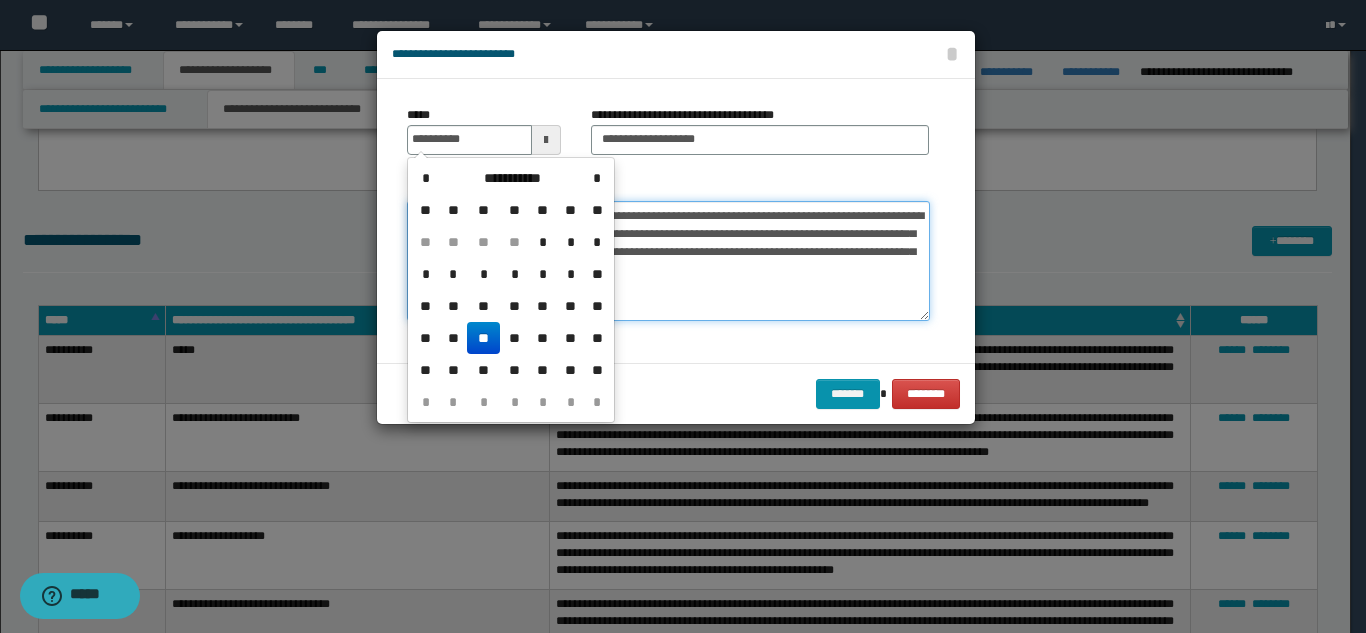 type on "**********" 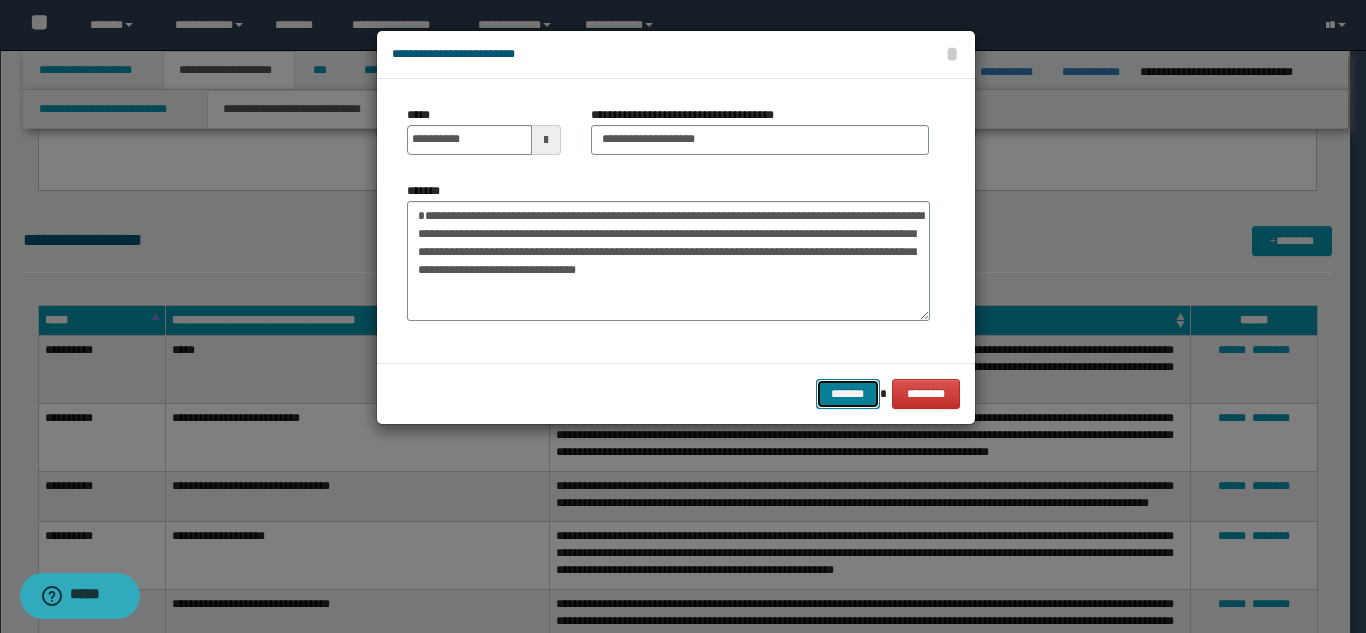 drag, startPoint x: 834, startPoint y: 387, endPoint x: 825, endPoint y: 408, distance: 22.847319 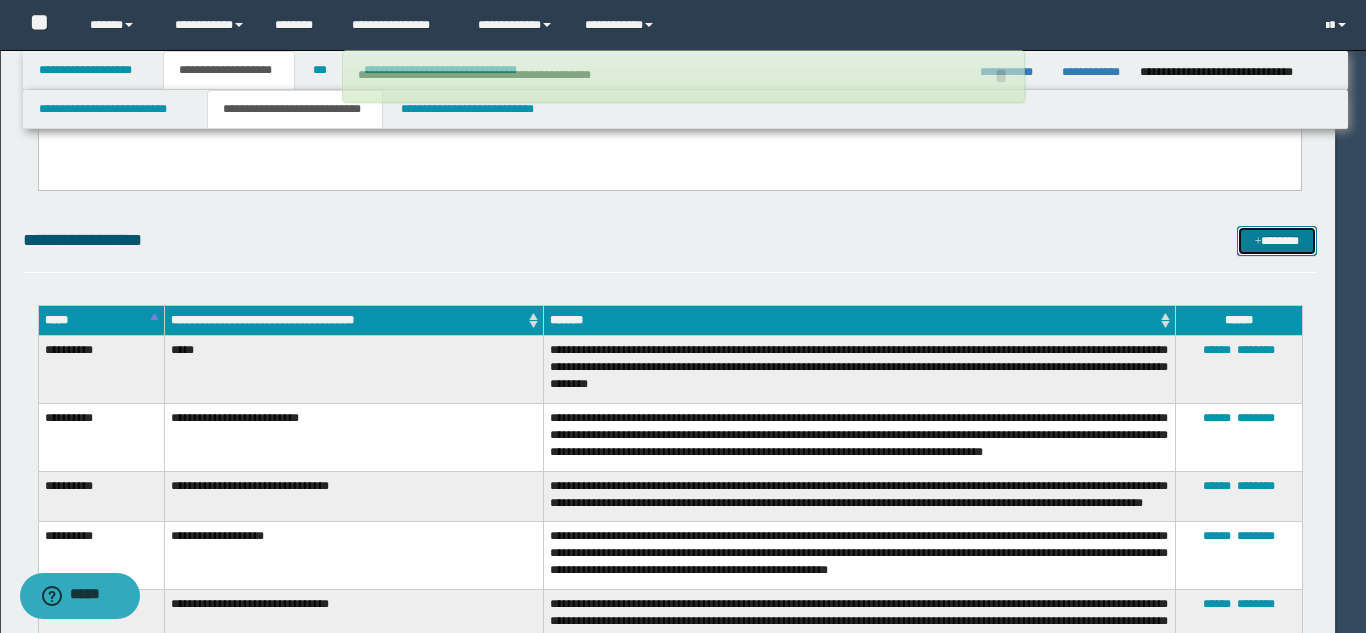 type 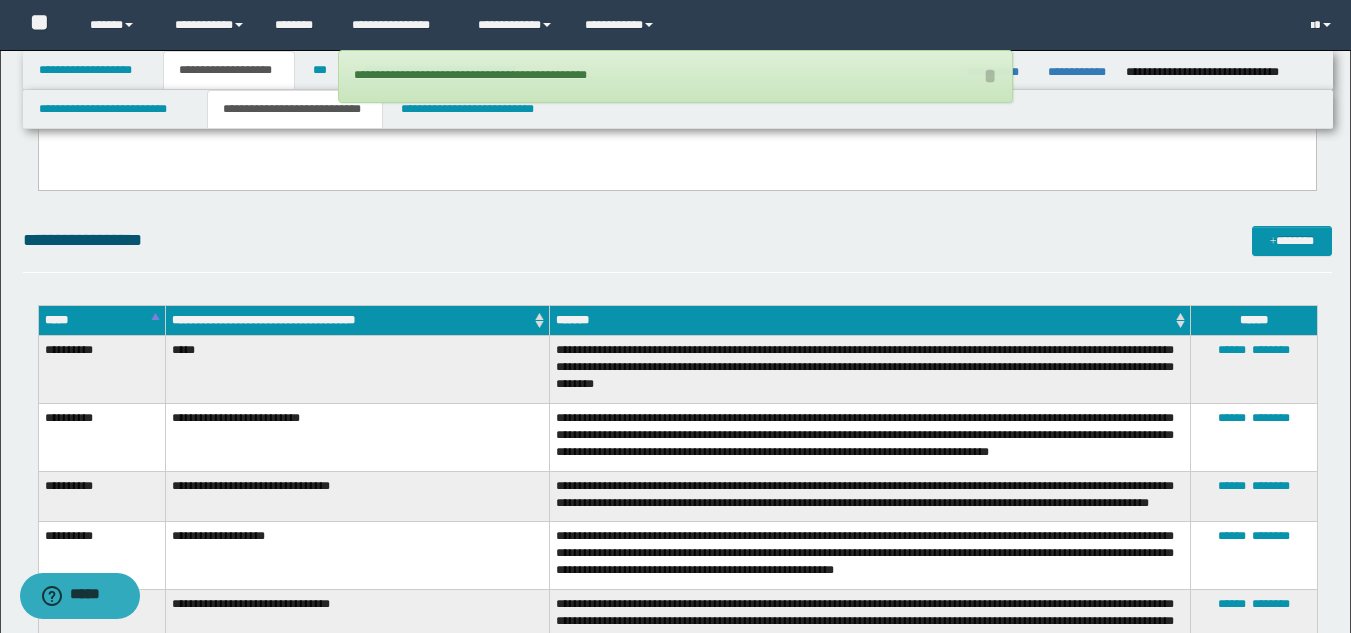 click on "**********" at bounding box center (677, 249) 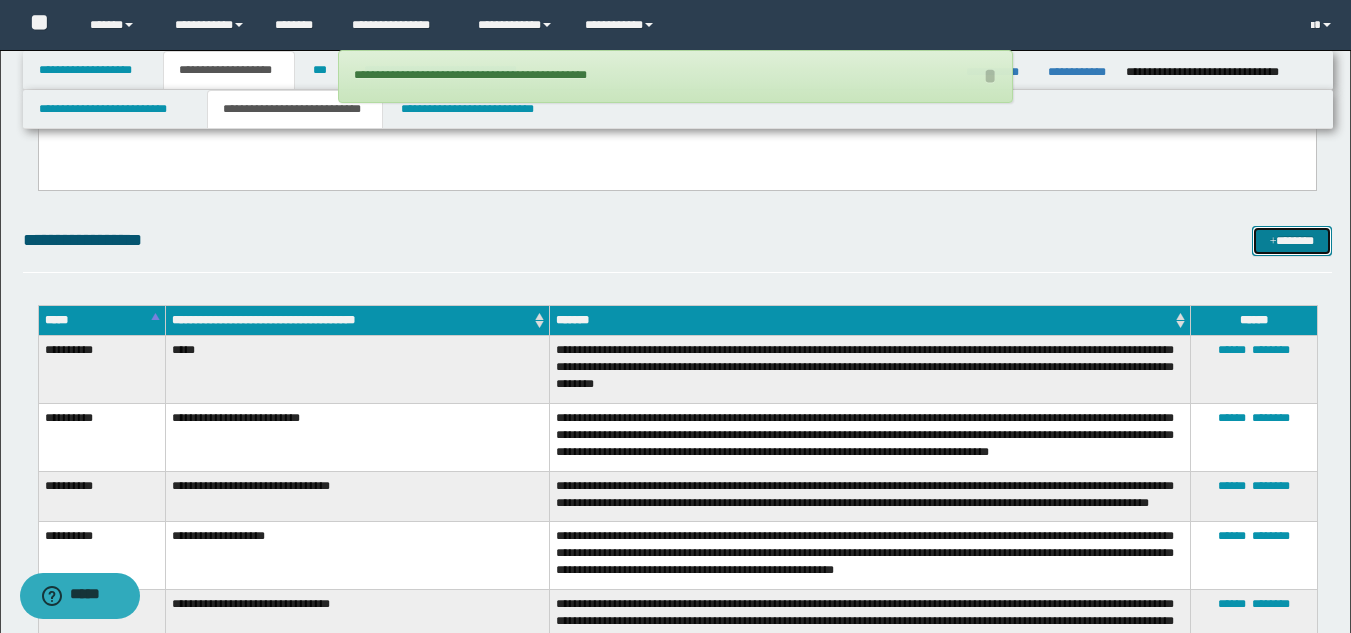 click at bounding box center (1273, 242) 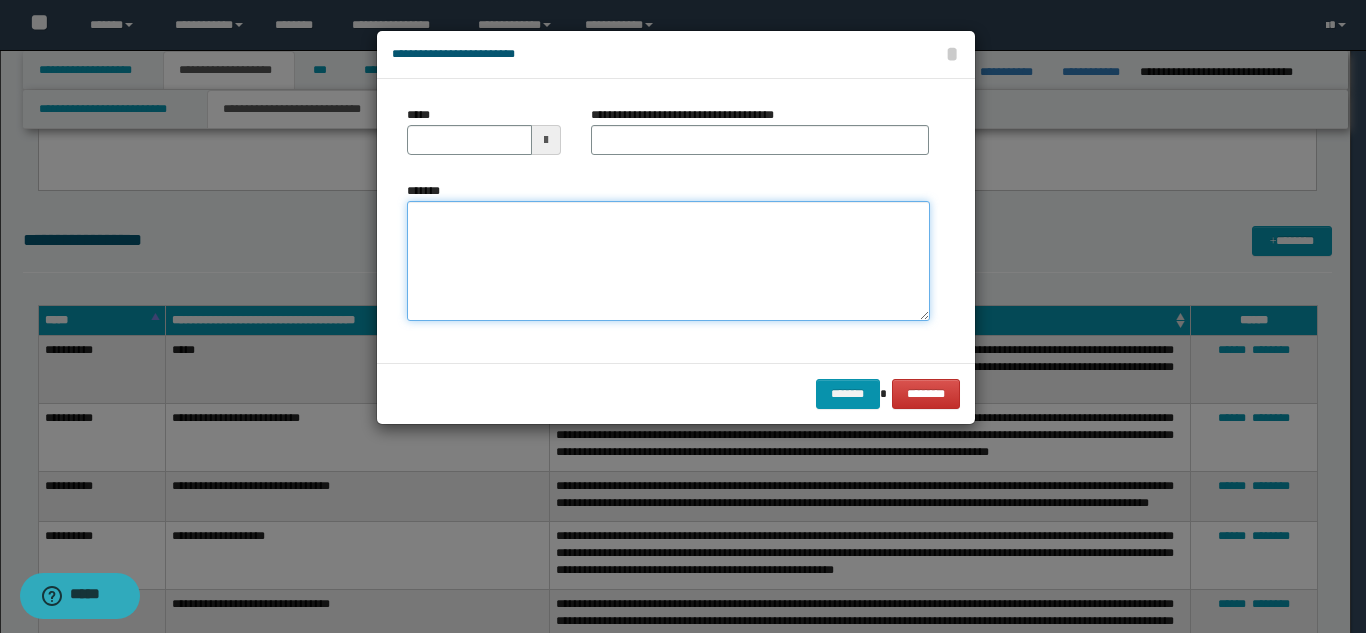 click on "*******" at bounding box center (668, 261) 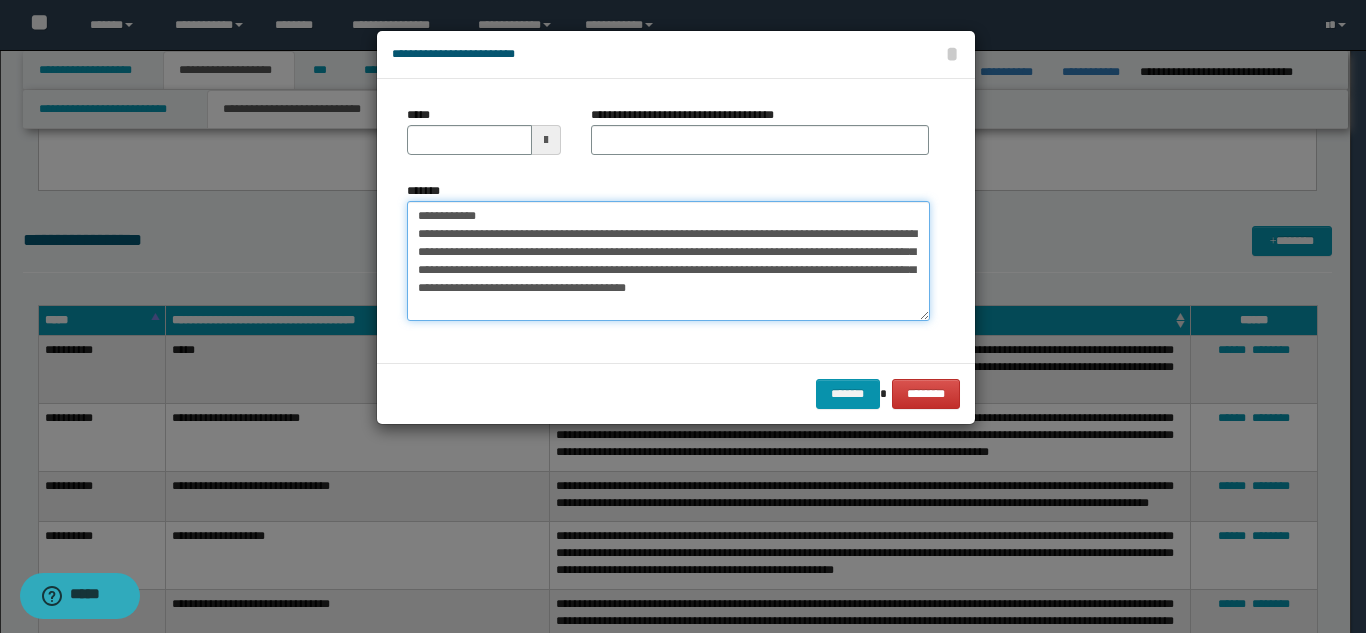 drag, startPoint x: 591, startPoint y: 219, endPoint x: 481, endPoint y: 212, distance: 110.2225 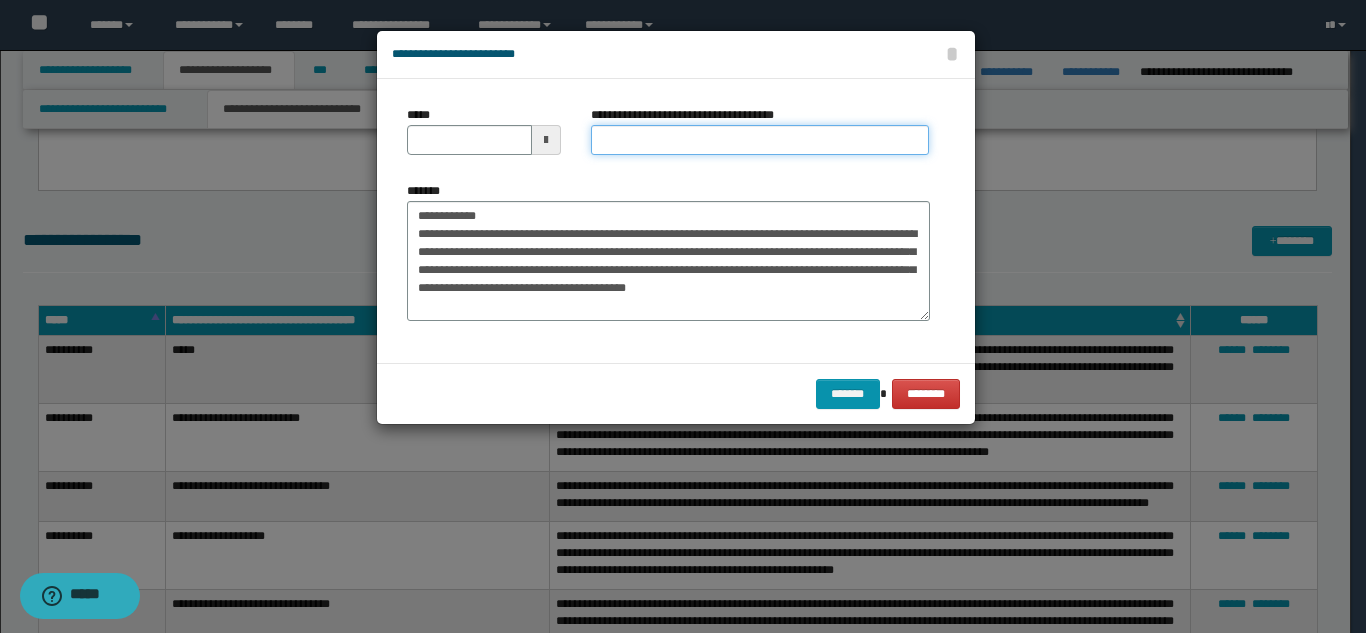 drag, startPoint x: 630, startPoint y: 151, endPoint x: 620, endPoint y: 152, distance: 10.049875 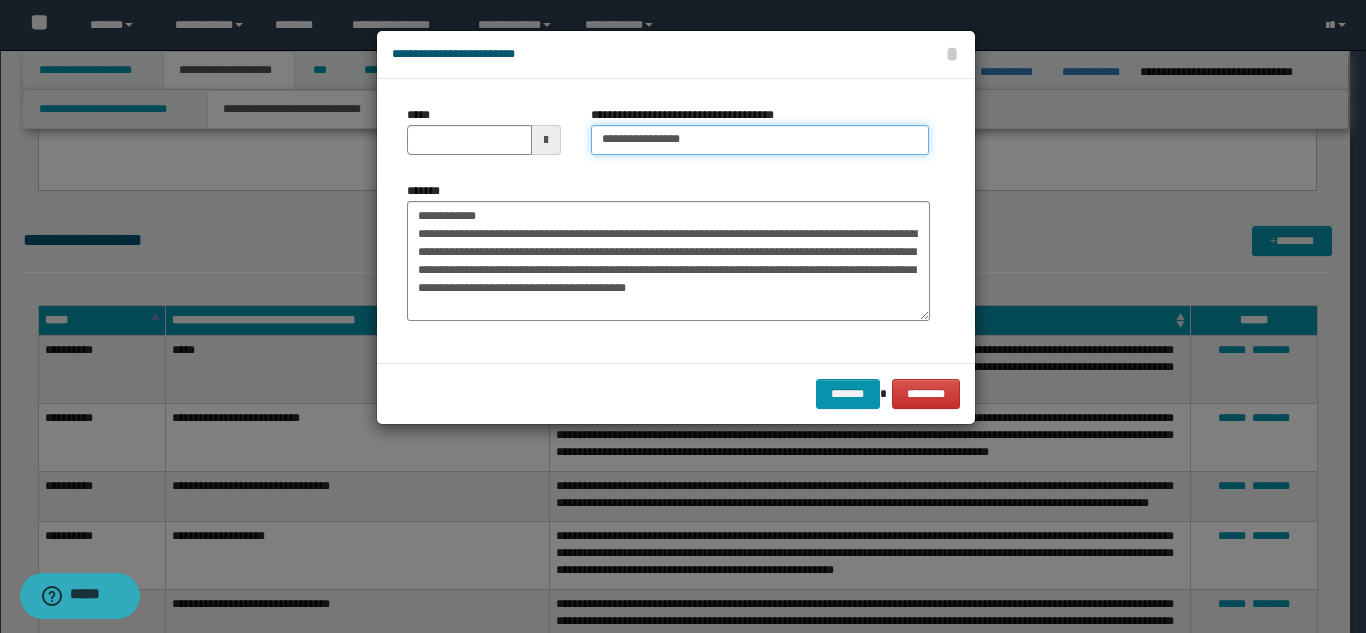 type on "**********" 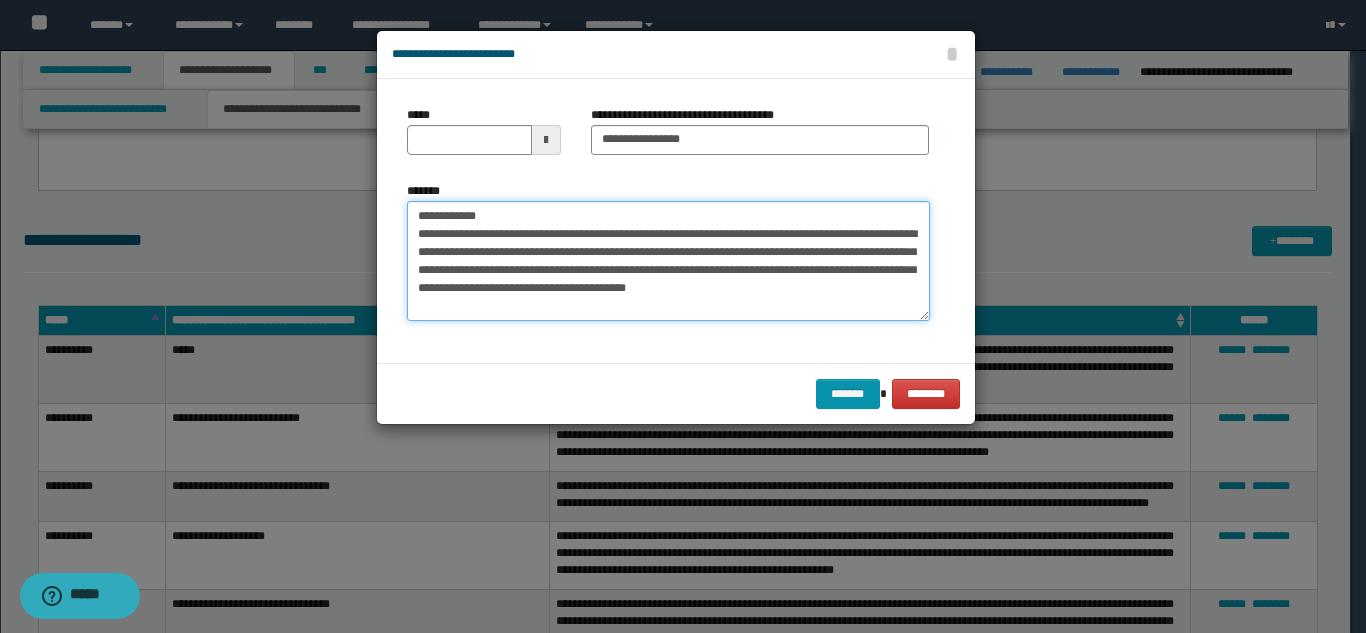 drag, startPoint x: 478, startPoint y: 218, endPoint x: 392, endPoint y: 214, distance: 86.09297 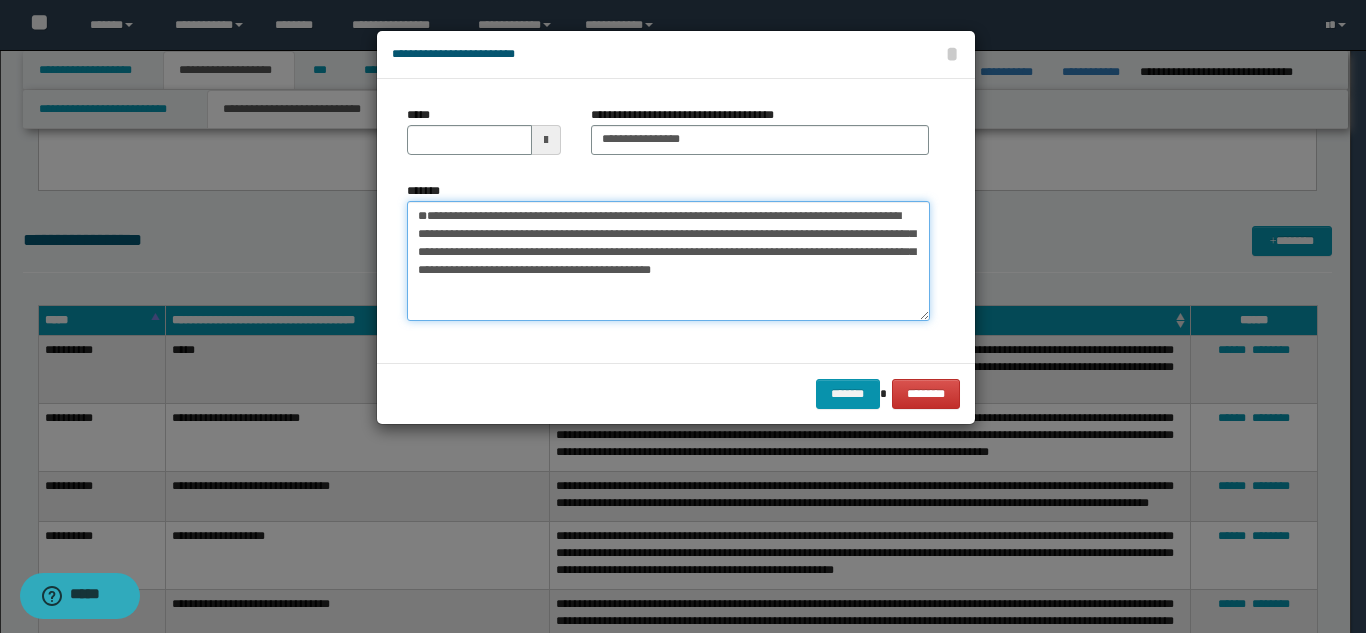type 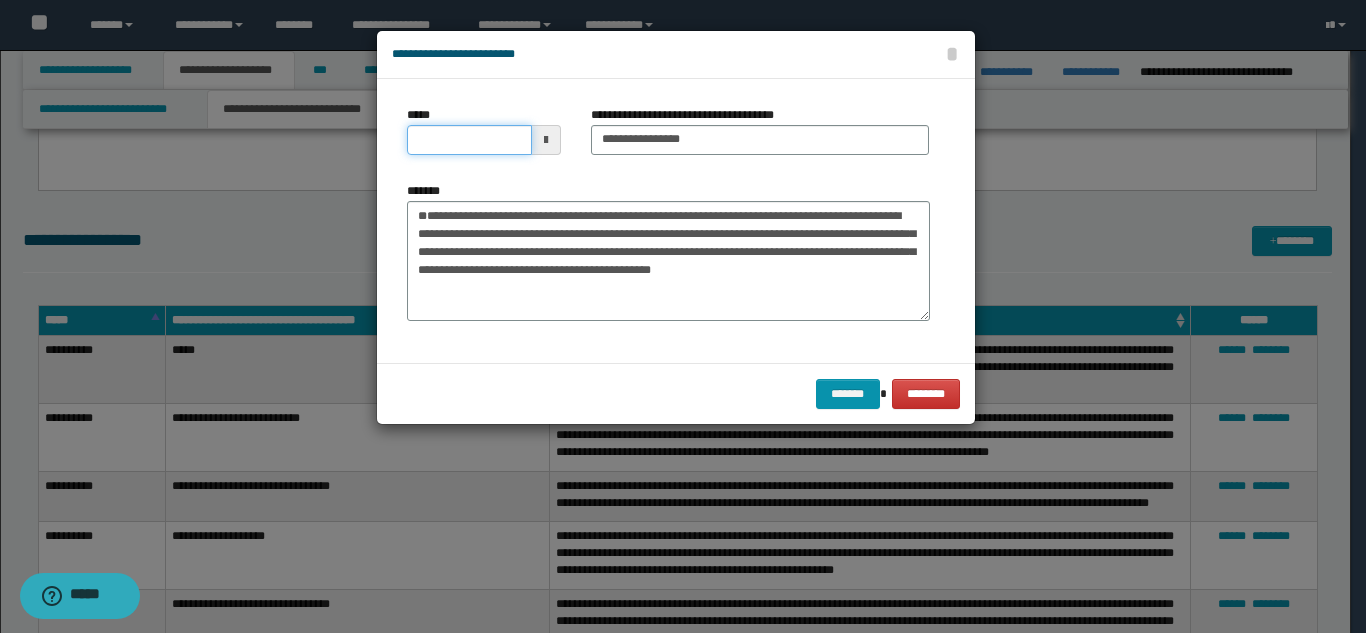 click on "*****" at bounding box center (469, 140) 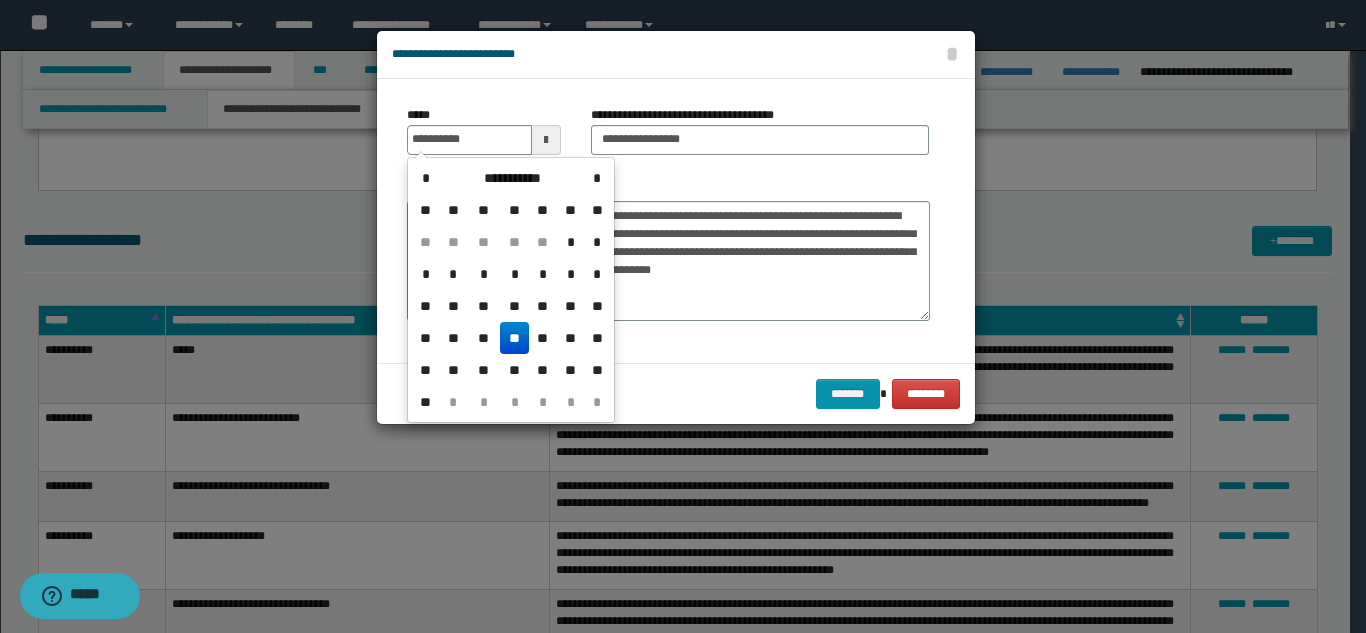 type on "**********" 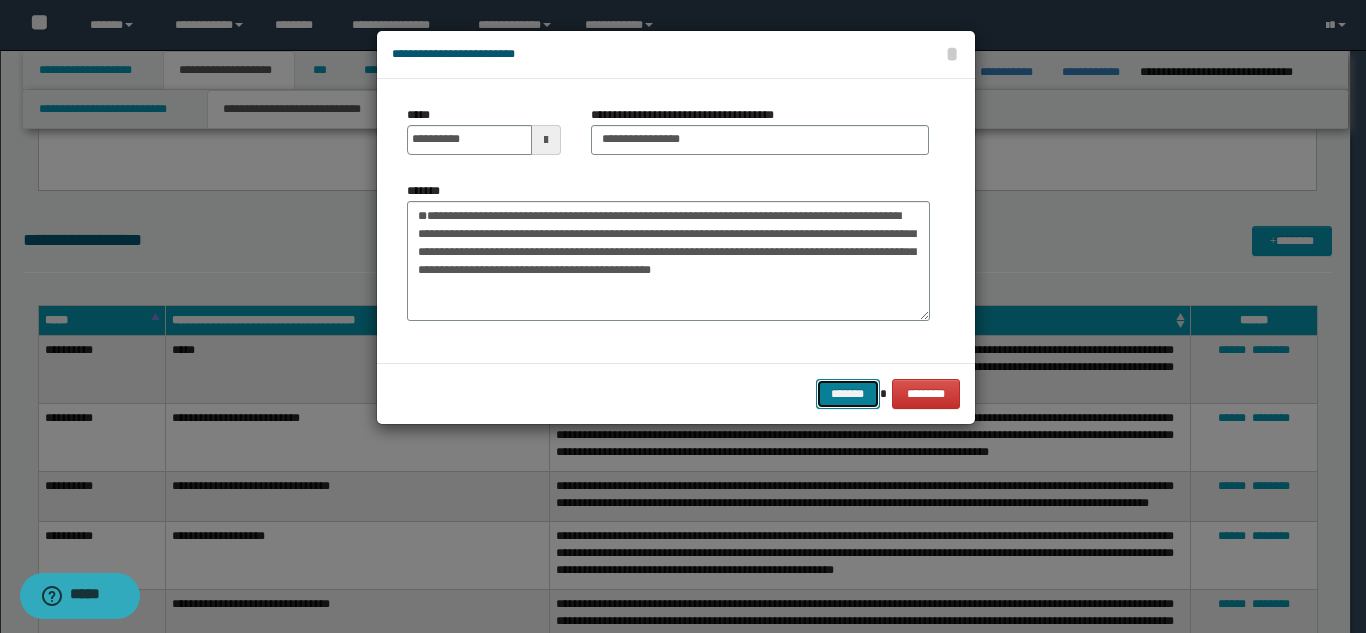 click on "*******" at bounding box center [848, 394] 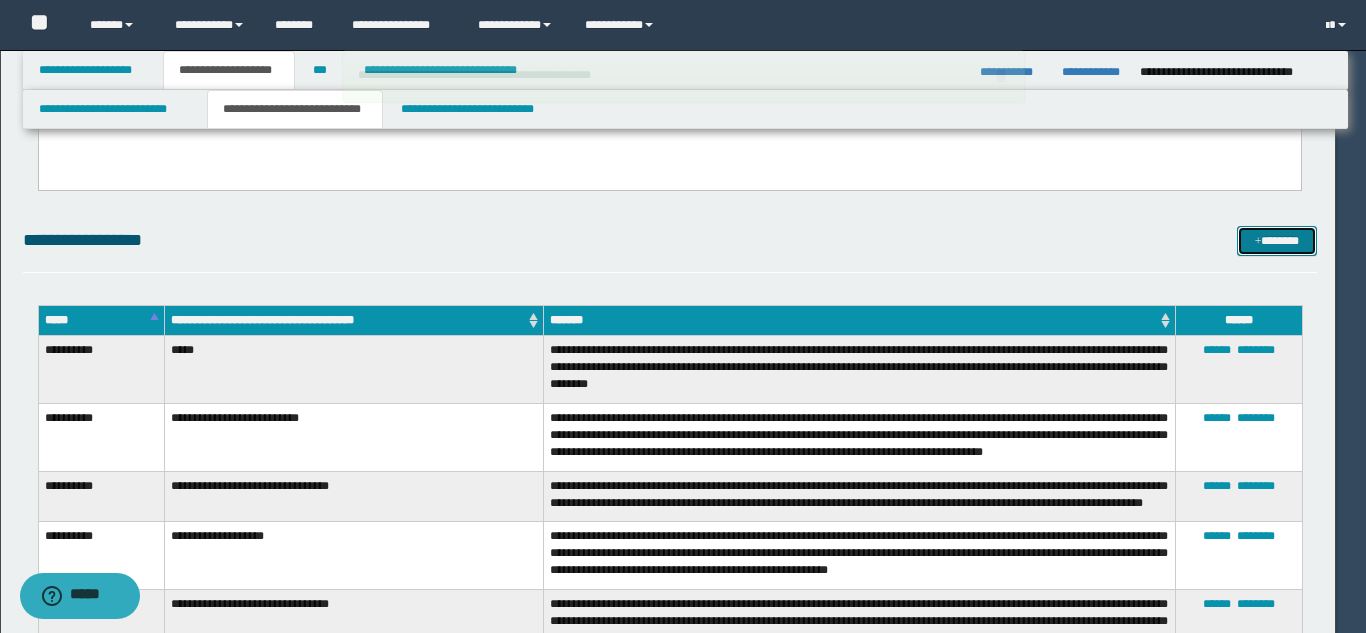 type 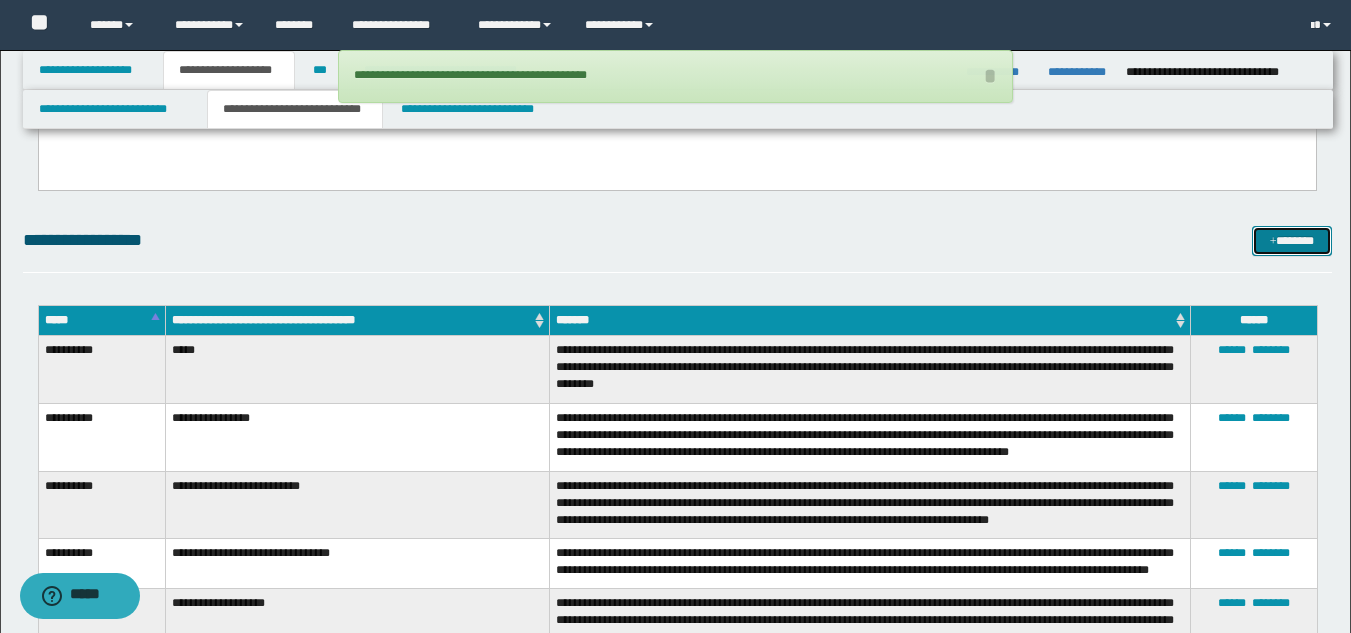 click at bounding box center [1273, 242] 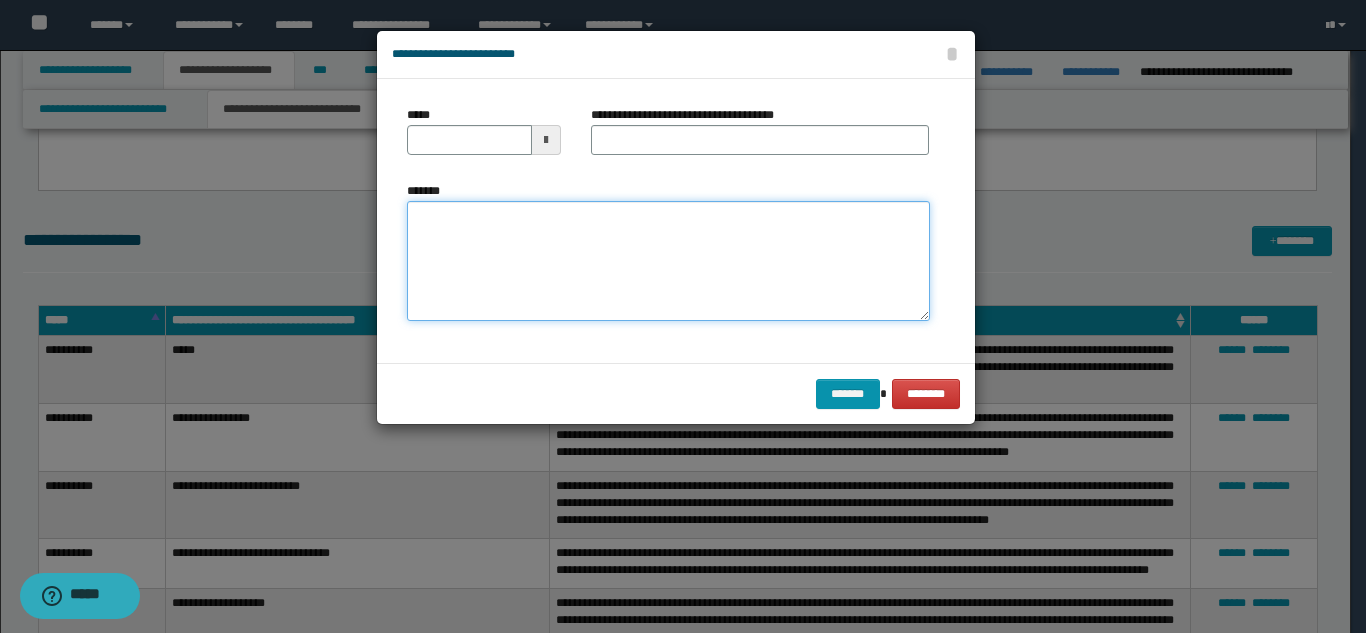 click on "*******" at bounding box center [668, 261] 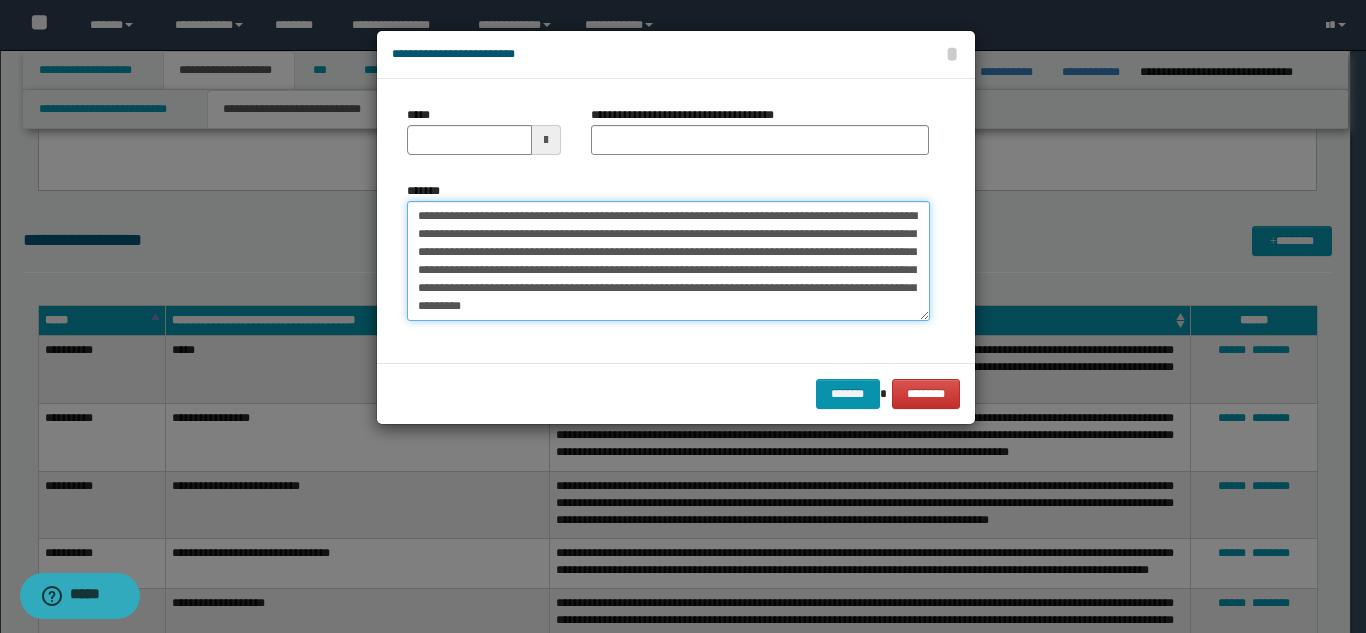 scroll, scrollTop: 0, scrollLeft: 0, axis: both 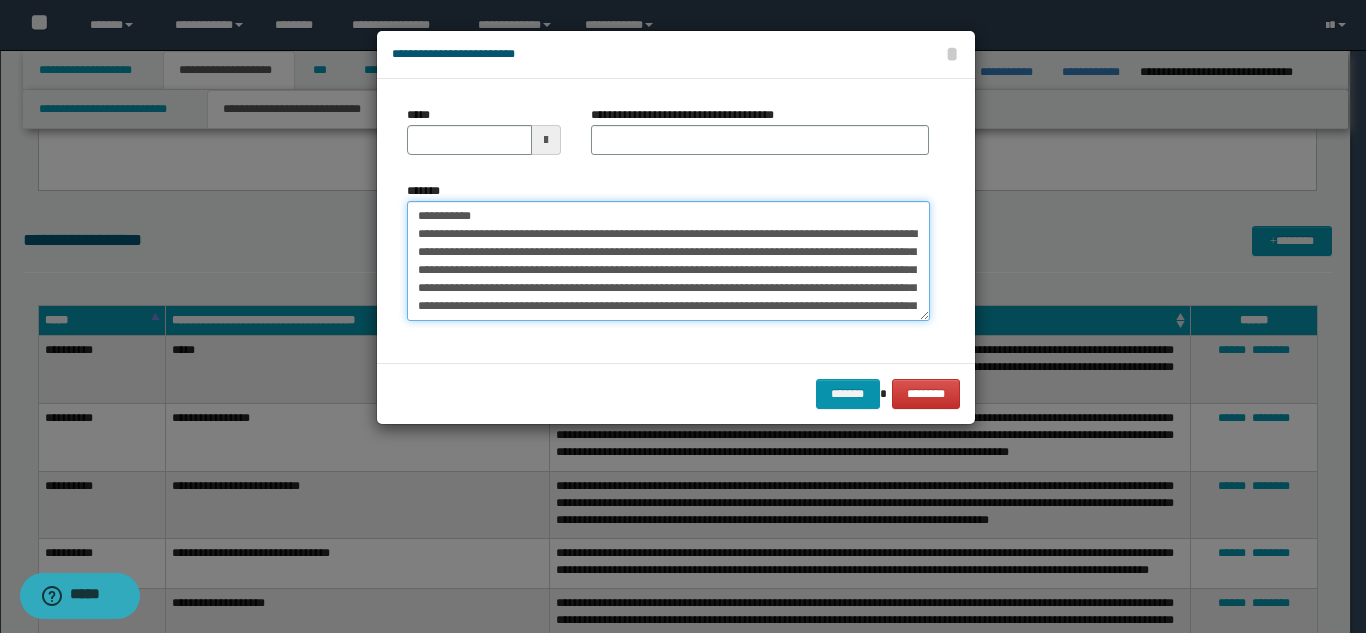 drag, startPoint x: 610, startPoint y: 218, endPoint x: 482, endPoint y: 216, distance: 128.01562 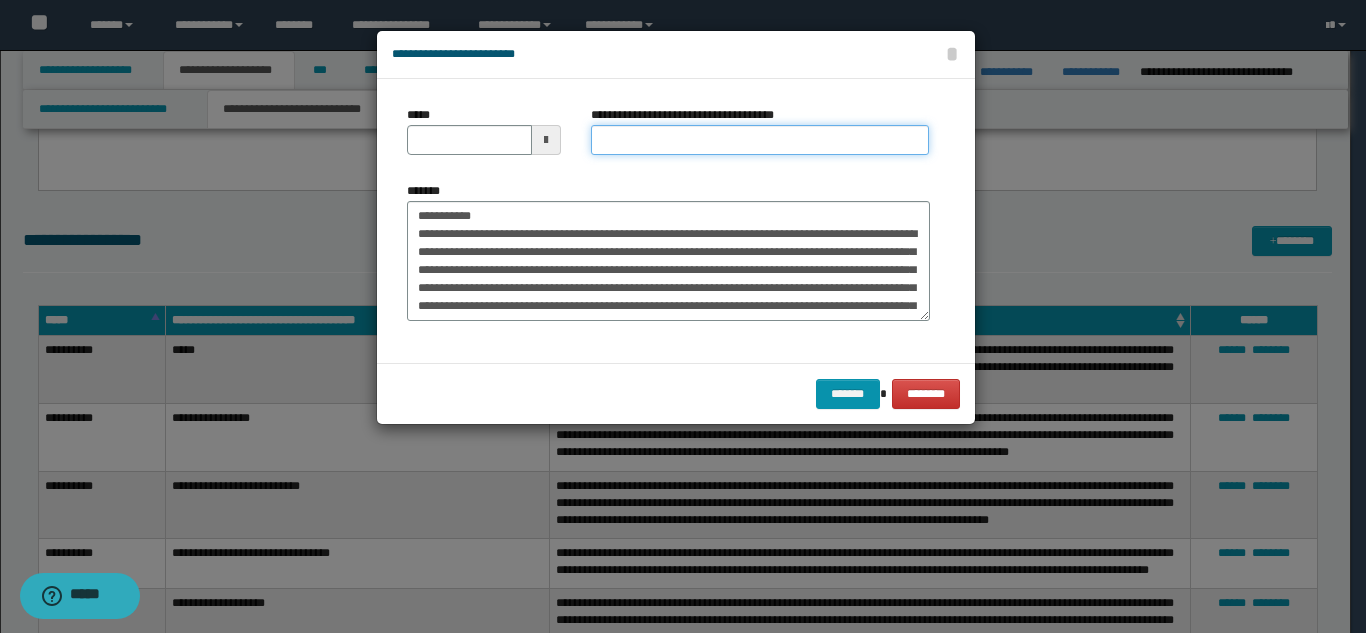 click on "**********" at bounding box center [760, 140] 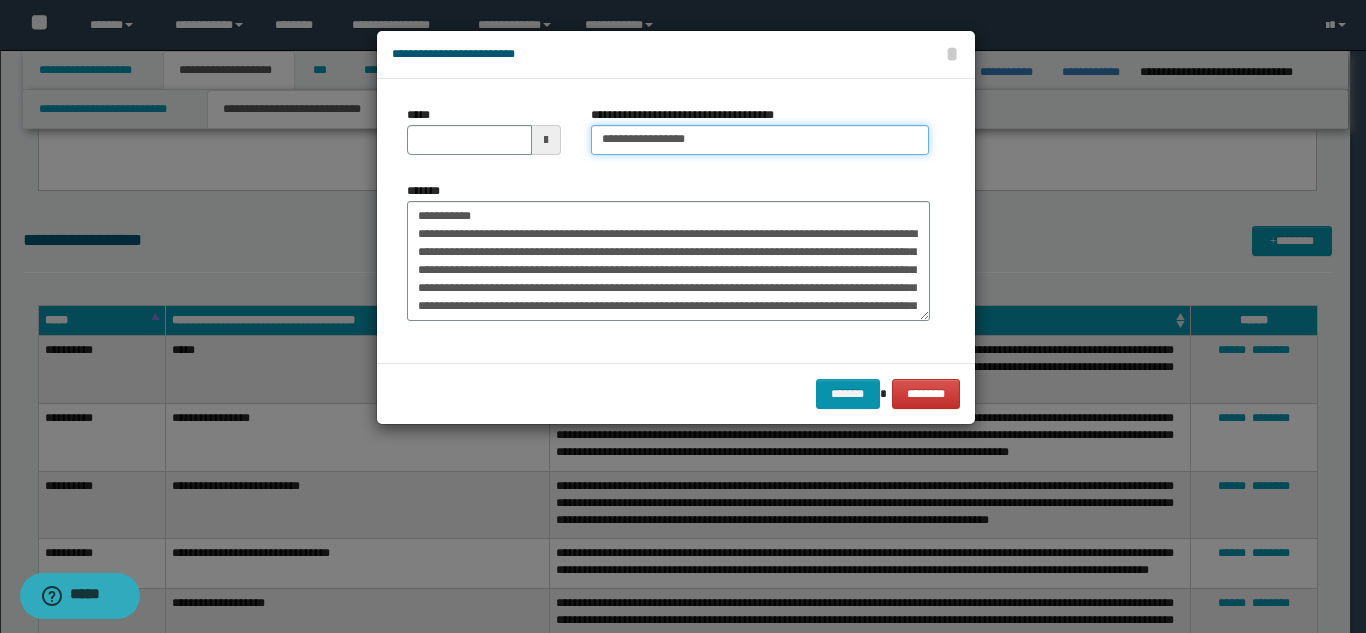 type on "**********" 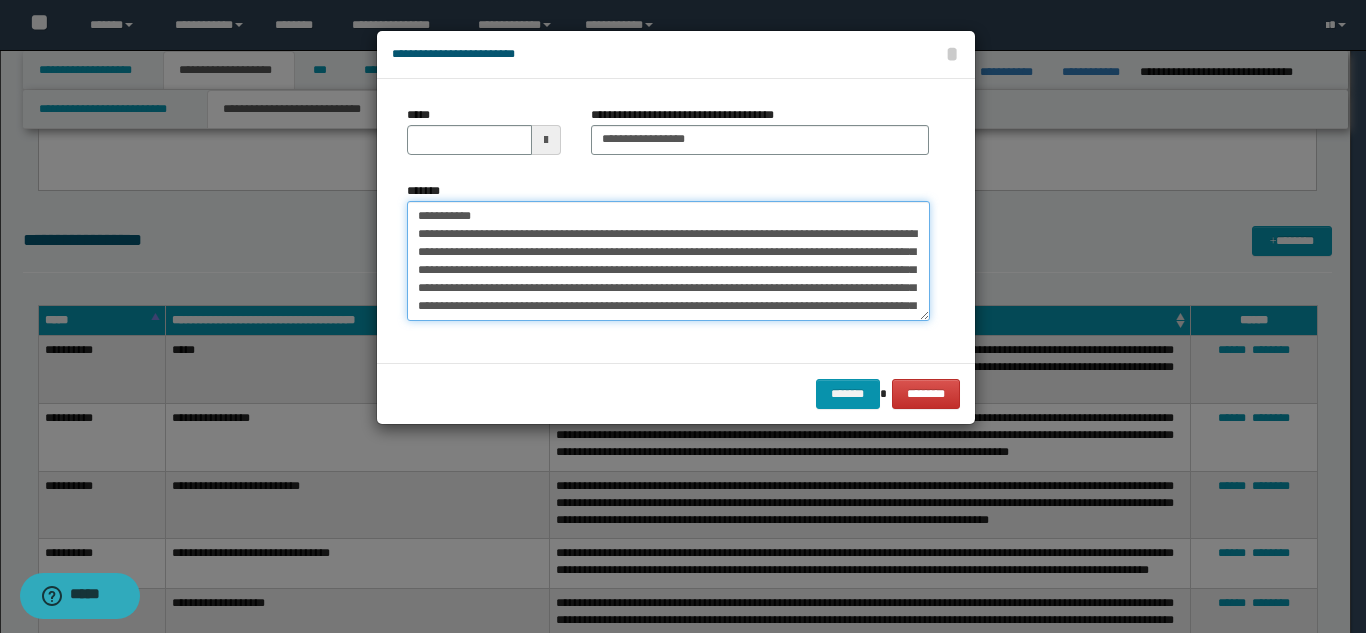 drag, startPoint x: 481, startPoint y: 218, endPoint x: 393, endPoint y: 209, distance: 88.45903 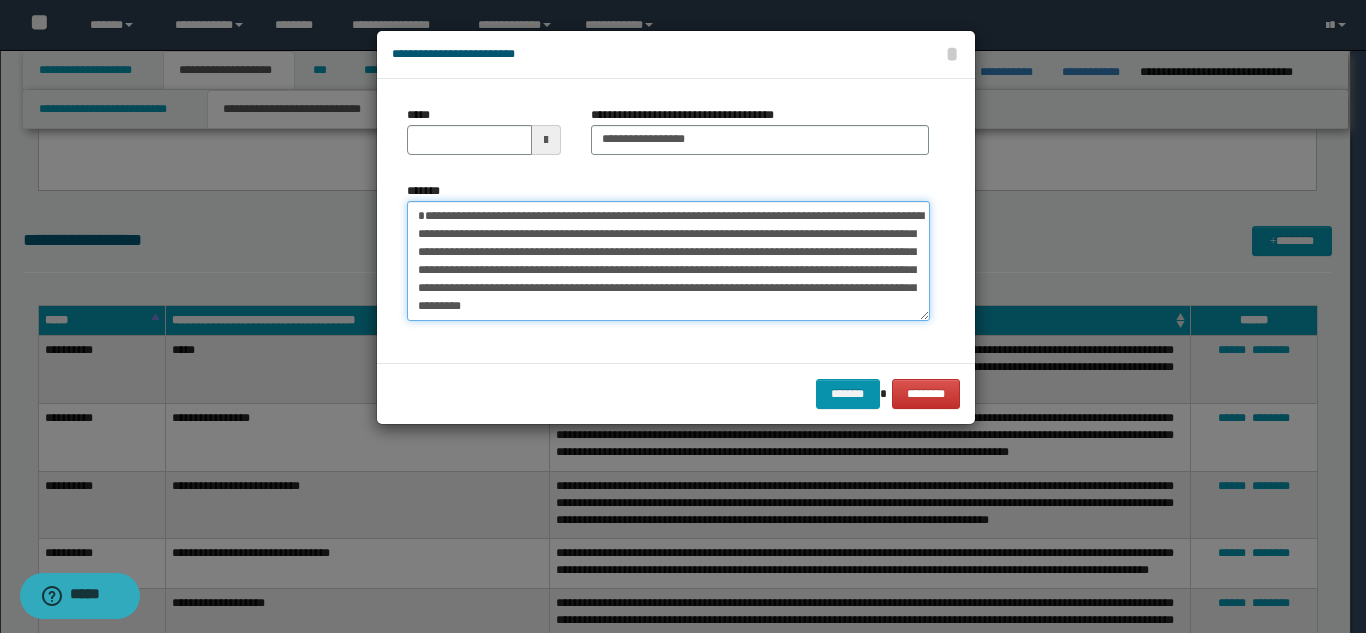 type 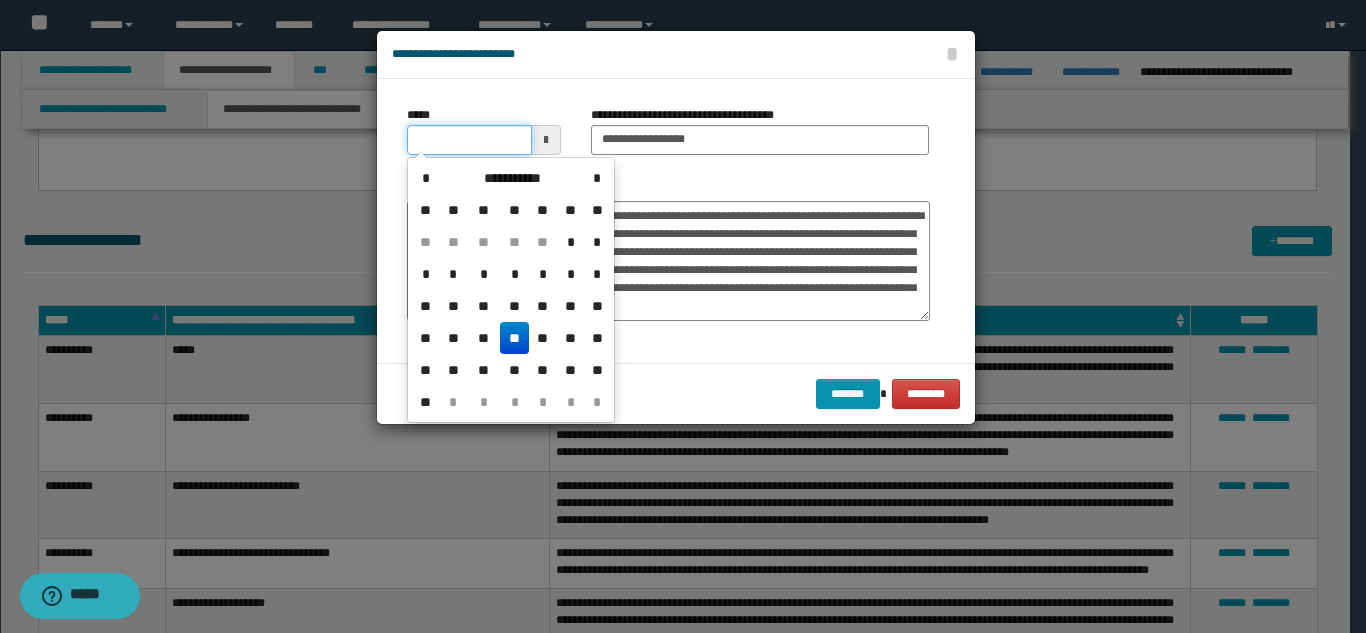 click on "*****" at bounding box center [469, 140] 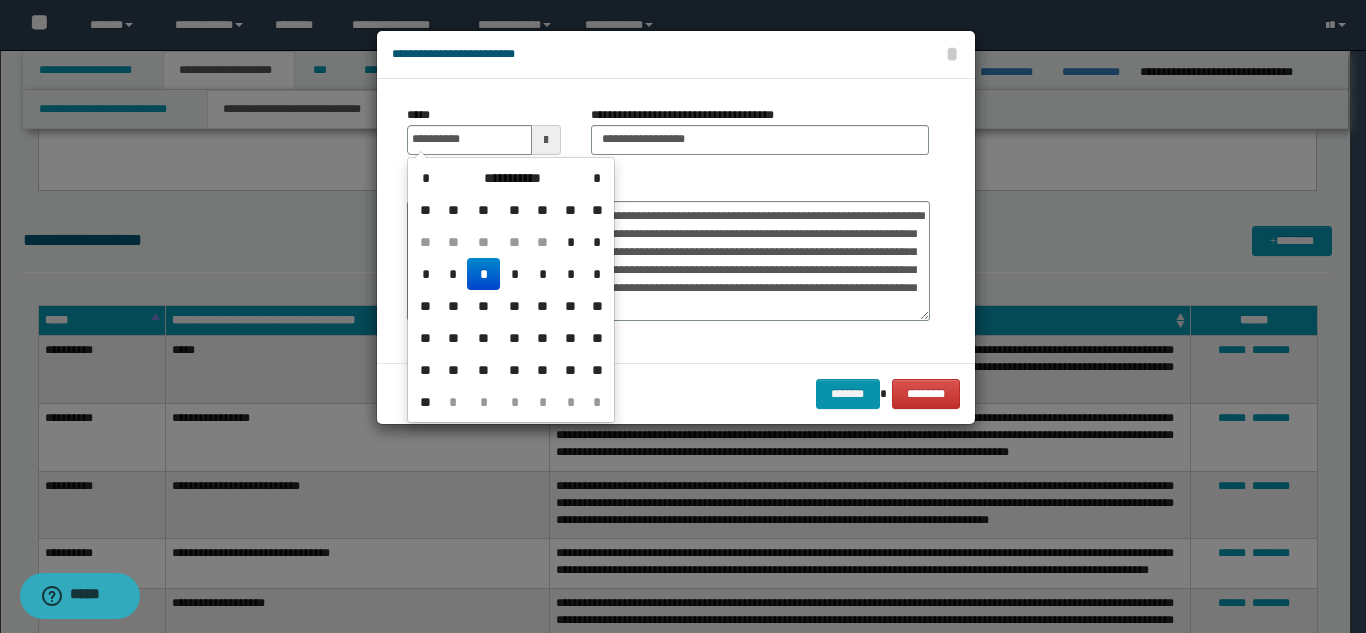 click on "**" at bounding box center (597, 210) 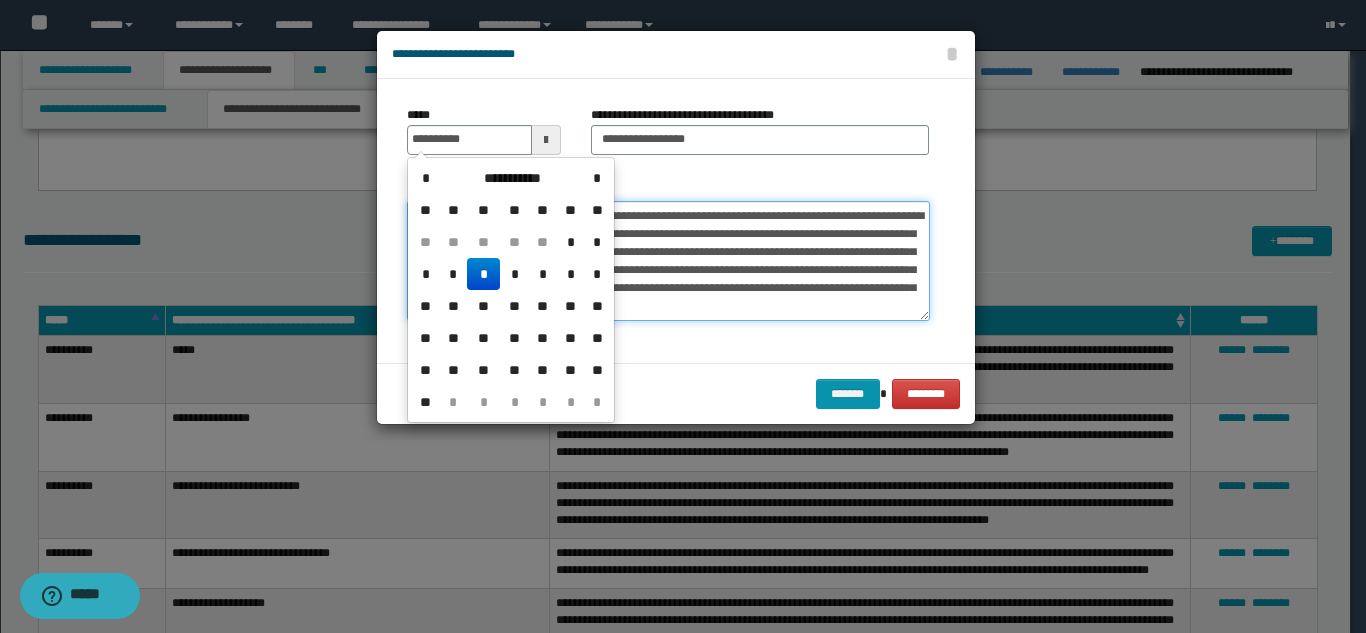 type on "**********" 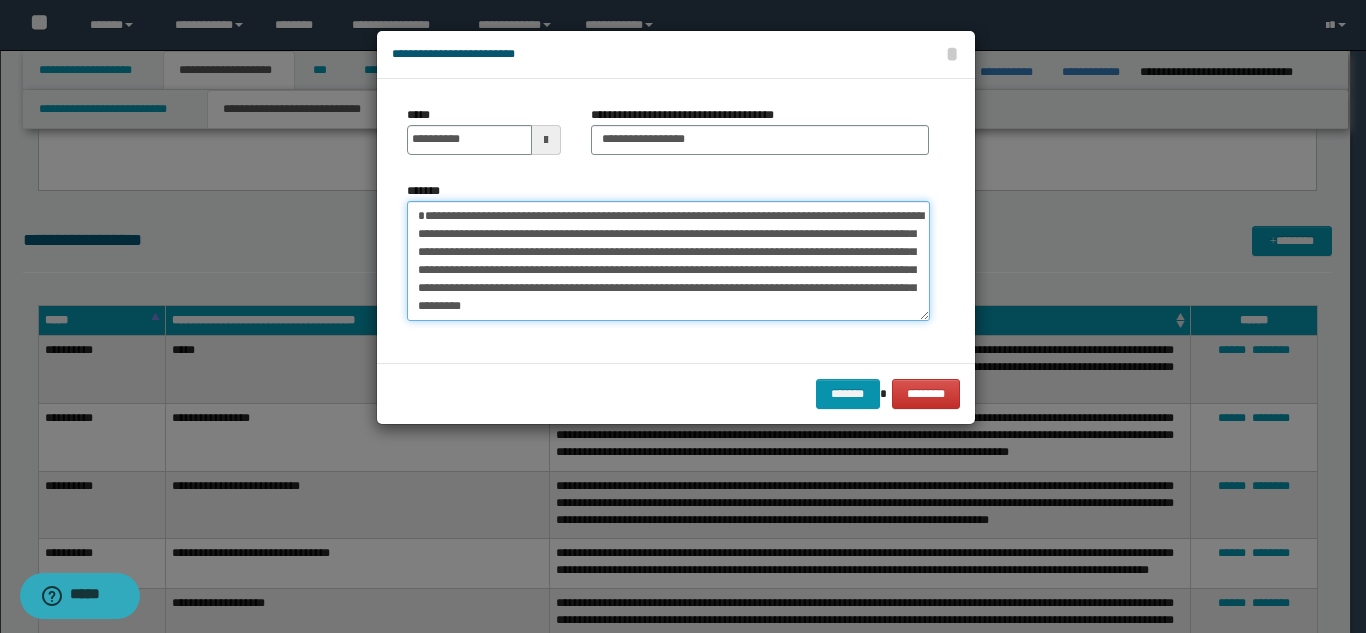scroll, scrollTop: 36, scrollLeft: 0, axis: vertical 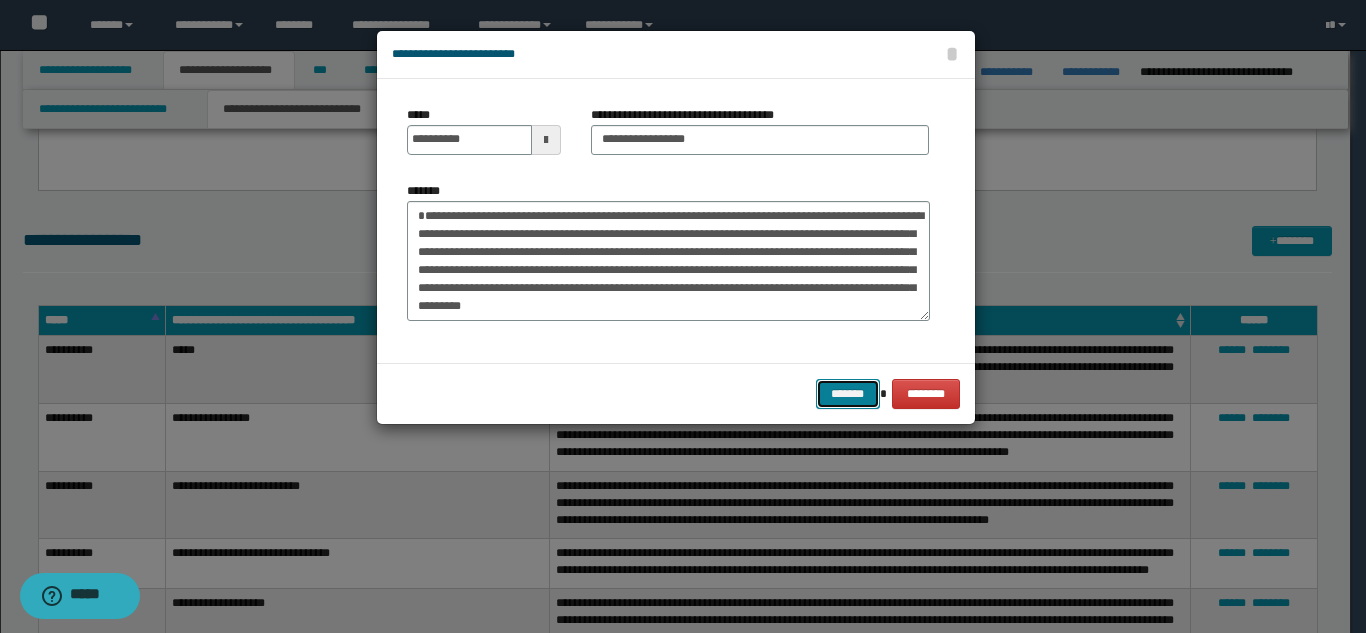 click on "*******" at bounding box center (848, 394) 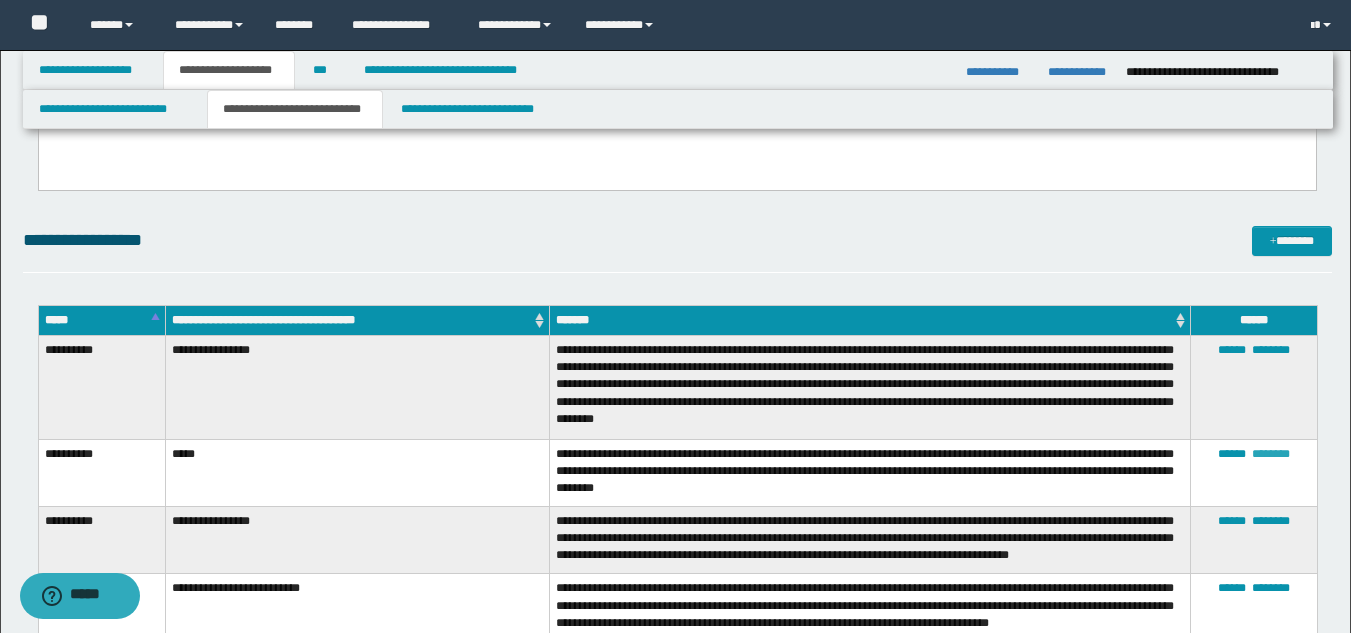 click on "********" at bounding box center (1271, 454) 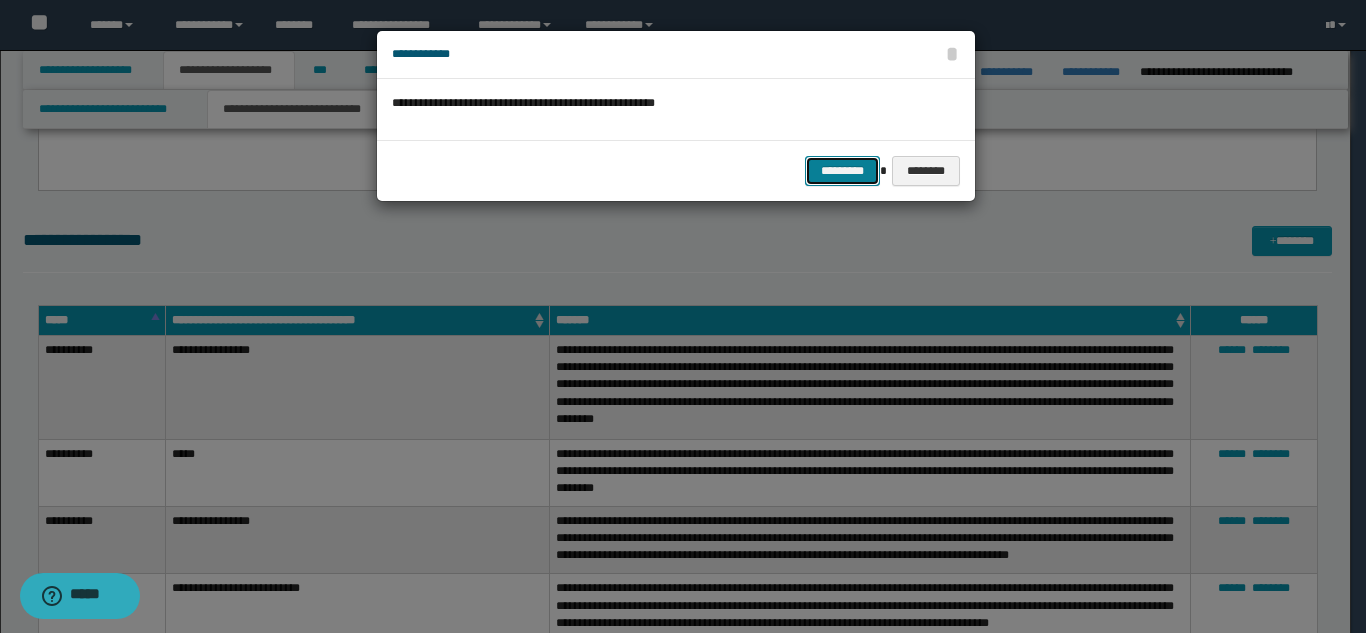 click on "*********" at bounding box center [842, 171] 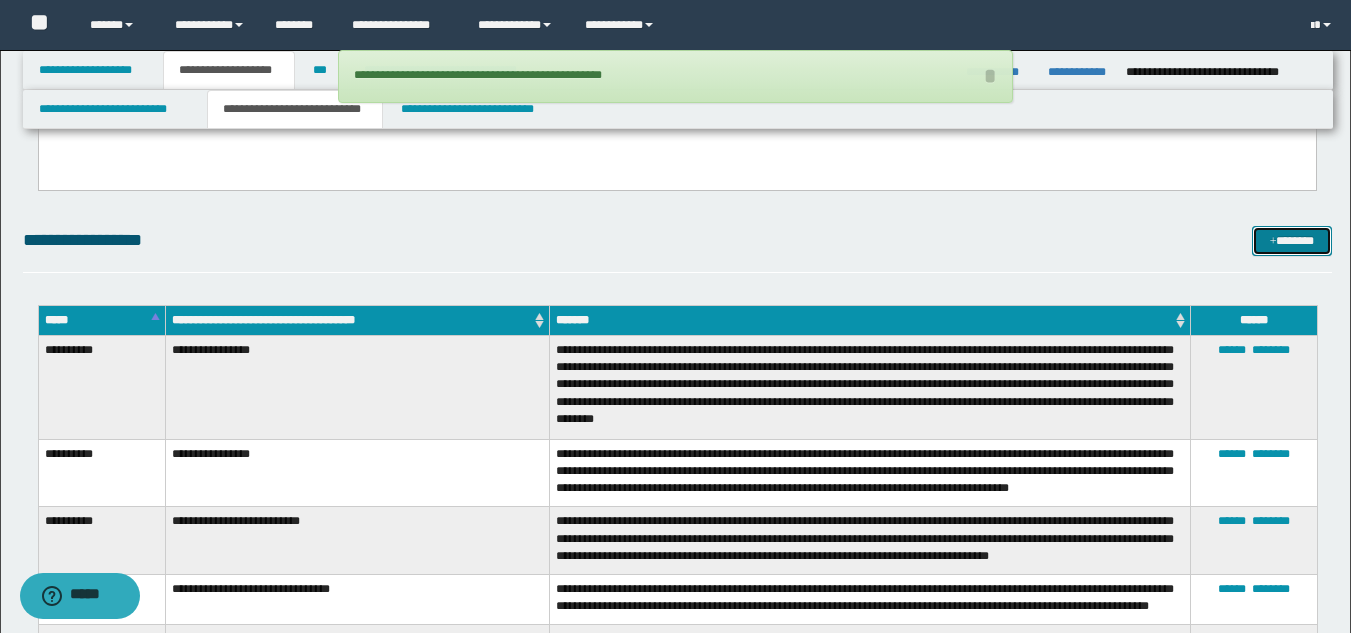 click at bounding box center (1273, 242) 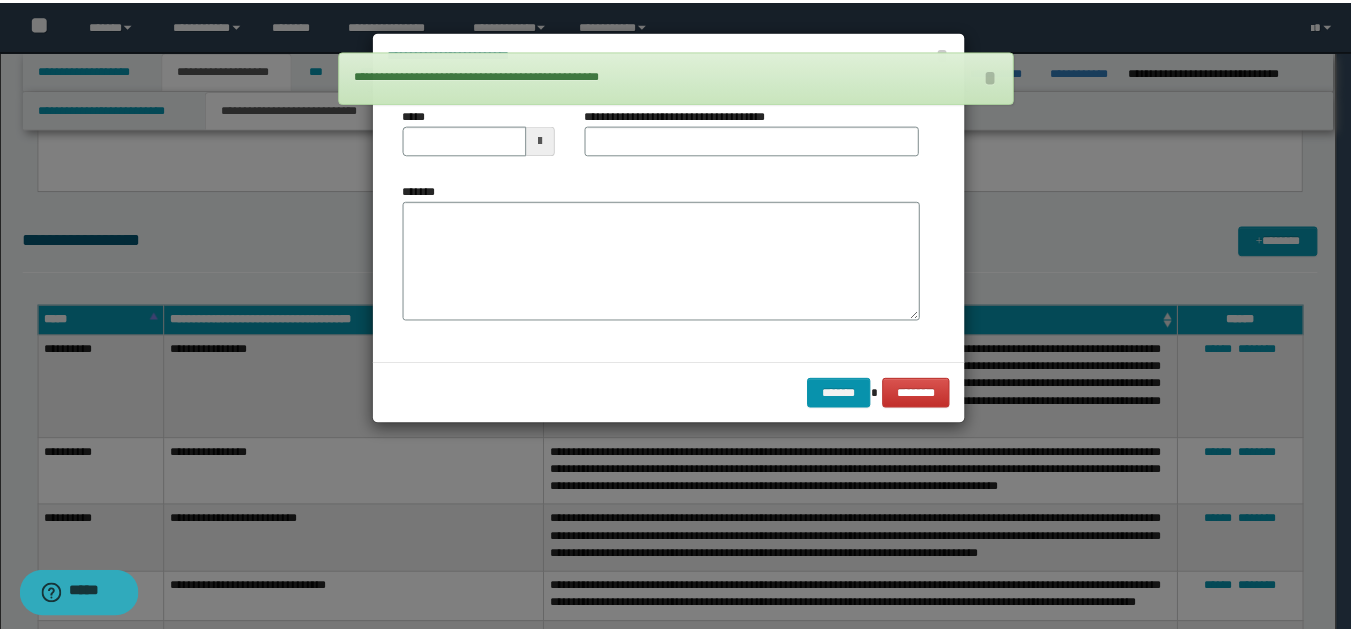 scroll, scrollTop: 0, scrollLeft: 0, axis: both 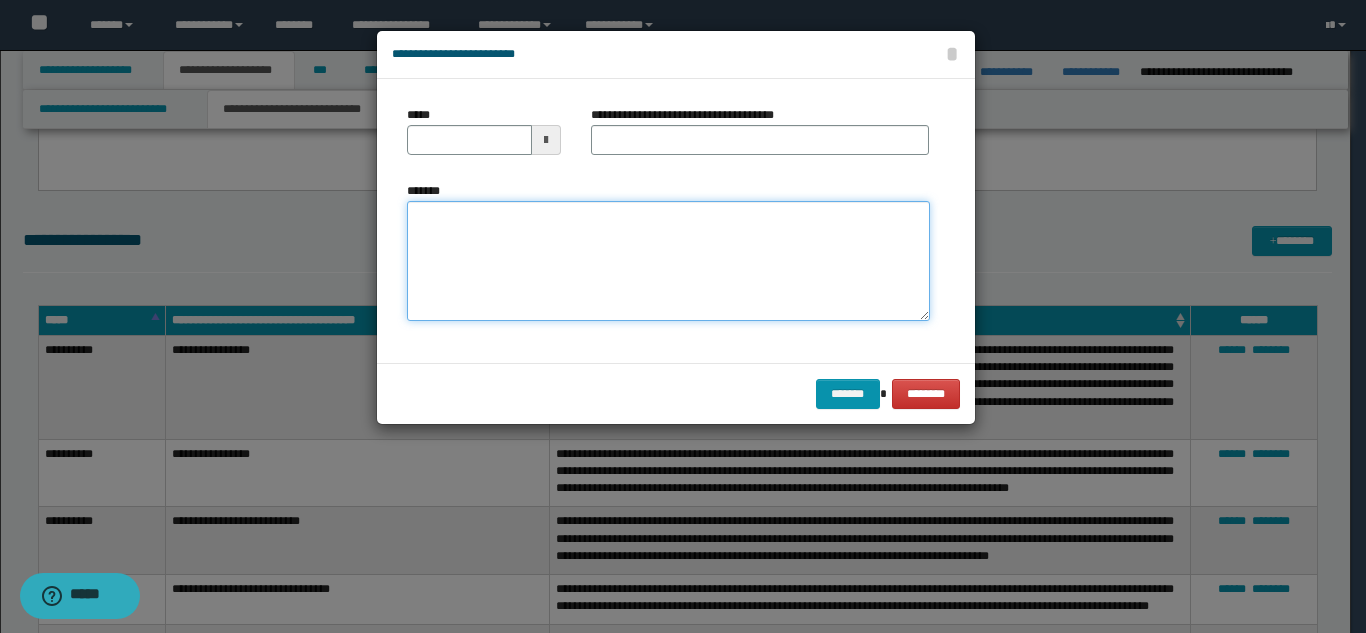 click on "*******" at bounding box center (668, 261) 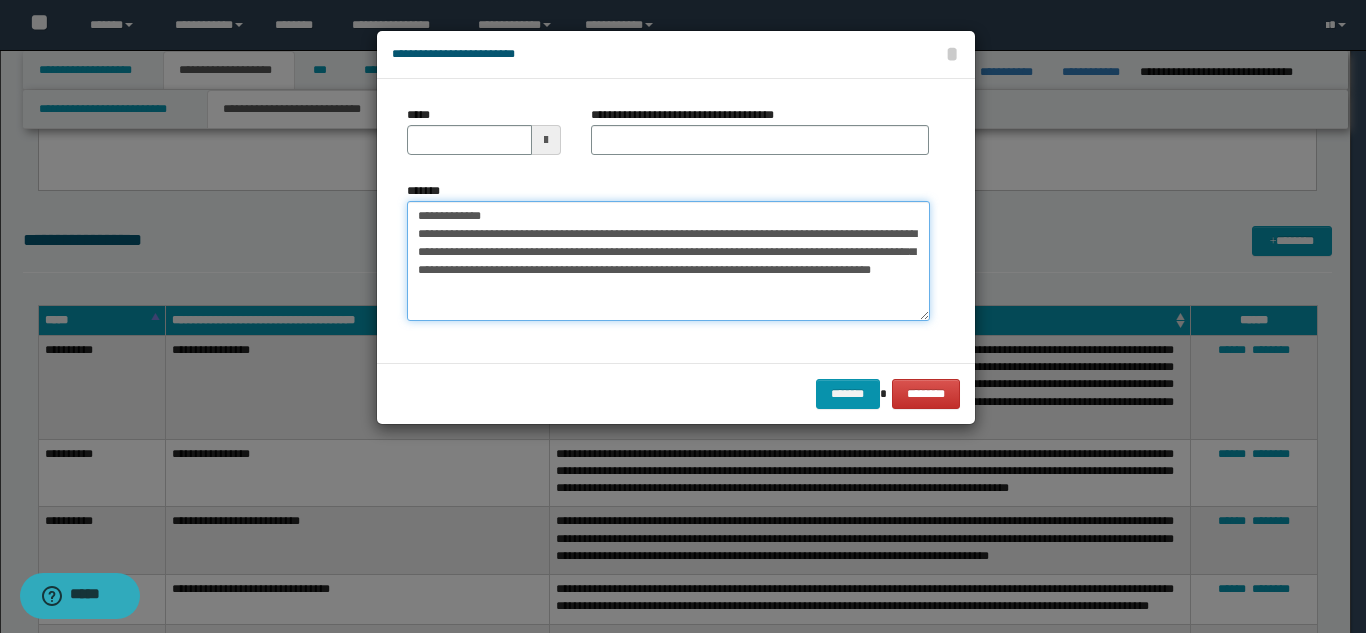 drag, startPoint x: 612, startPoint y: 216, endPoint x: 523, endPoint y: 195, distance: 91.44397 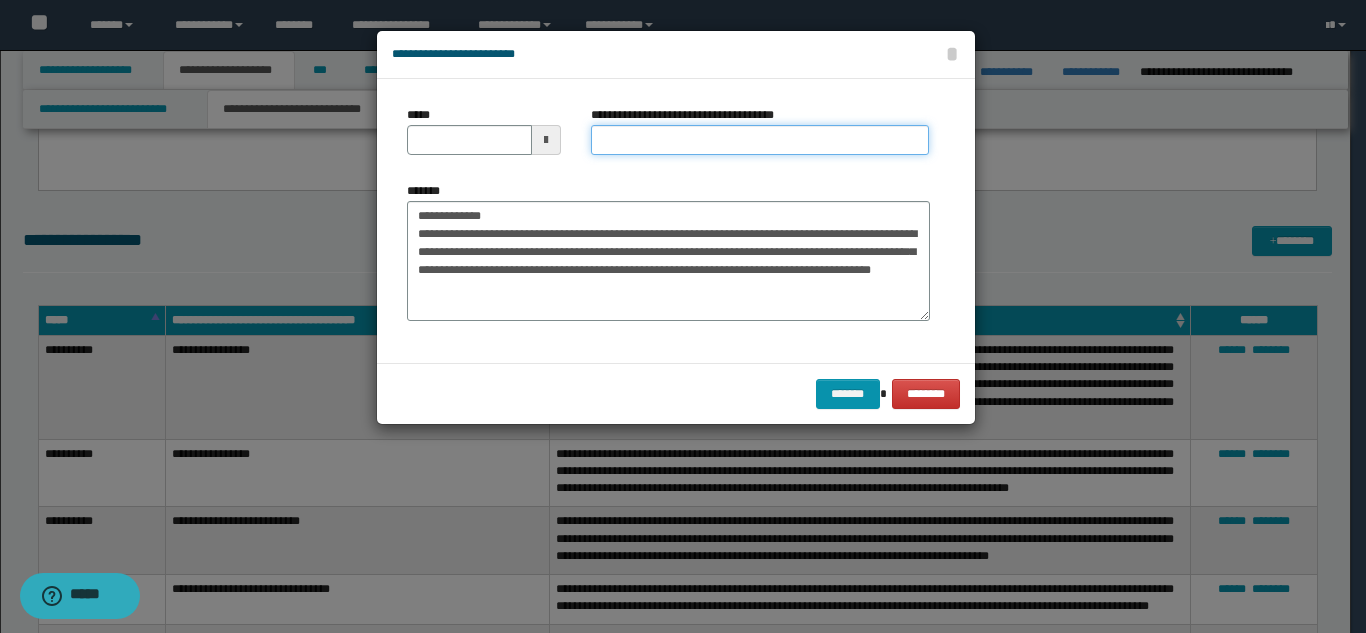 click on "**********" at bounding box center [760, 140] 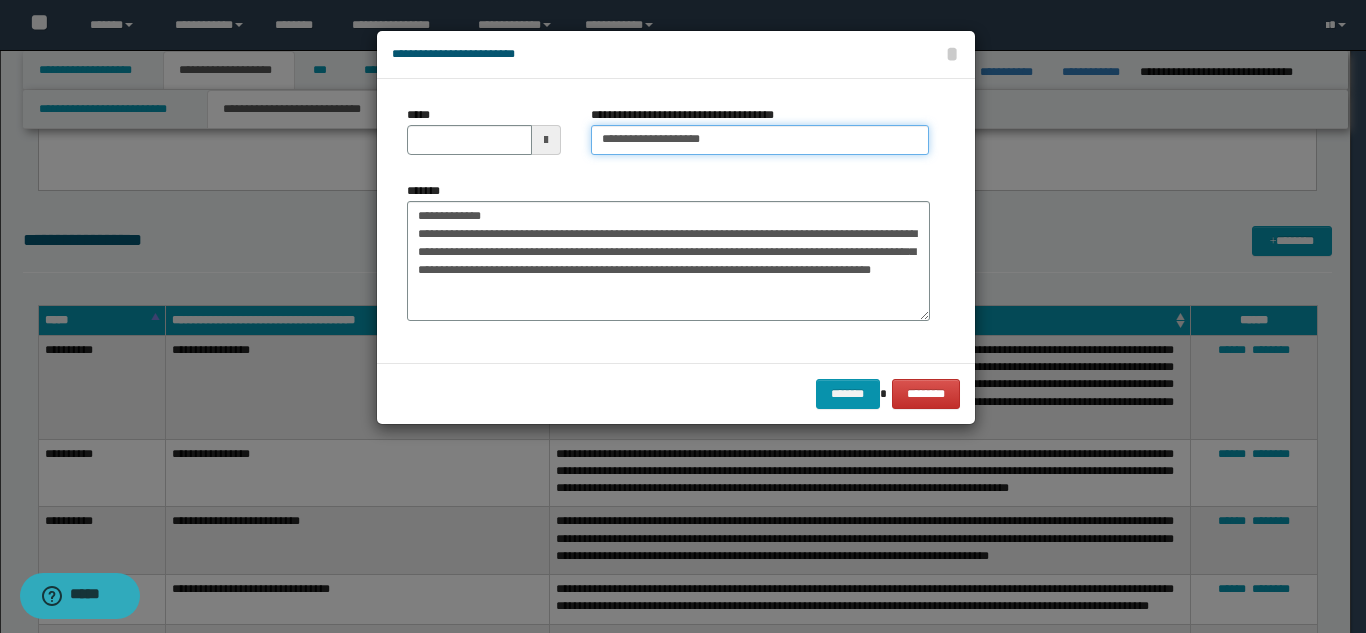 type on "**********" 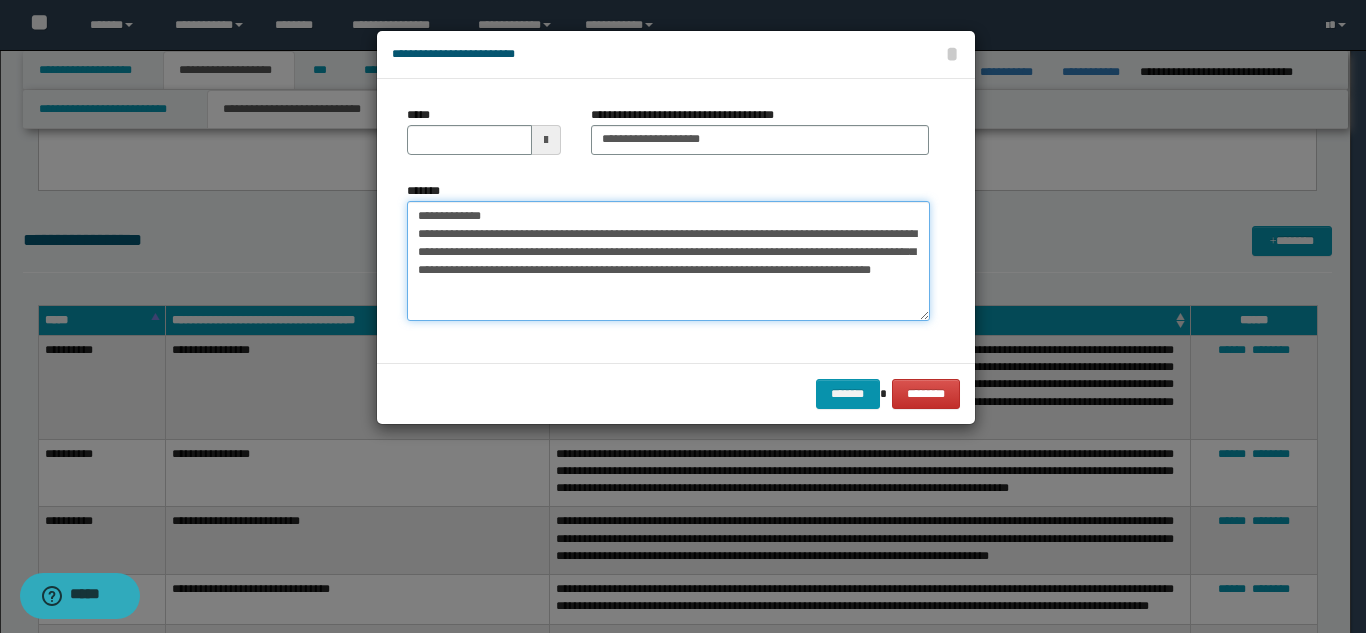 drag, startPoint x: 499, startPoint y: 205, endPoint x: 395, endPoint y: 200, distance: 104.120125 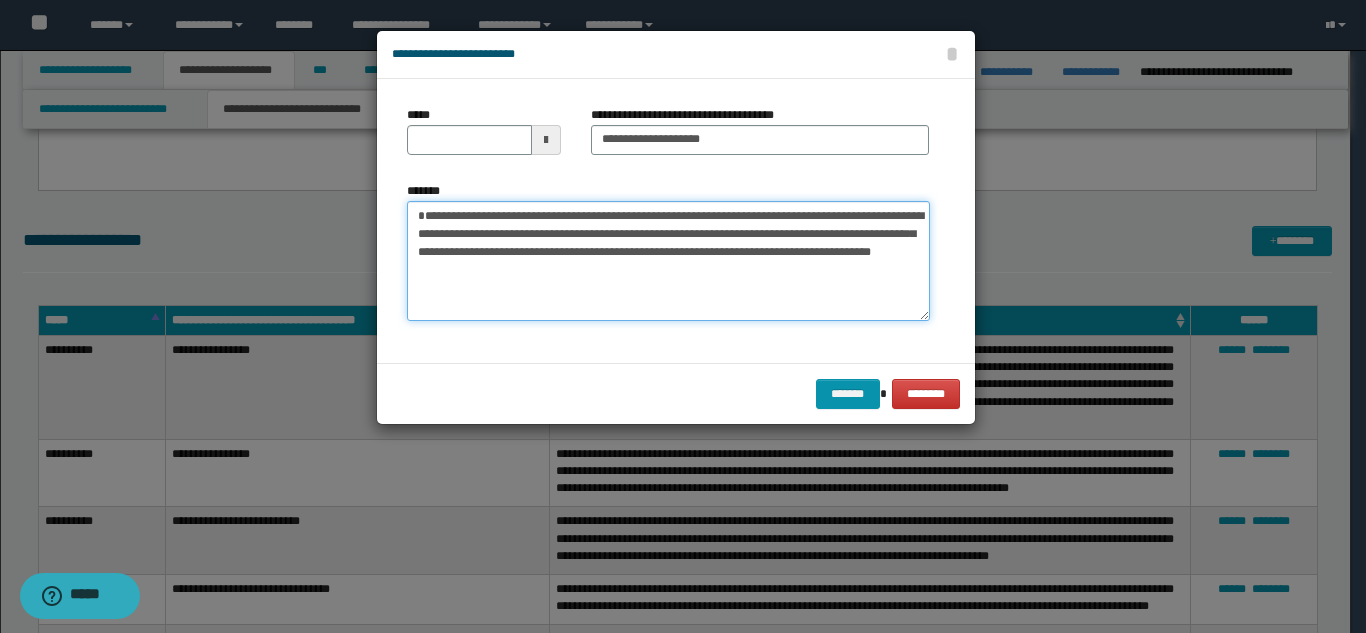 type 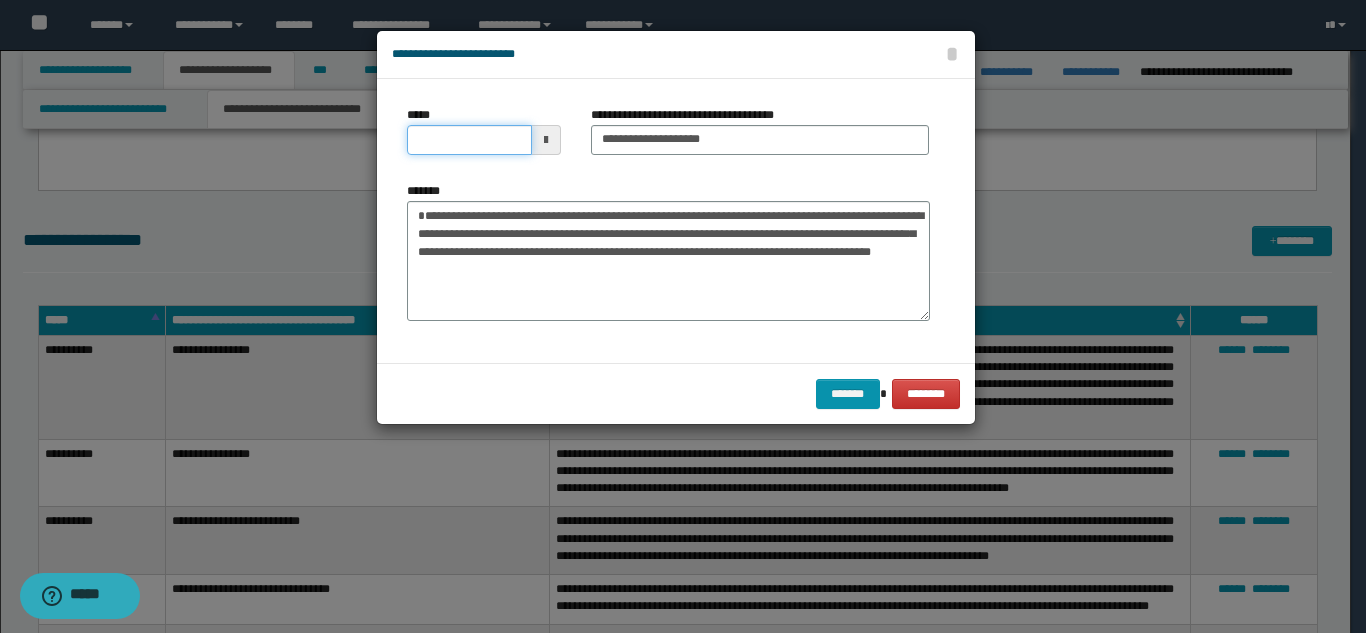 click on "*****" at bounding box center [469, 140] 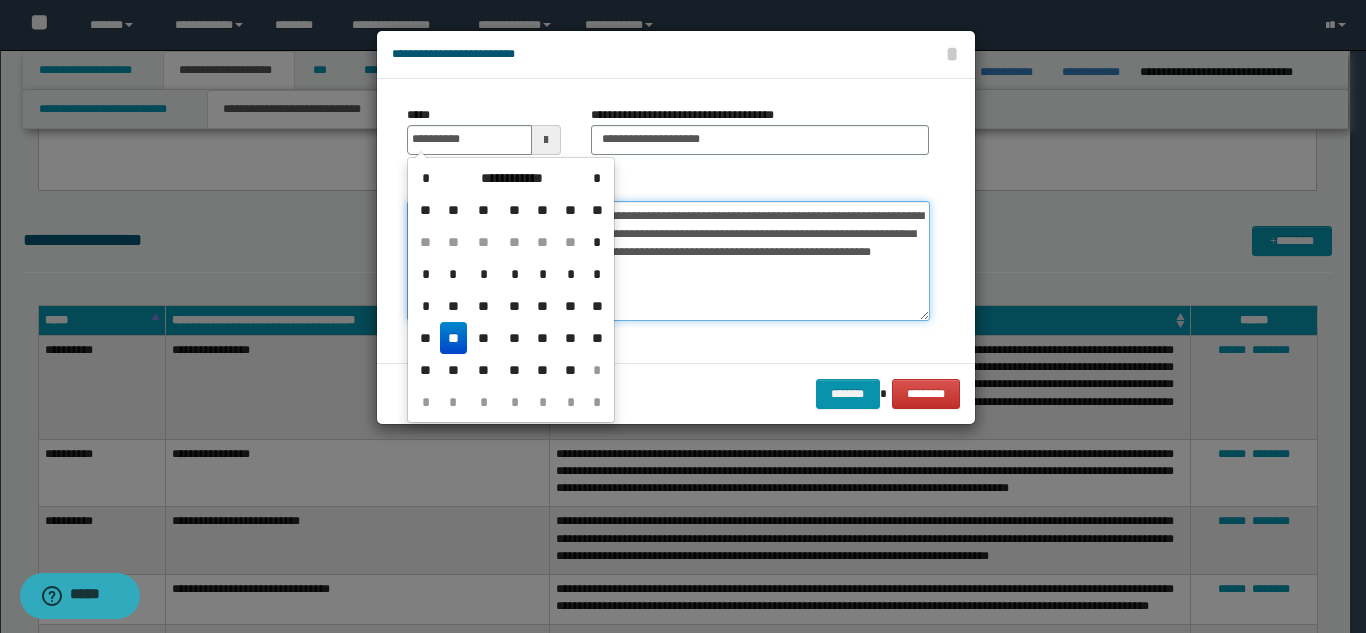 type on "**********" 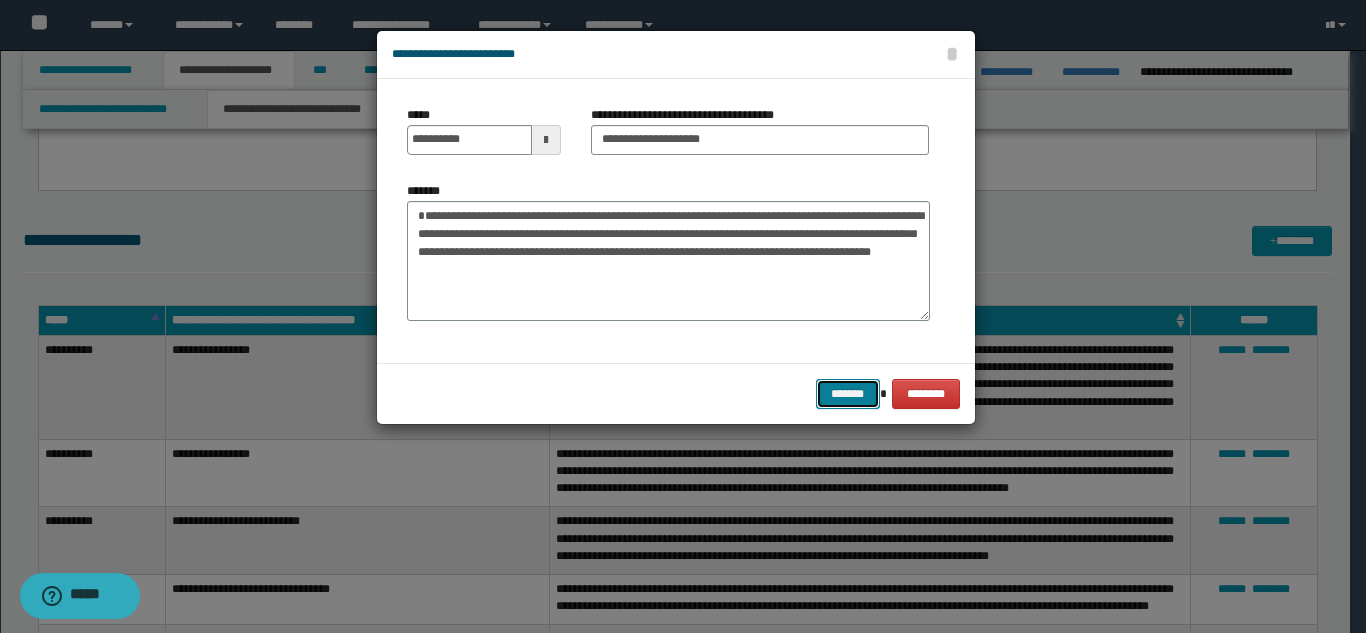click on "*******" at bounding box center (848, 394) 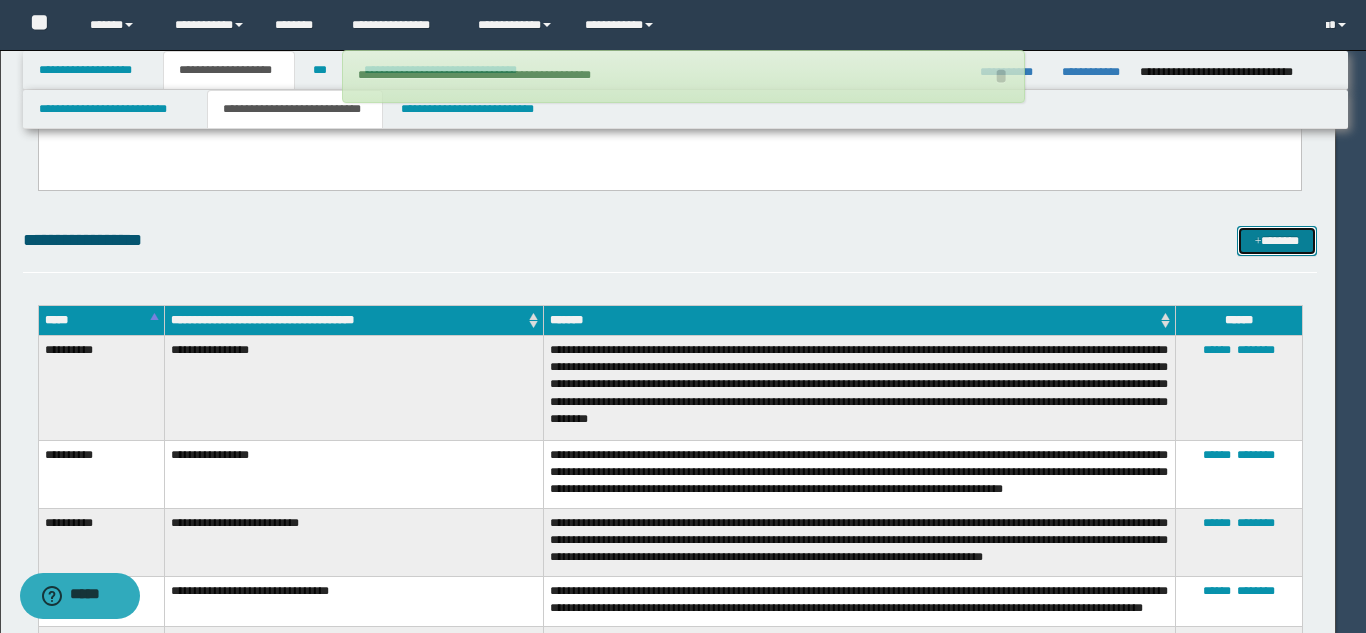 type 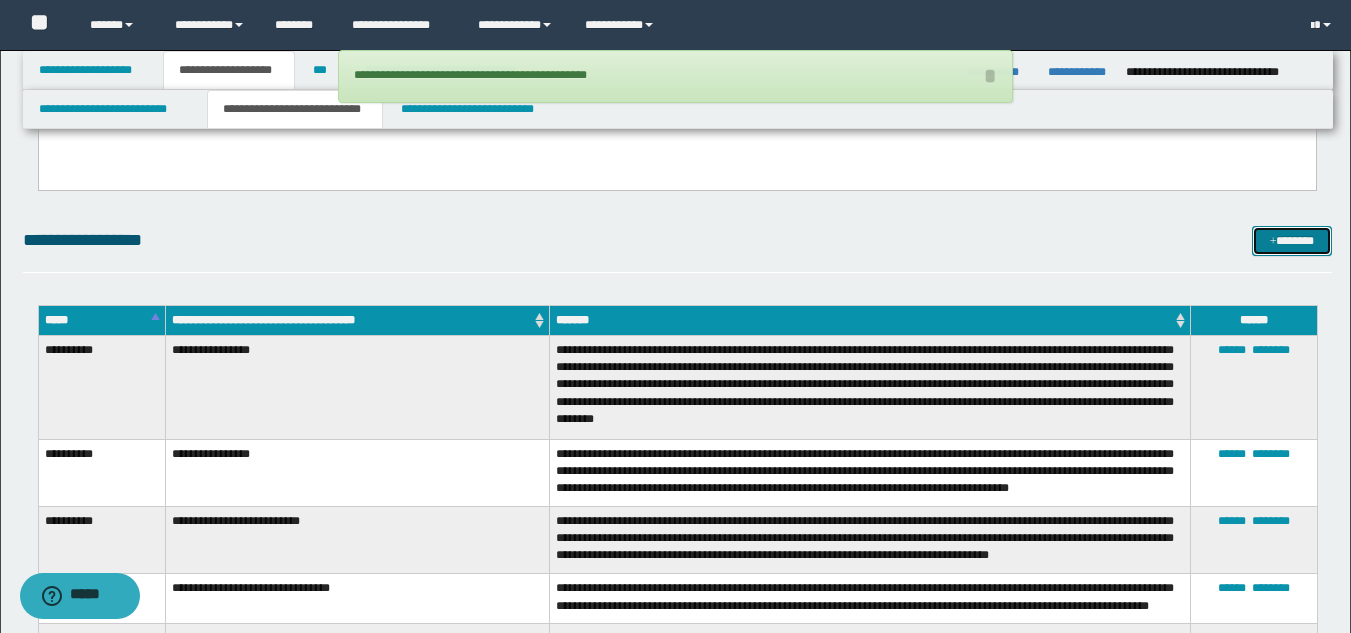 click on "*******" at bounding box center [1292, 241] 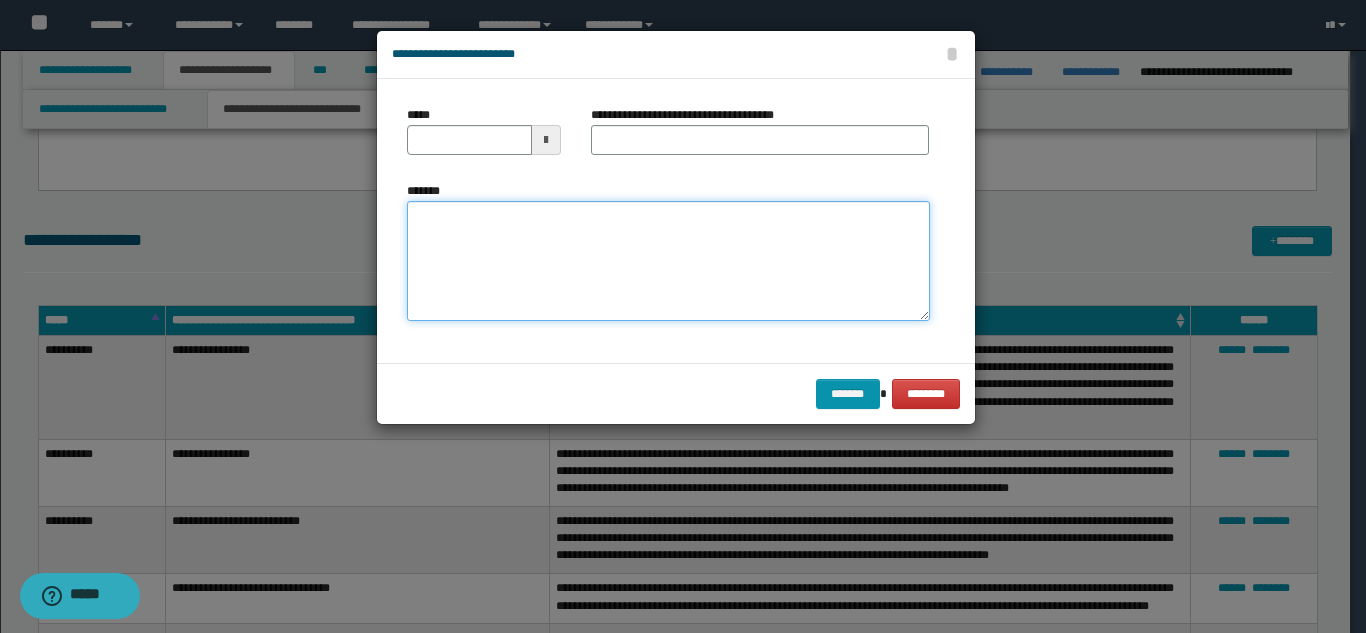 click on "*******" at bounding box center [668, 261] 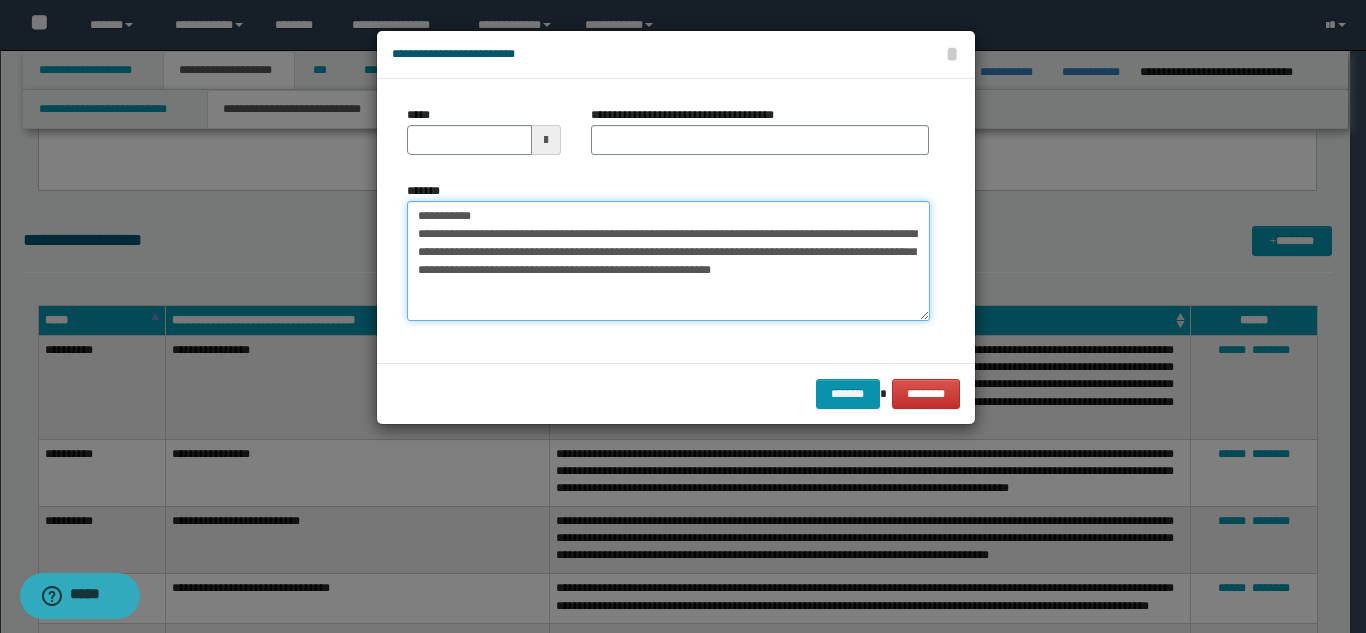drag, startPoint x: 521, startPoint y: 217, endPoint x: 481, endPoint y: 213, distance: 40.1995 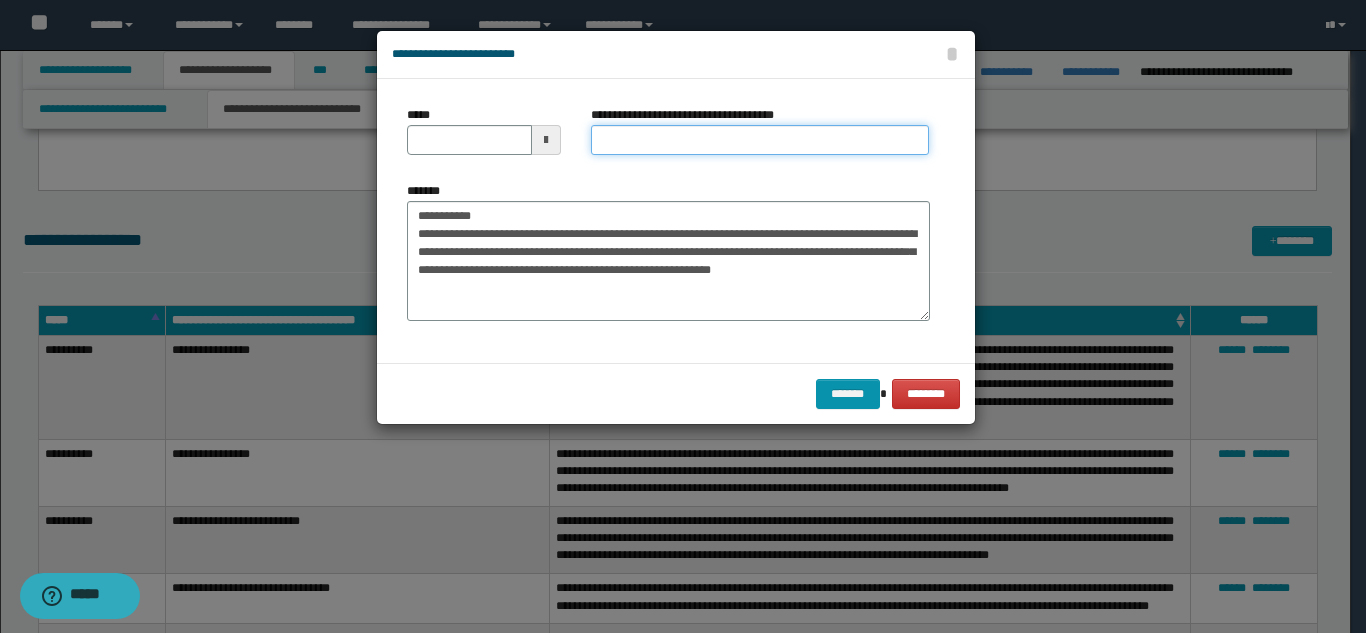 click on "**********" at bounding box center (760, 140) 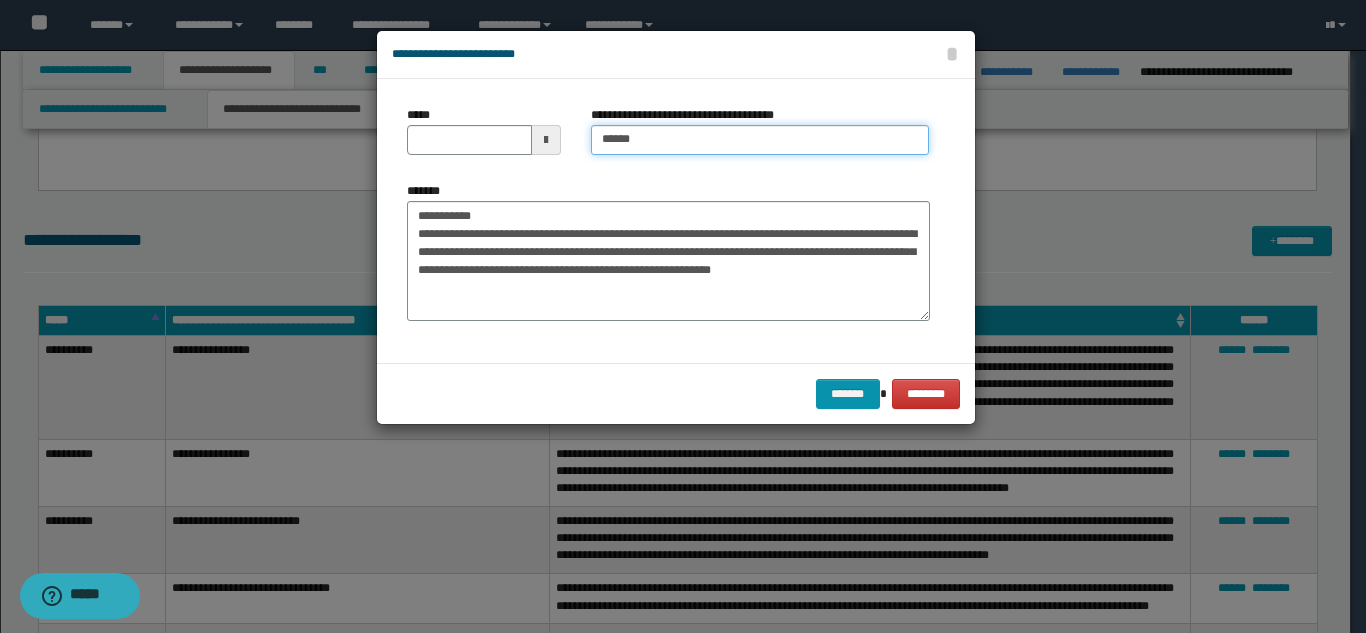 type on "*****" 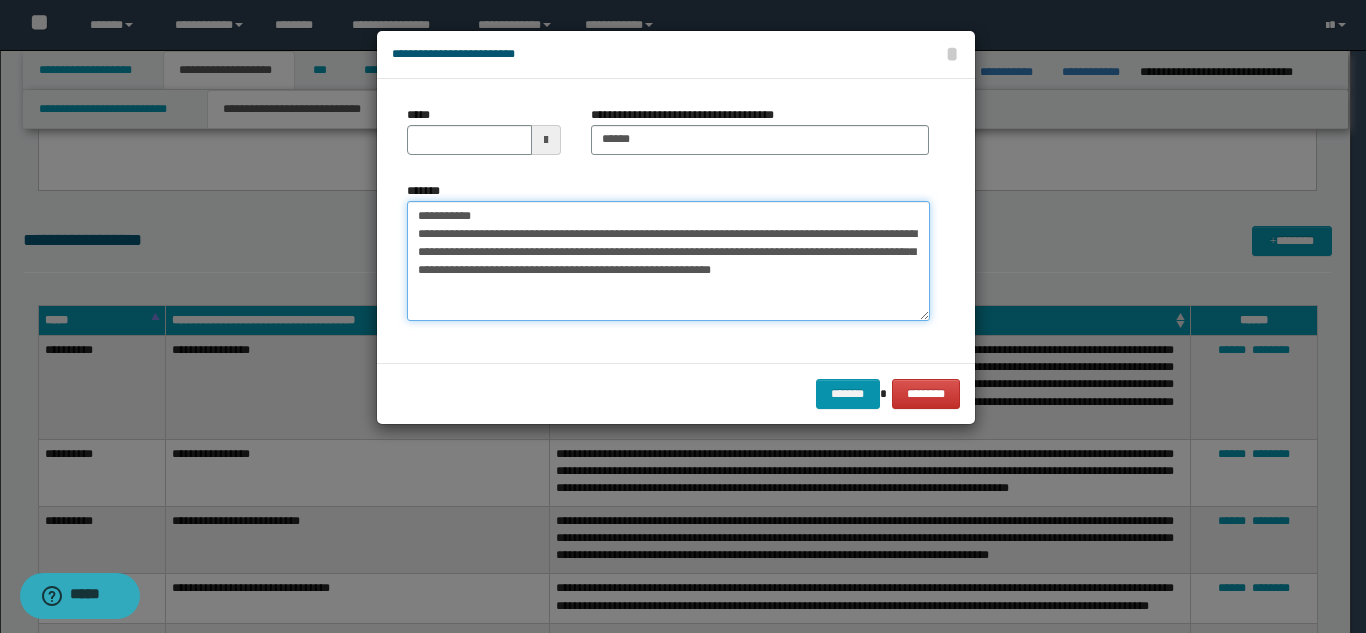 drag, startPoint x: 461, startPoint y: 222, endPoint x: 390, endPoint y: 225, distance: 71.063354 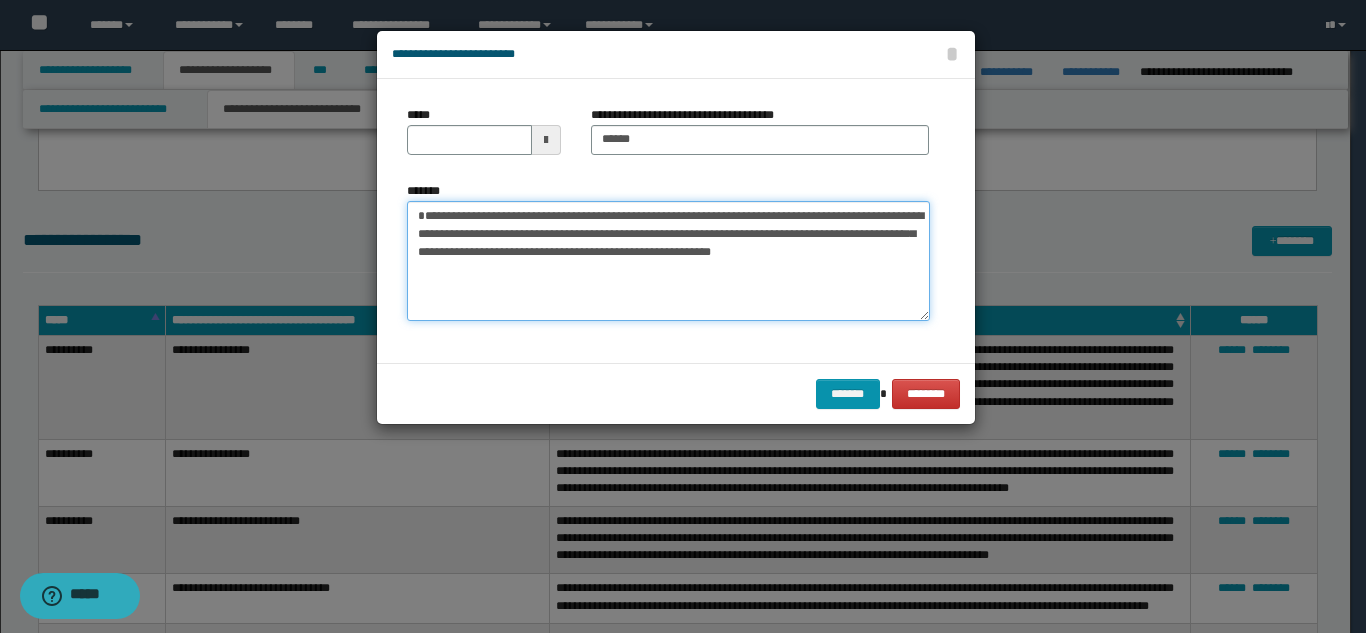 type 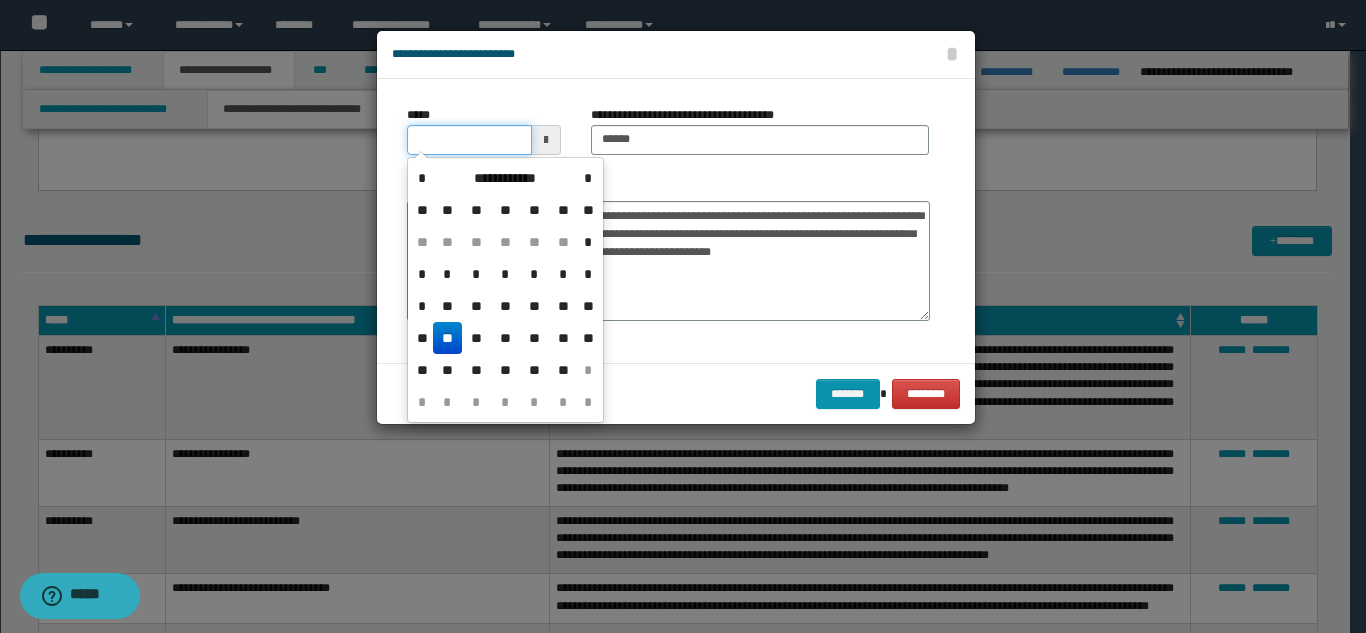 click on "*****" at bounding box center [469, 140] 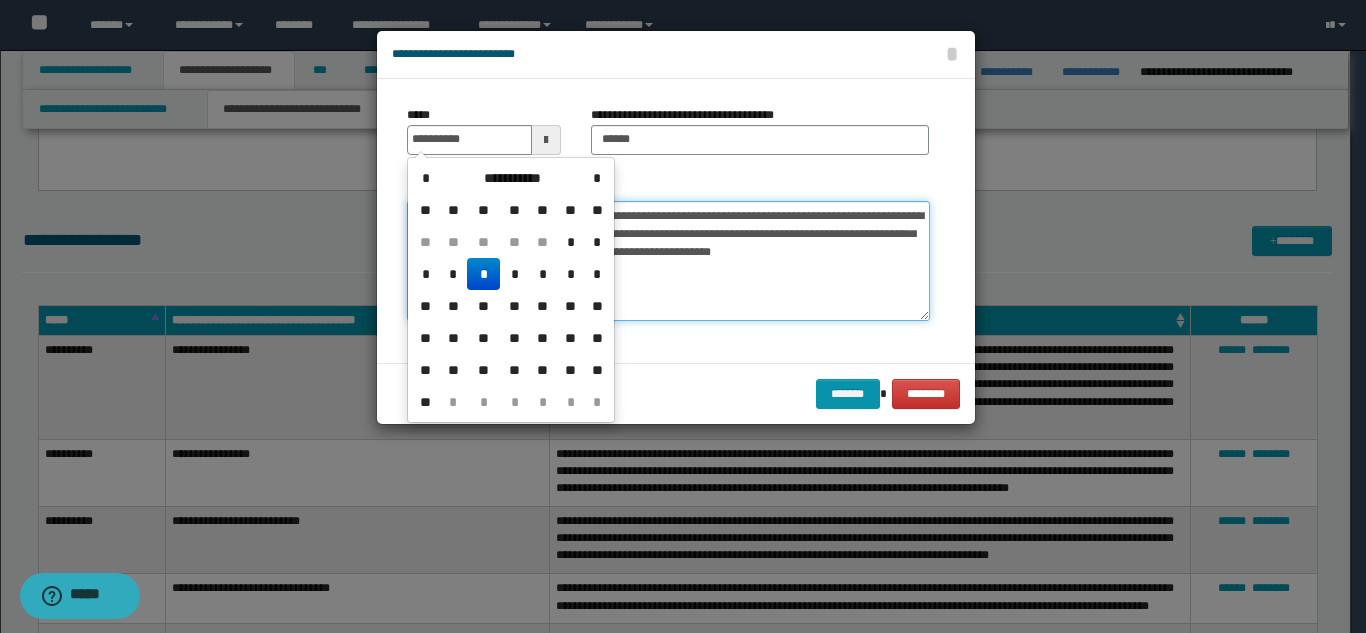 type on "**********" 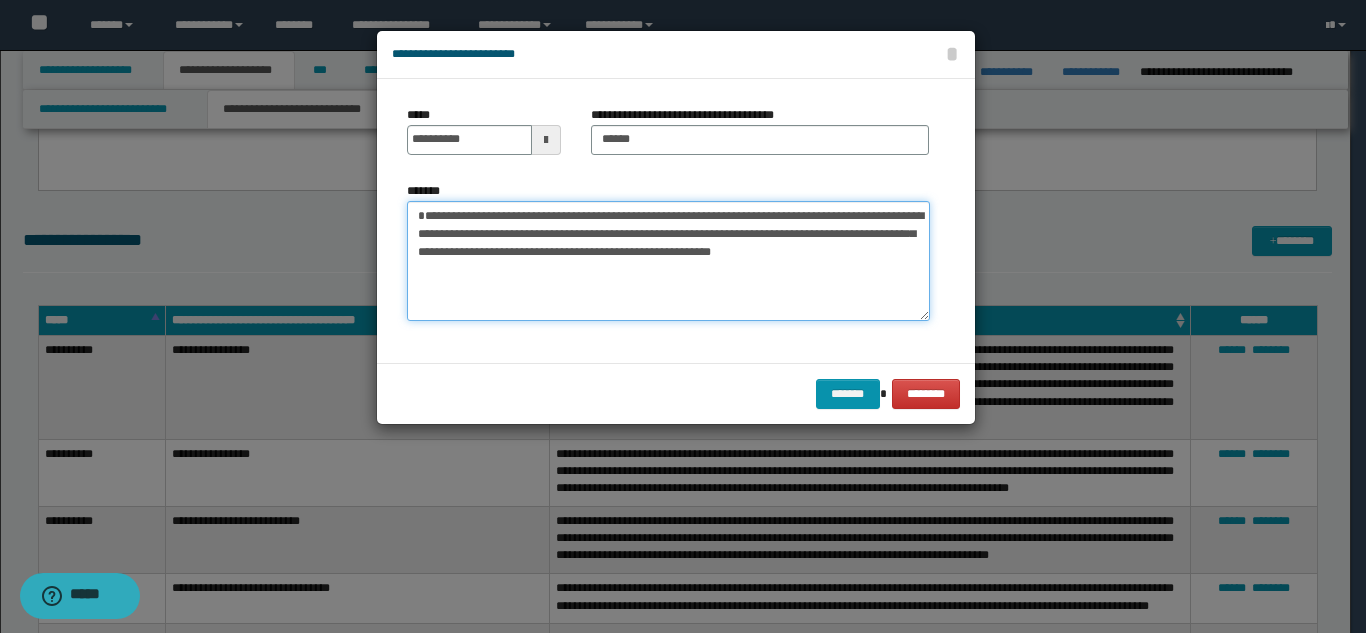 click on "**********" at bounding box center [668, 261] 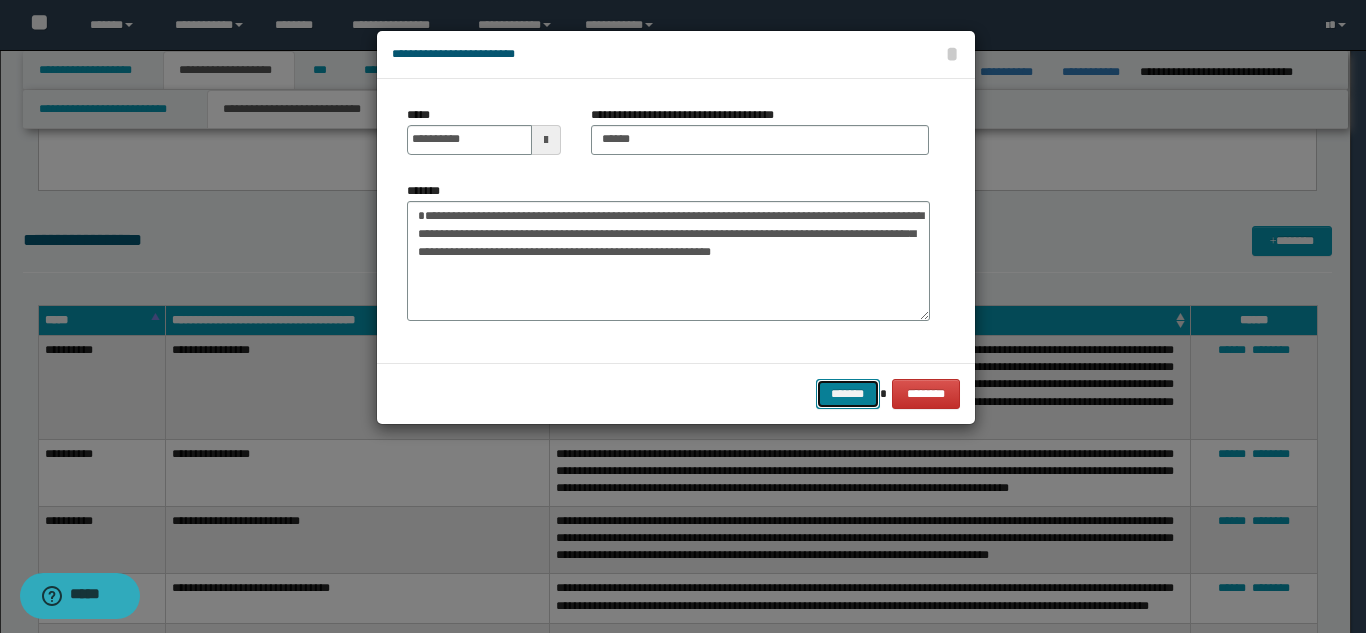 click on "*******" at bounding box center [848, 394] 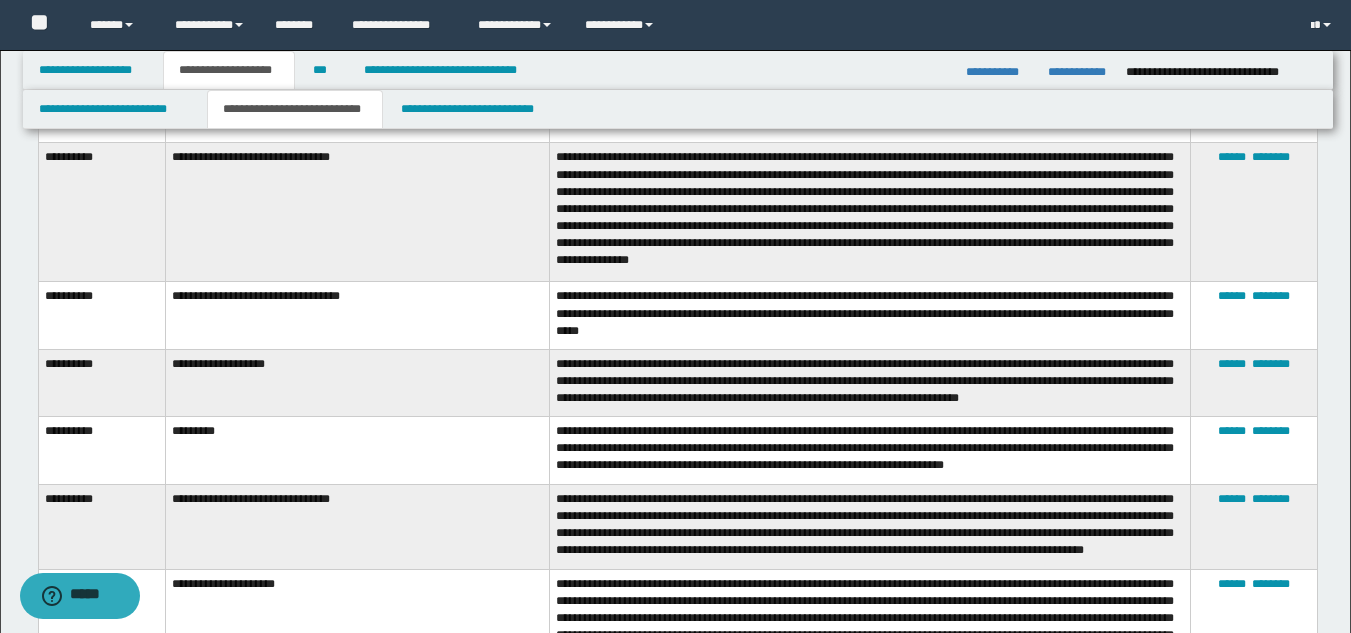 scroll, scrollTop: 3608, scrollLeft: 0, axis: vertical 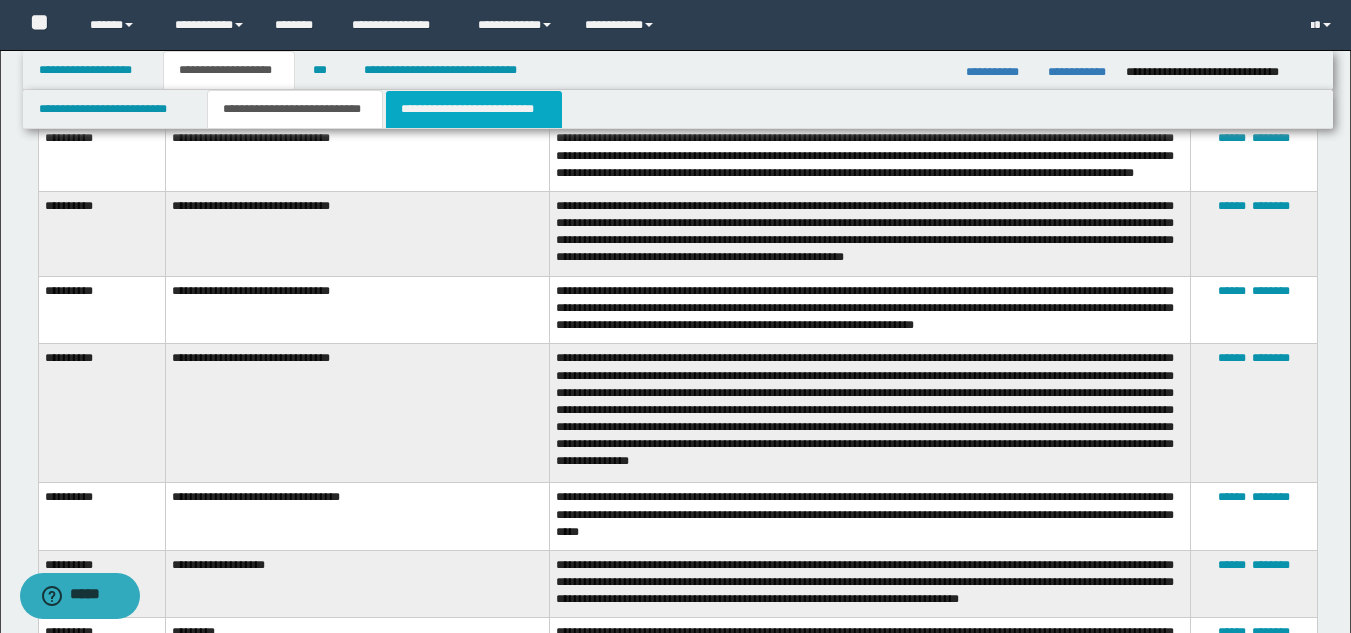 click on "**********" at bounding box center (474, 109) 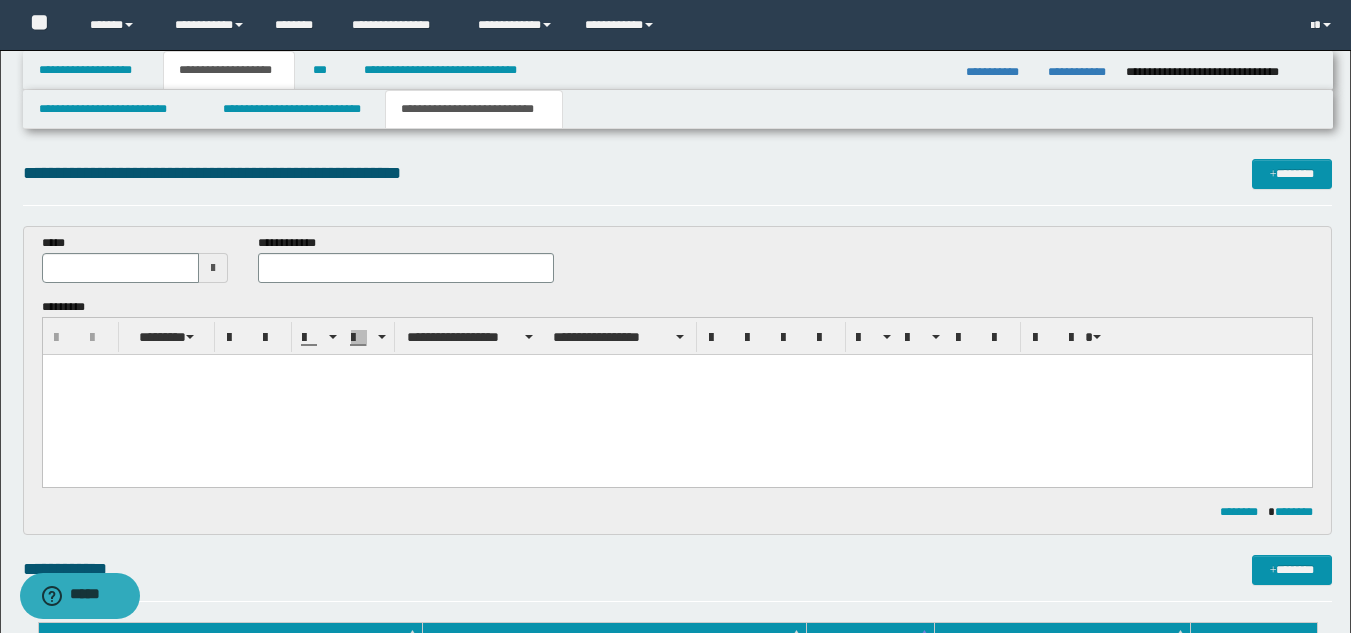scroll, scrollTop: 0, scrollLeft: 0, axis: both 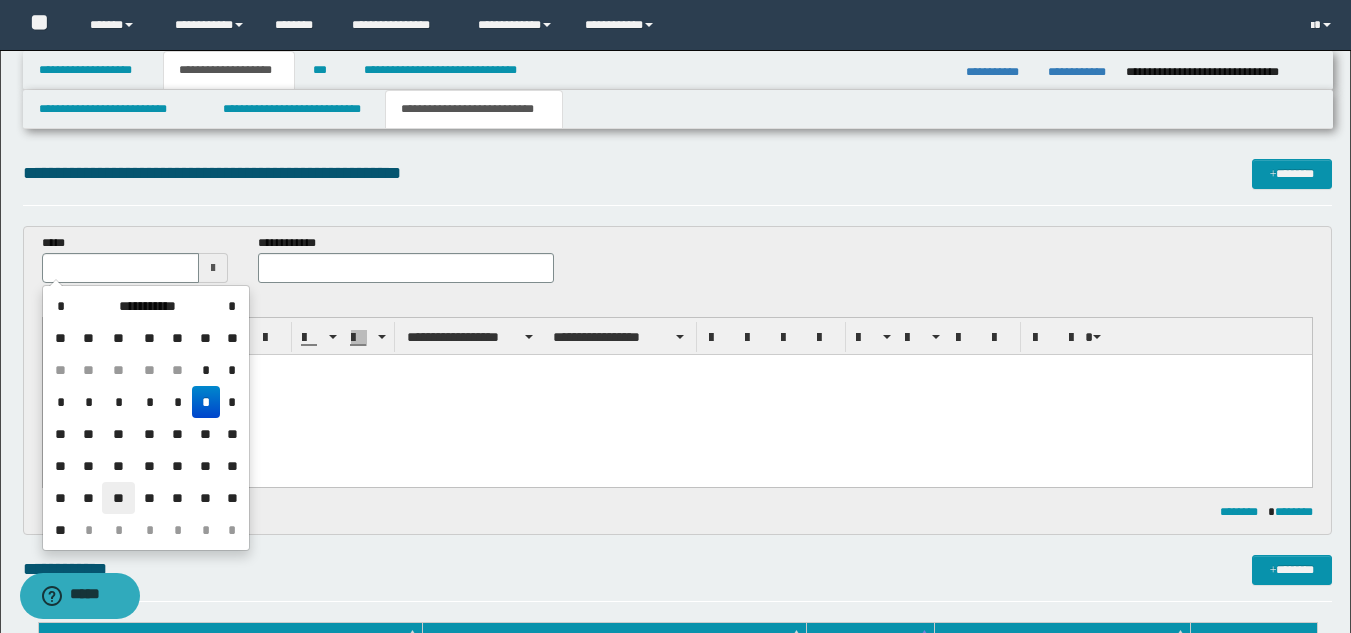 click on "**" at bounding box center (118, 498) 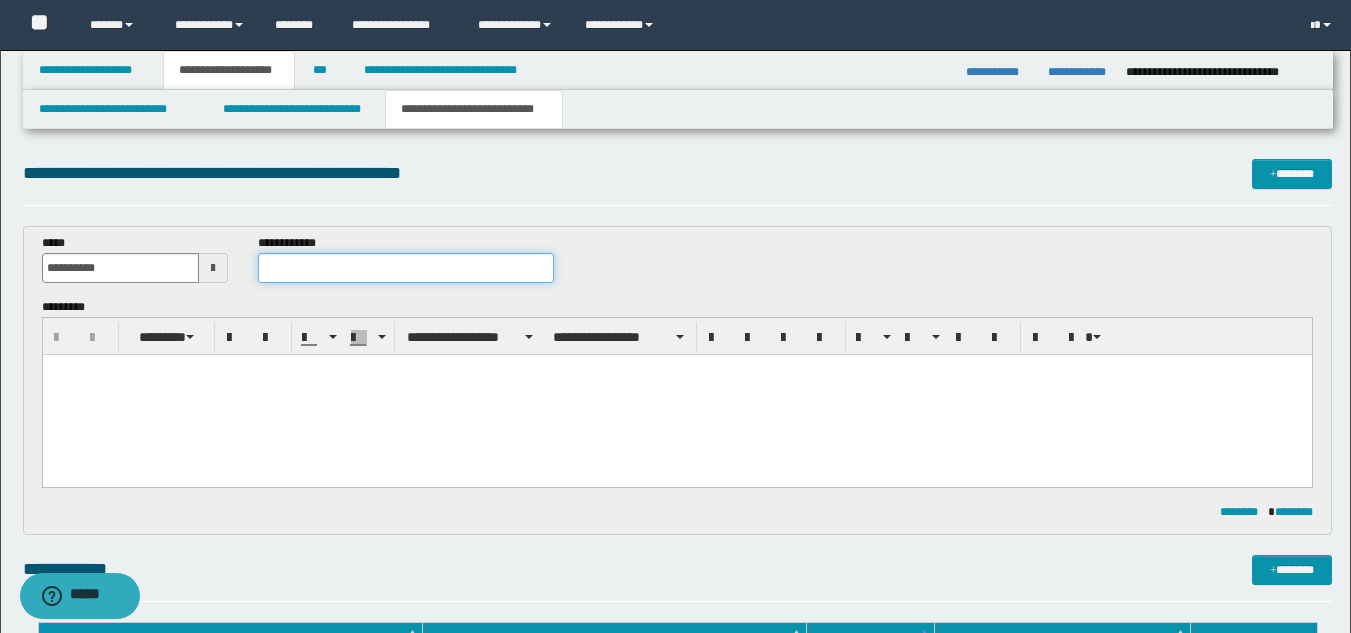 click at bounding box center [405, 268] 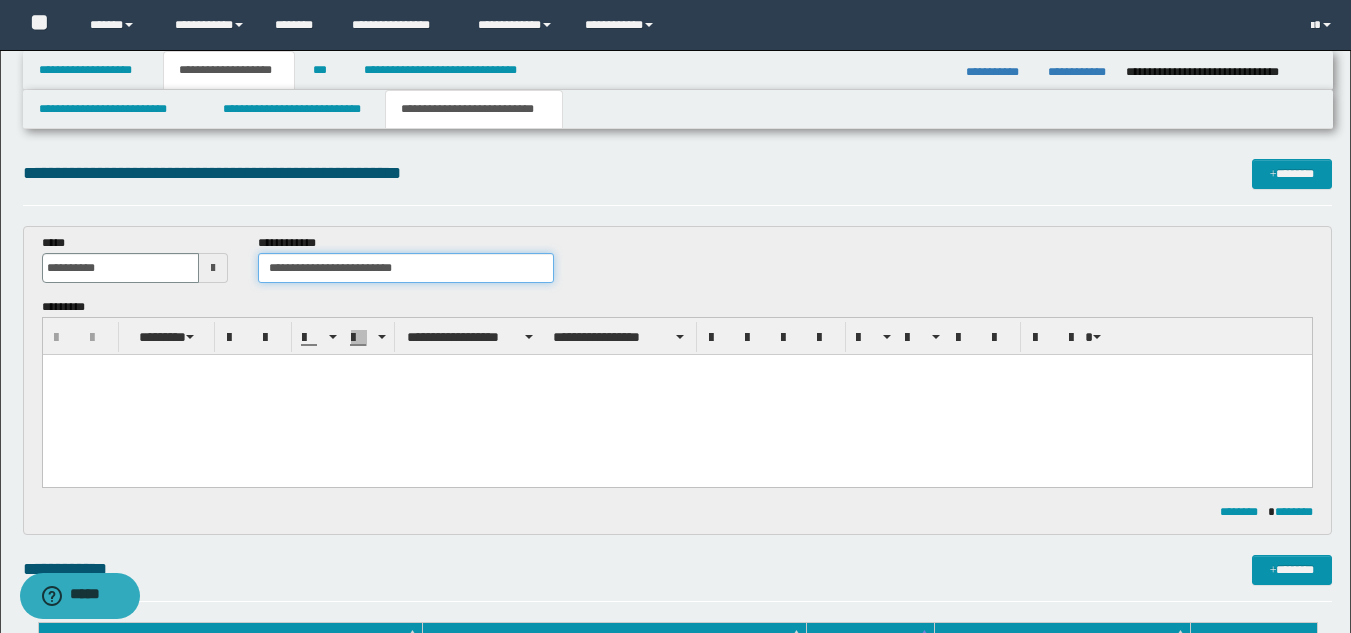type 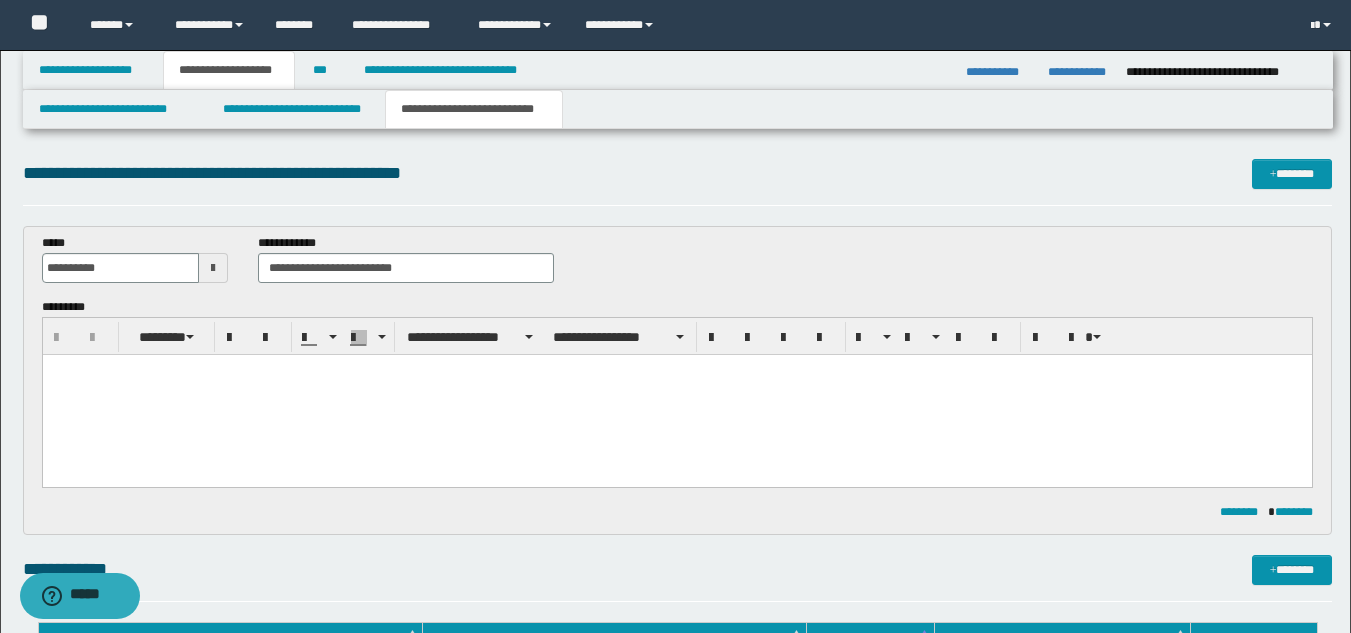 click at bounding box center (676, 395) 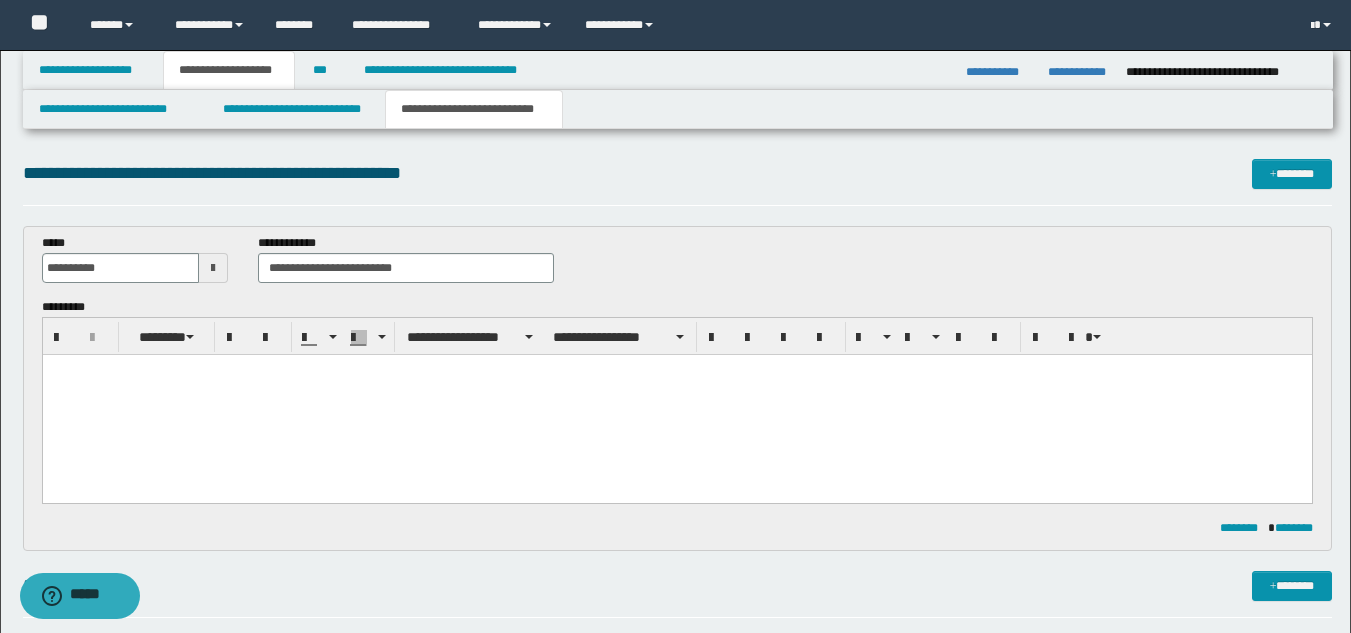 paste 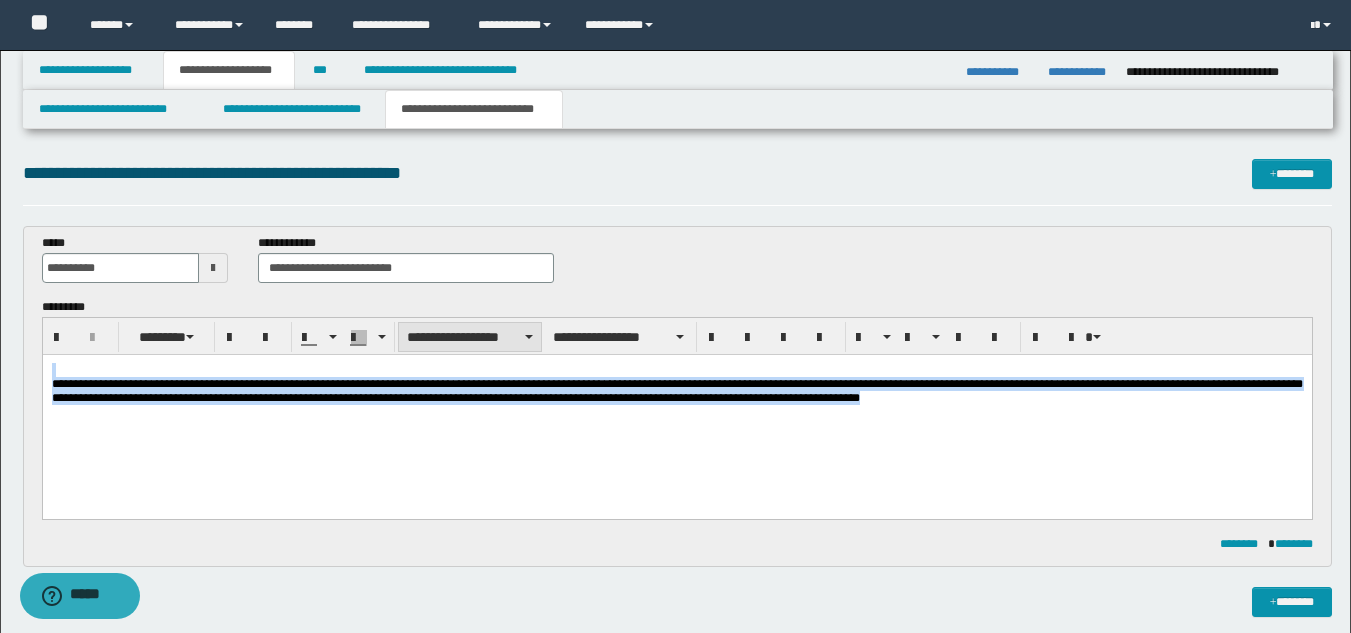 click on "**********" at bounding box center [470, 337] 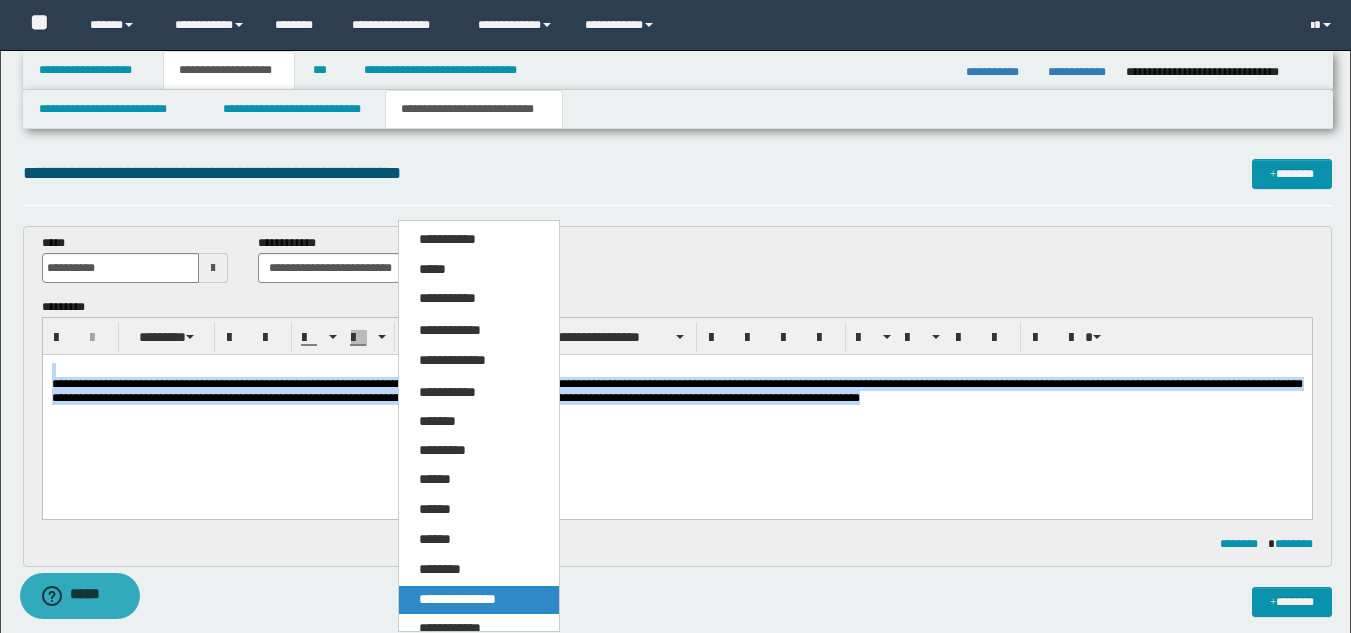 click on "**********" at bounding box center [457, 599] 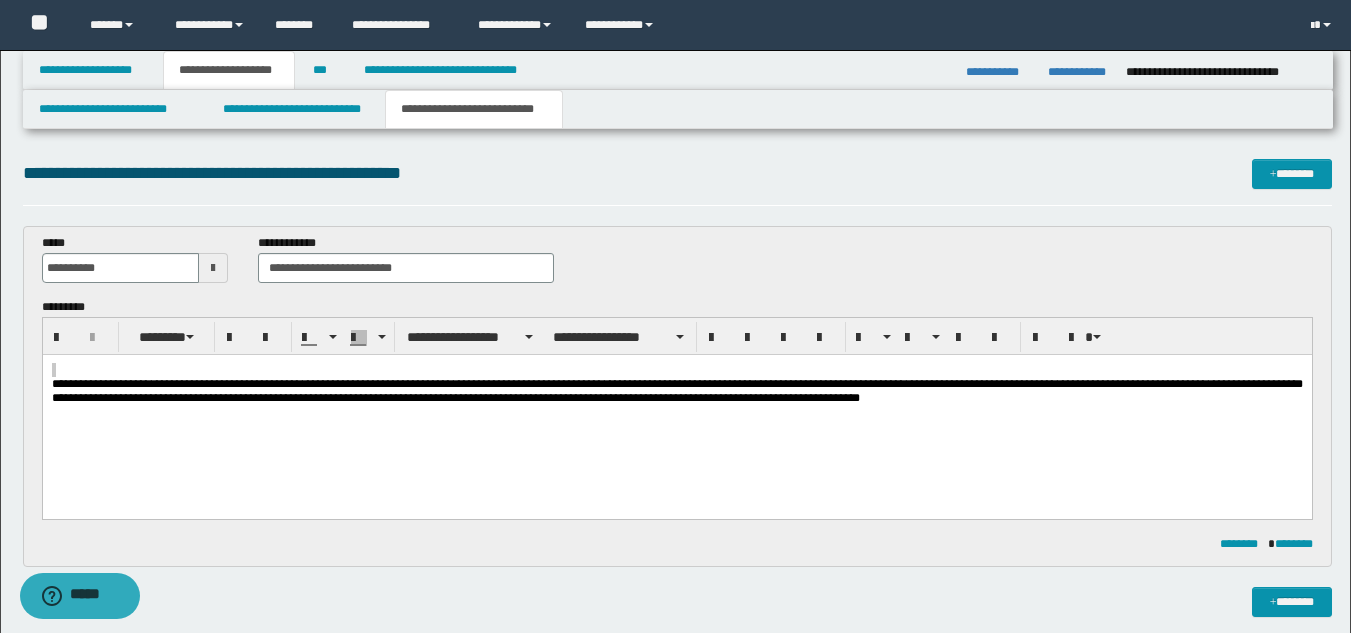 drag, startPoint x: 615, startPoint y: 286, endPoint x: 620, endPoint y: 339, distance: 53.235325 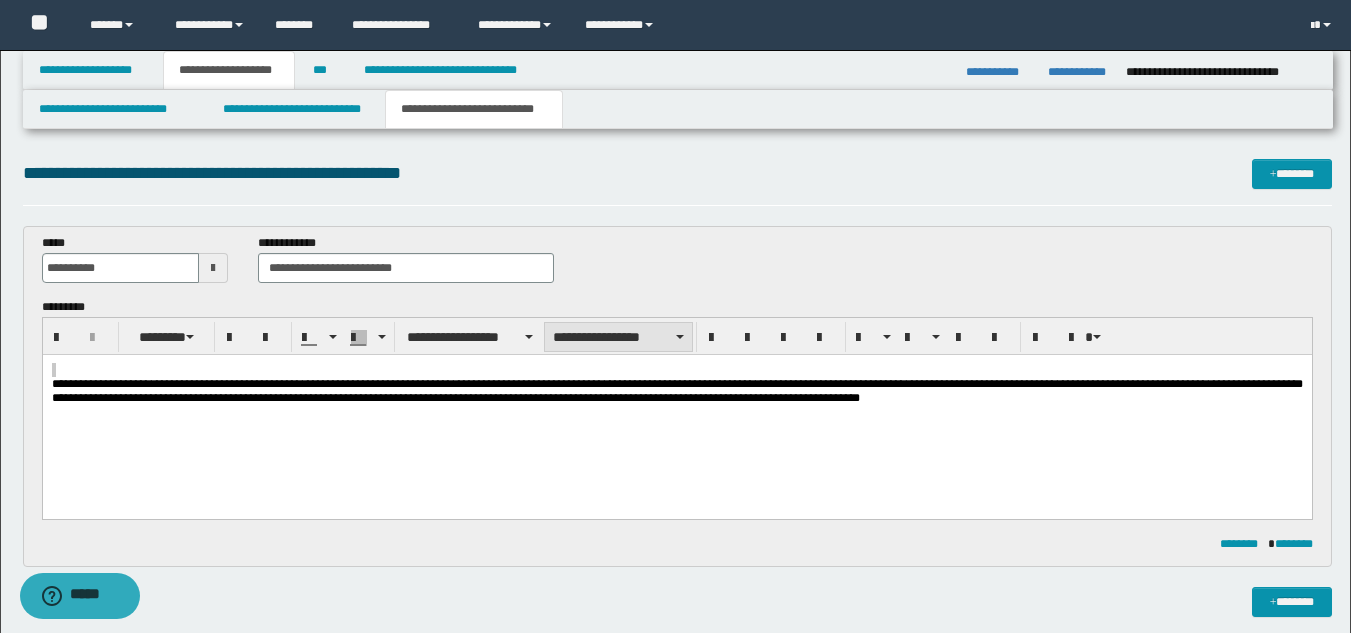 click on "**********" at bounding box center [677, 266] 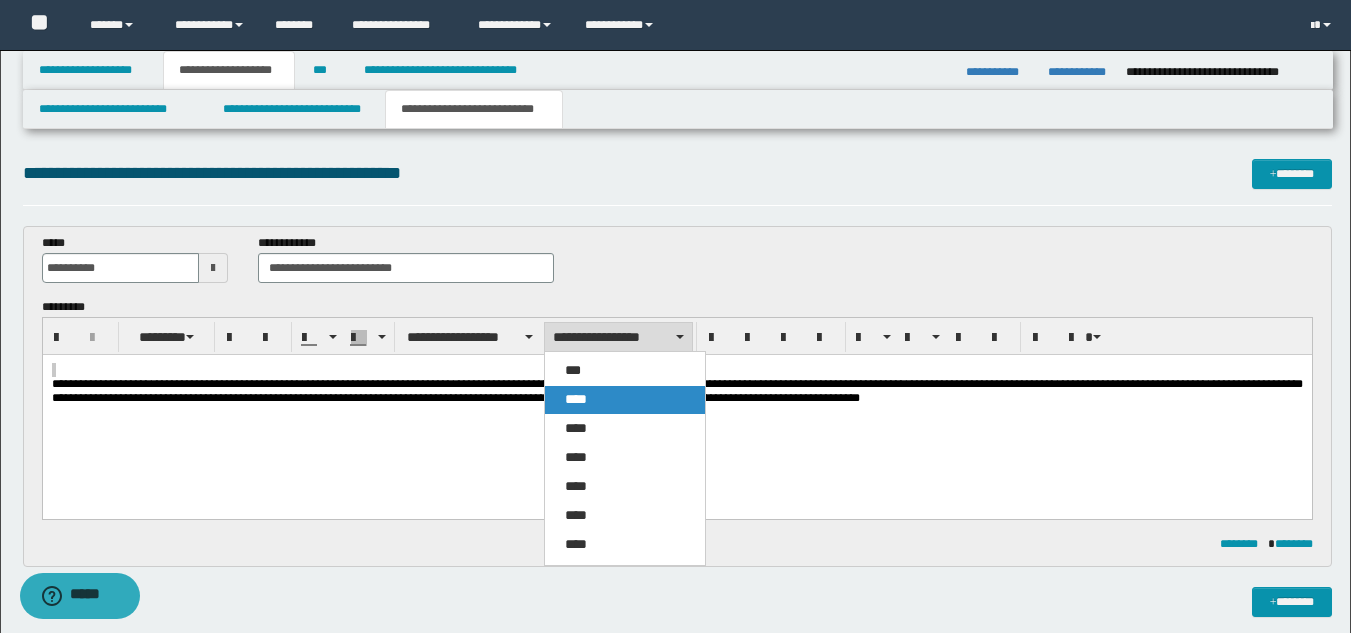 drag, startPoint x: 632, startPoint y: 402, endPoint x: 567, endPoint y: 40, distance: 367.78934 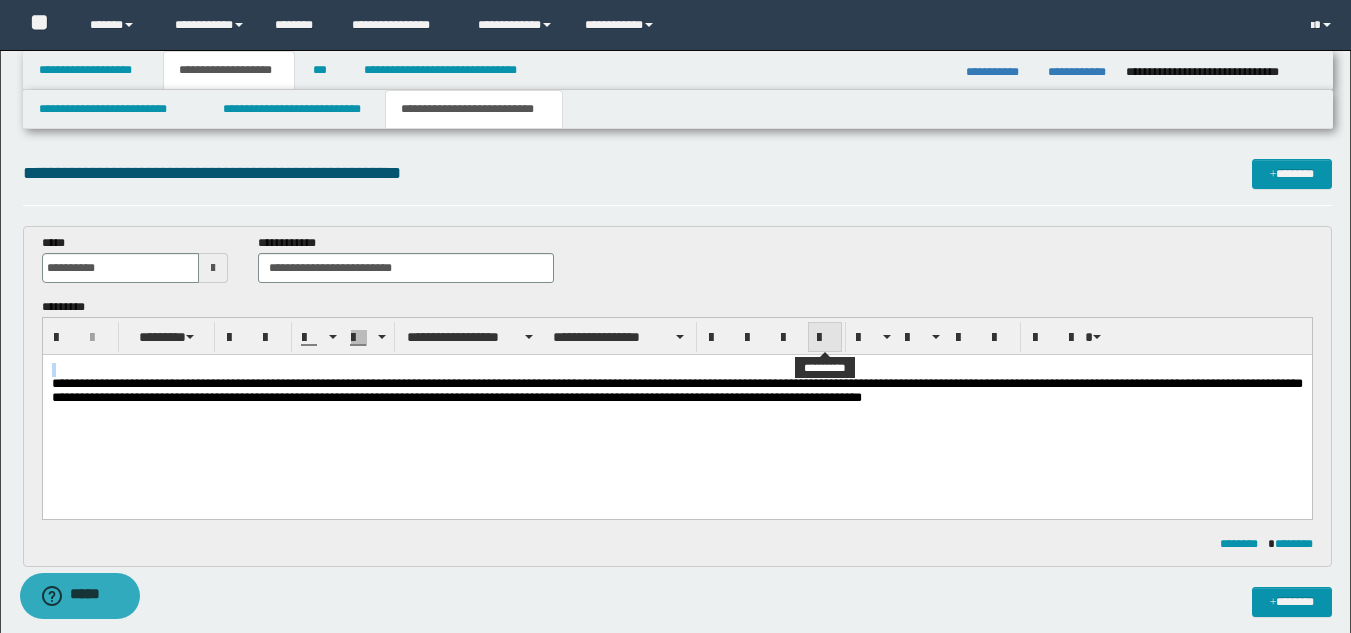 click at bounding box center [825, 338] 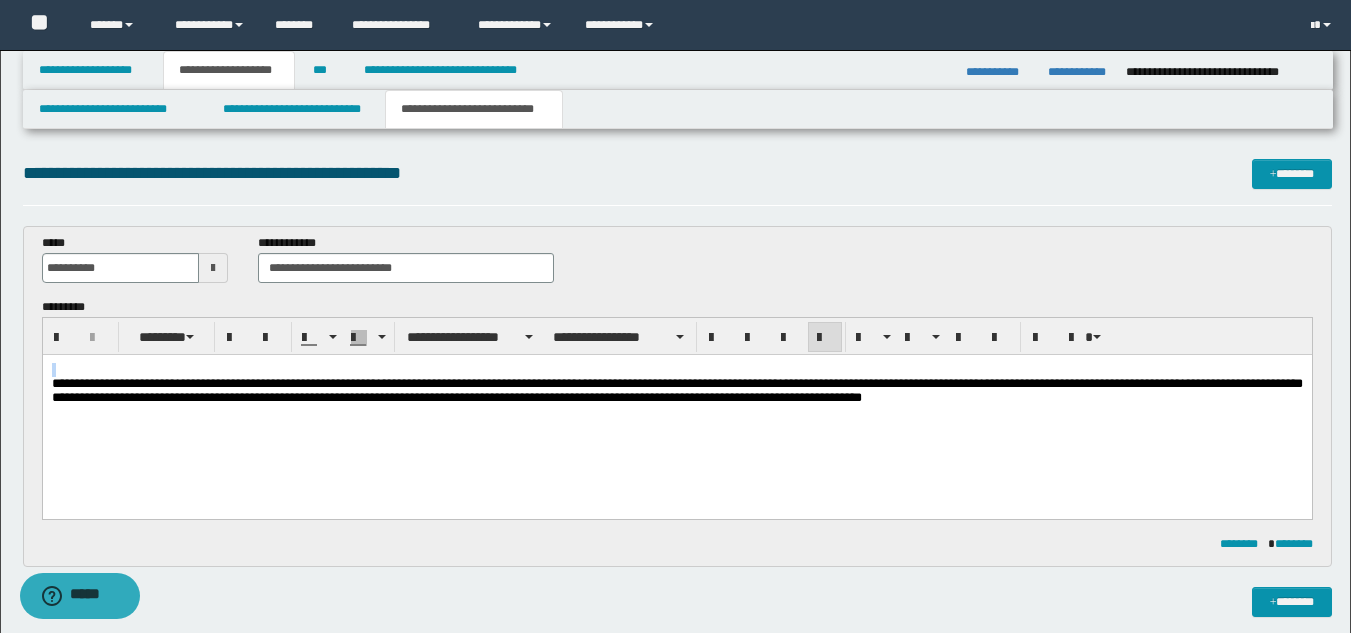 click on "**********" at bounding box center [676, 409] 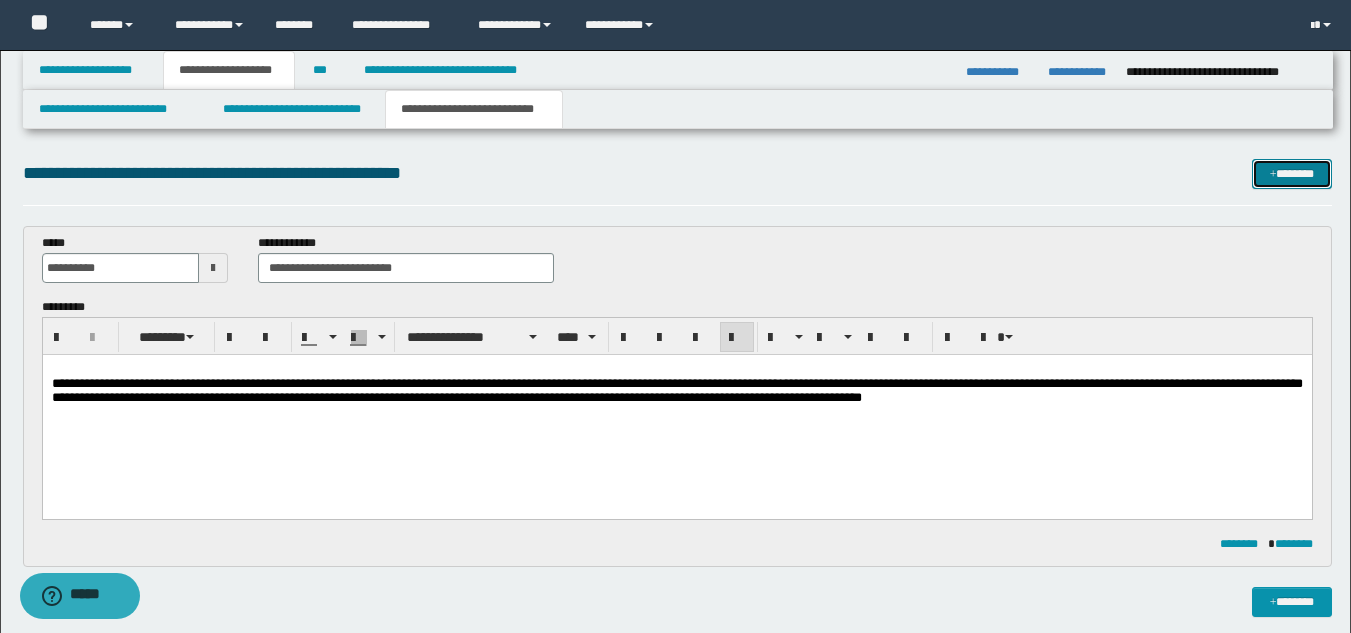 click on "*******" at bounding box center (1292, 174) 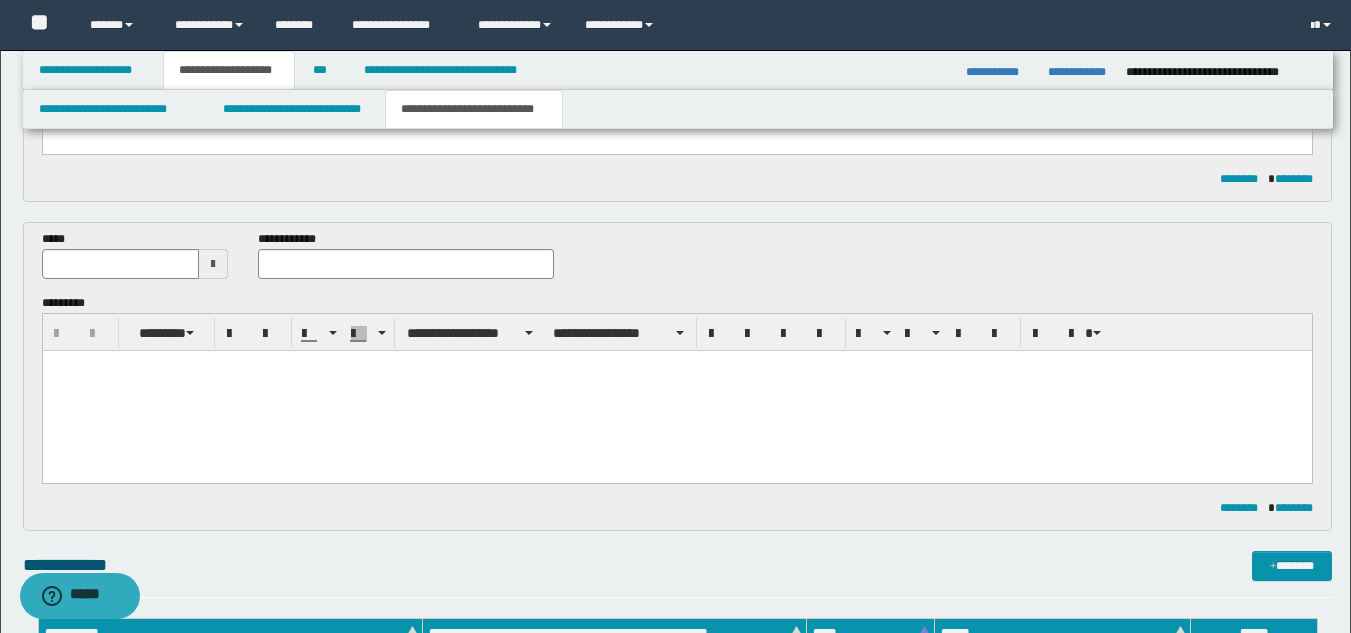 scroll, scrollTop: 314, scrollLeft: 0, axis: vertical 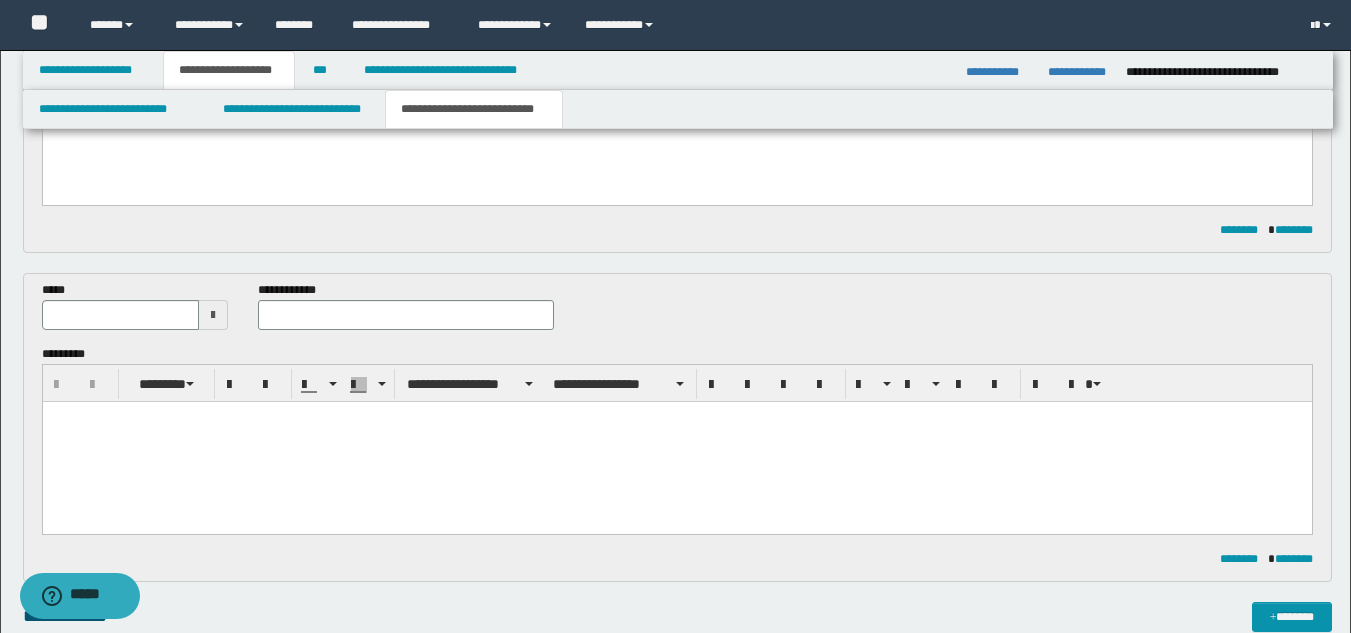 click at bounding box center [213, 315] 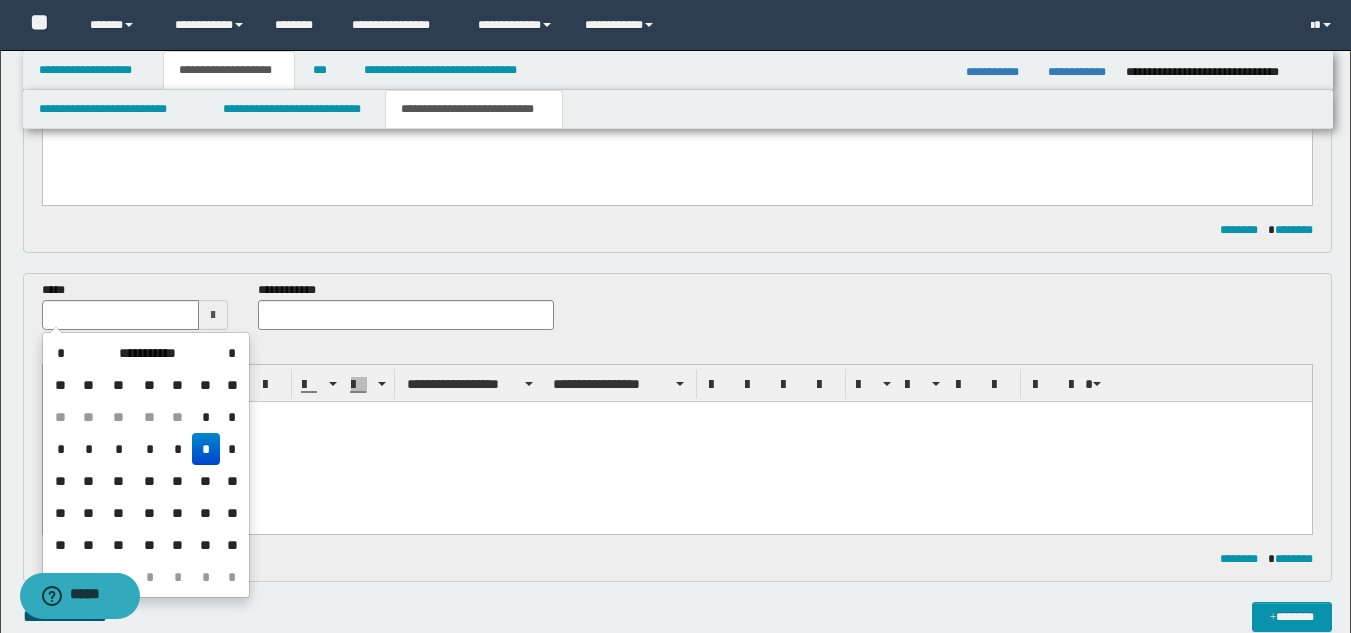 click on "**" at bounding box center (118, 545) 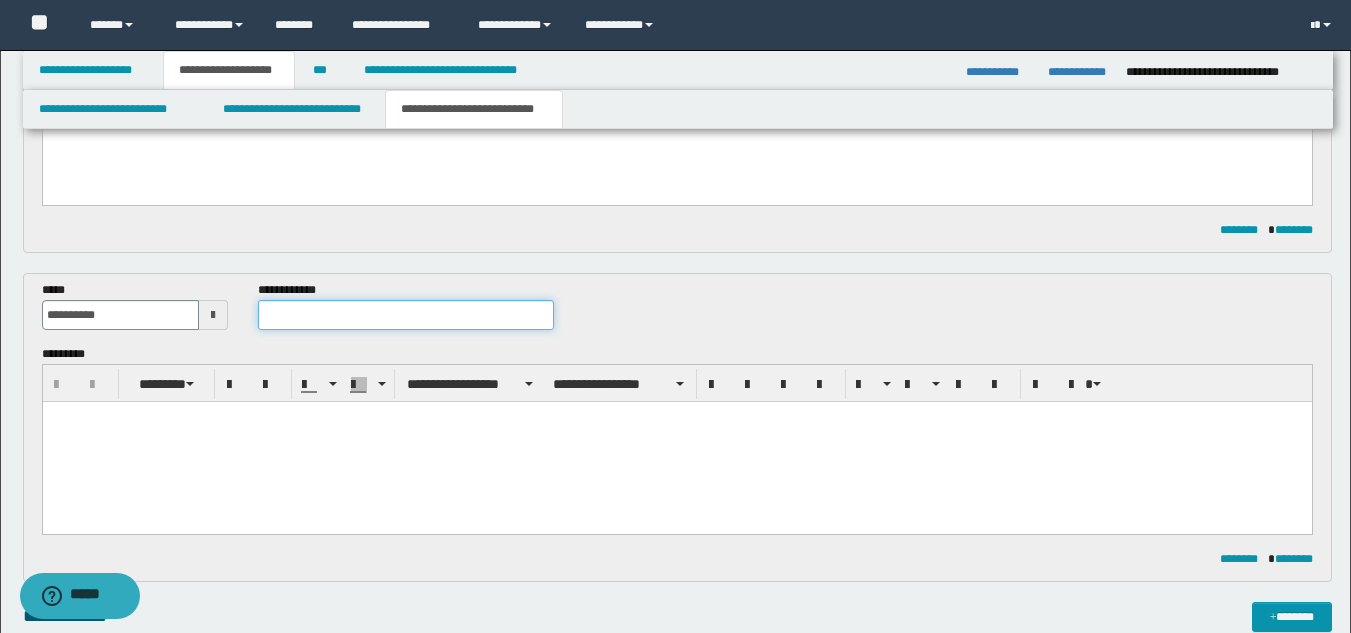 click at bounding box center [405, 315] 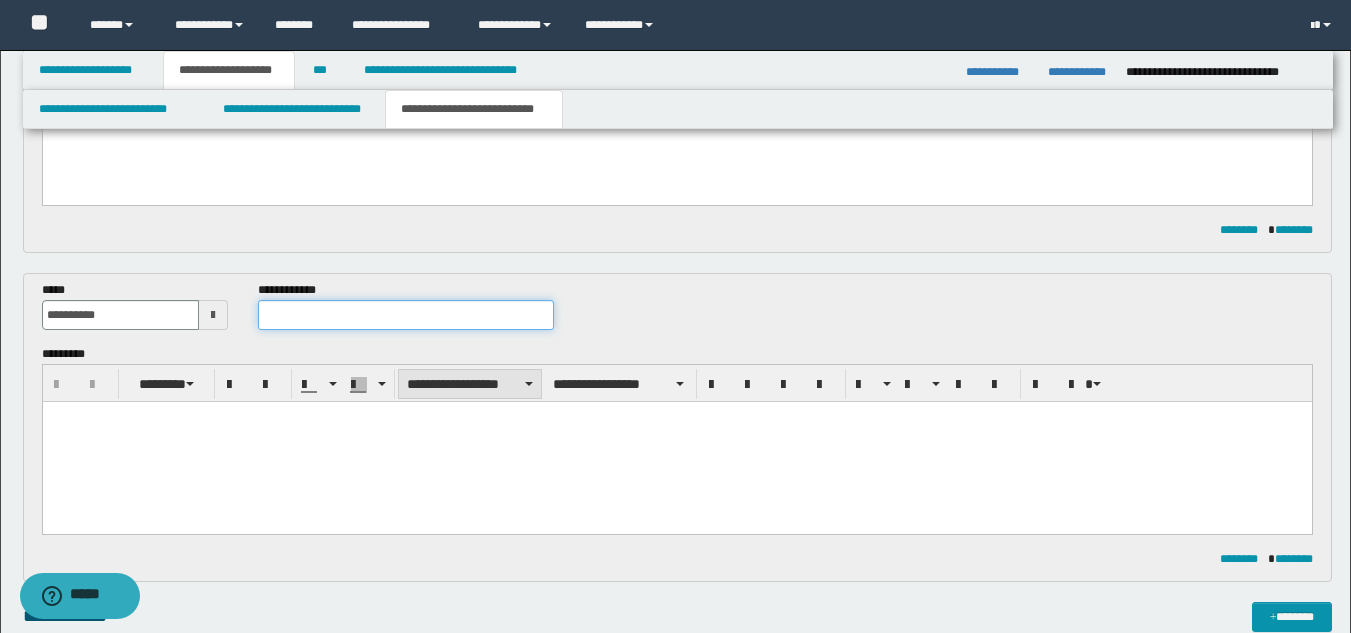 paste on "**********" 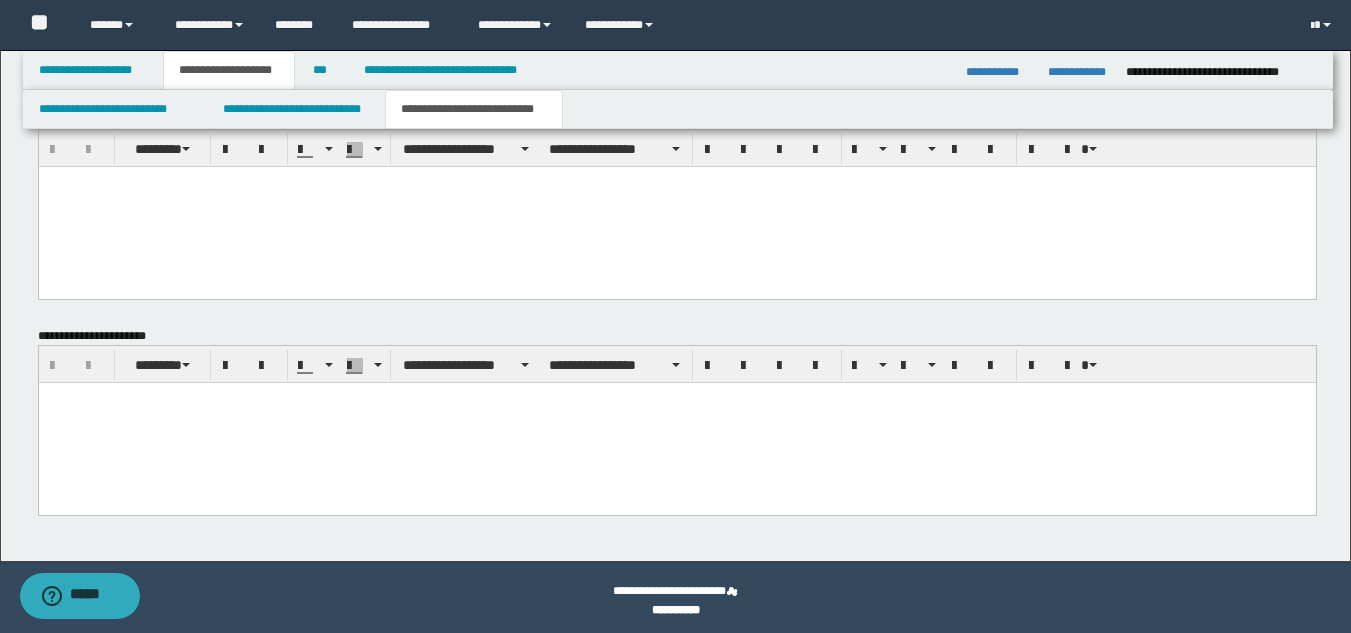 scroll, scrollTop: 1246, scrollLeft: 0, axis: vertical 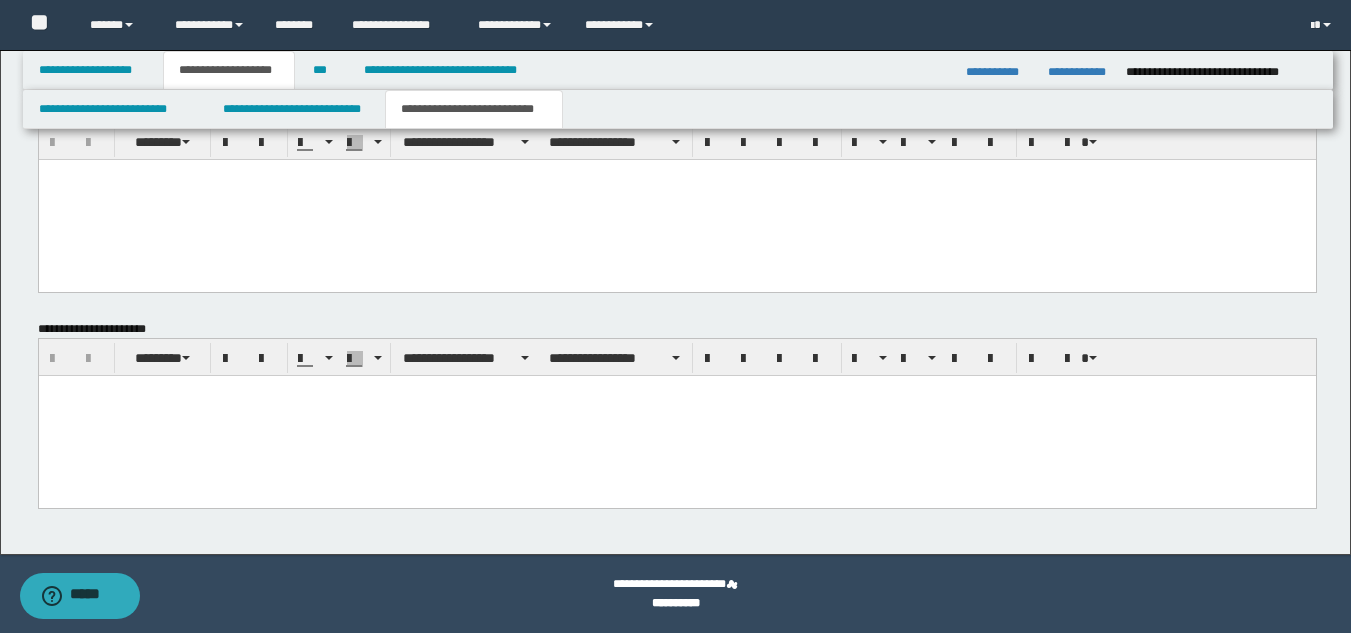 click at bounding box center [676, 416] 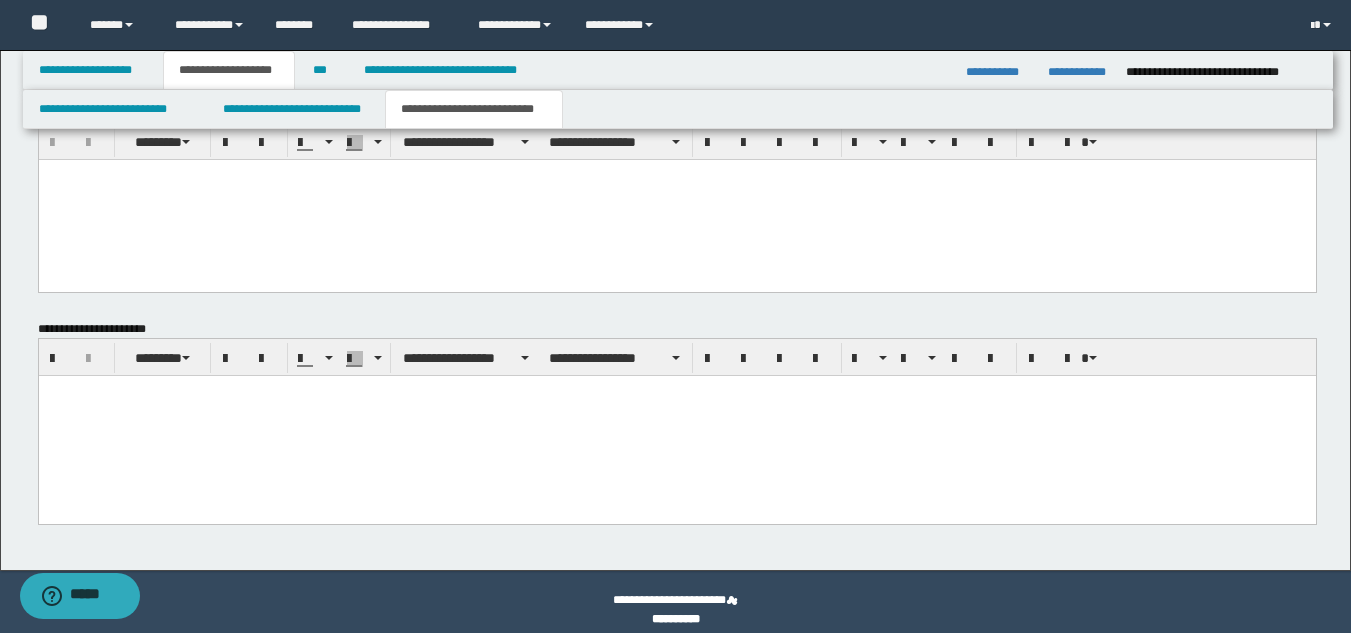 paste 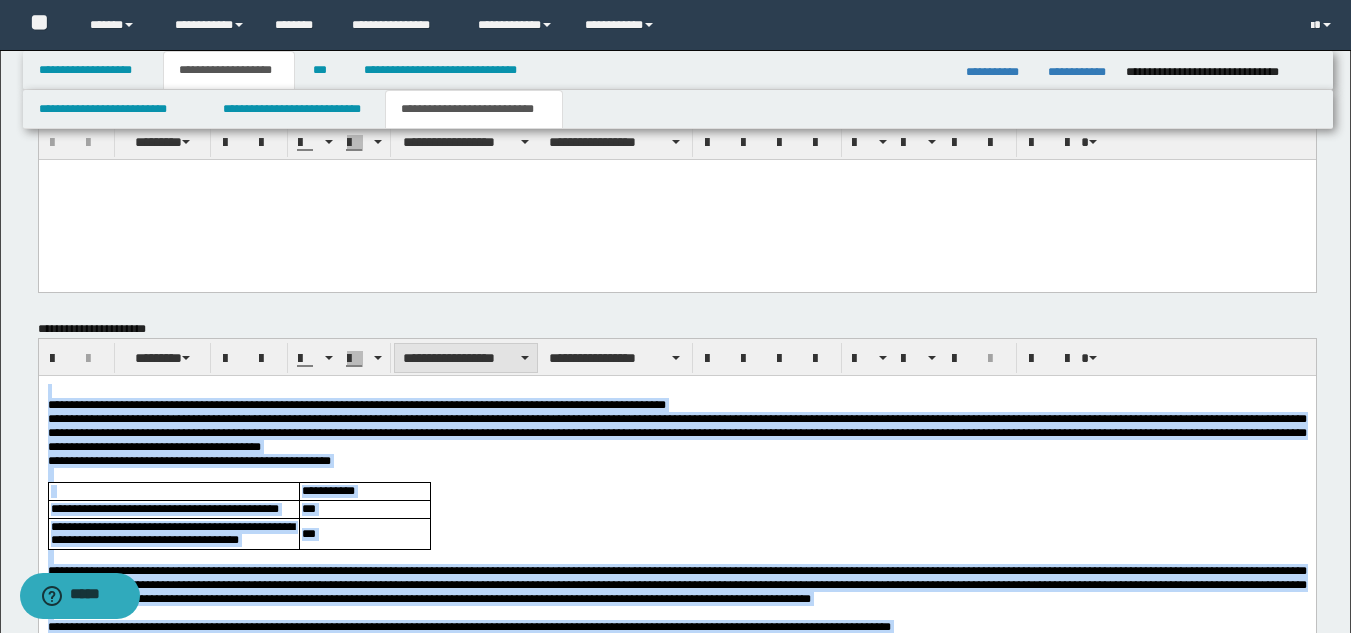 click on "**********" at bounding box center [466, 358] 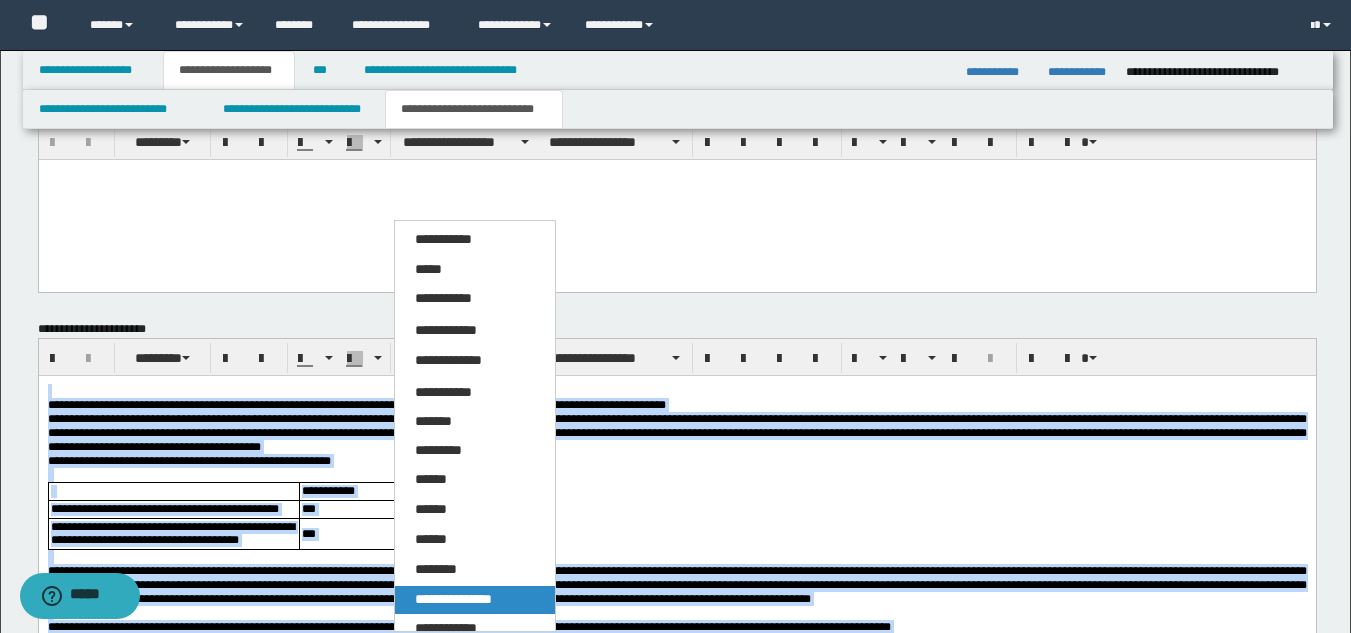 click on "**********" at bounding box center [453, 599] 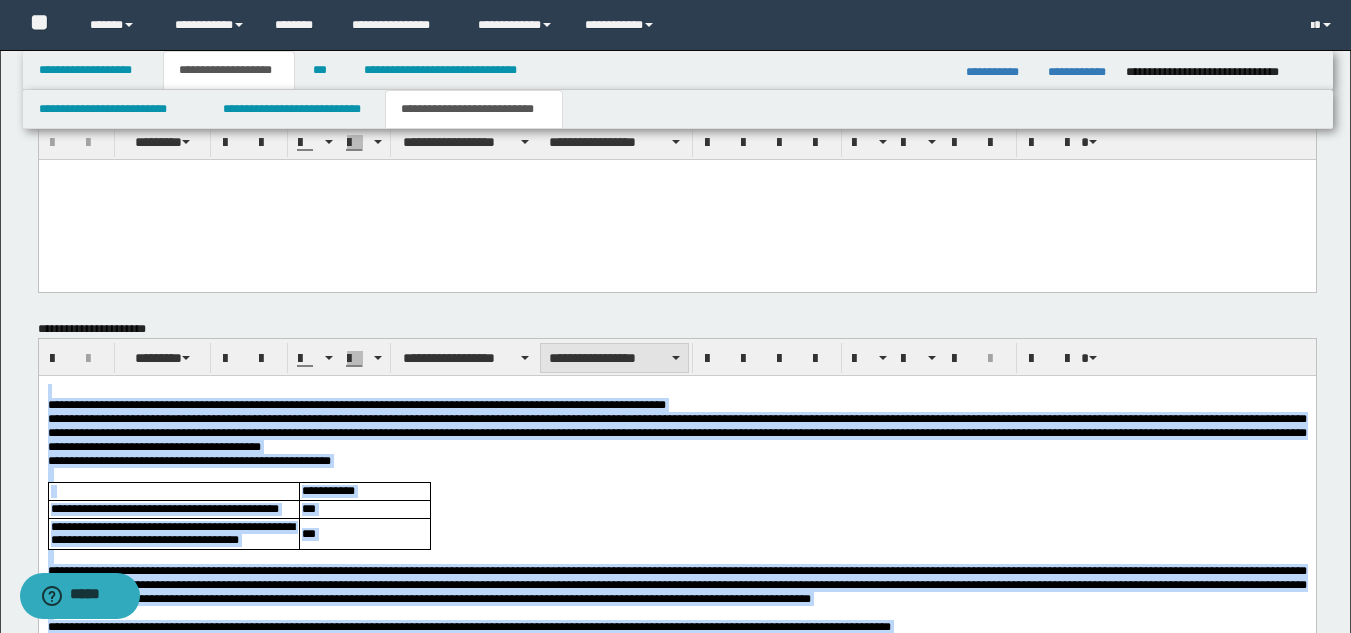 click on "**********" at bounding box center (614, 358) 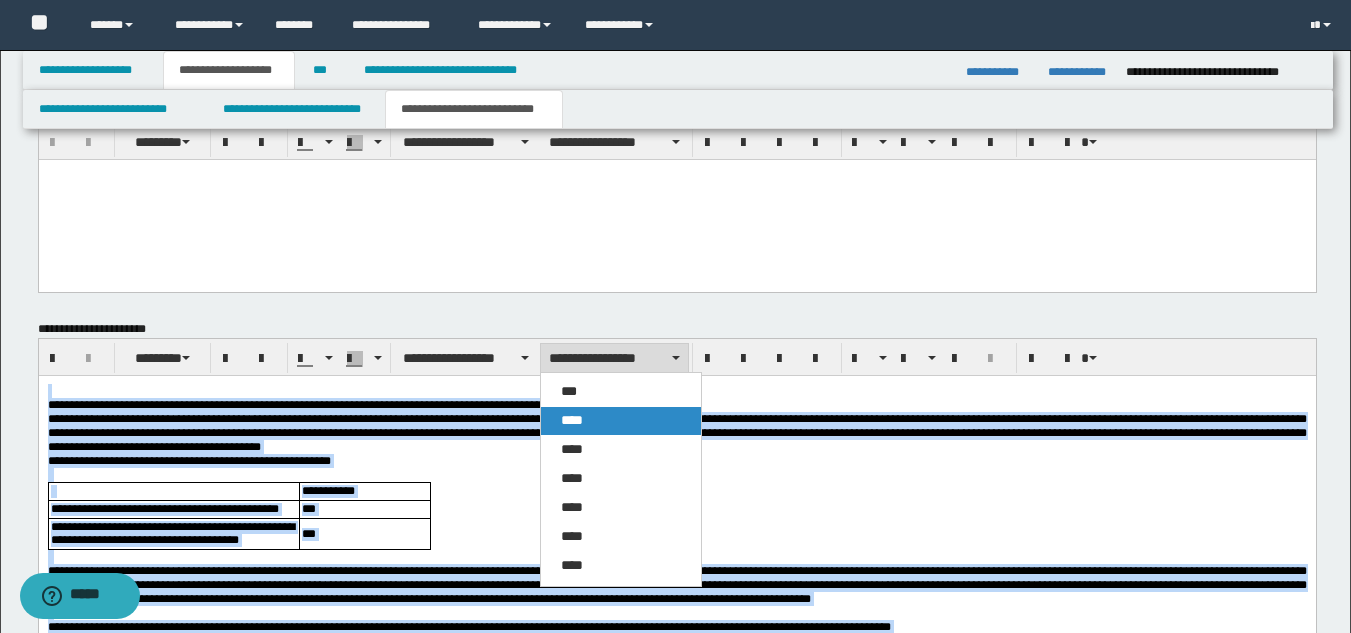 click on "****" at bounding box center [621, 421] 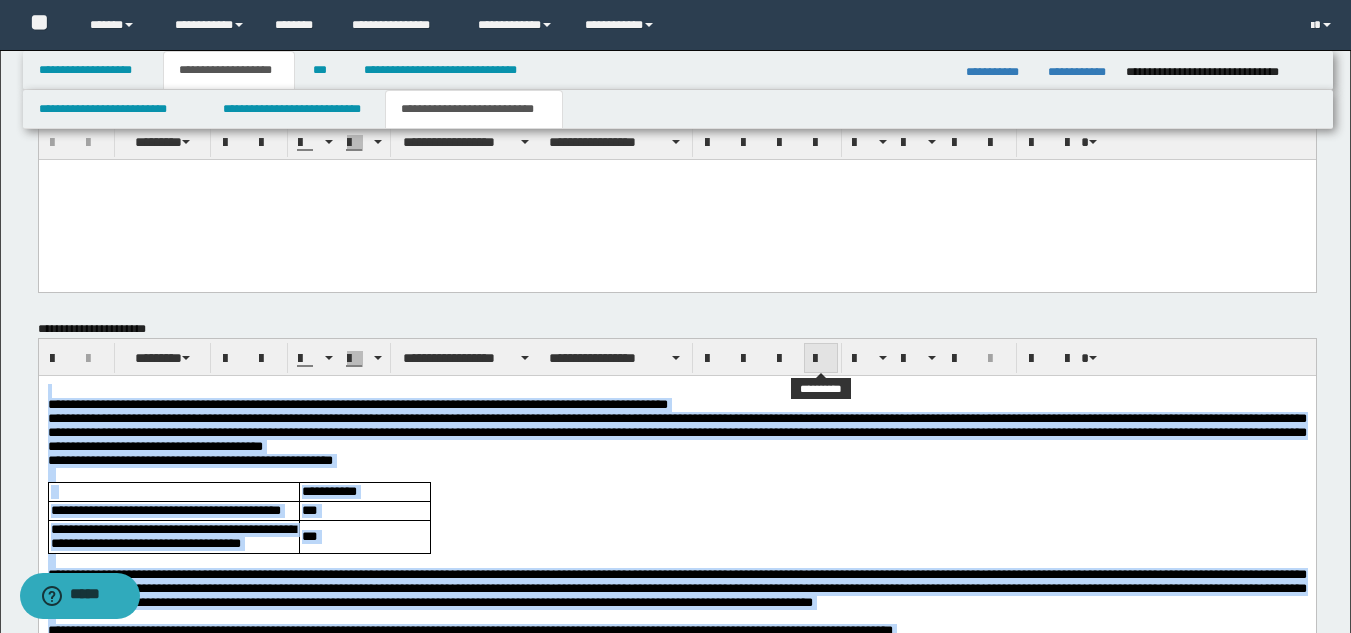 click at bounding box center (821, 359) 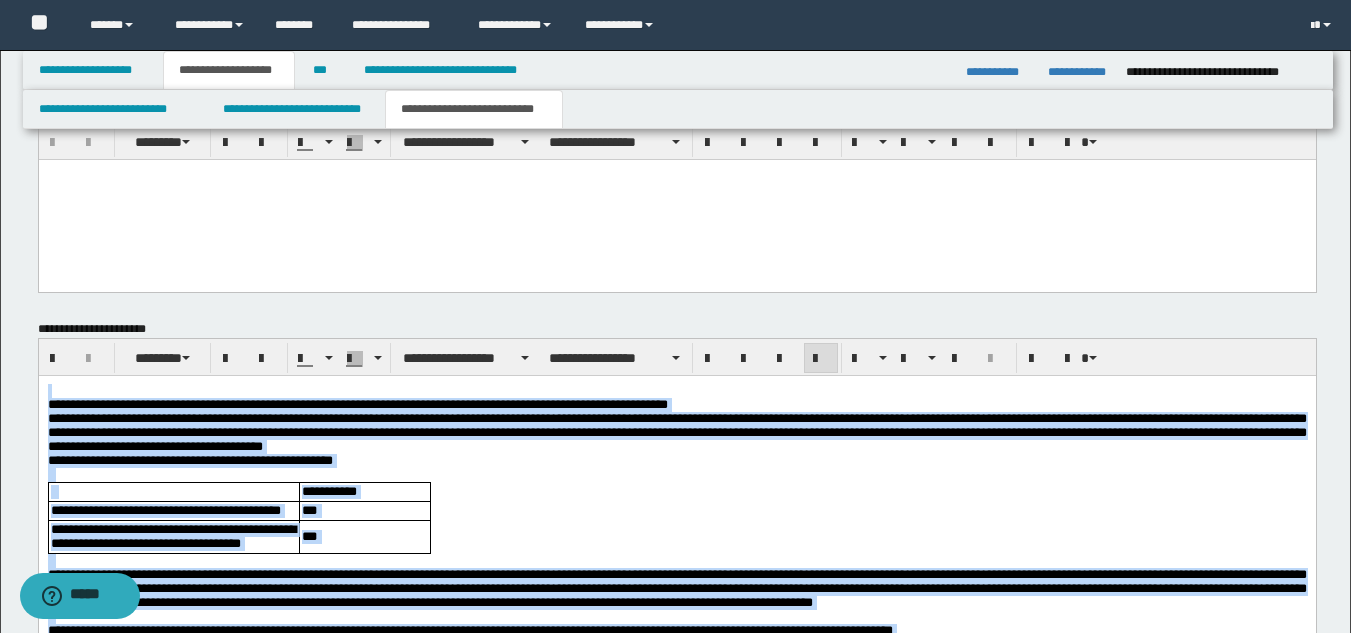 click on "**********" at bounding box center [676, 405] 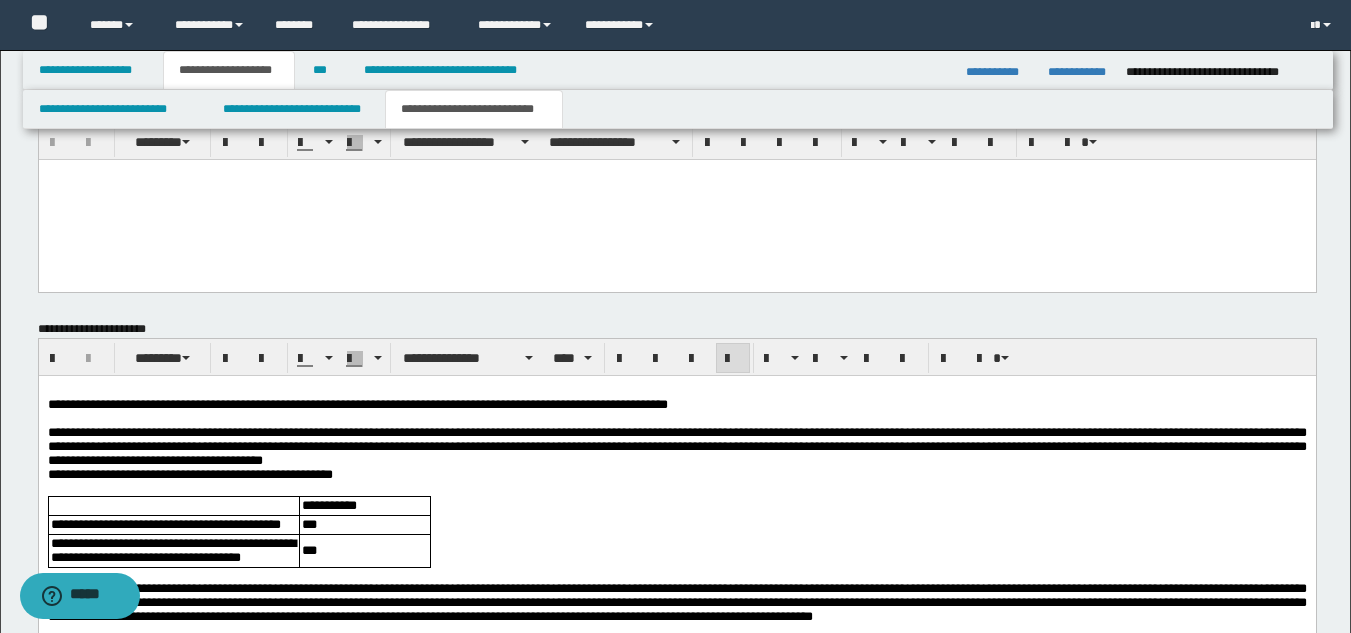 click on "**********" at bounding box center (676, 447) 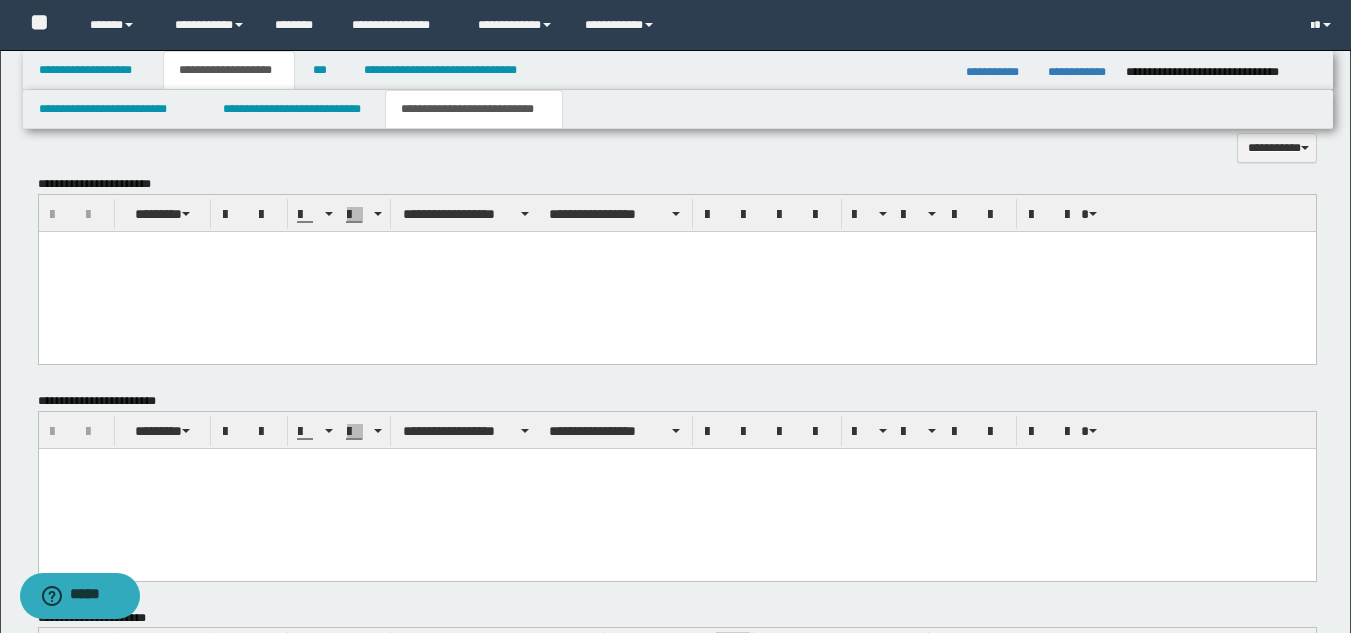 scroll, scrollTop: 946, scrollLeft: 0, axis: vertical 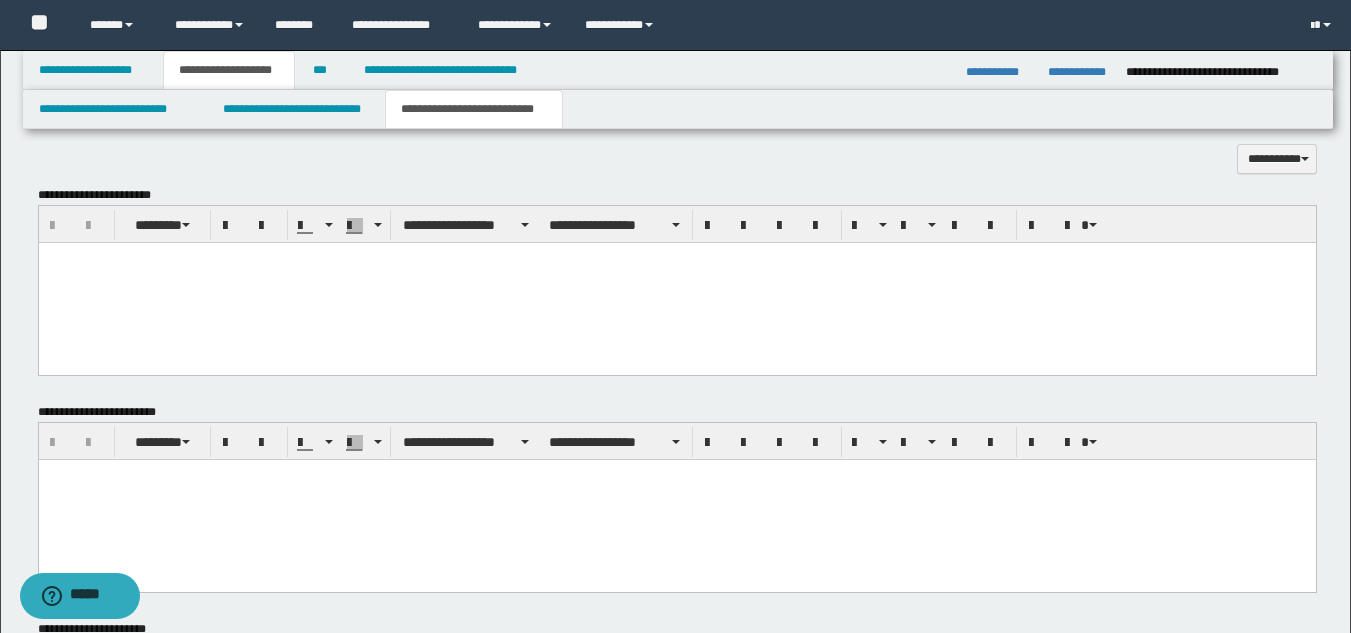 click at bounding box center [676, 282] 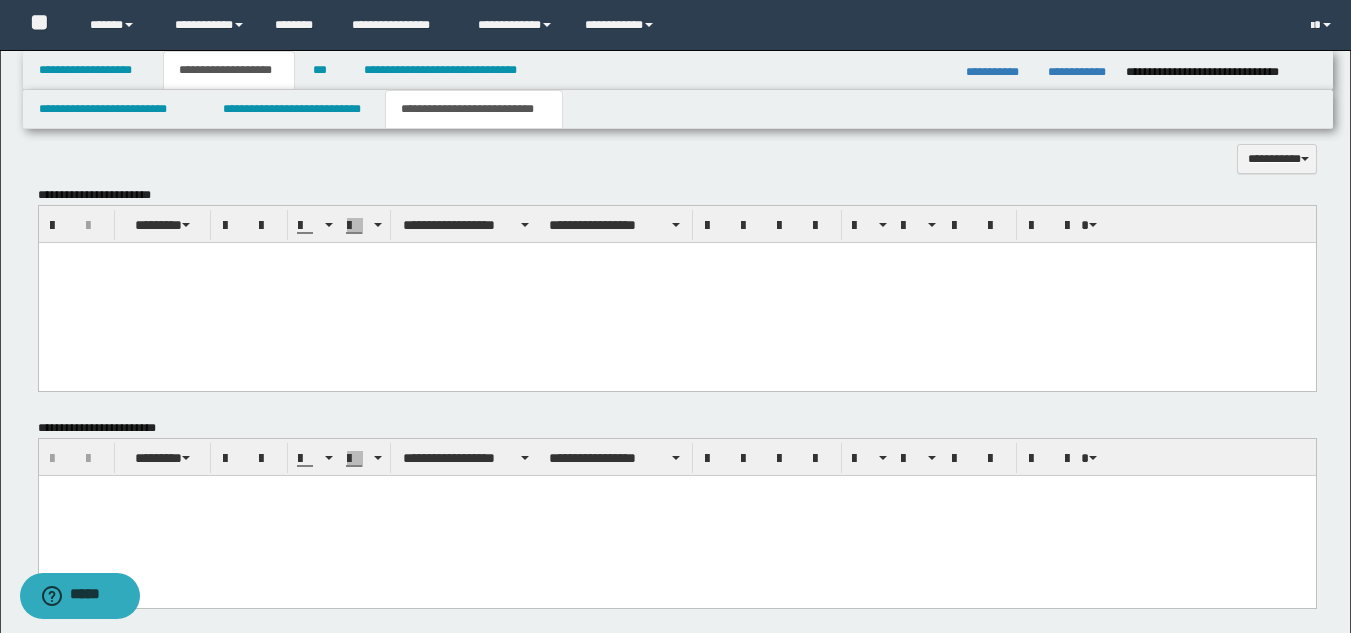 paste 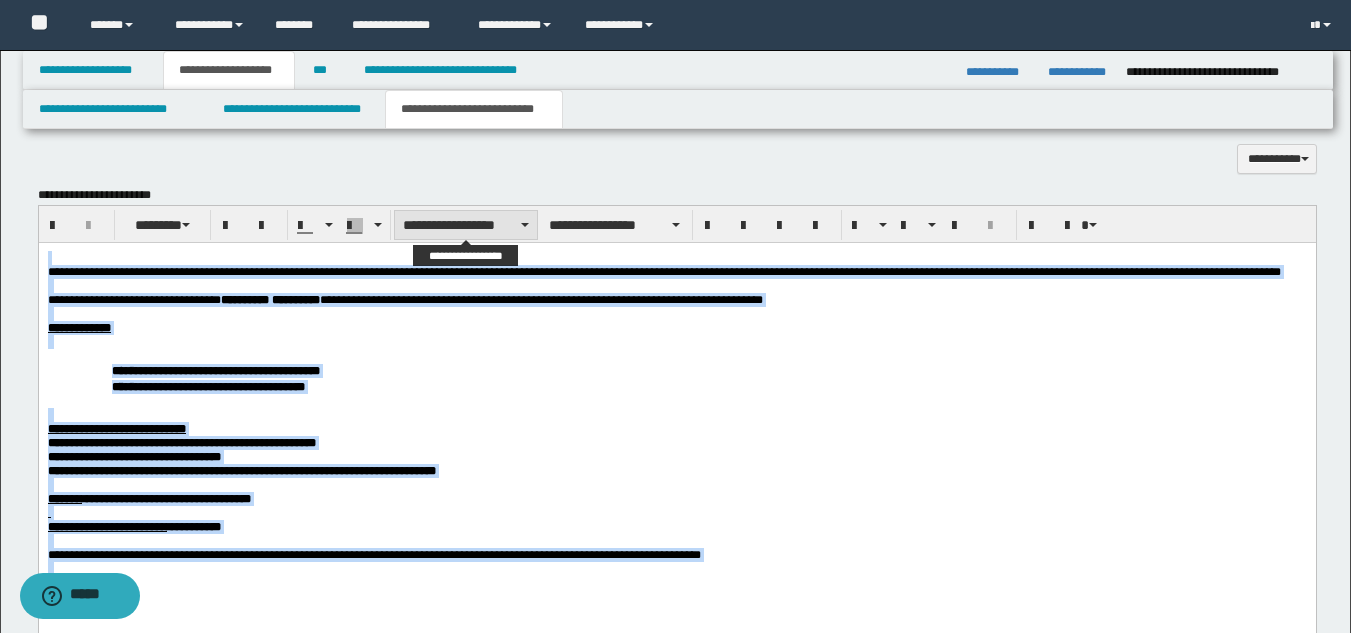 click on "**********" at bounding box center (466, 225) 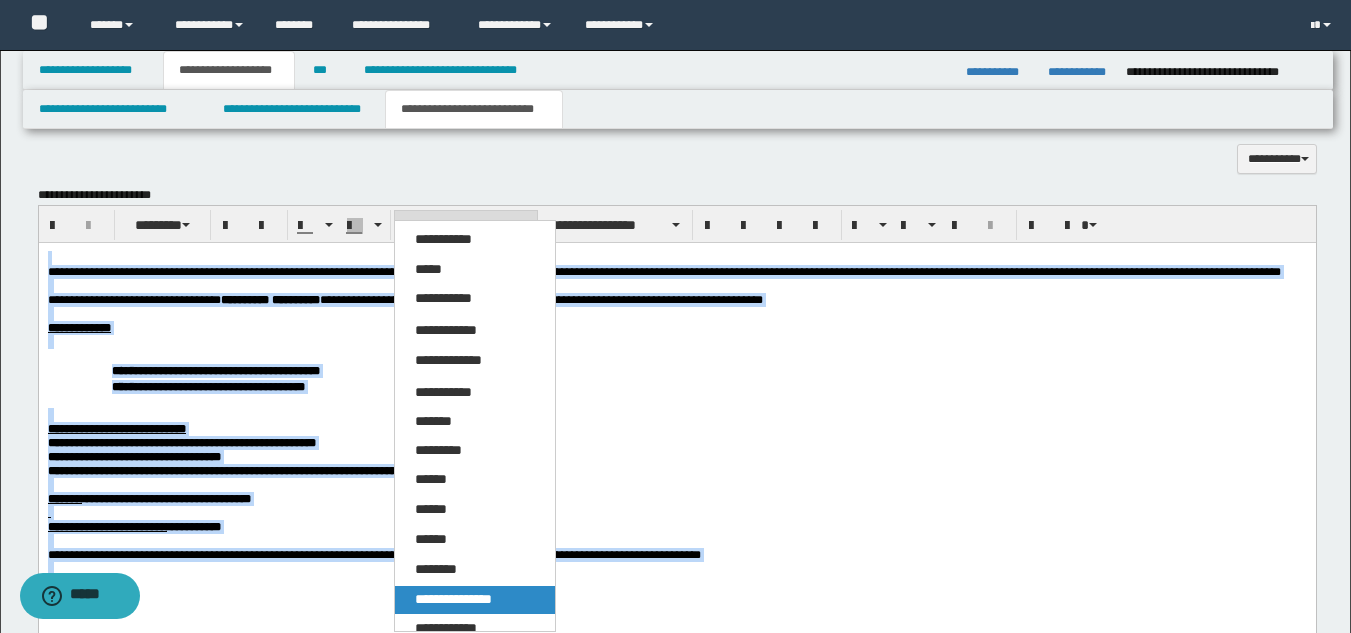 click on "**********" at bounding box center [453, 599] 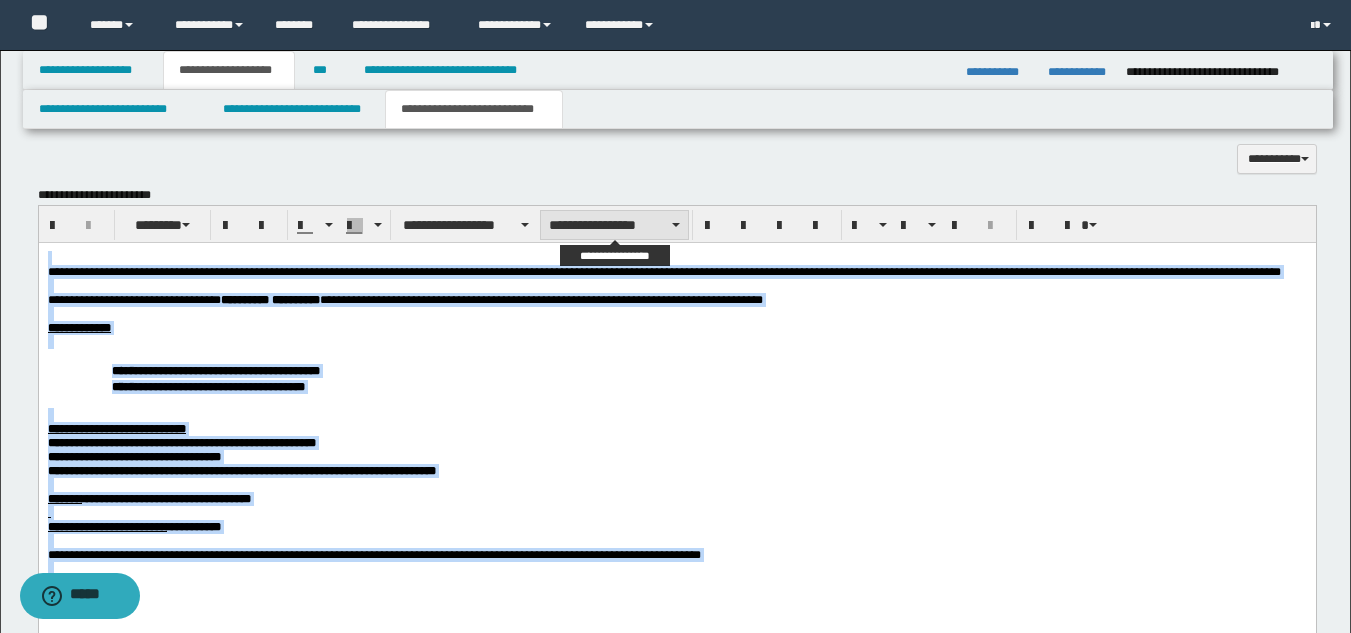 click on "**********" at bounding box center (614, 225) 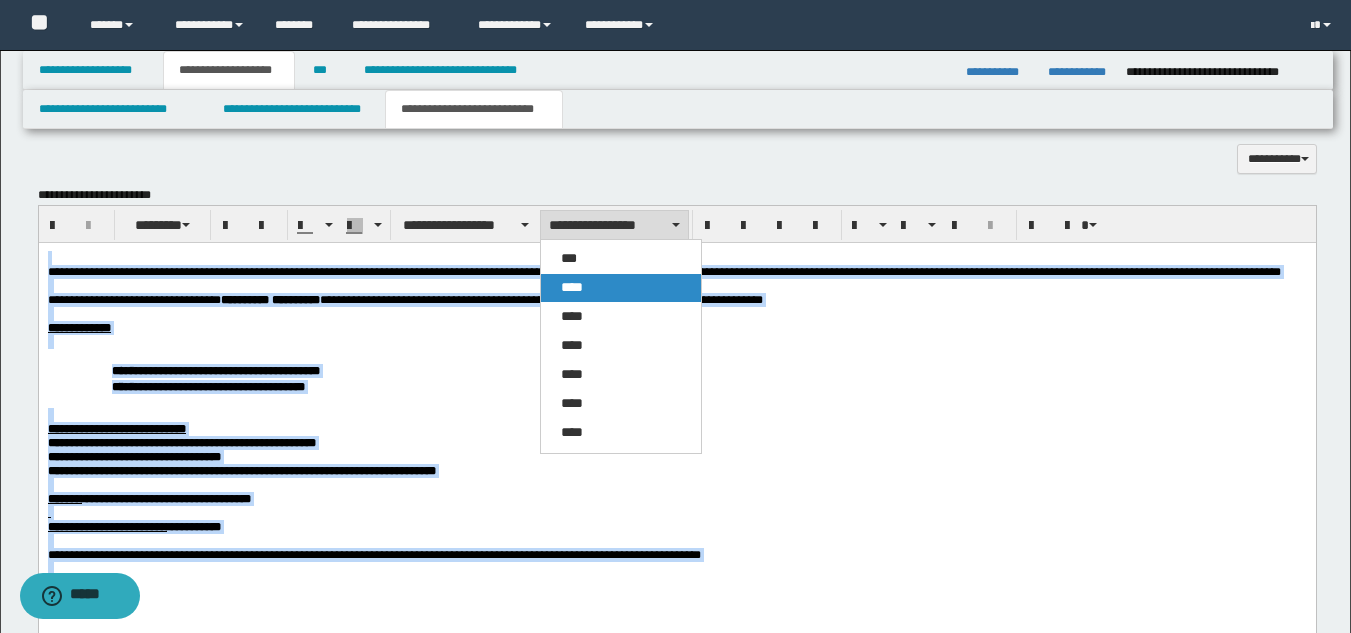 click on "****" at bounding box center (621, 288) 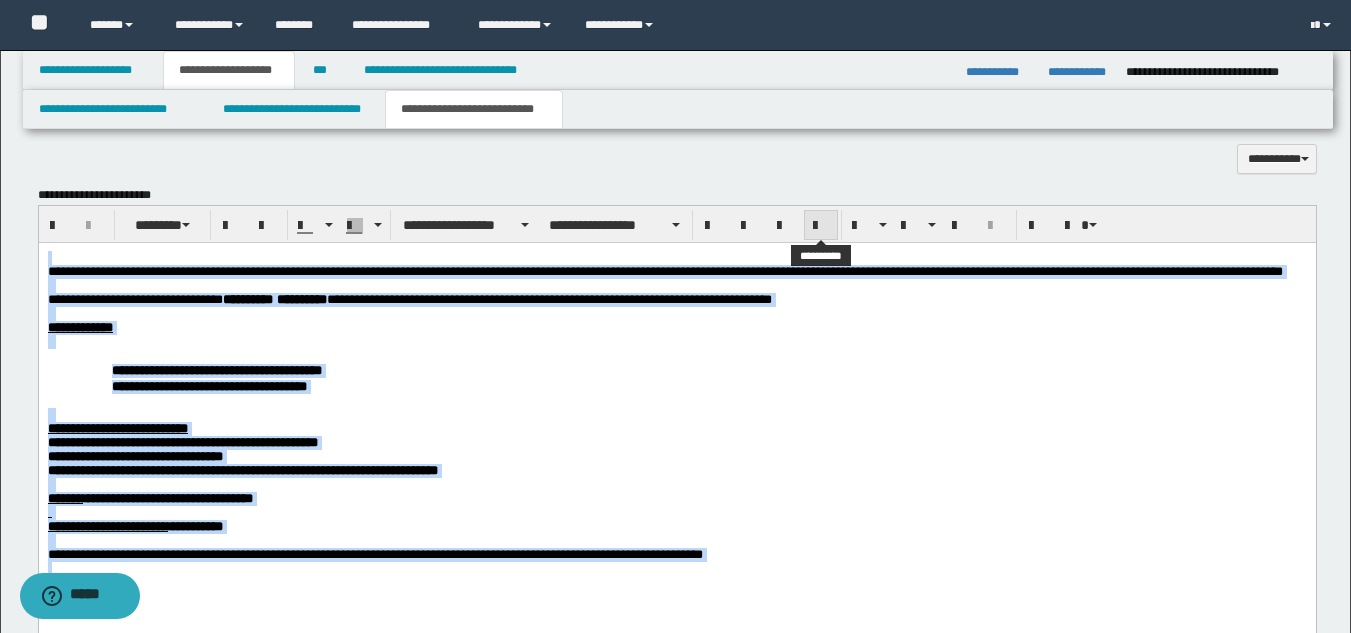 click at bounding box center [821, 225] 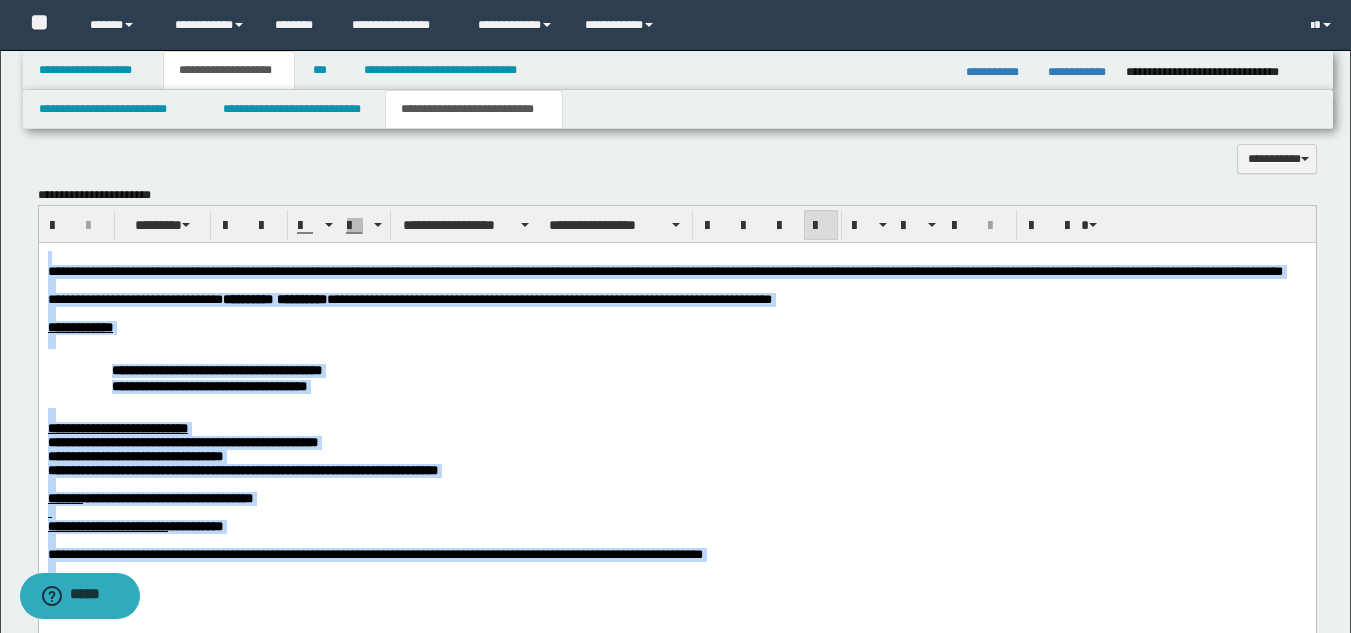 click on "**********" at bounding box center [676, 327] 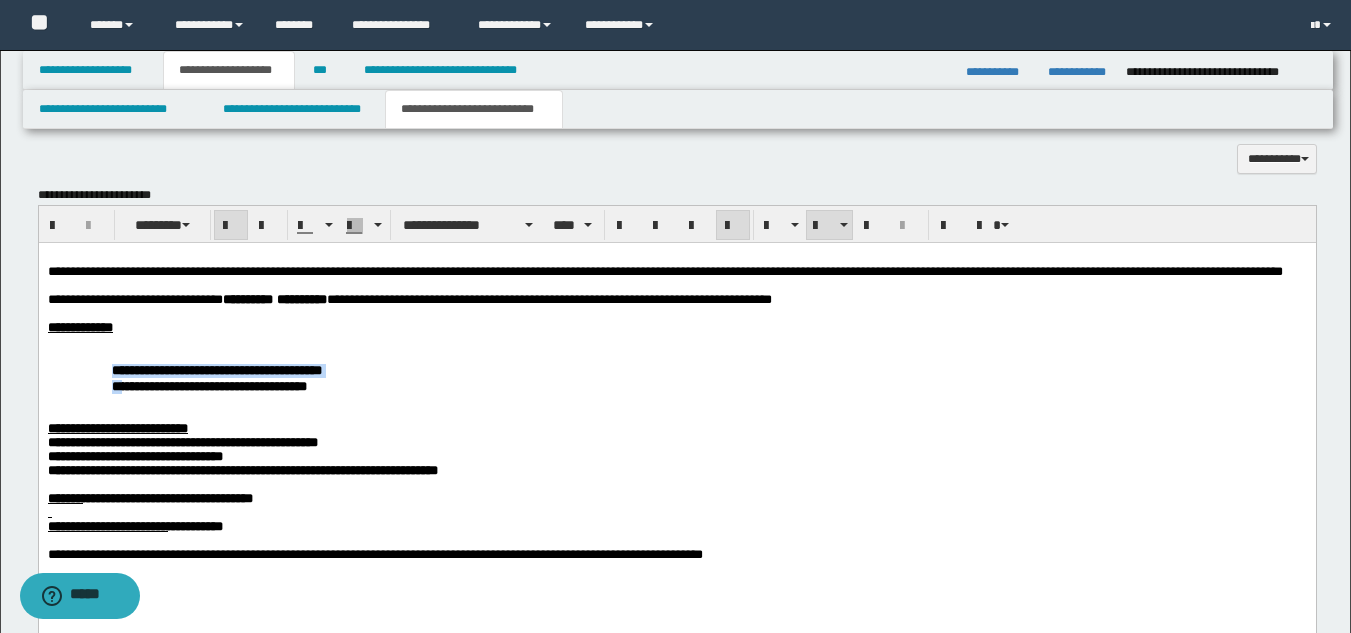 drag, startPoint x: 116, startPoint y: 394, endPoint x: 137, endPoint y: 415, distance: 29.698484 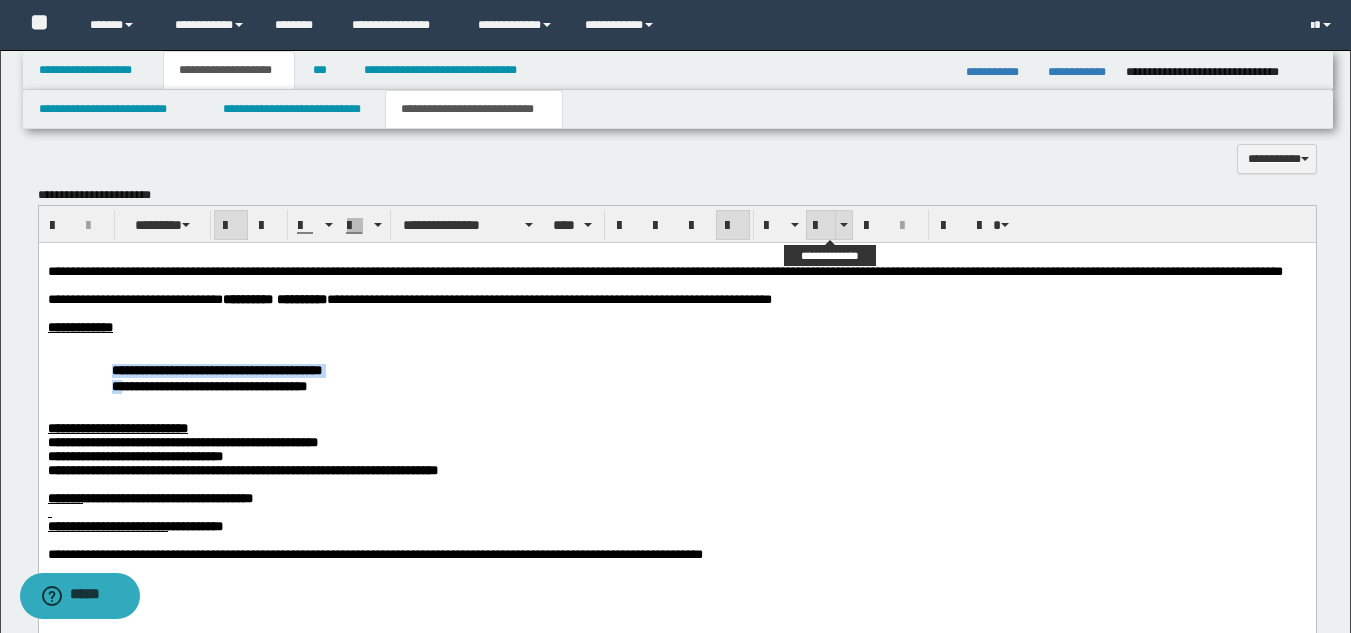 click at bounding box center (821, 226) 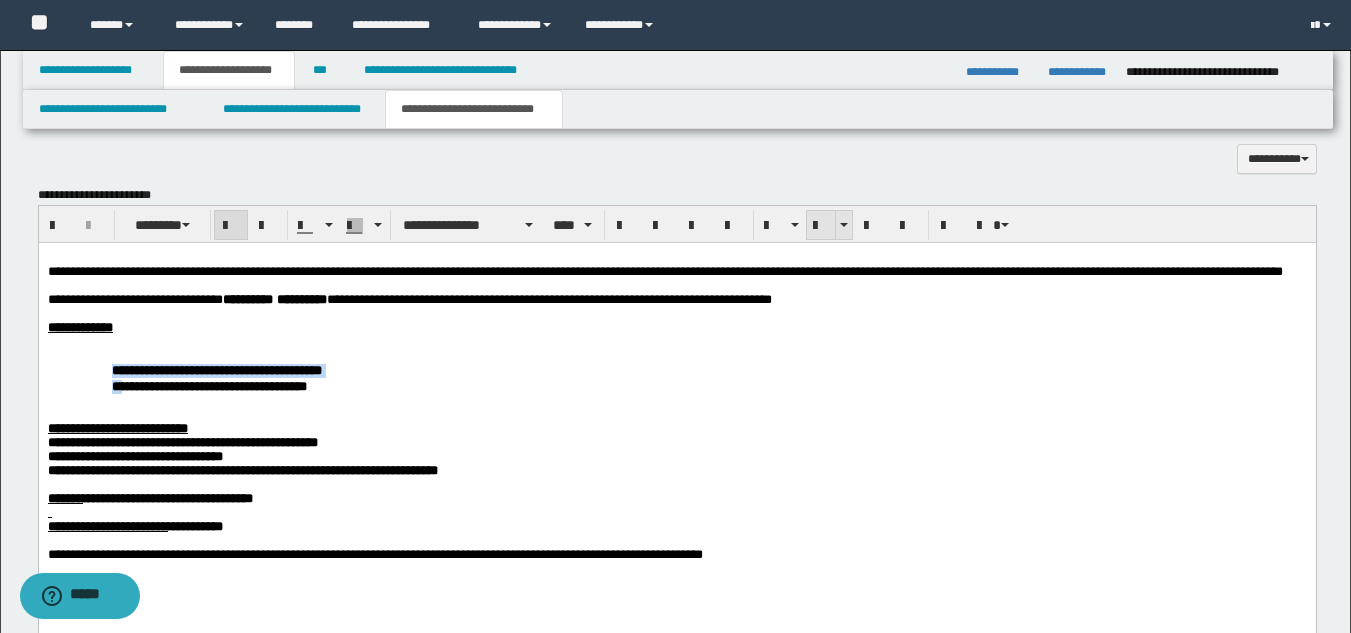 drag, startPoint x: 820, startPoint y: 224, endPoint x: 483, endPoint y: 44, distance: 382.0589 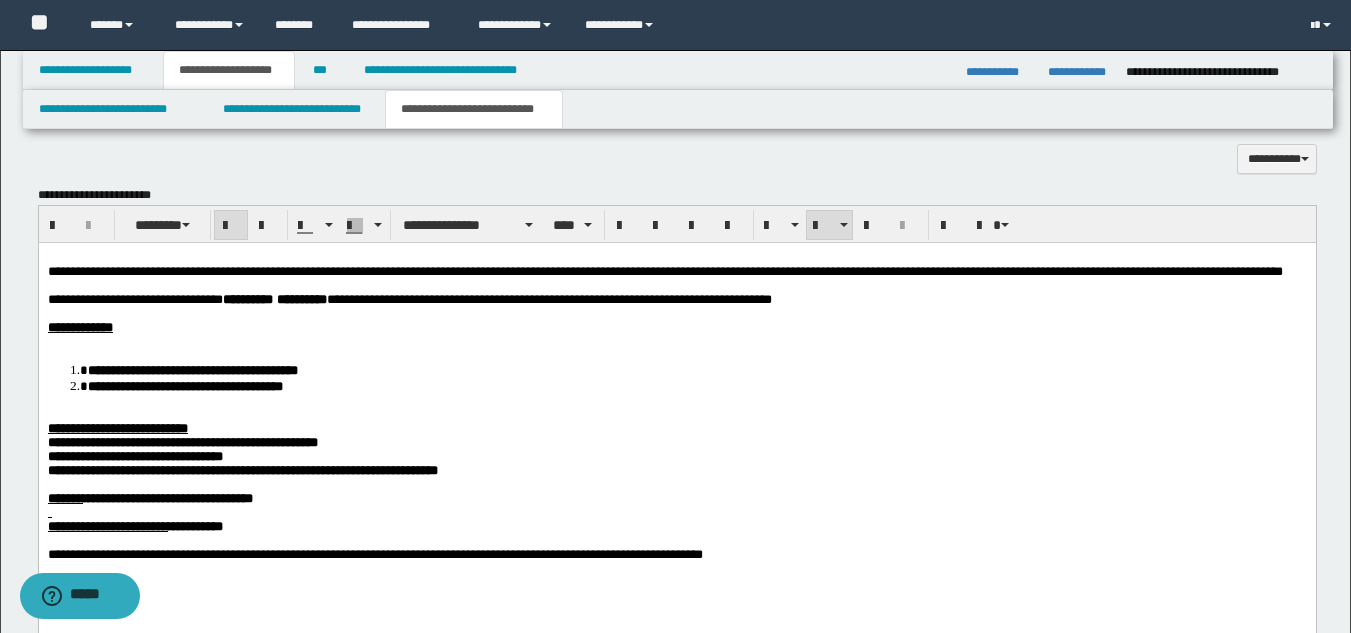 click at bounding box center (676, 341) 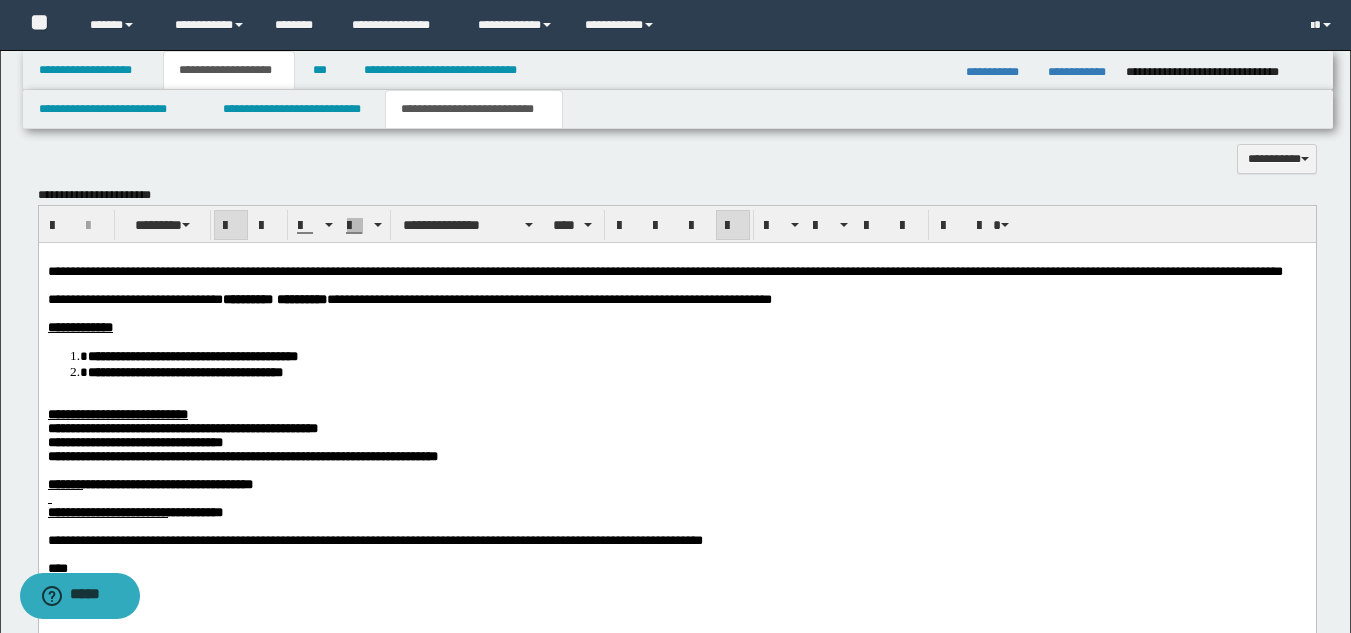 click on "**********" at bounding box center [676, 437] 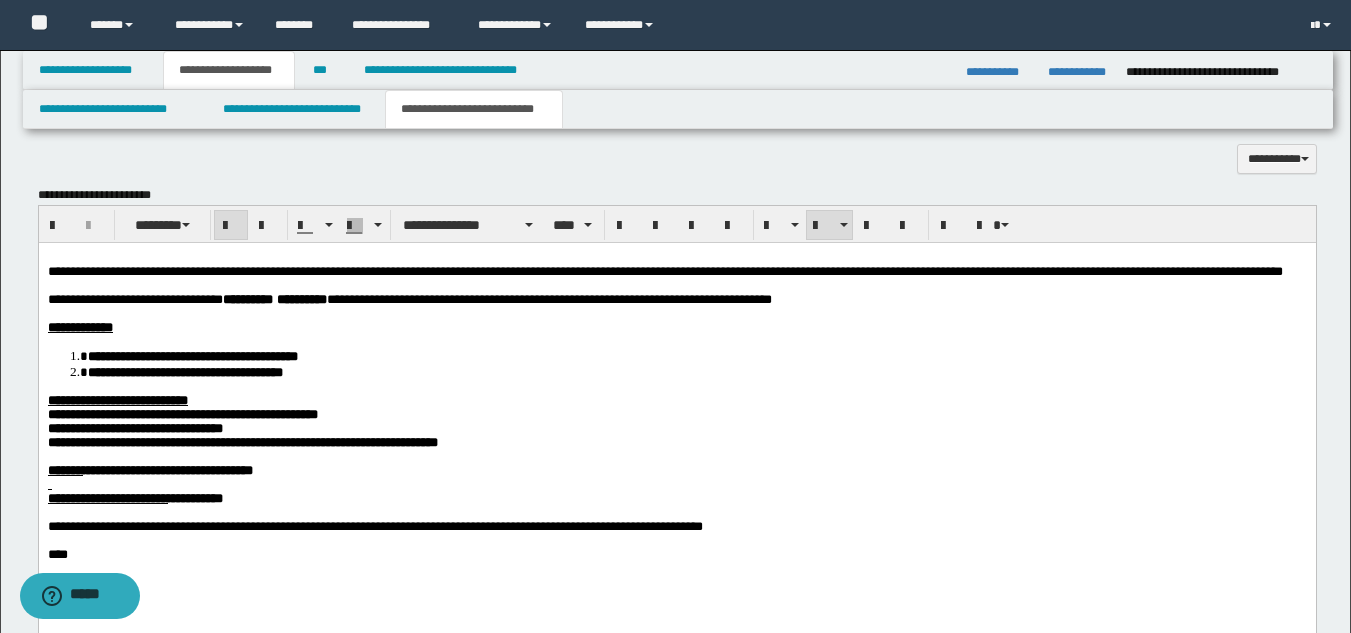 click on "**********" at bounding box center [182, 413] 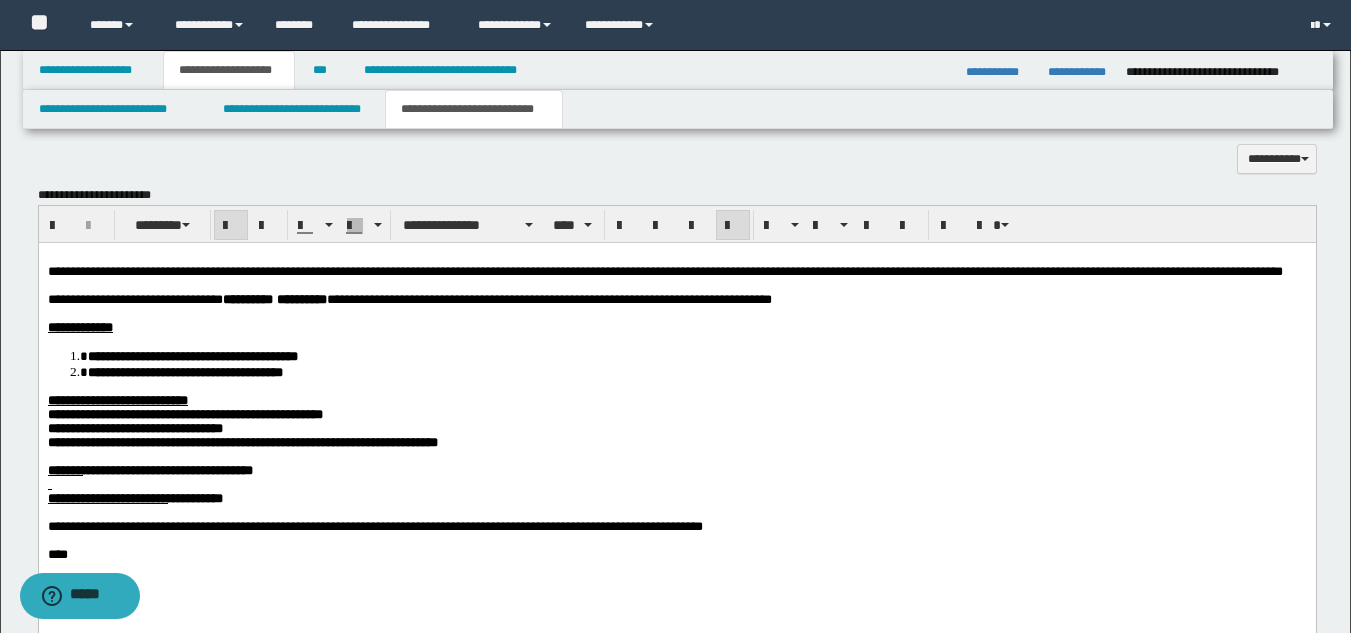 click on "**********" at bounding box center (242, 441) 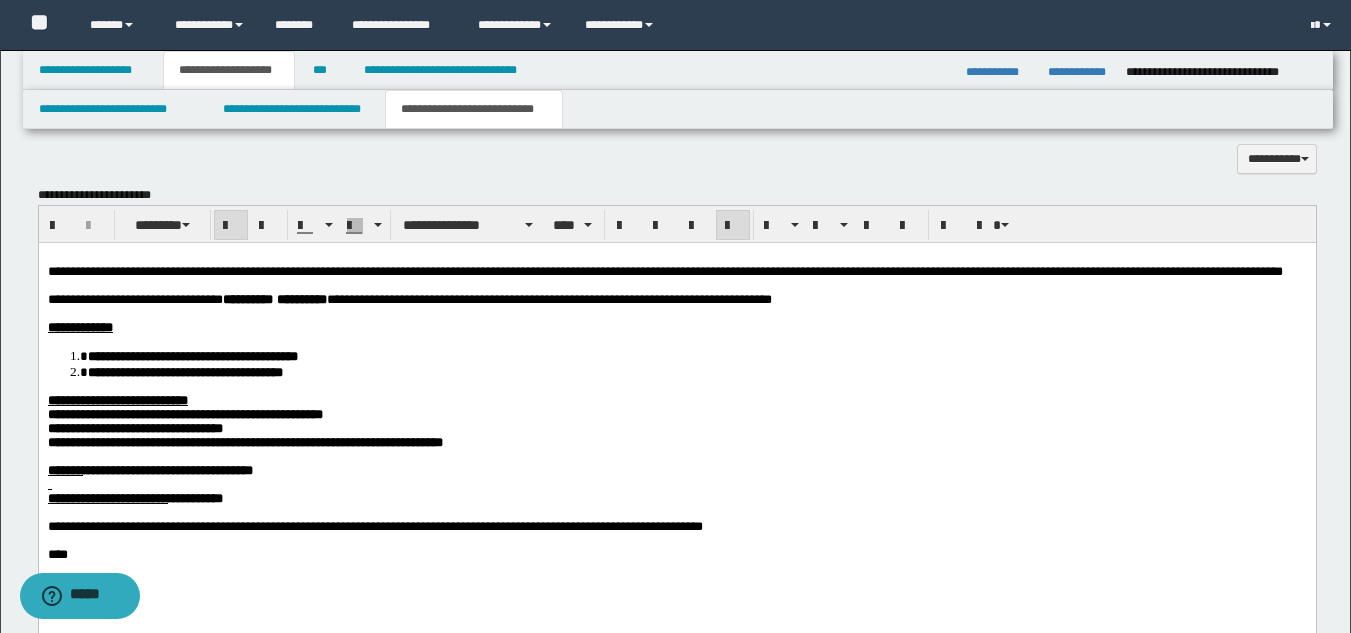 click on "**********" at bounding box center [134, 427] 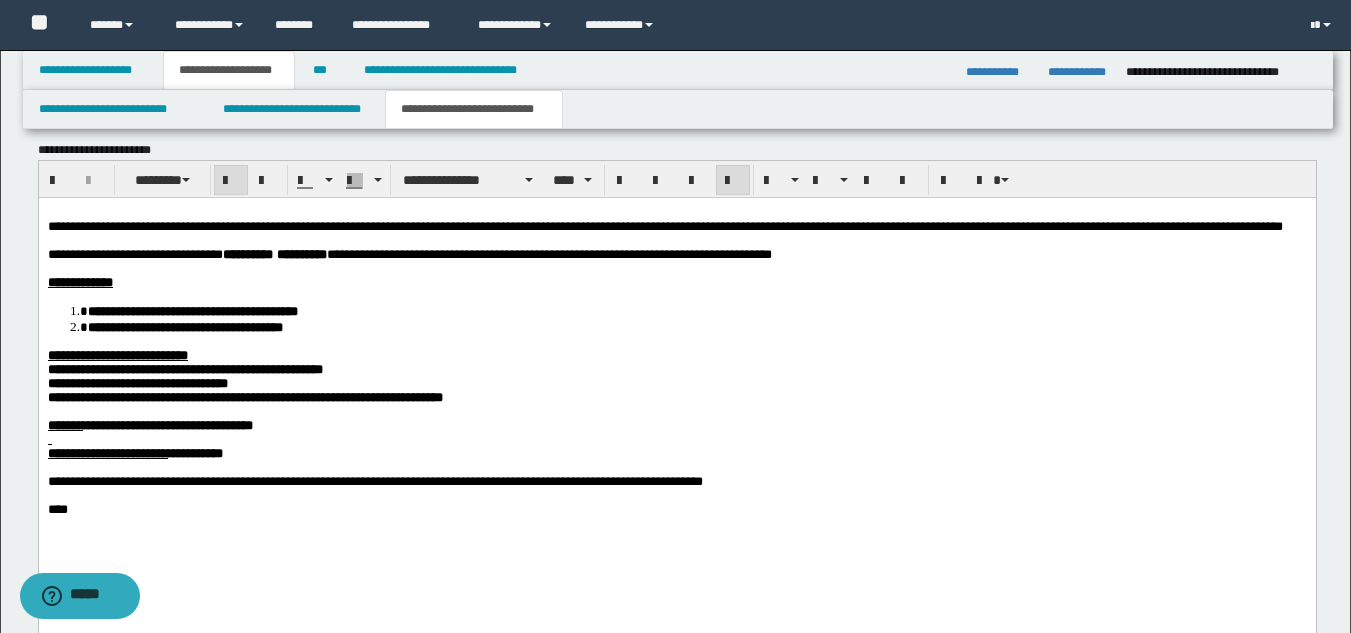 scroll, scrollTop: 946, scrollLeft: 0, axis: vertical 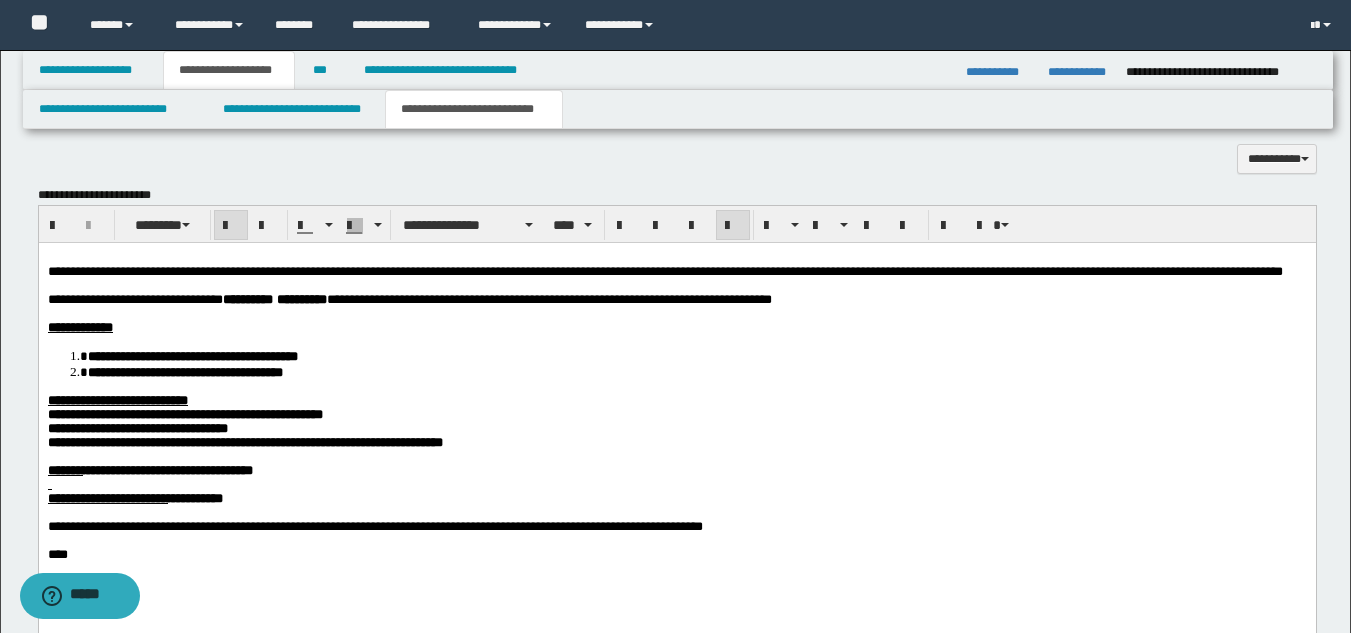click on "**********" at bounding box center (696, 371) 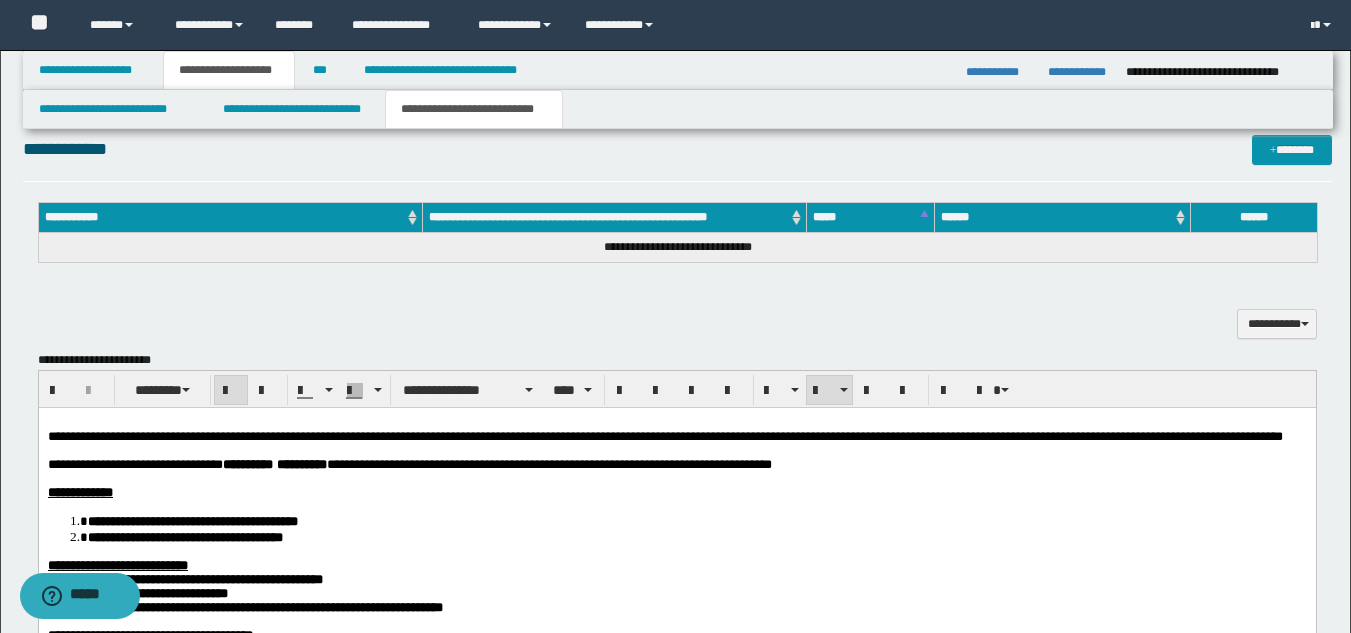 scroll, scrollTop: 746, scrollLeft: 0, axis: vertical 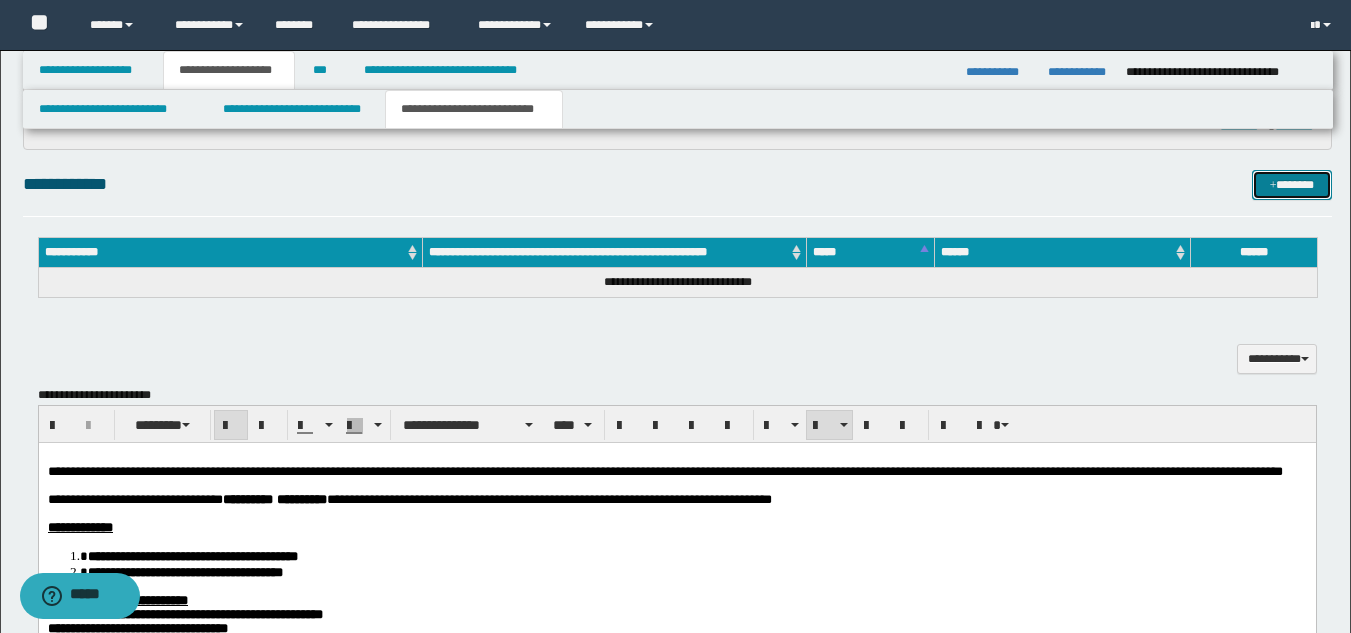 click on "*******" at bounding box center [1292, 185] 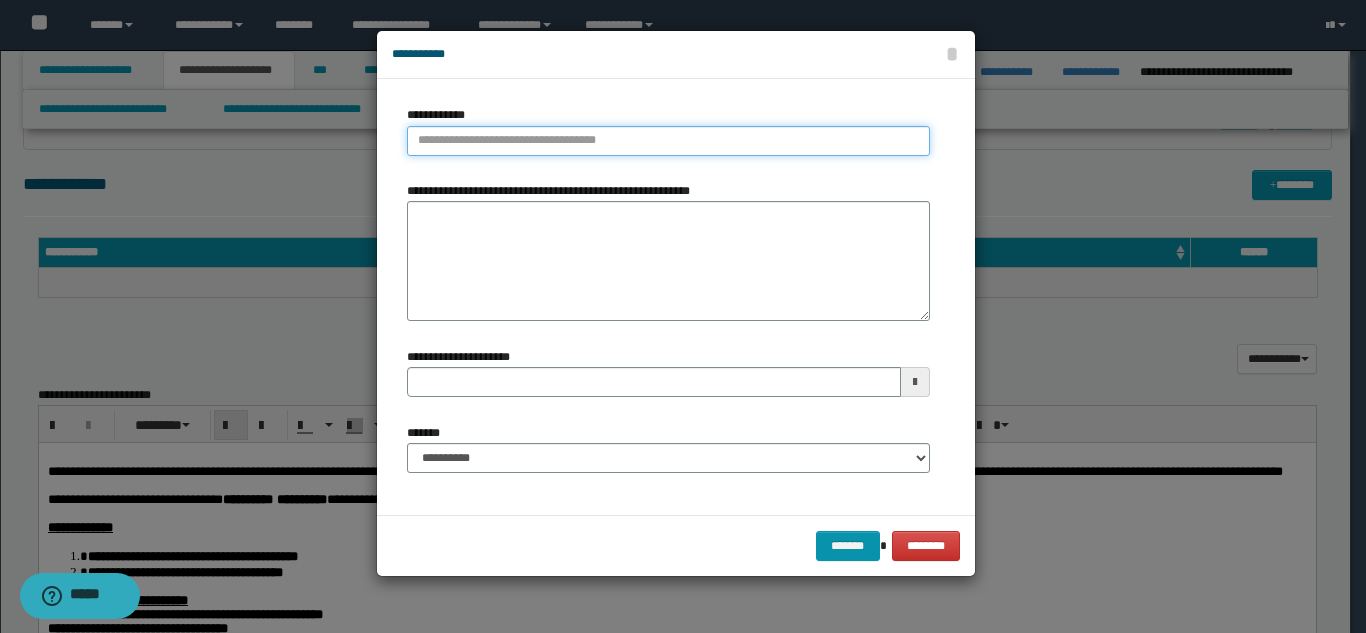 click on "**********" at bounding box center (668, 141) 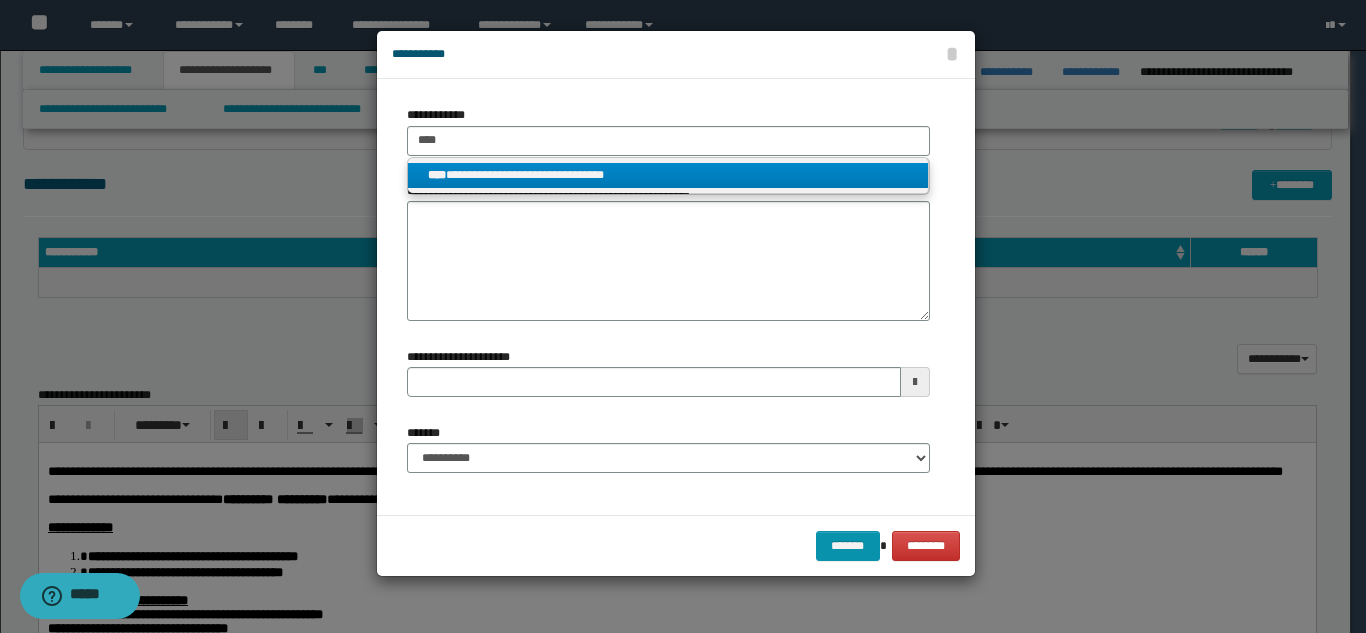 click on "**********" at bounding box center [668, 175] 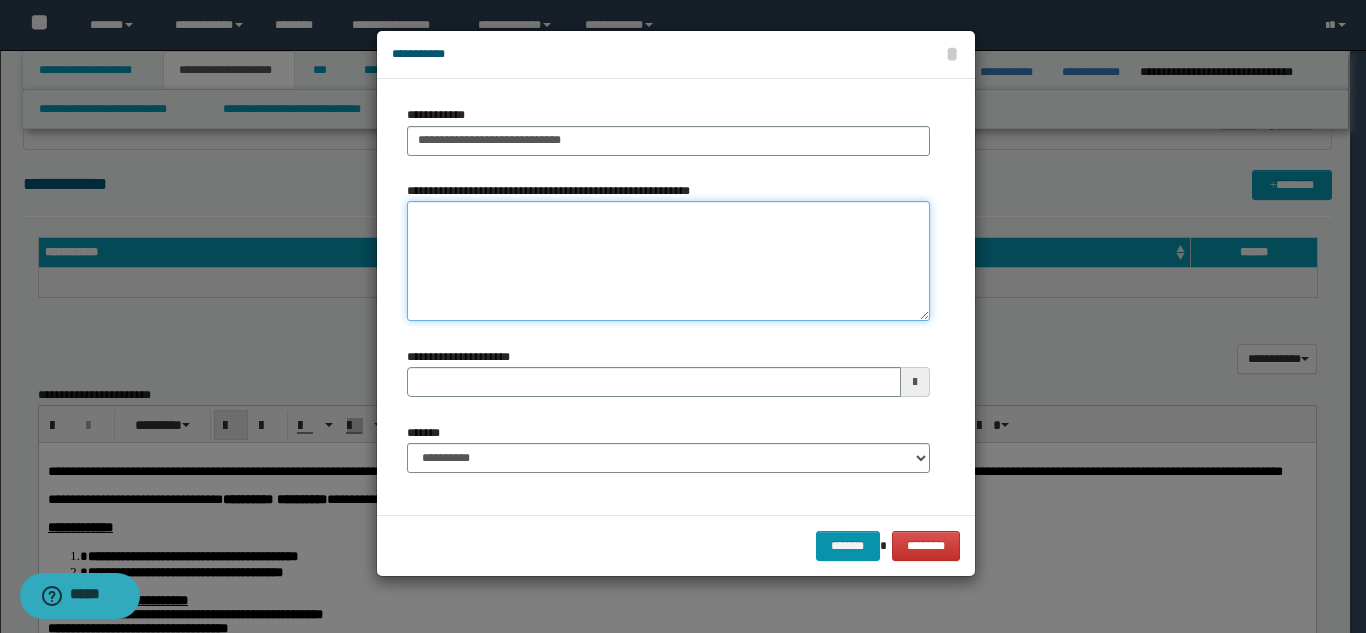 click on "**********" at bounding box center (668, 261) 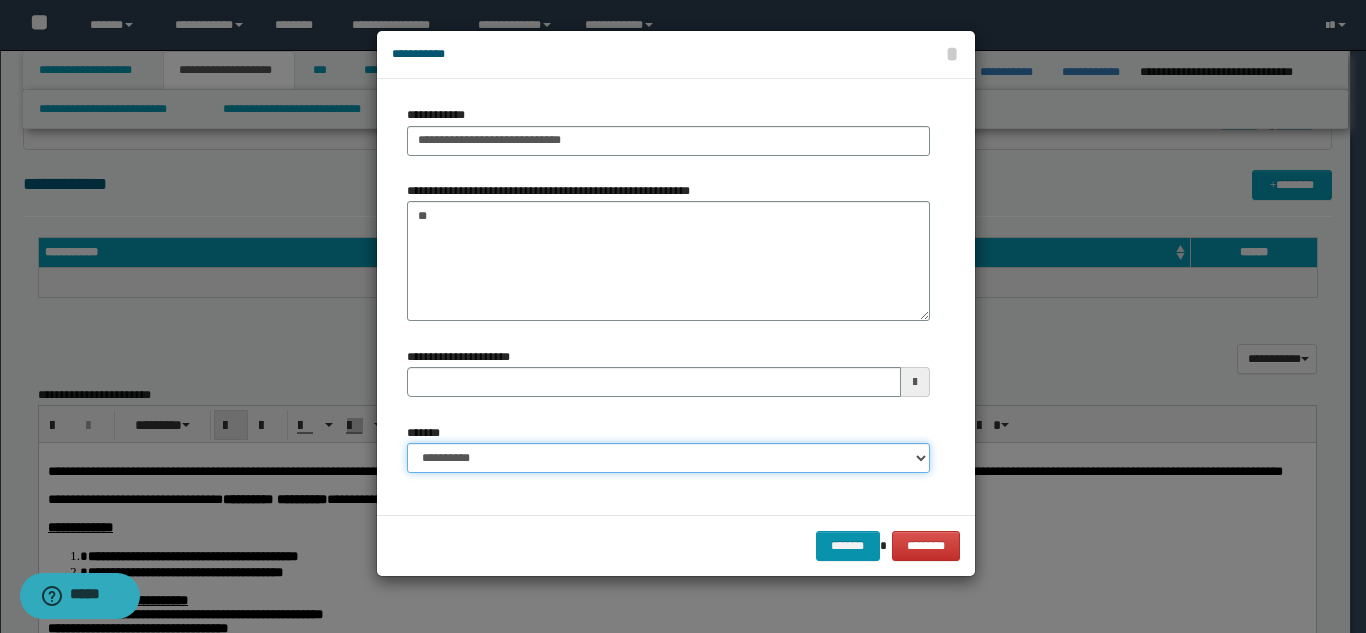 click on "**********" at bounding box center (668, 458) 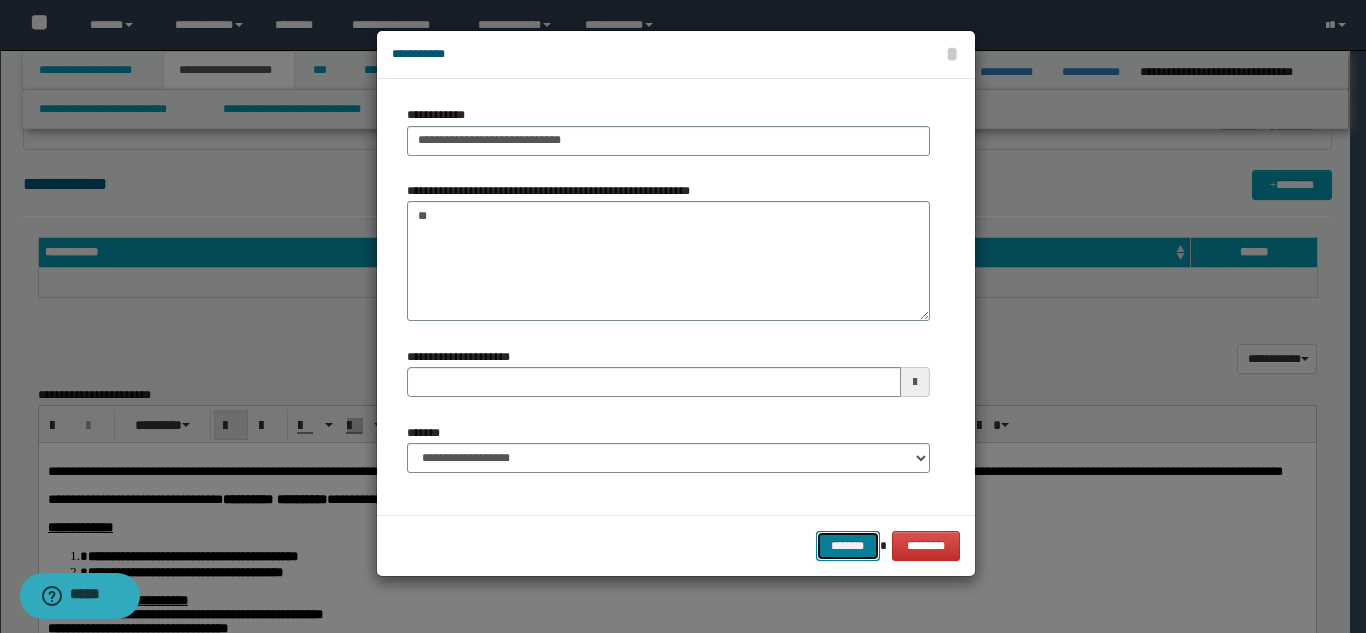click on "*******" at bounding box center (848, 546) 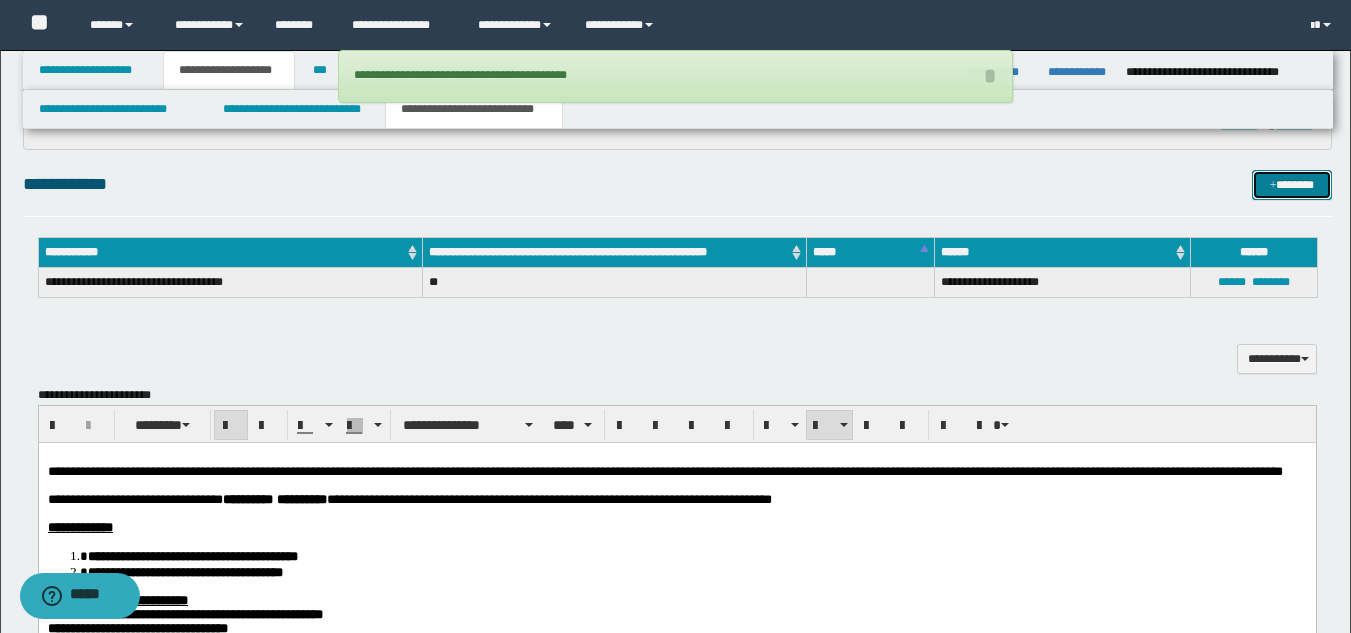 click on "*******" at bounding box center [1292, 185] 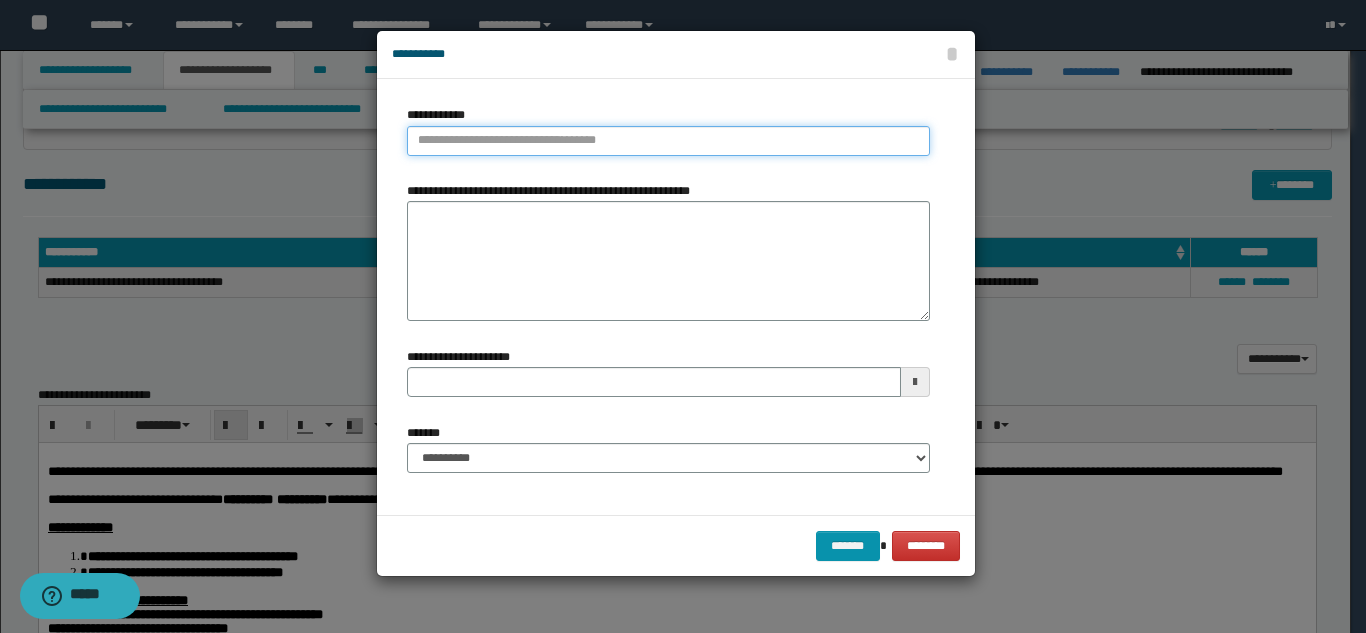click on "**********" at bounding box center [668, 141] 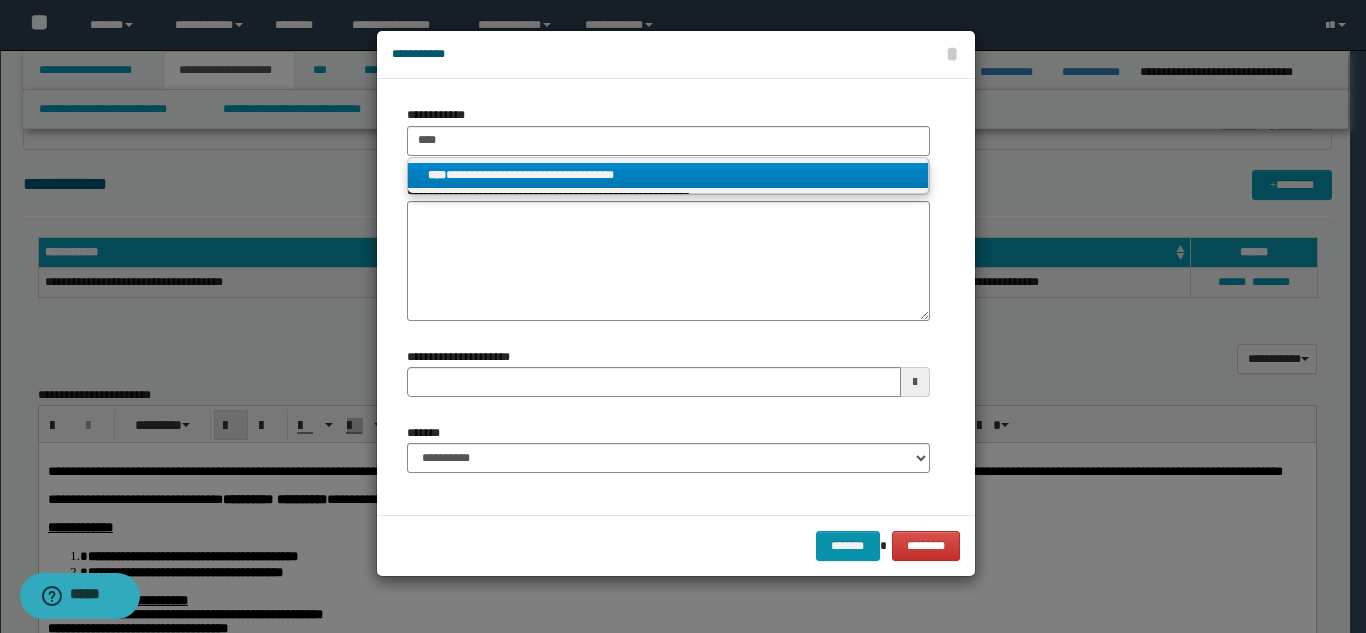 click on "**********" at bounding box center (668, 175) 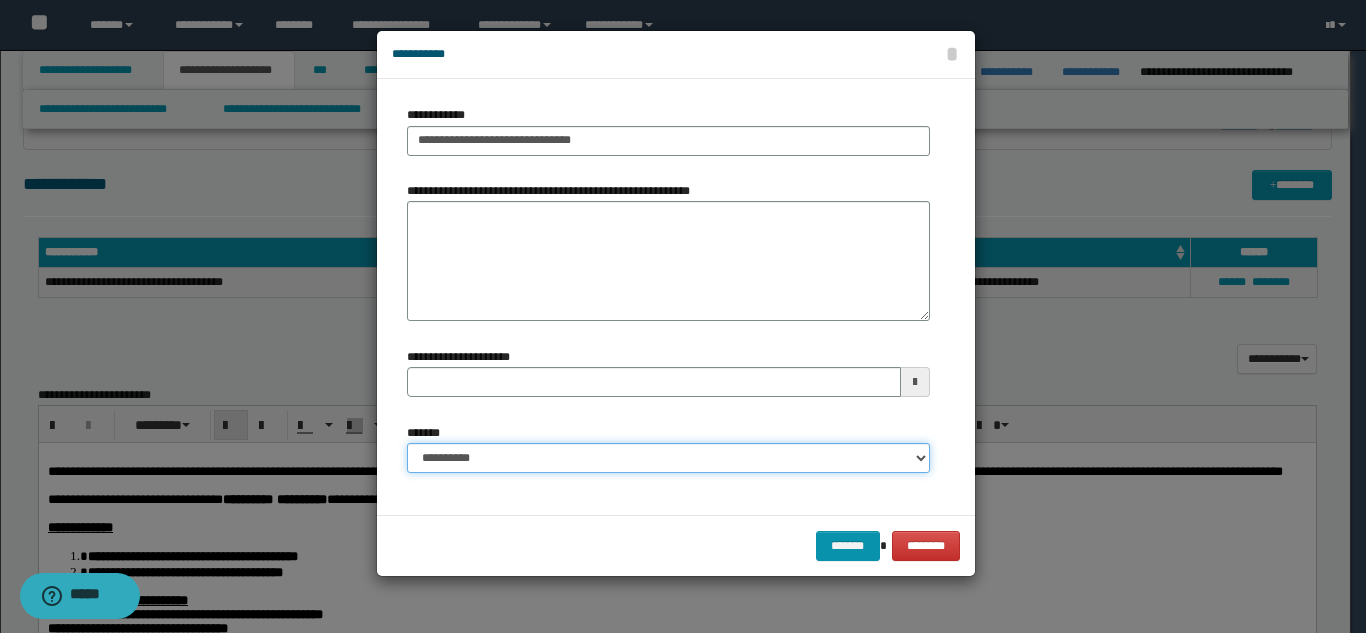 click on "**********" at bounding box center (668, 458) 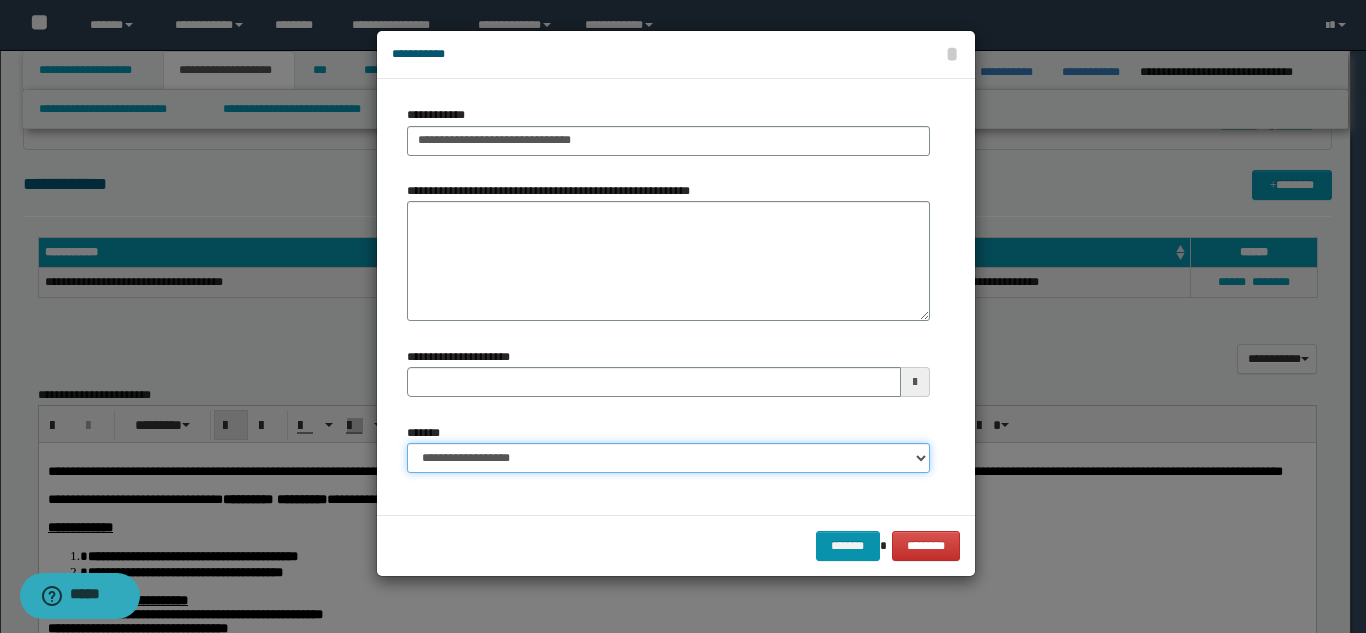 drag, startPoint x: 596, startPoint y: 463, endPoint x: 579, endPoint y: 444, distance: 25.495098 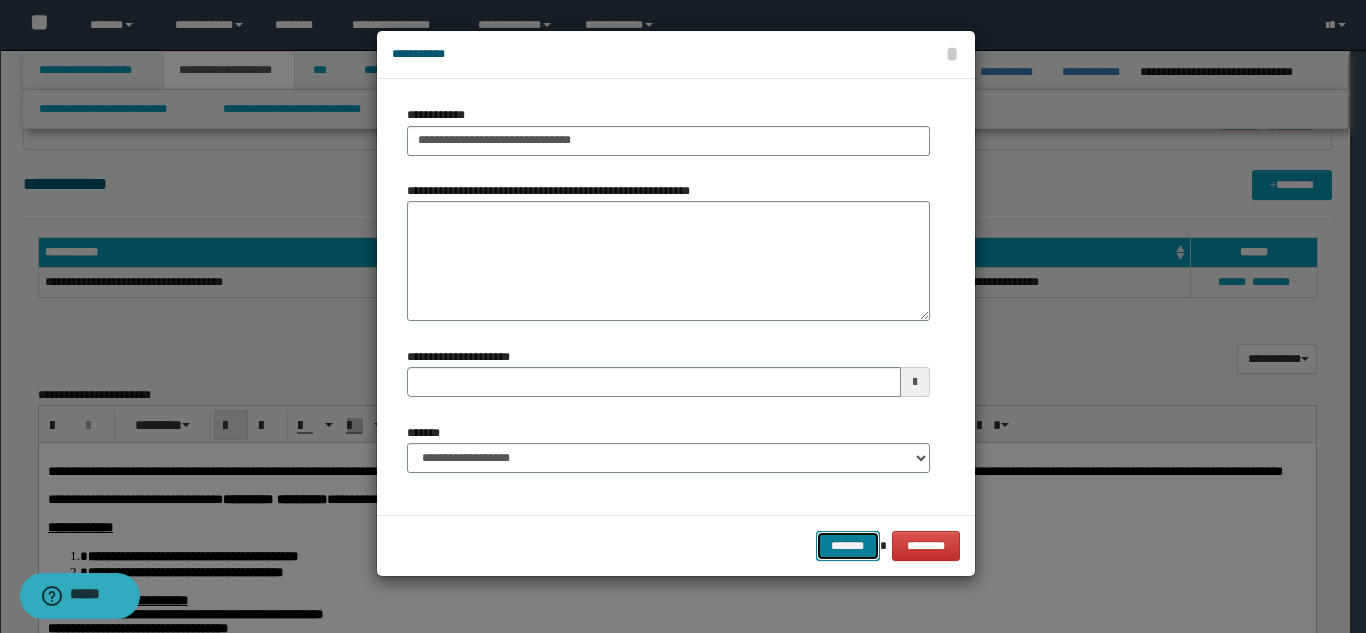 click on "*******" at bounding box center (848, 546) 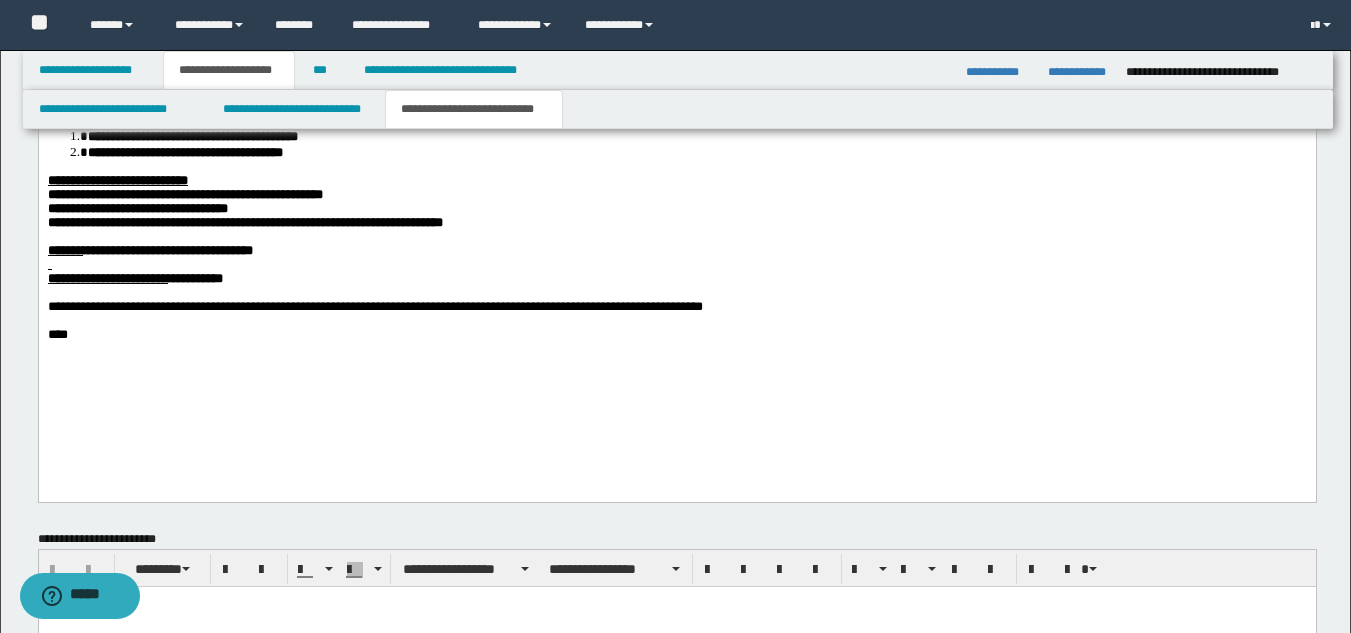 scroll, scrollTop: 846, scrollLeft: 0, axis: vertical 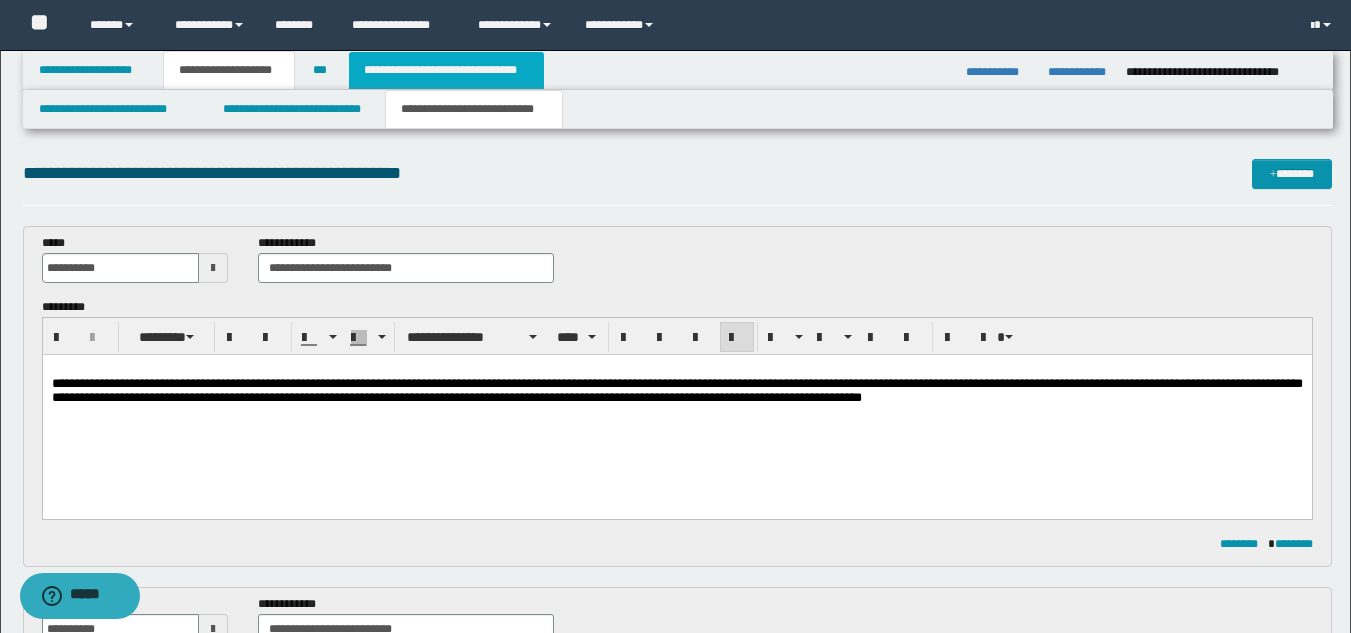 click on "**********" at bounding box center [446, 70] 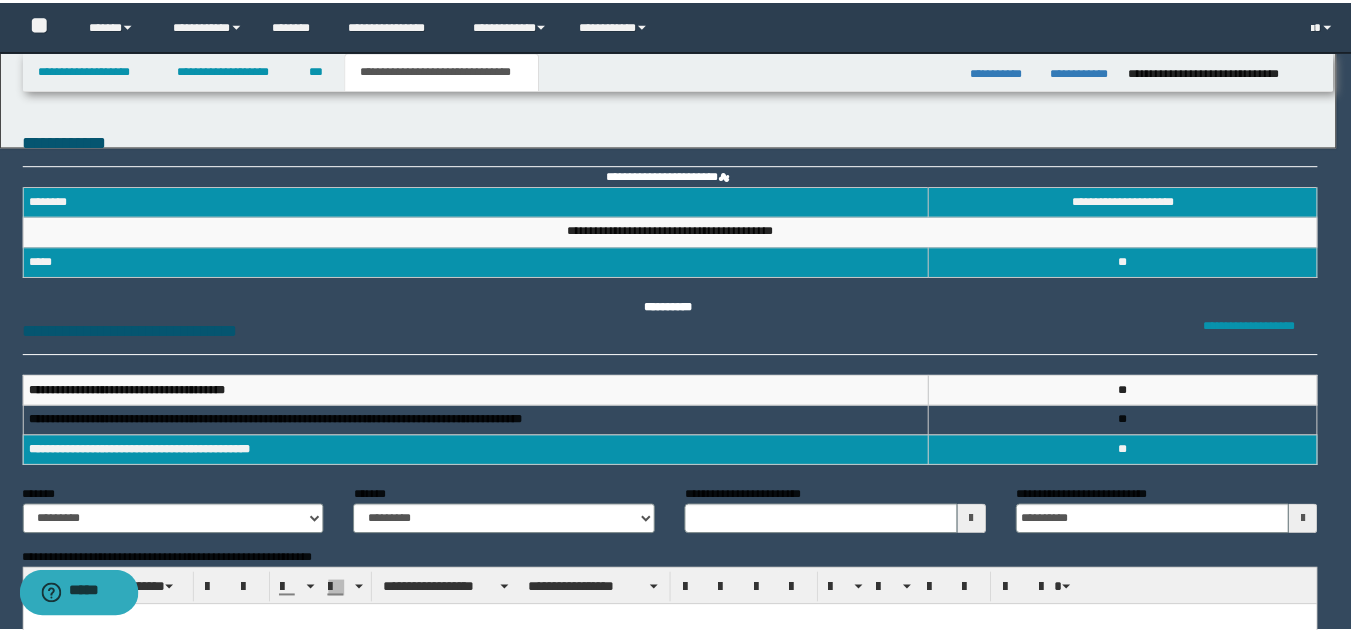 scroll, scrollTop: 0, scrollLeft: 0, axis: both 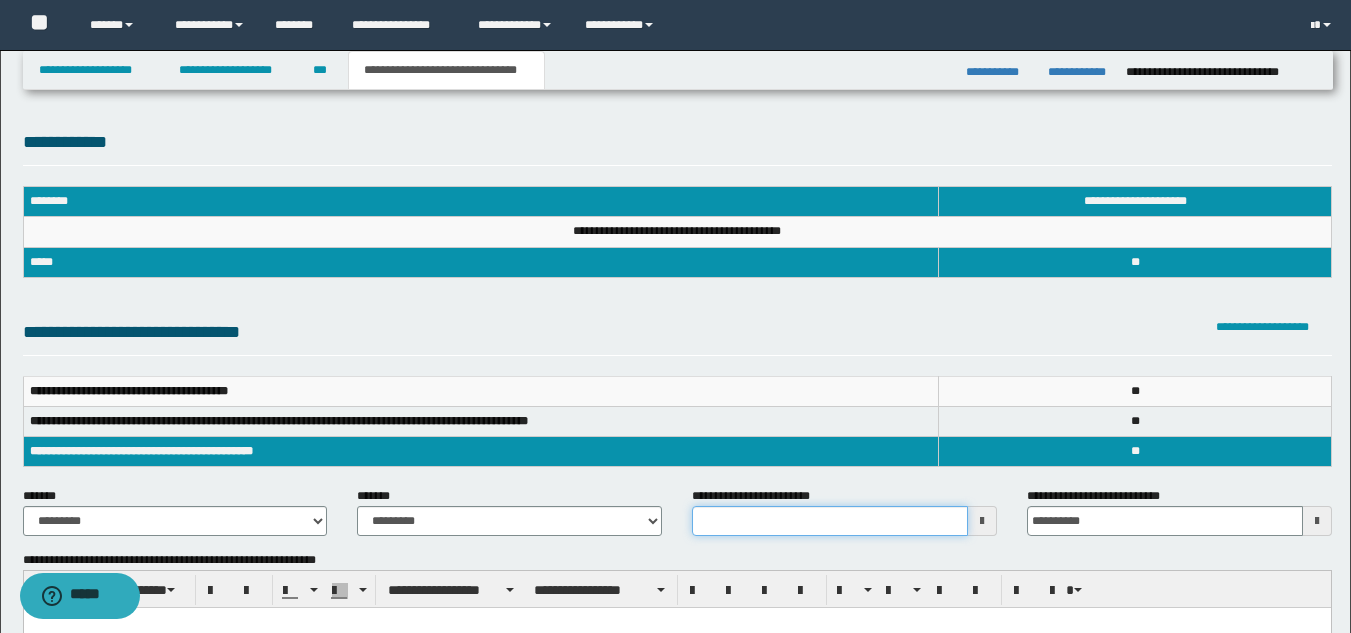 click on "**********" at bounding box center [830, 521] 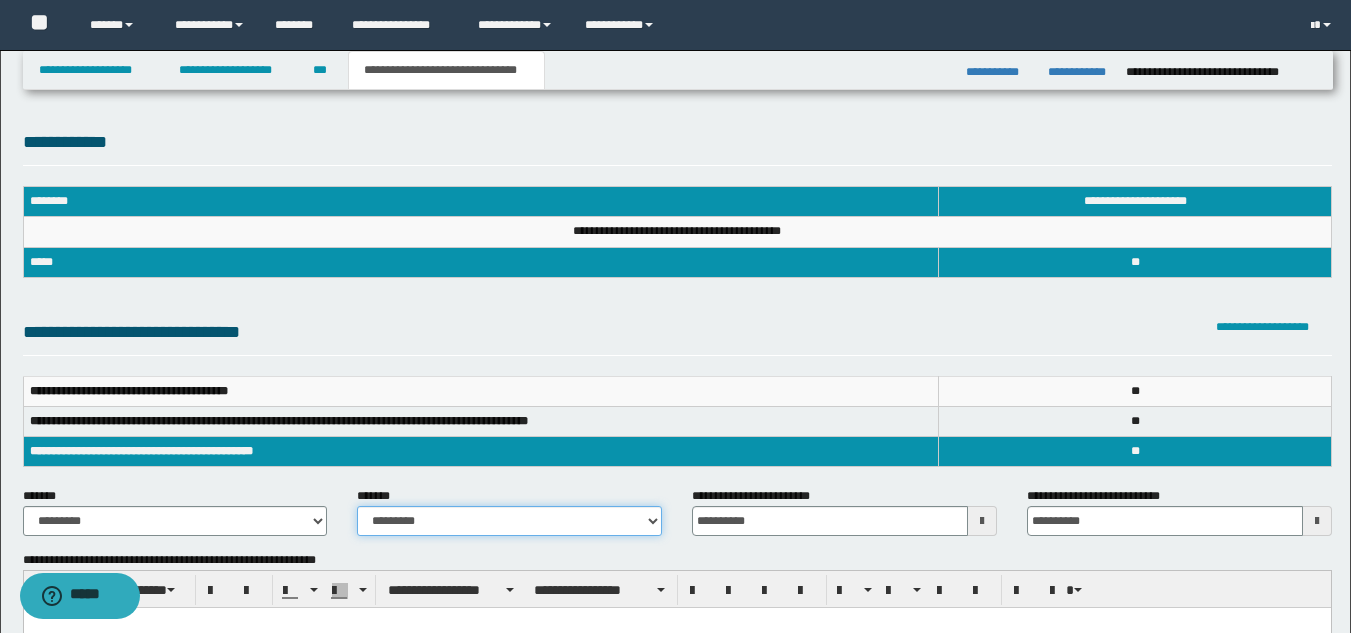 click on "**********" at bounding box center [509, 521] 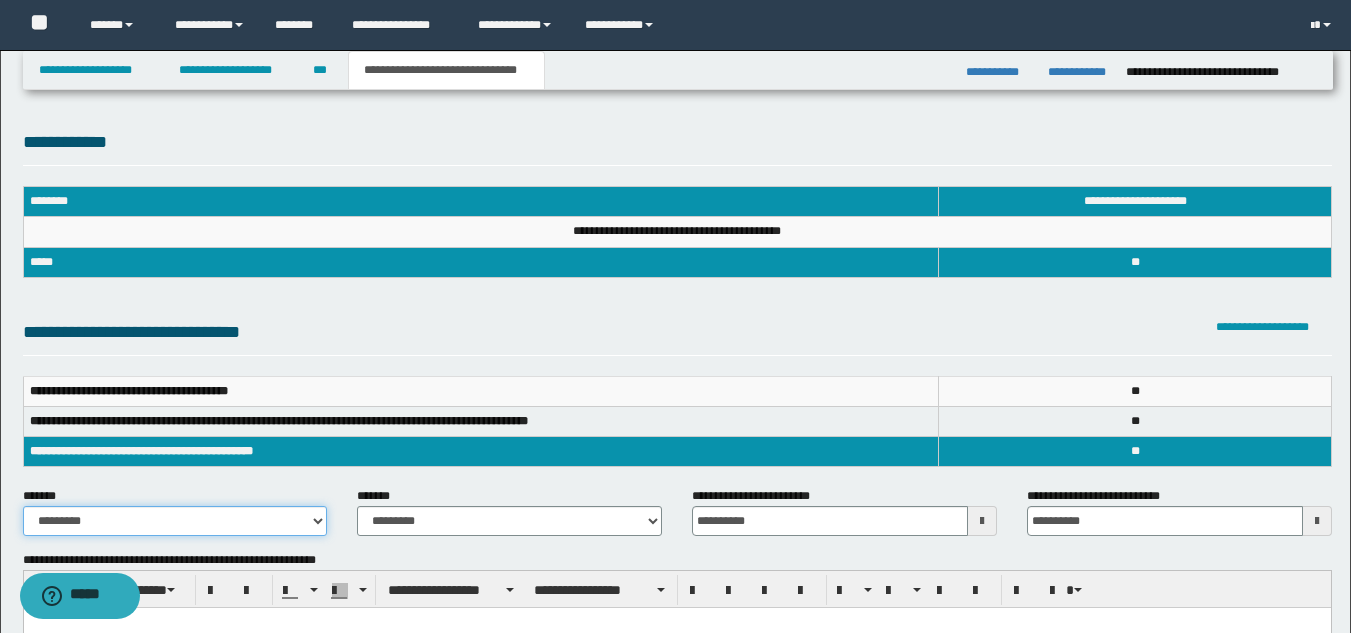 click on "**********" at bounding box center [175, 521] 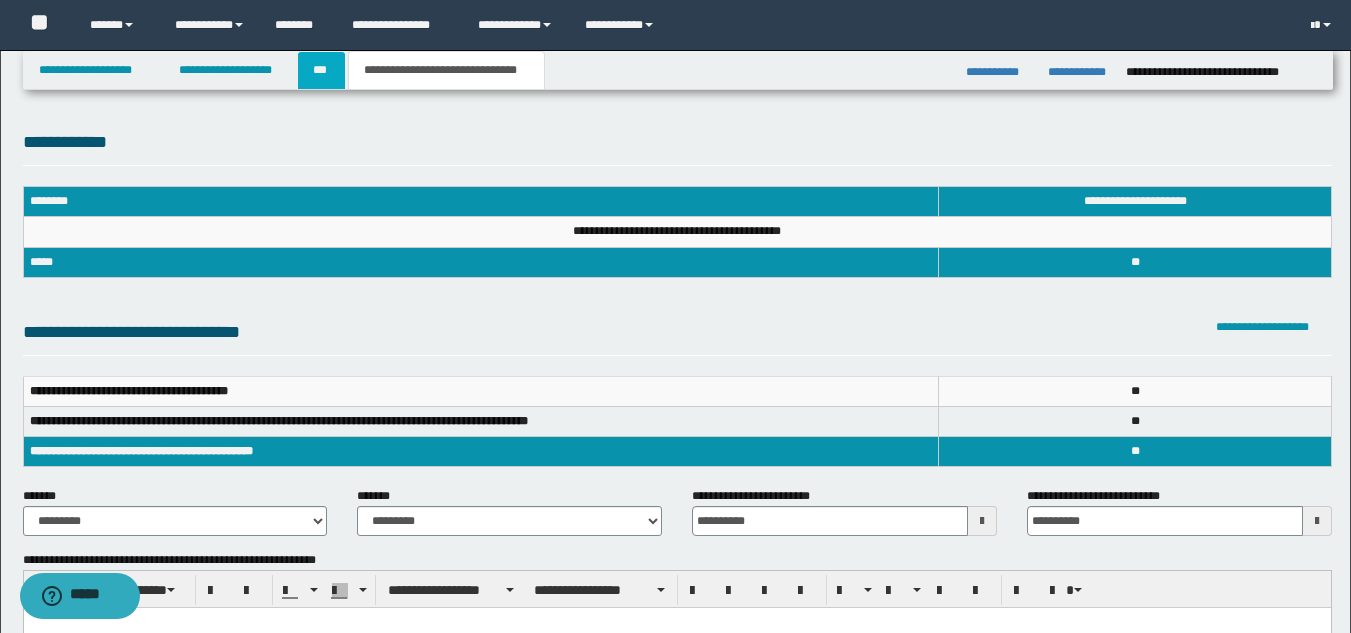 click on "***" at bounding box center (321, 70) 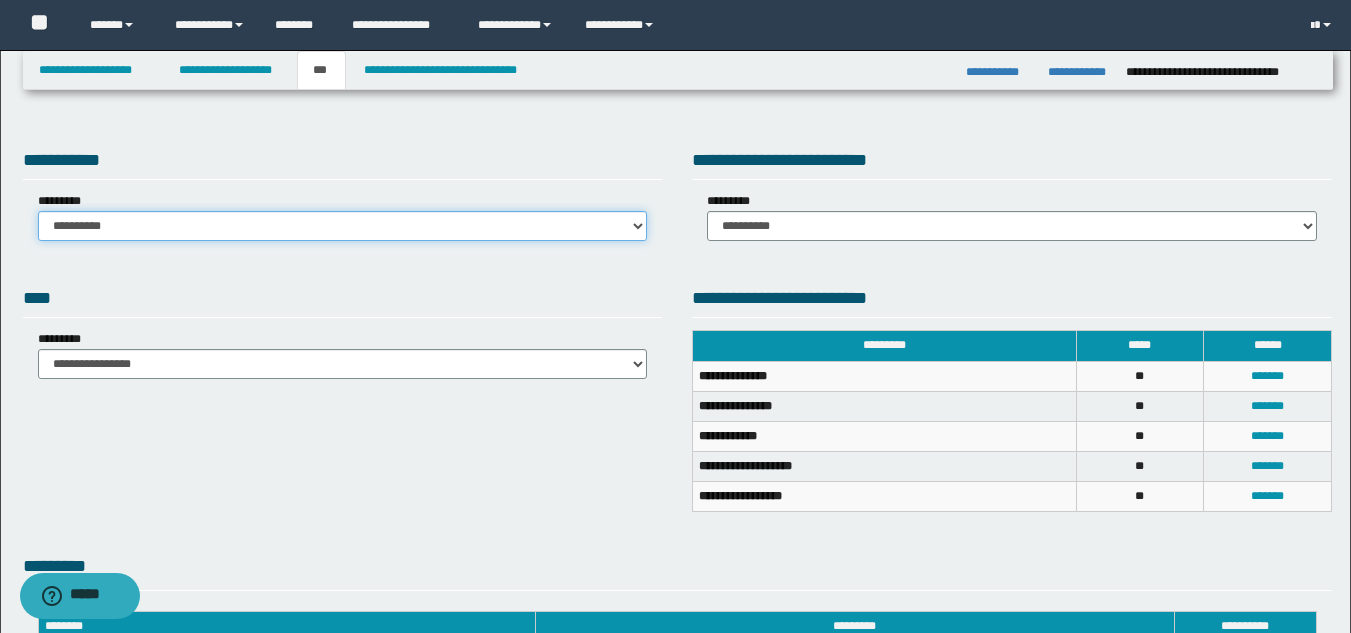 click on "**********" at bounding box center (343, 226) 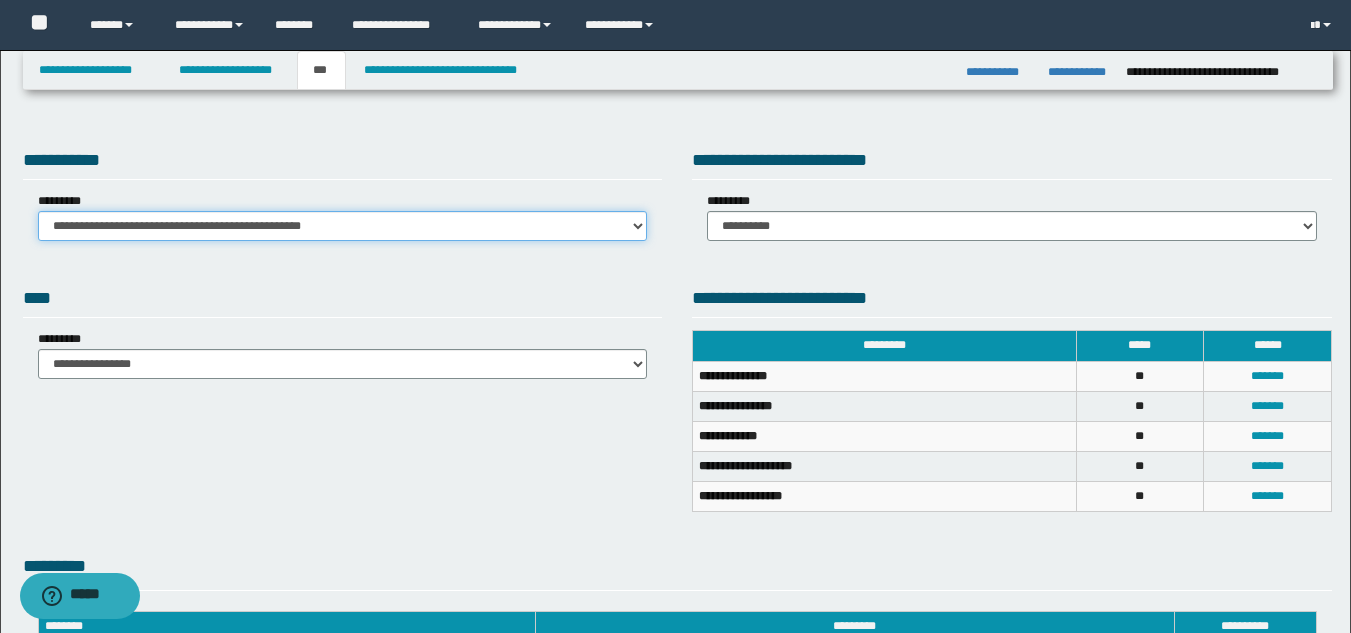 click on "**********" at bounding box center [343, 226] 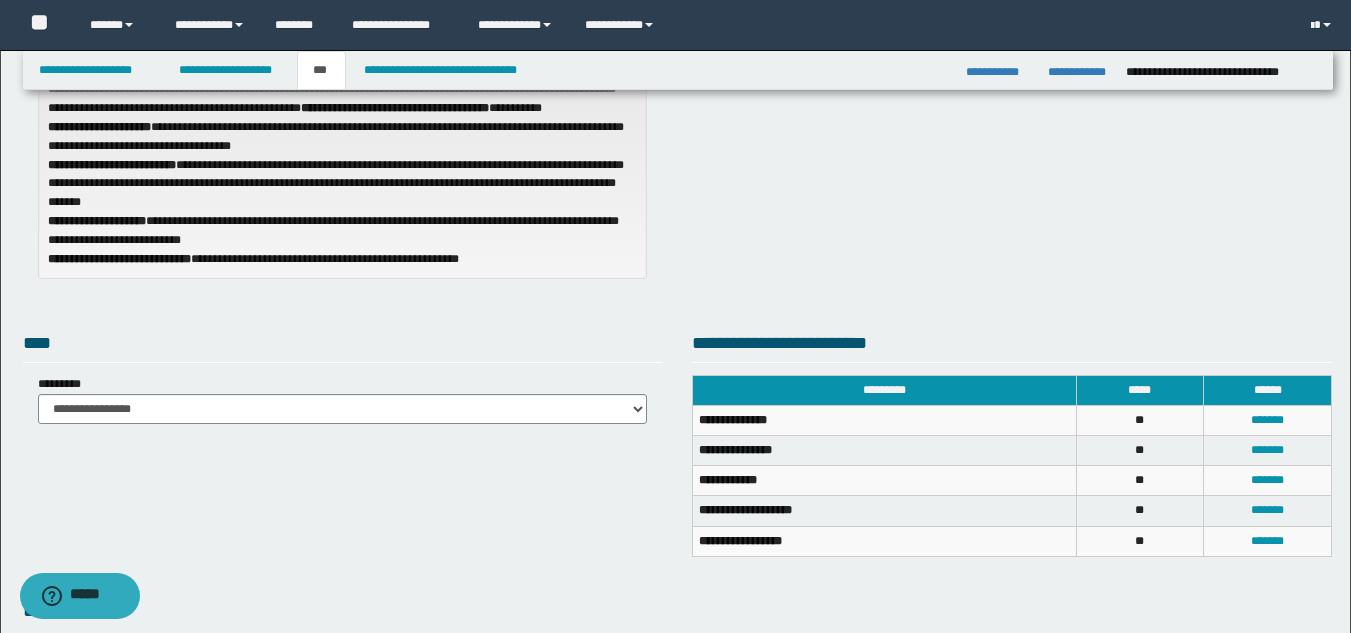scroll, scrollTop: 500, scrollLeft: 0, axis: vertical 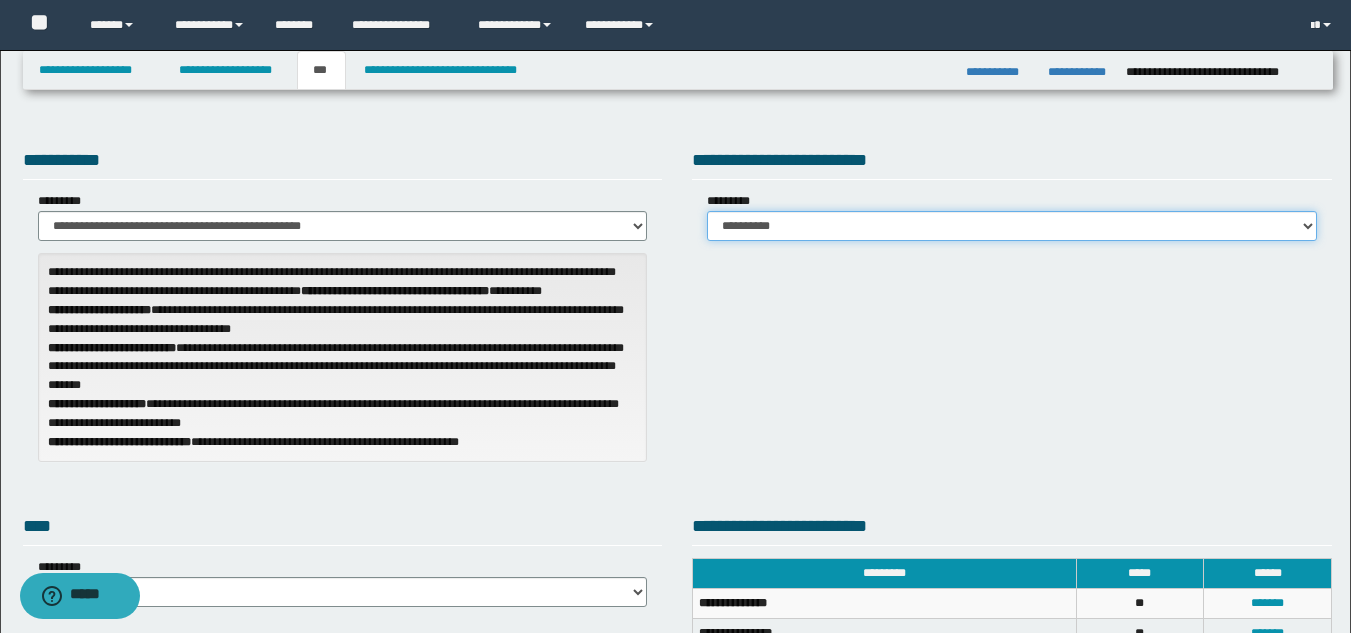 click on "**********" at bounding box center [1012, 226] 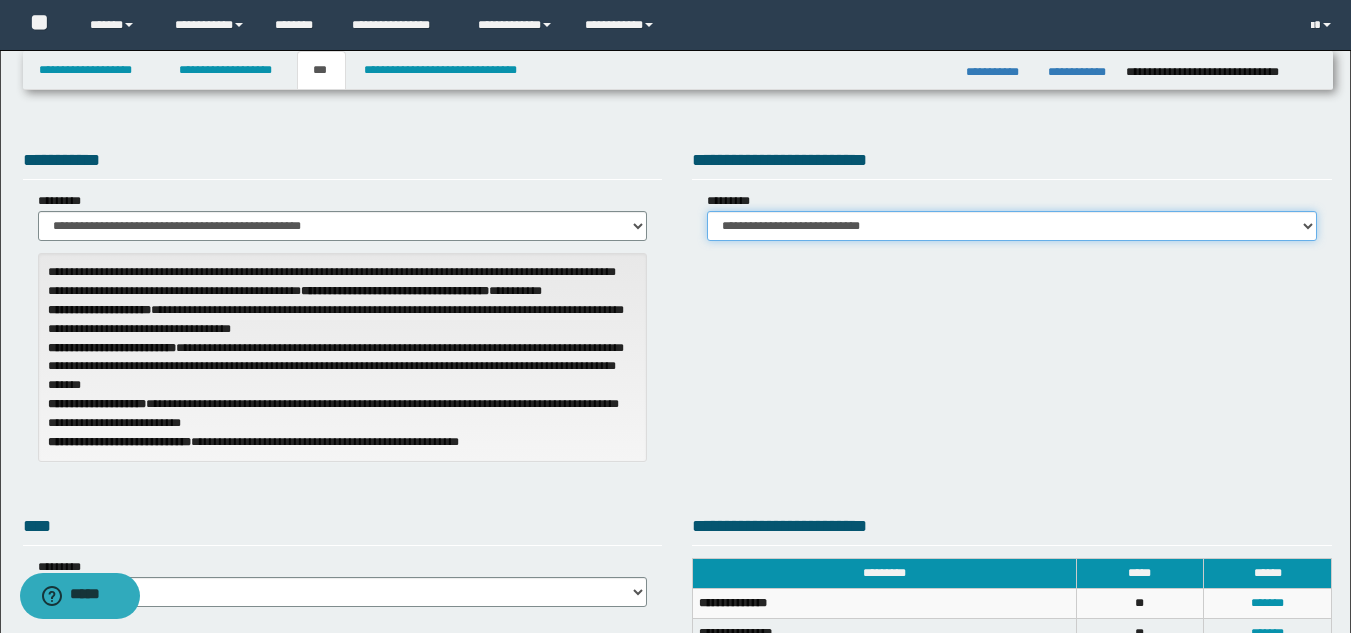 click on "**********" at bounding box center [1012, 226] 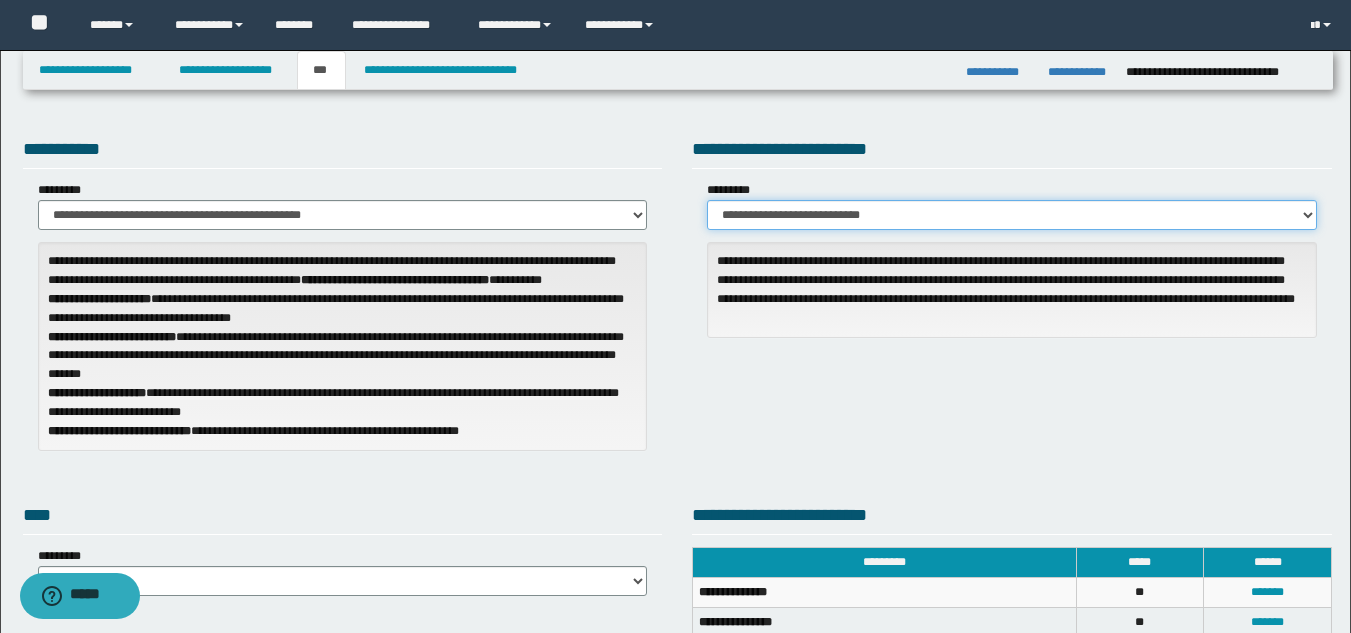 scroll, scrollTop: 0, scrollLeft: 0, axis: both 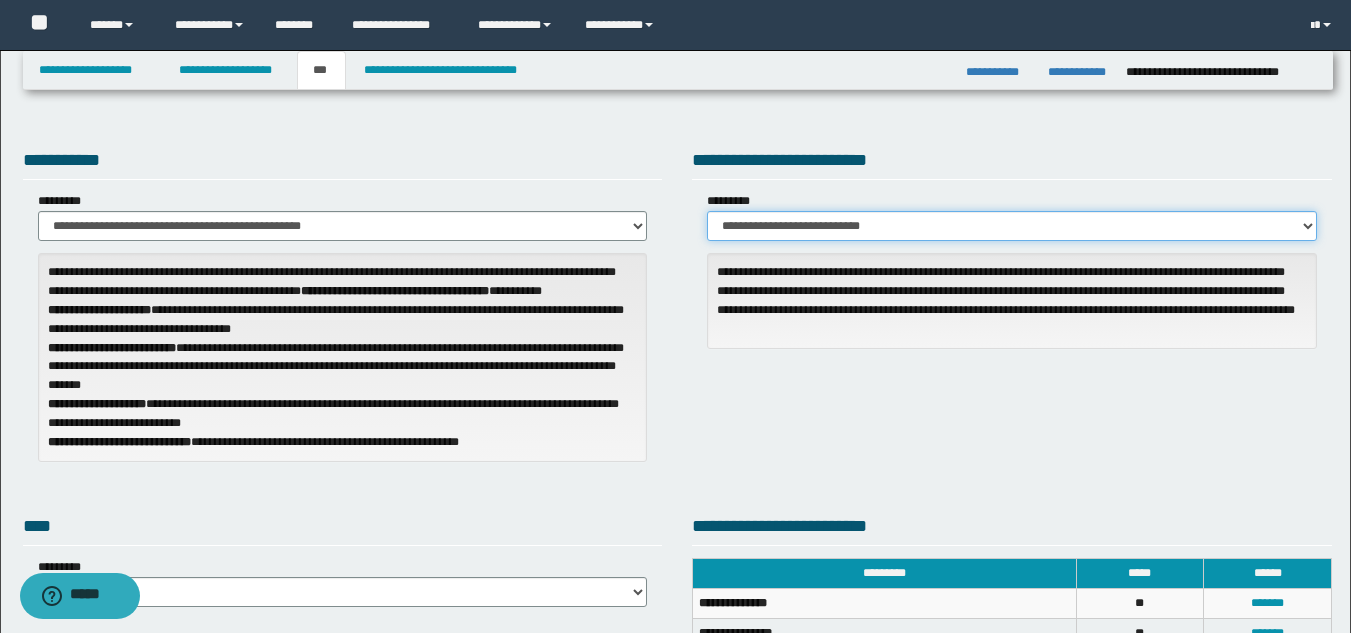 click on "**********" at bounding box center [1012, 226] 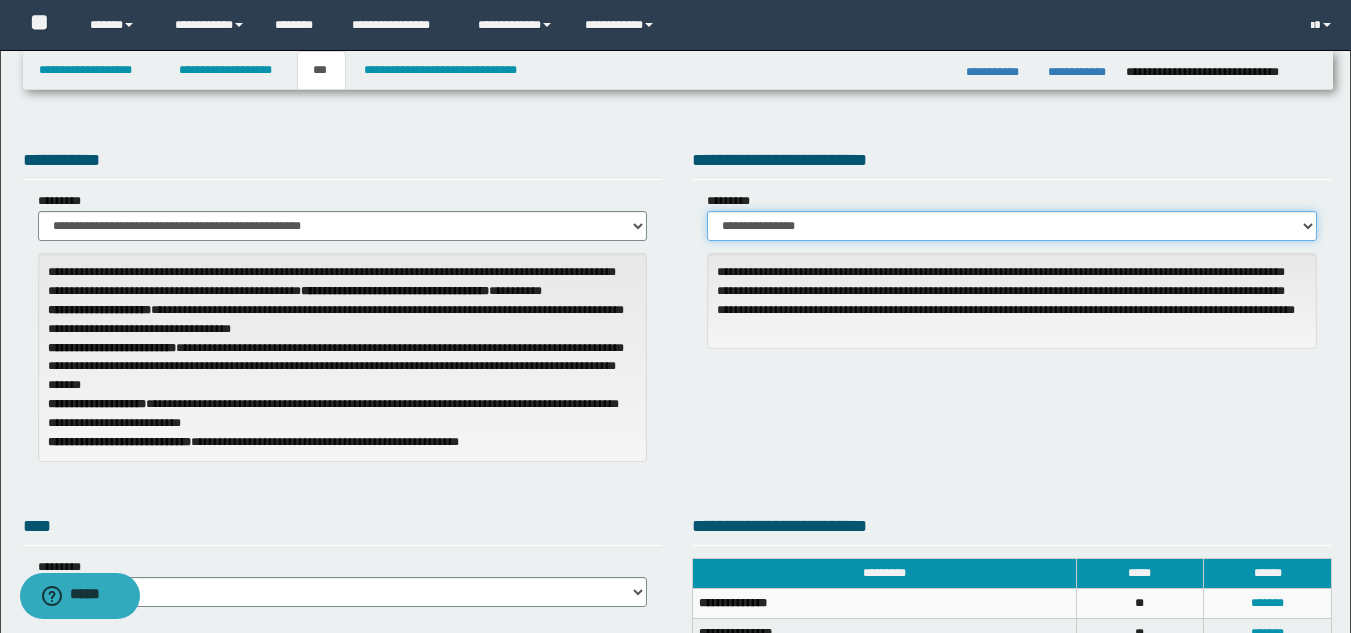 click on "**********" at bounding box center [1012, 226] 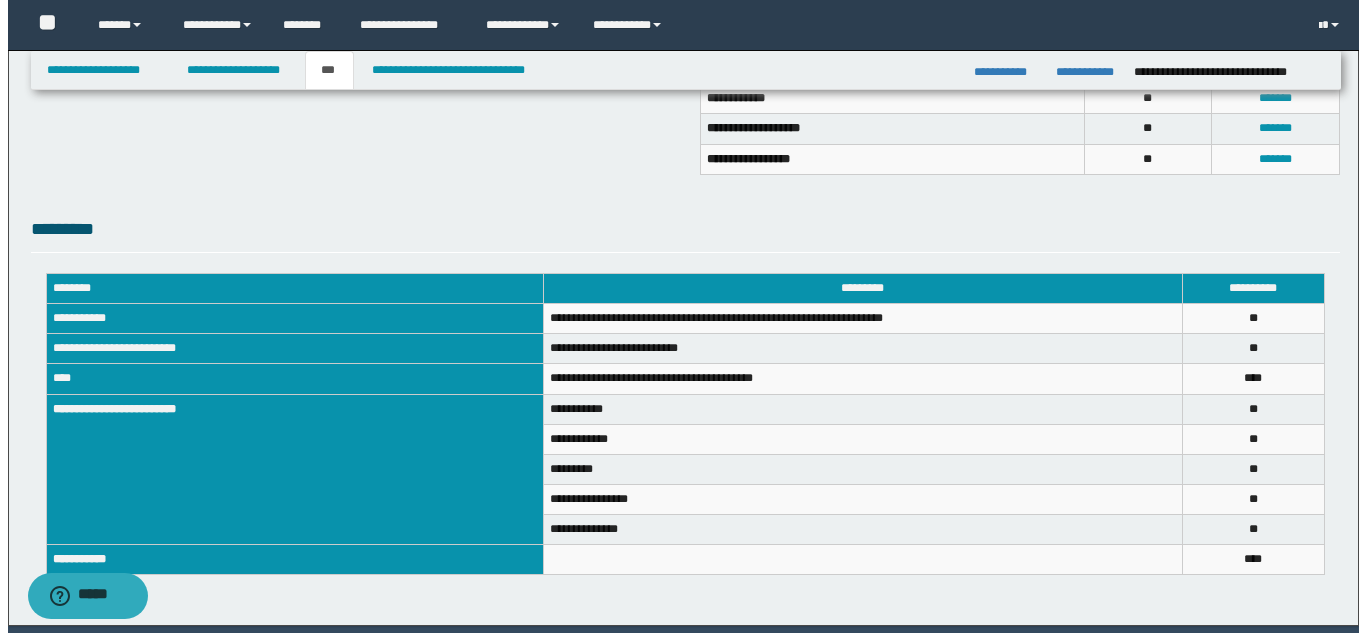 scroll, scrollTop: 436, scrollLeft: 0, axis: vertical 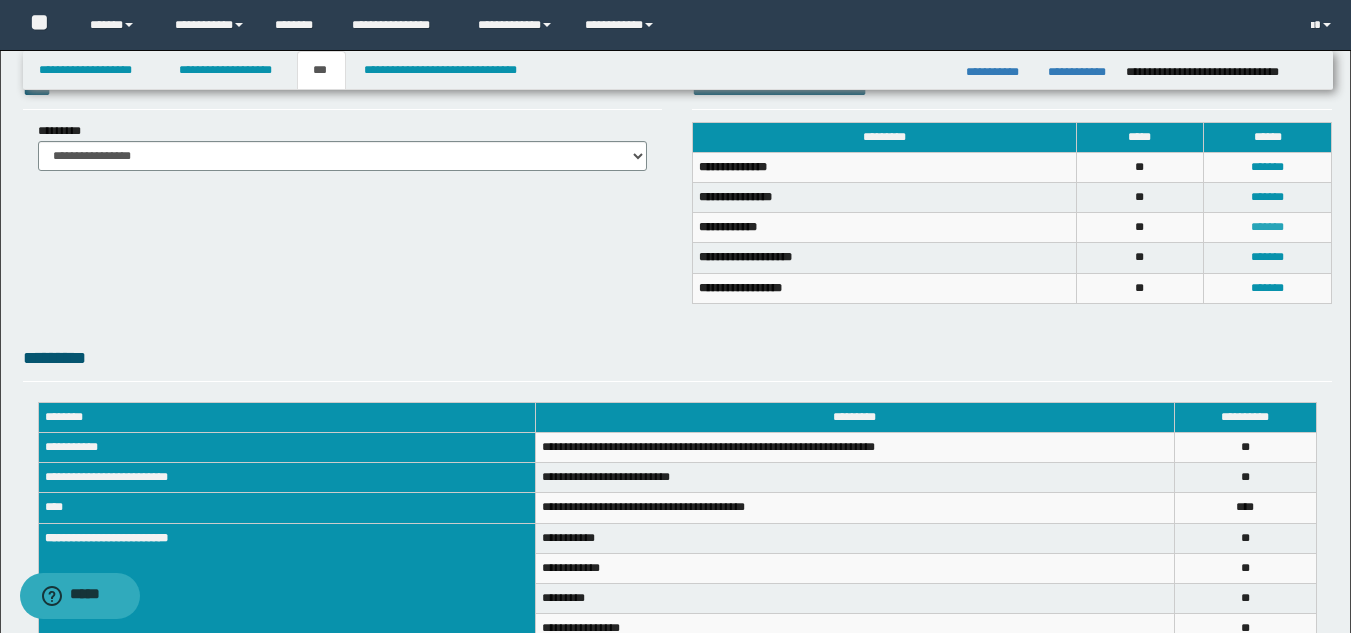 click on "*******" at bounding box center [1267, 227] 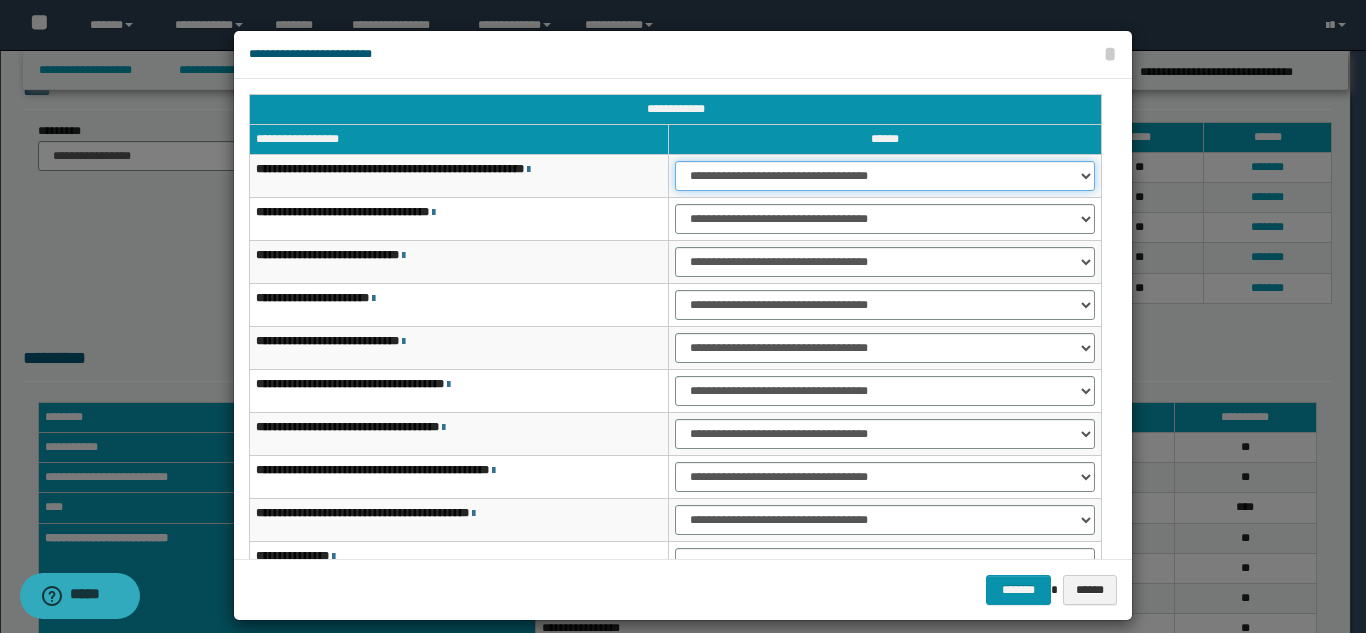 click on "**********" at bounding box center (885, 176) 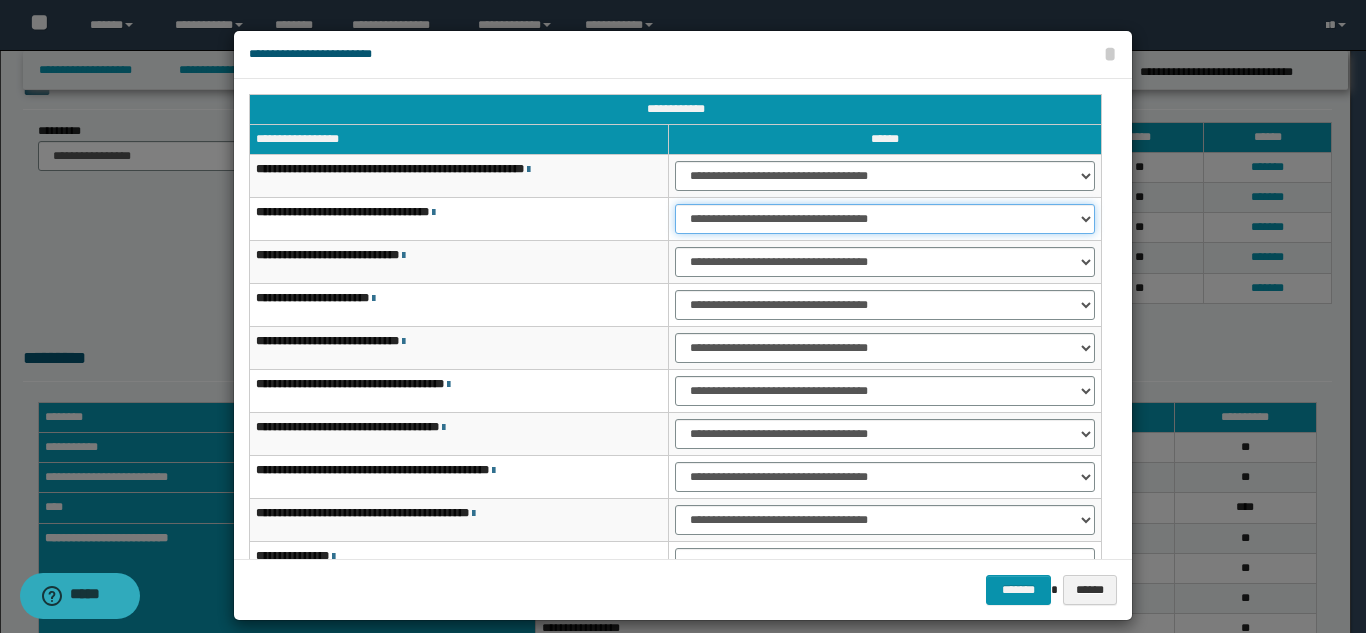 click on "**********" at bounding box center [885, 219] 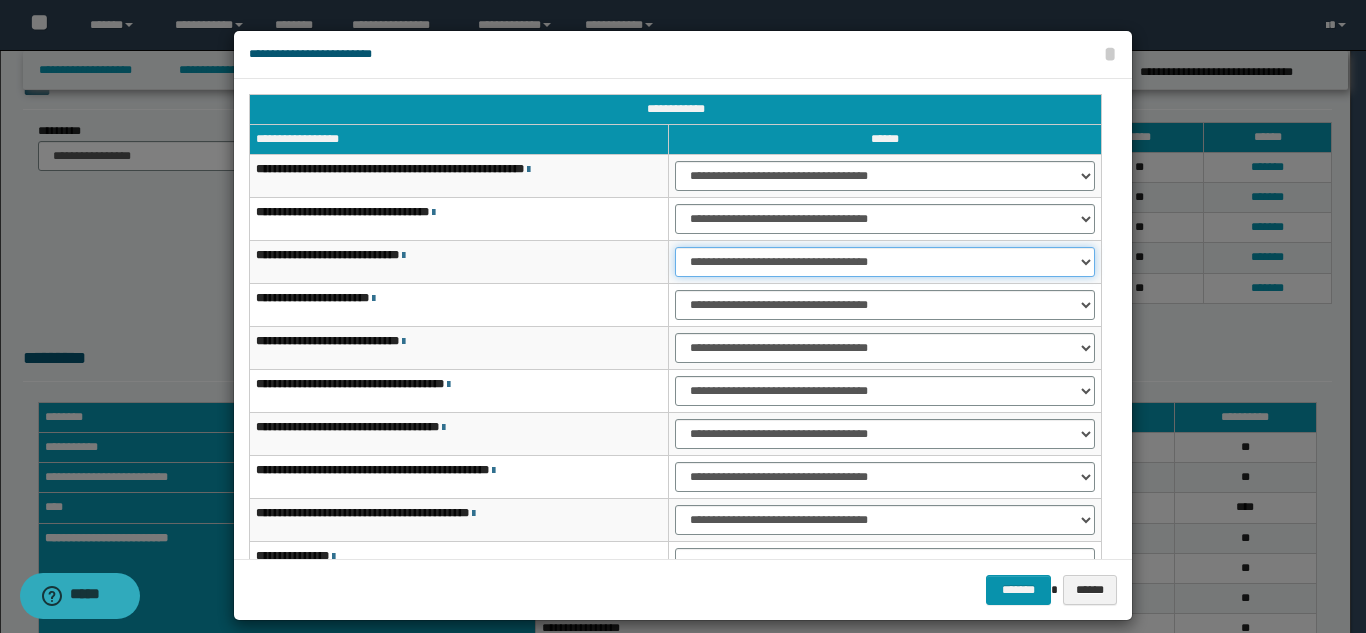 click on "**********" at bounding box center [885, 262] 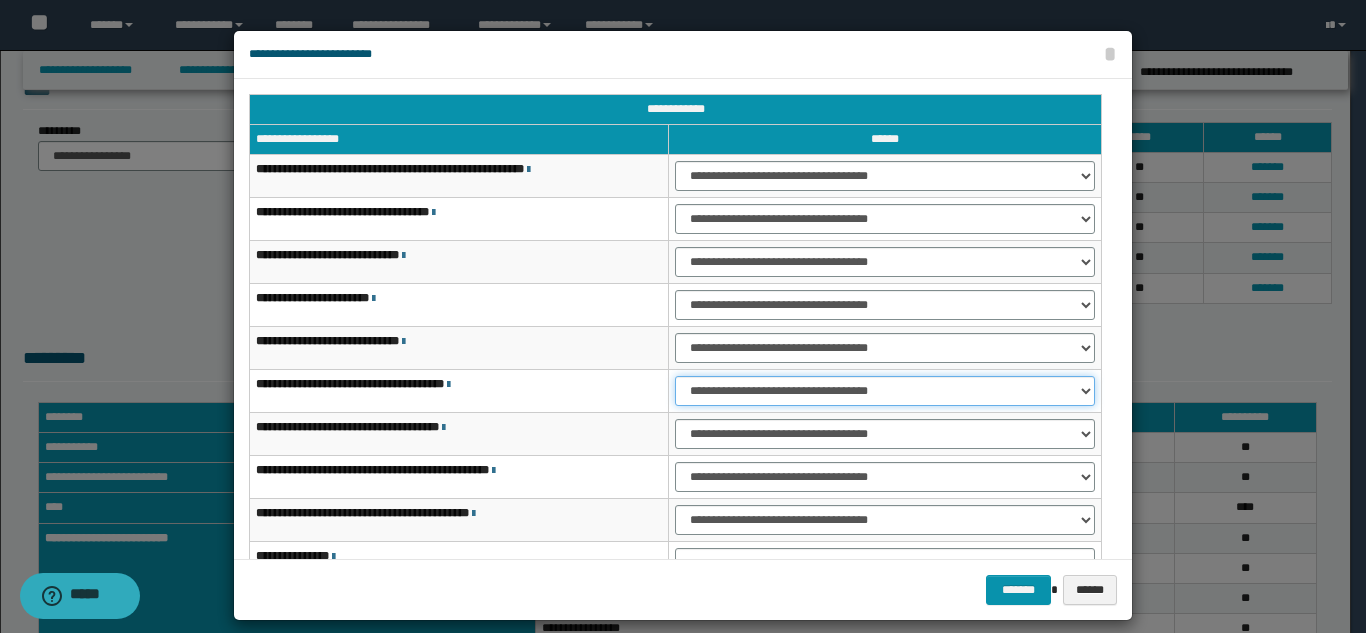click on "**********" at bounding box center [885, 391] 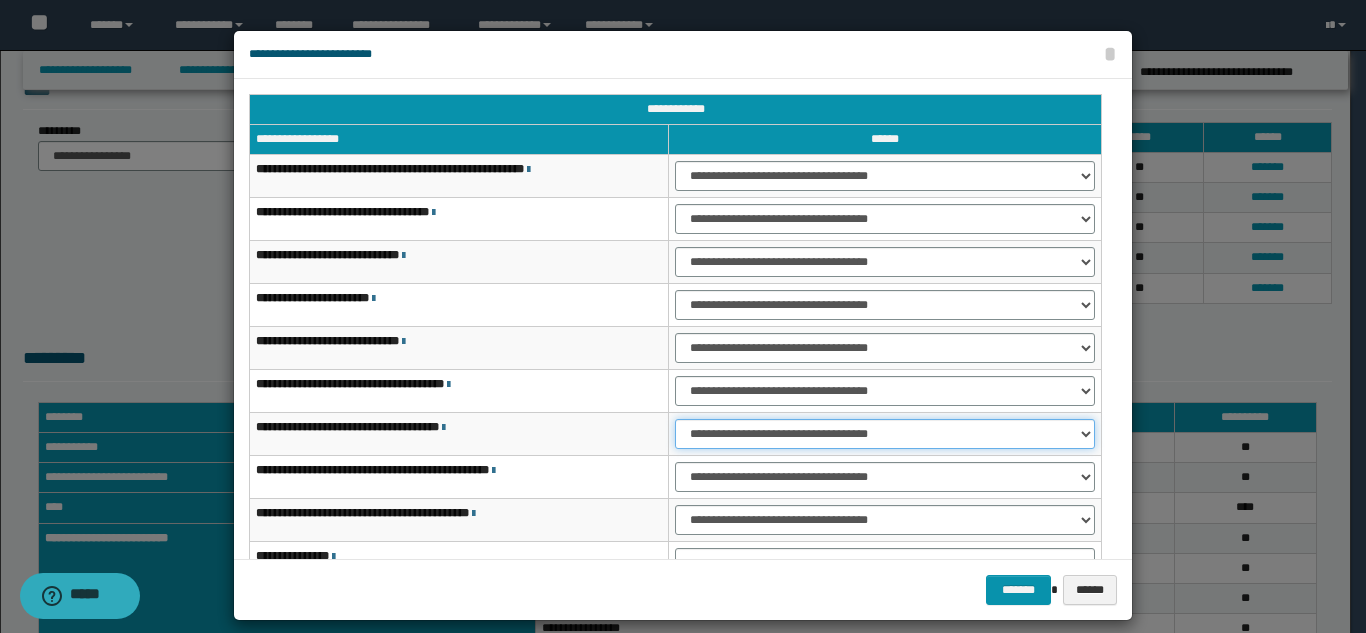 drag, startPoint x: 713, startPoint y: 426, endPoint x: 718, endPoint y: 441, distance: 15.811388 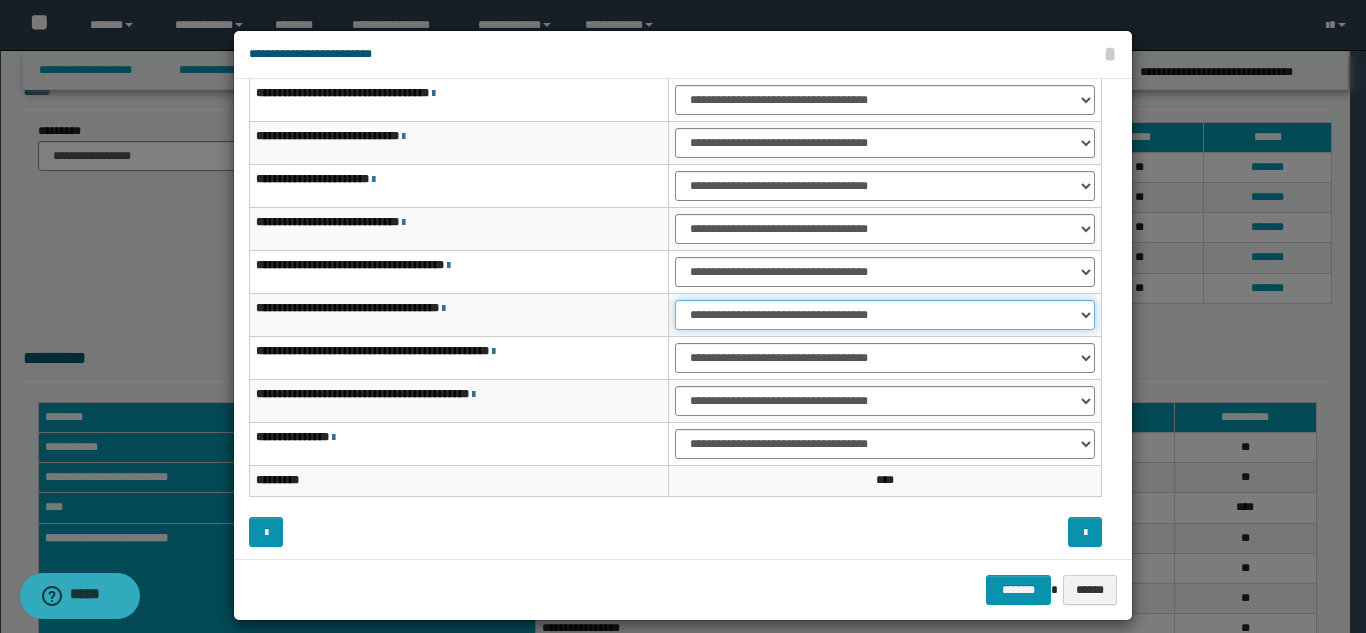 scroll, scrollTop: 121, scrollLeft: 0, axis: vertical 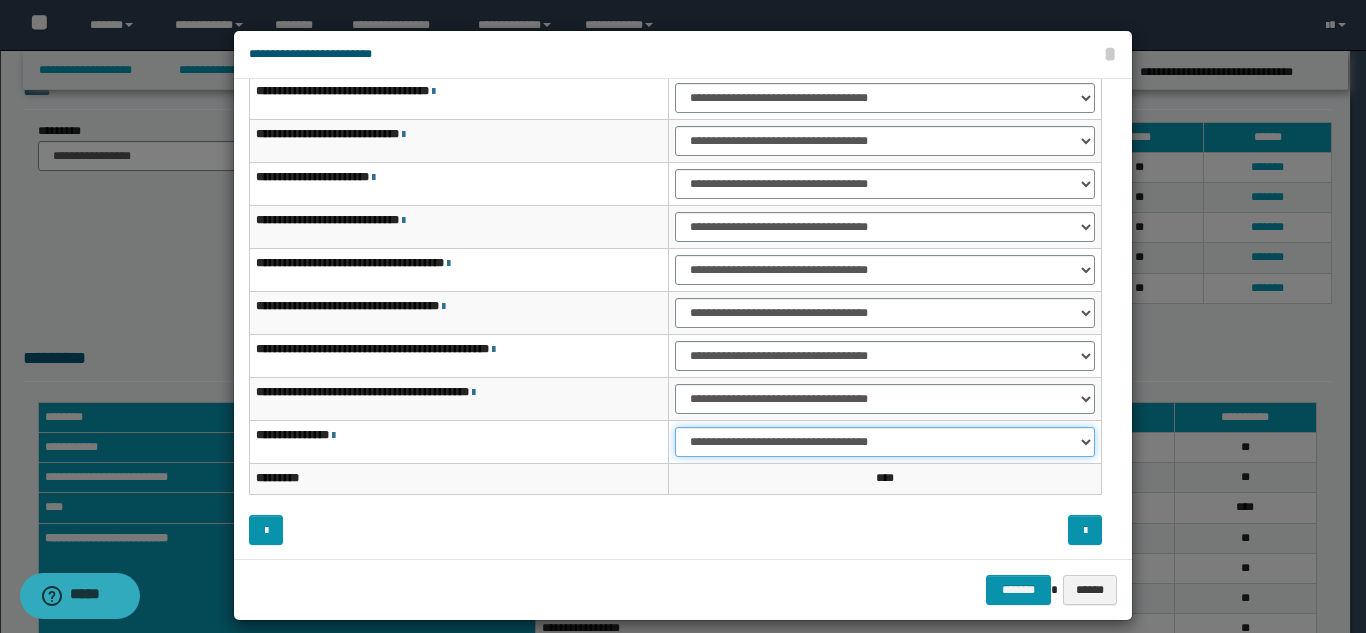 click on "**********" at bounding box center (885, 442) 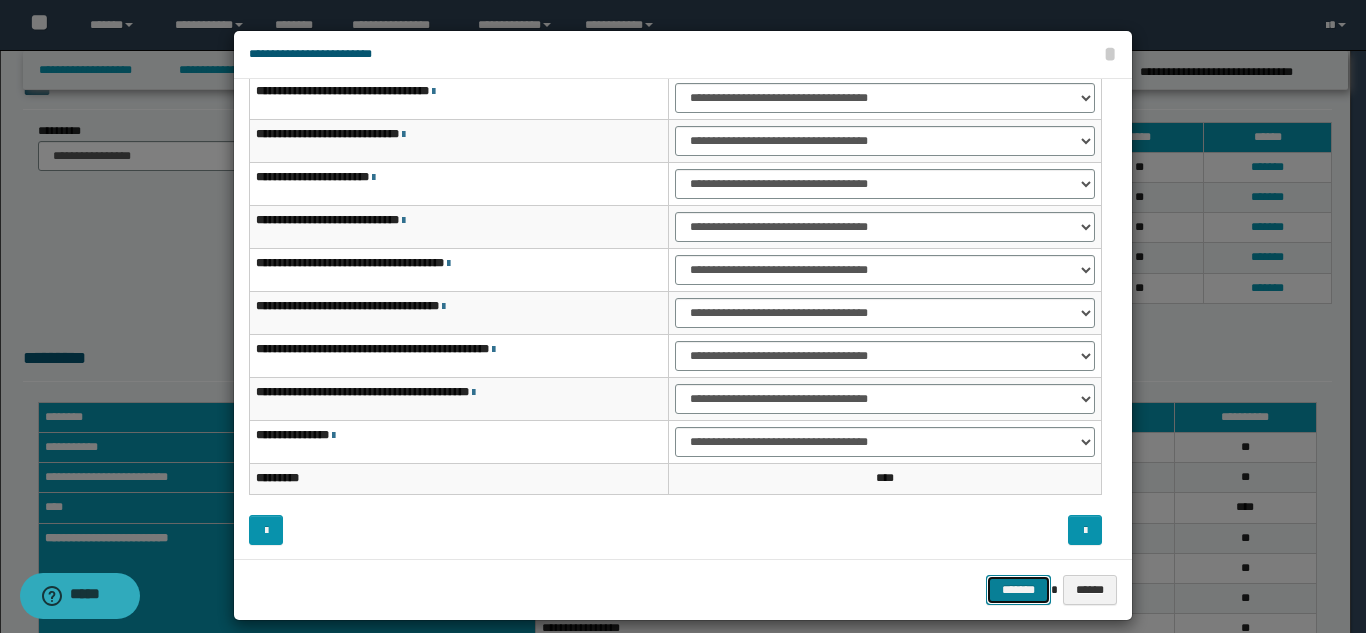 click on "*******" at bounding box center [1018, 590] 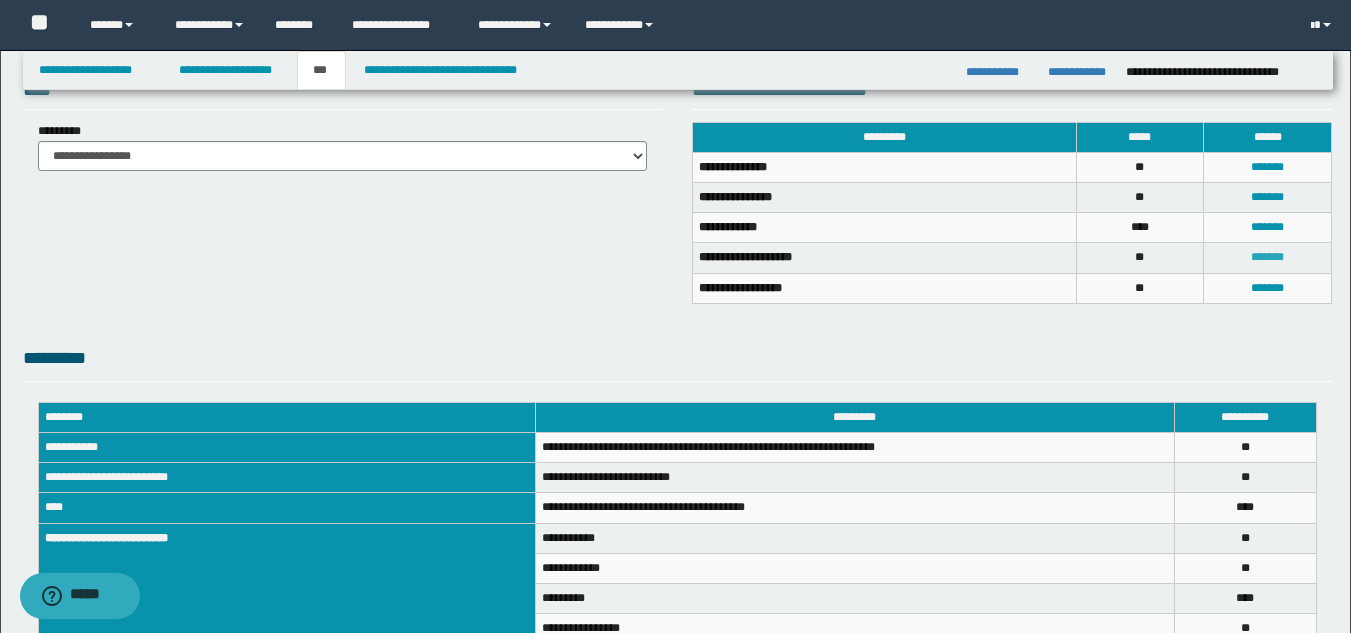 click on "*******" at bounding box center [1267, 257] 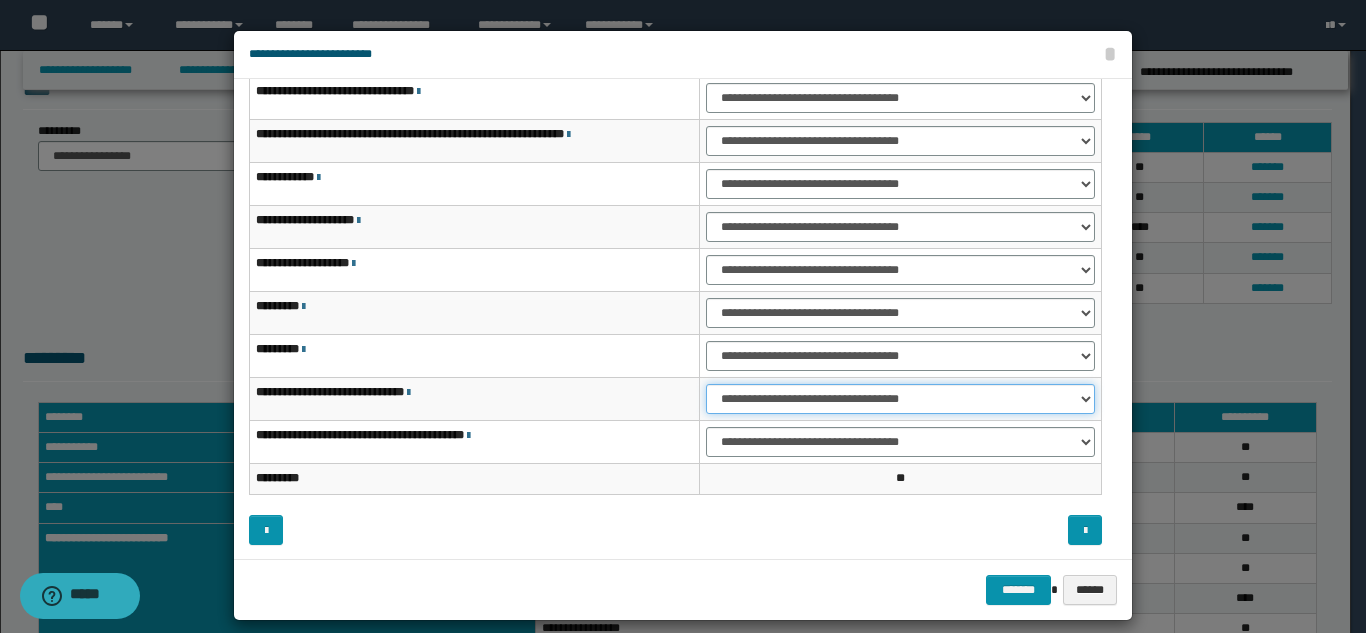 click on "**********" at bounding box center (900, 399) 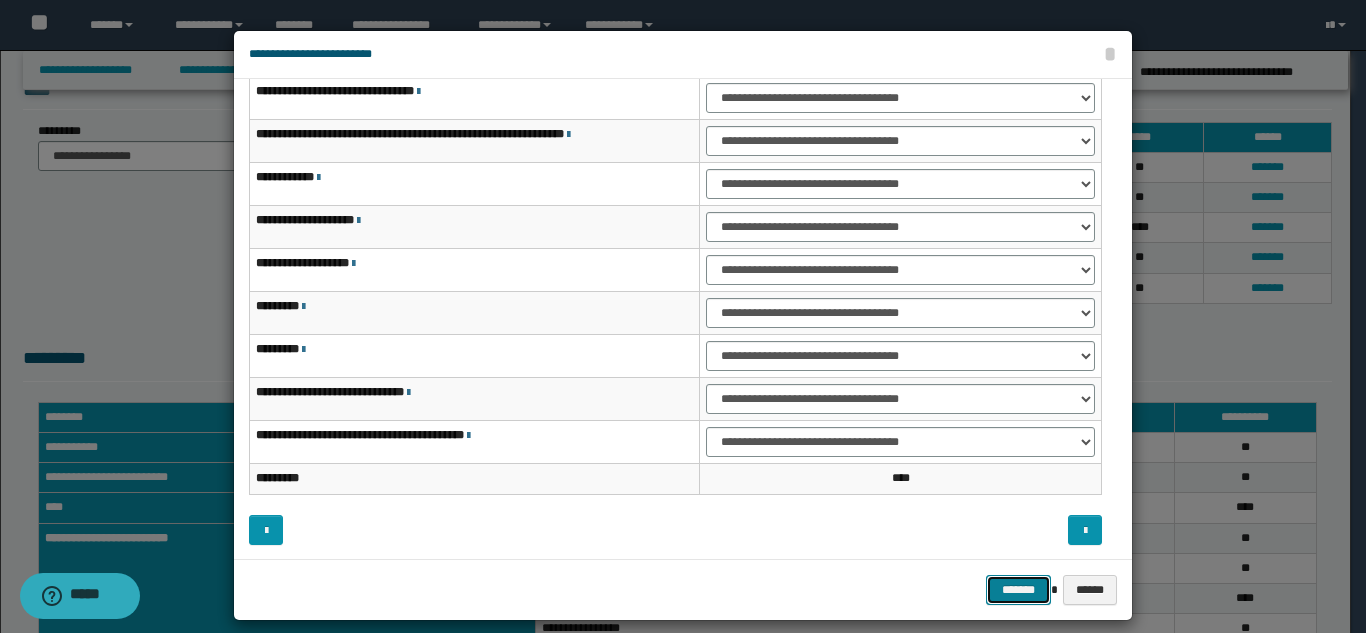click on "*******" at bounding box center (1018, 590) 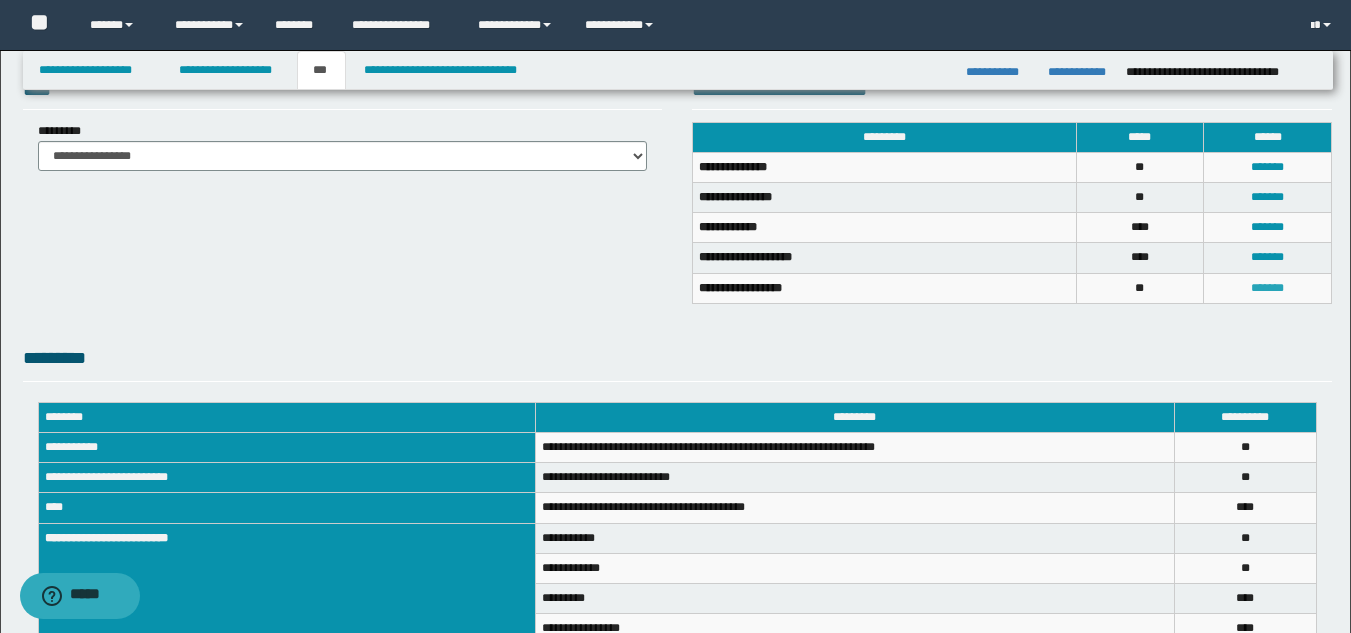 click on "*******" at bounding box center [1267, 288] 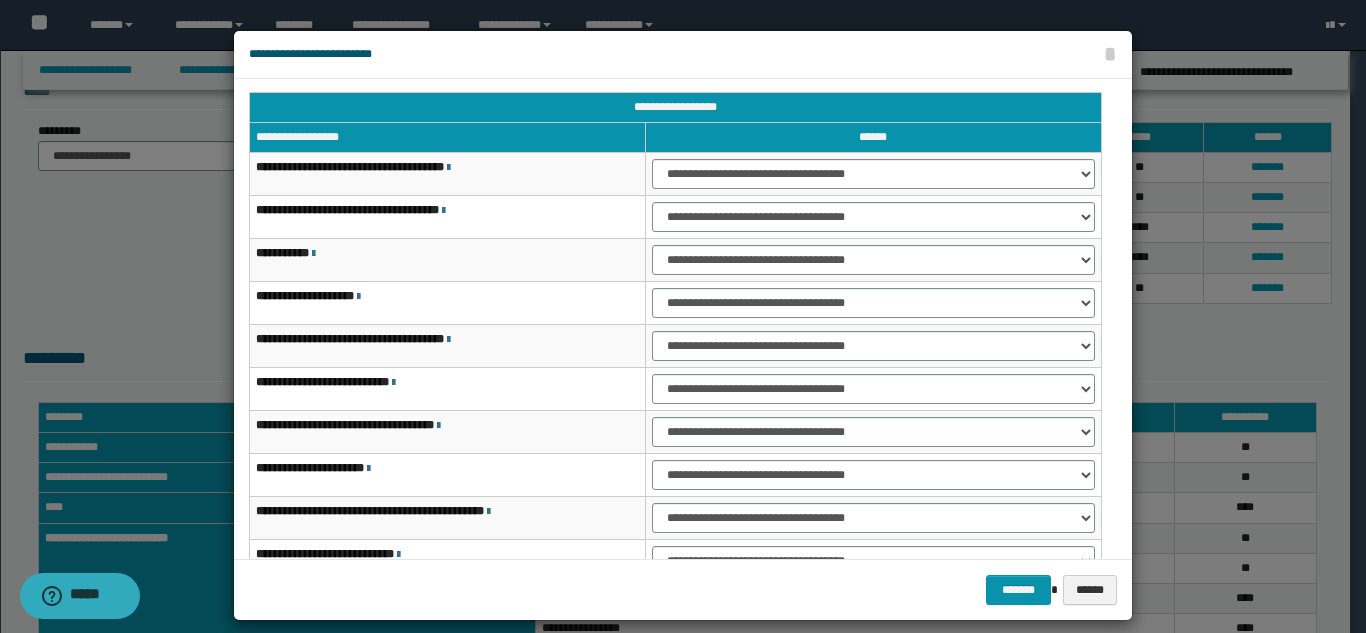 scroll, scrollTop: 0, scrollLeft: 0, axis: both 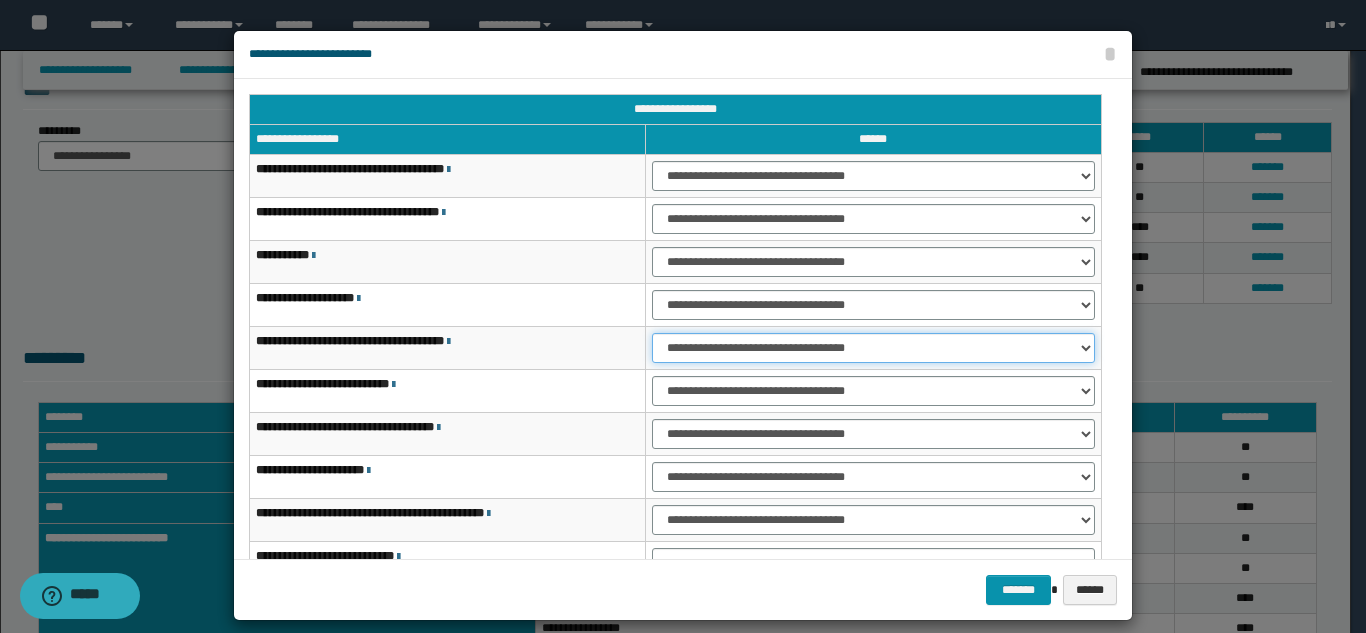 click on "**********" at bounding box center [873, 348] 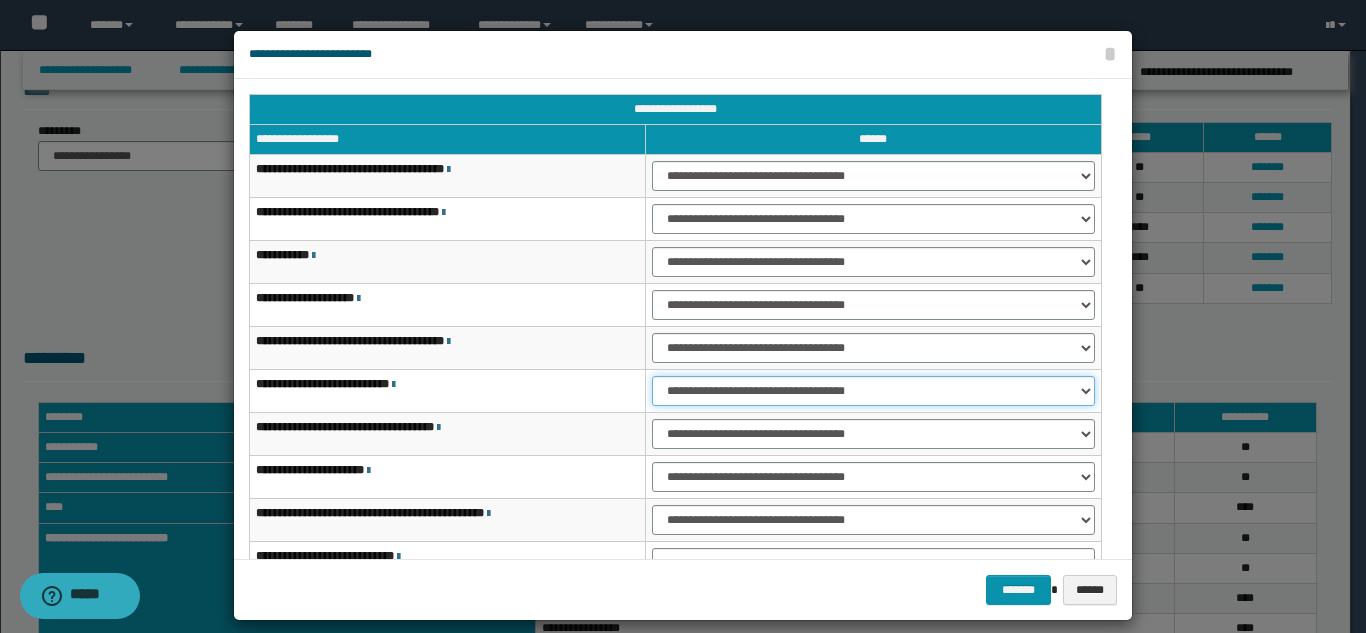 click on "**********" at bounding box center (873, 391) 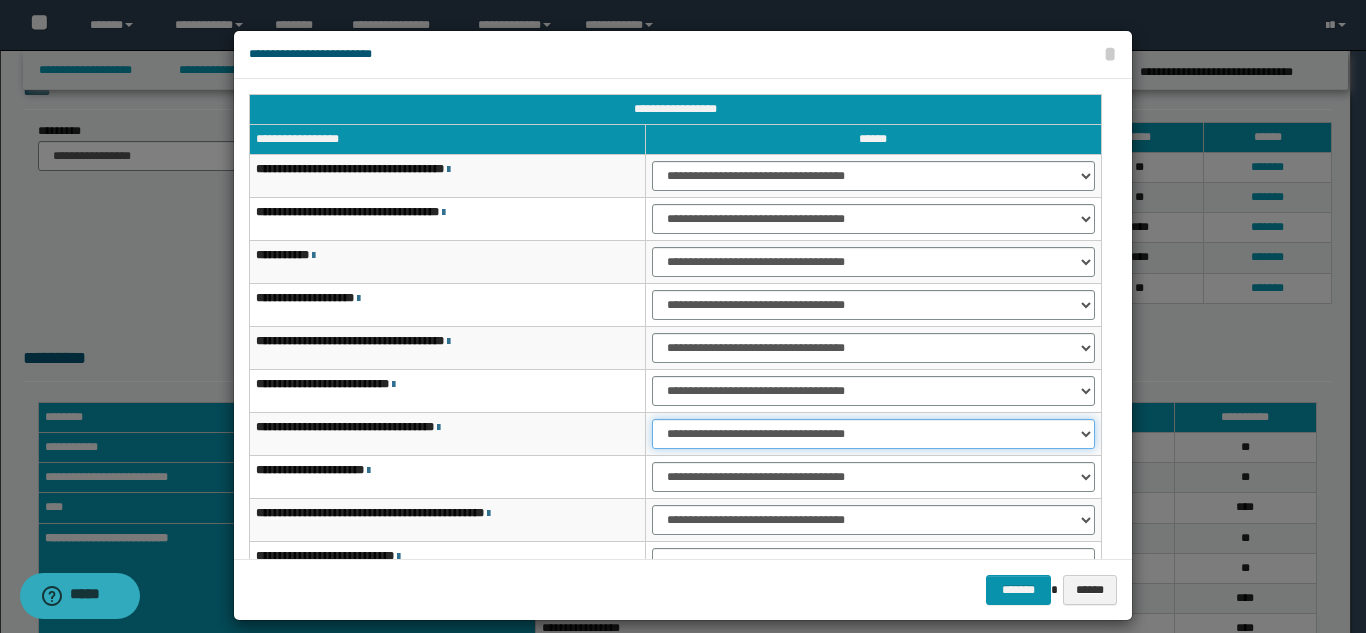 click on "**********" at bounding box center (873, 434) 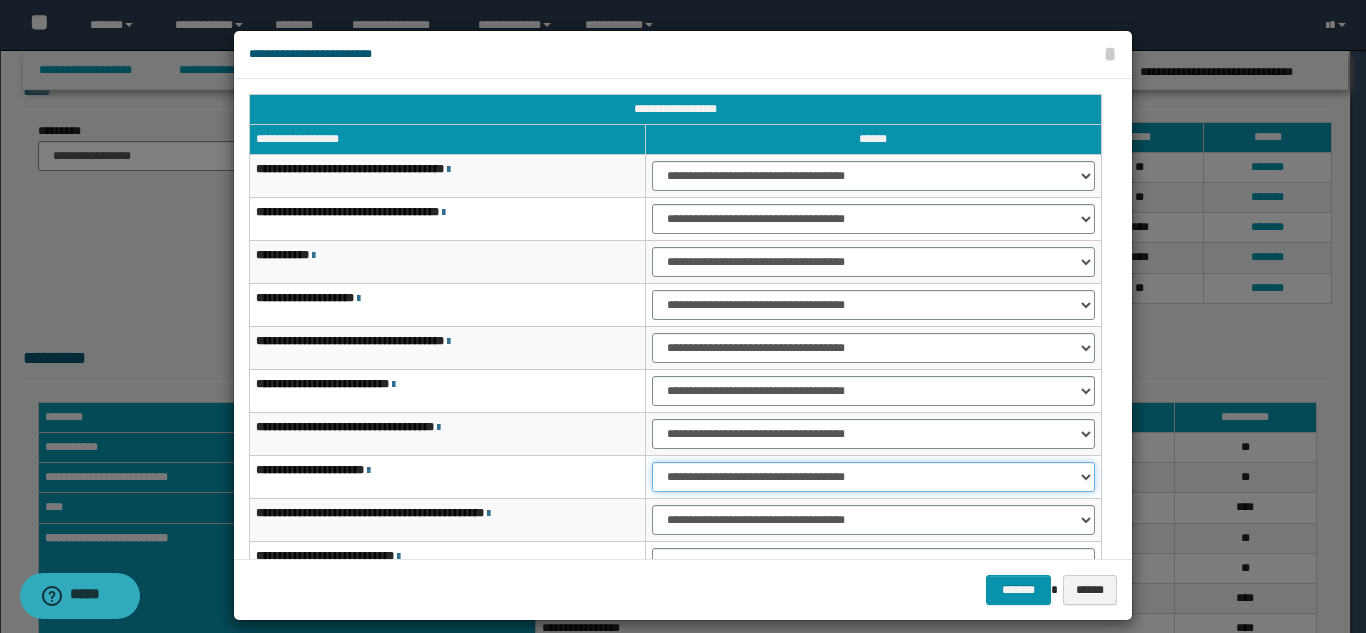 click on "**********" at bounding box center [873, 477] 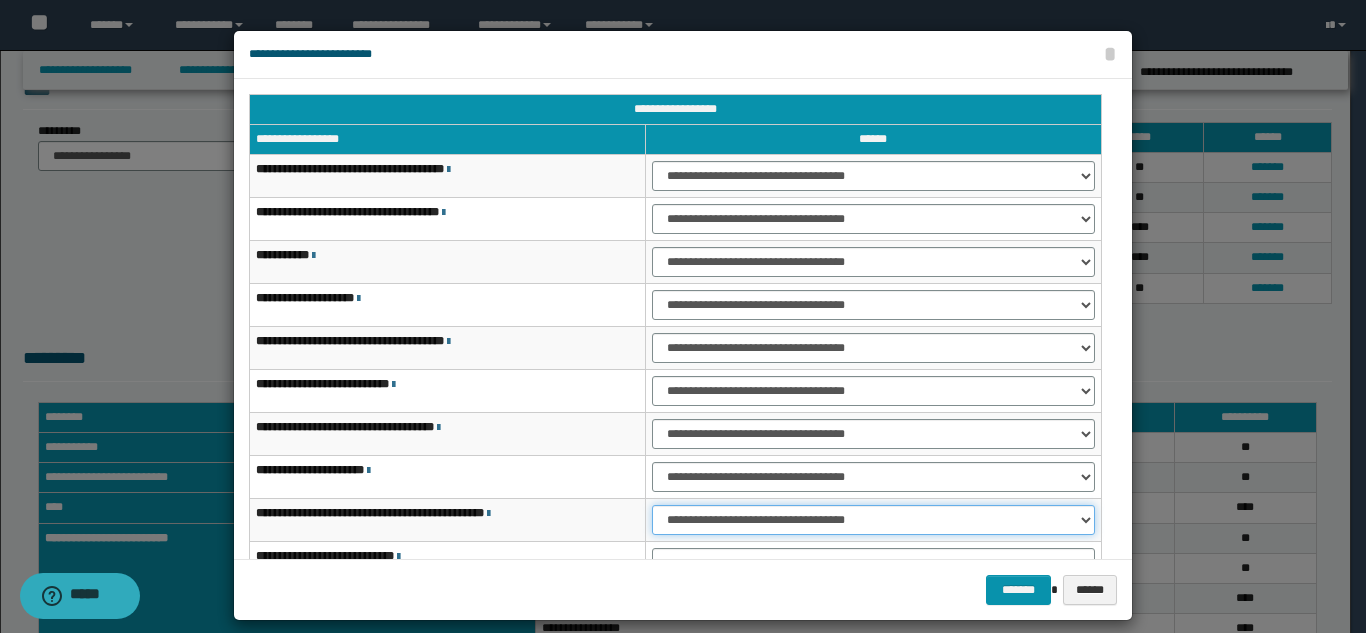 click on "**********" at bounding box center [873, 520] 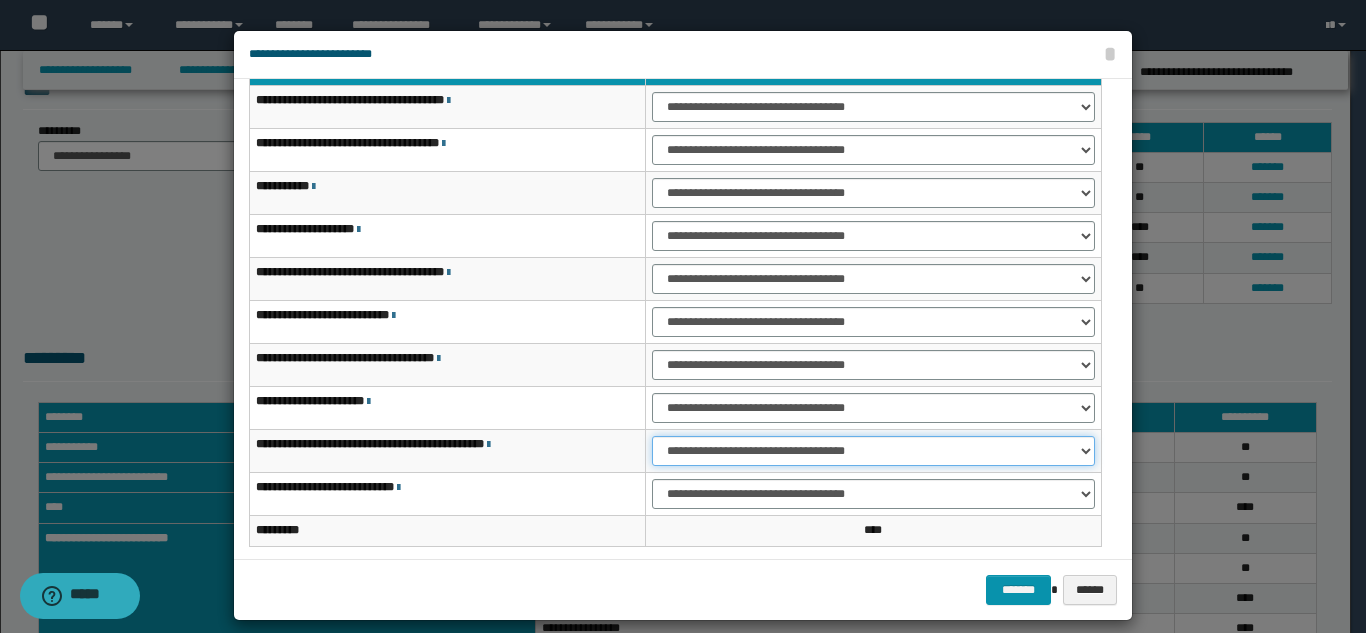 scroll, scrollTop: 100, scrollLeft: 0, axis: vertical 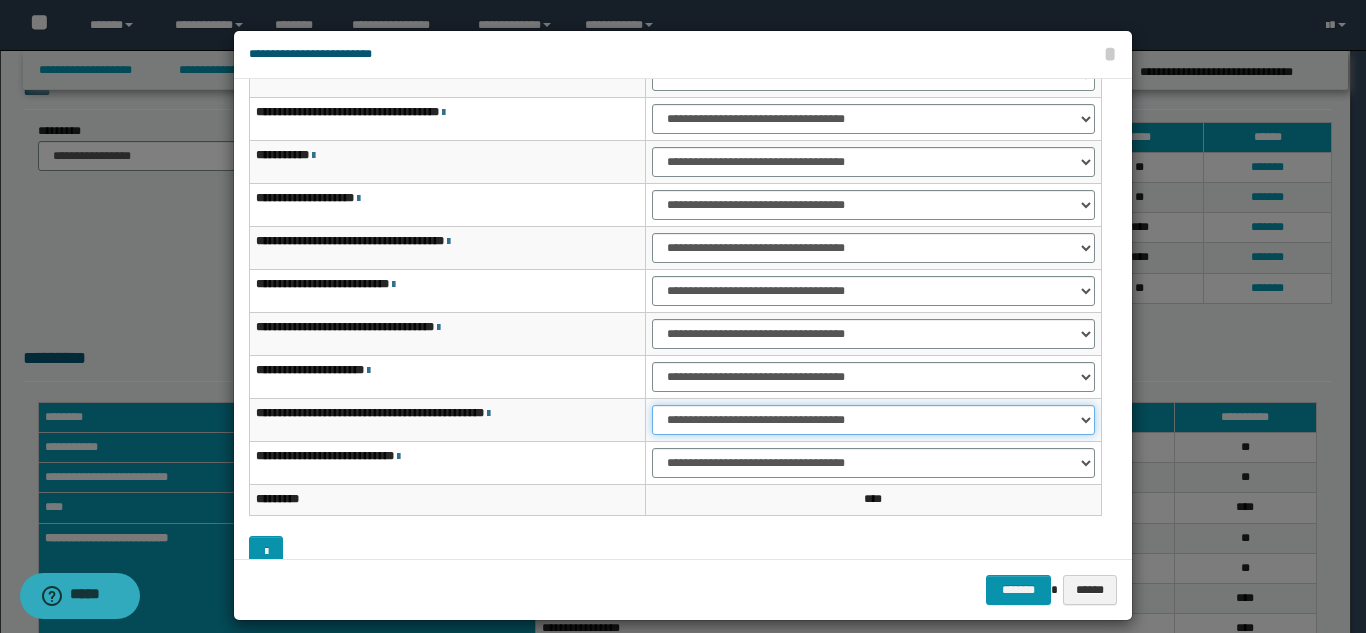 click on "**********" at bounding box center (873, 420) 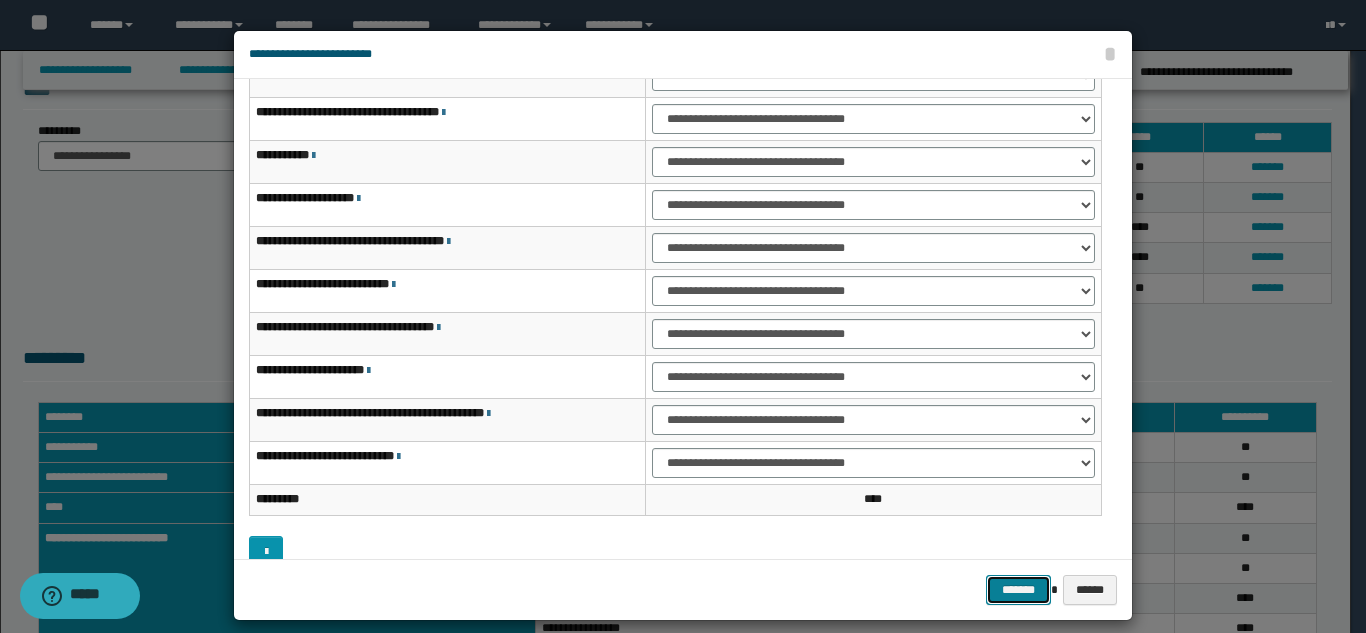 click on "*******" at bounding box center (1018, 590) 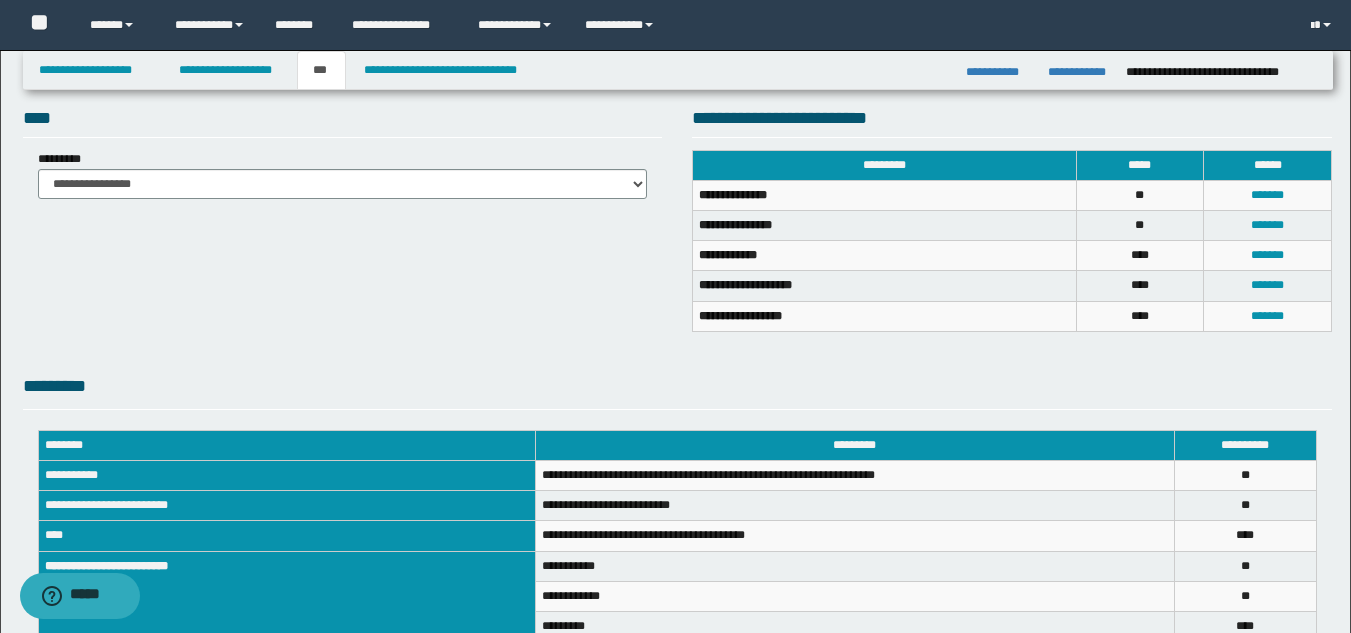 scroll, scrollTop: 0, scrollLeft: 0, axis: both 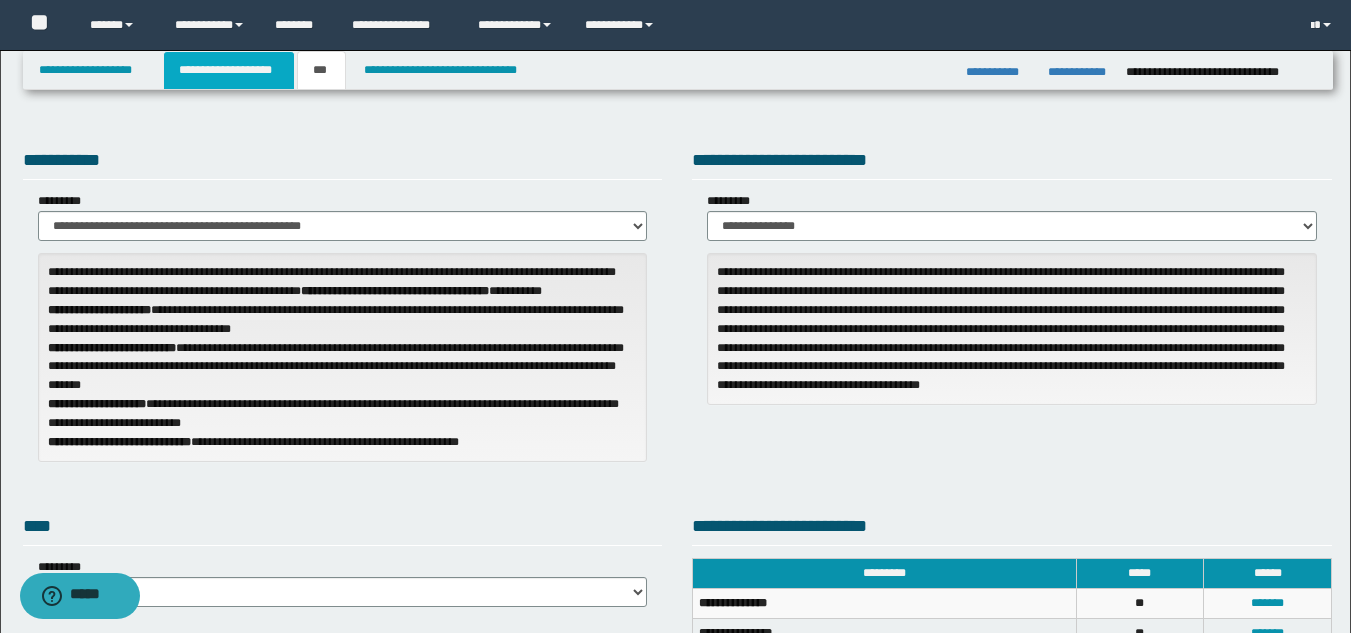 click on "**********" at bounding box center (229, 70) 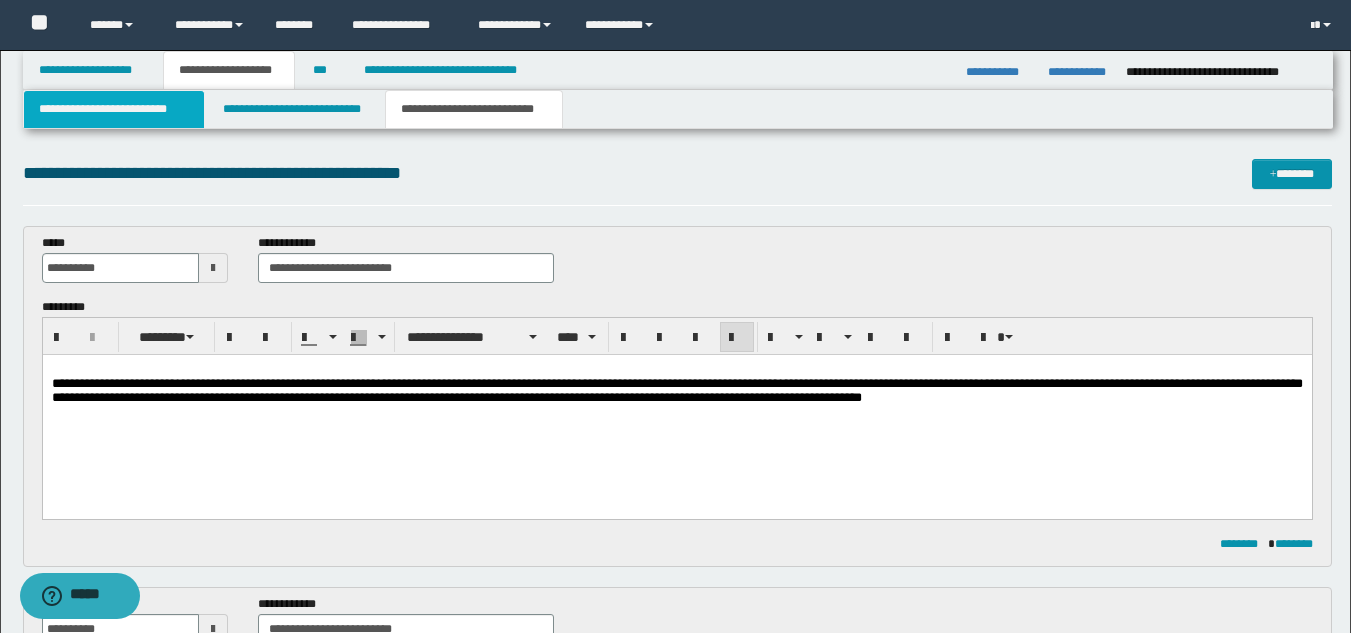 click on "**********" at bounding box center [114, 109] 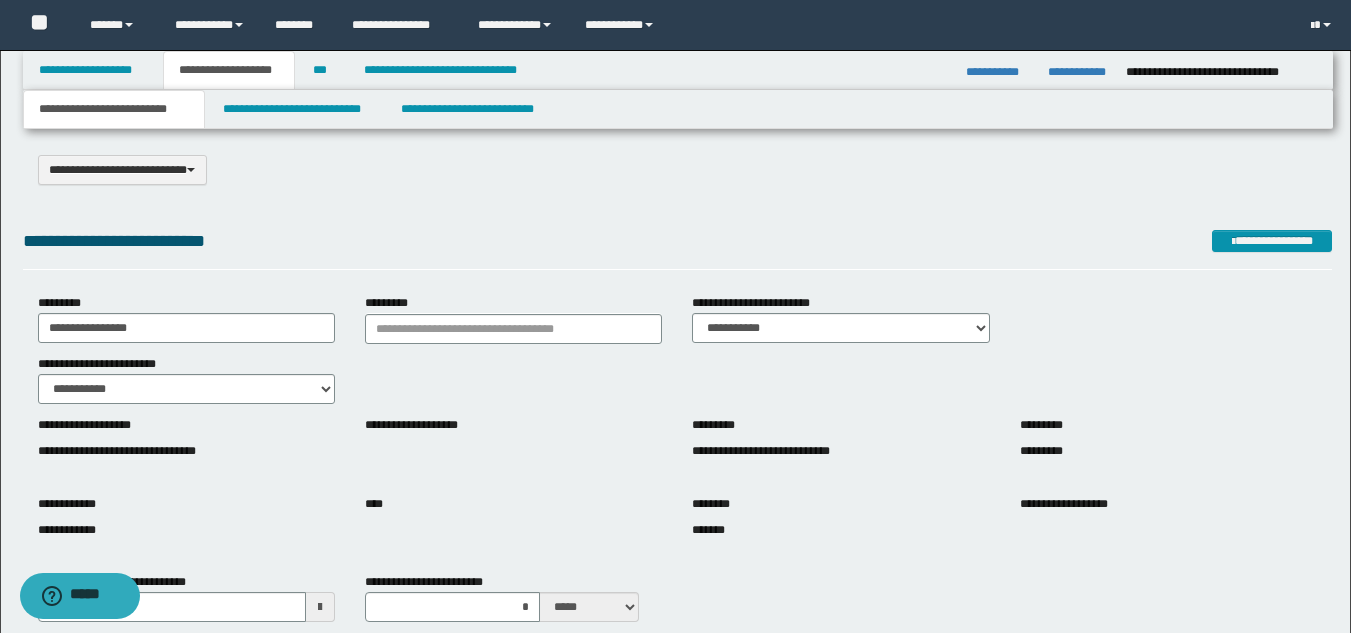 scroll, scrollTop: 0, scrollLeft: 0, axis: both 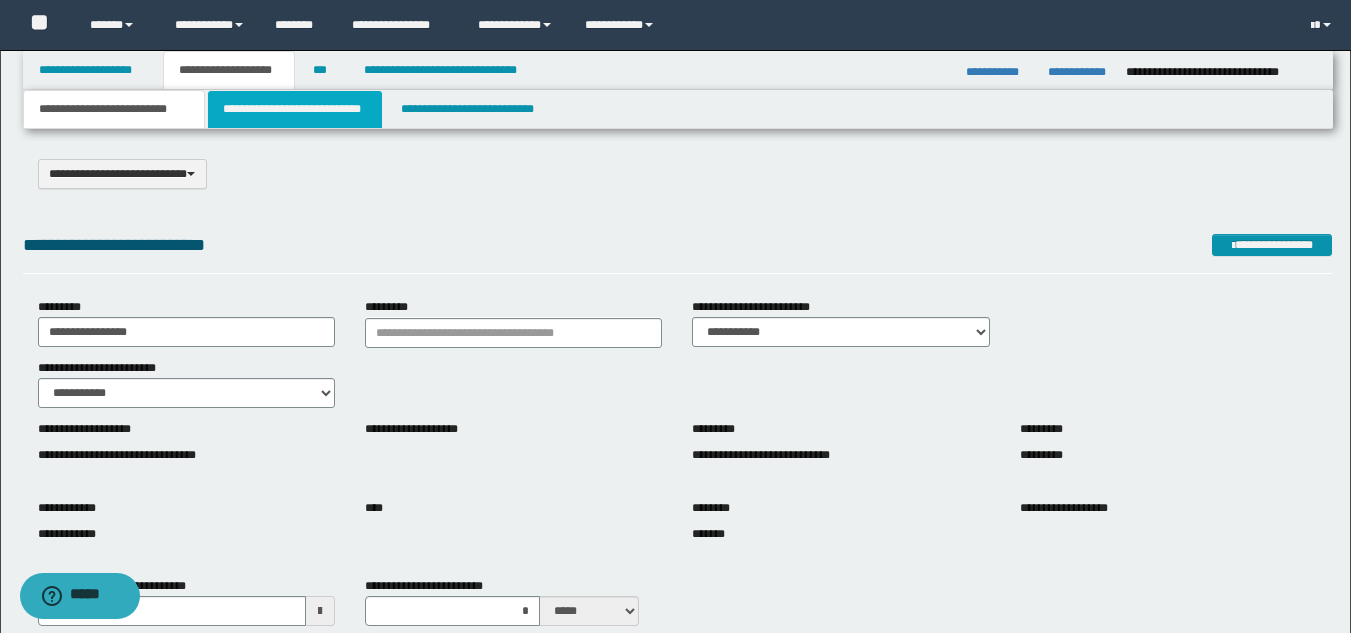 click on "**********" at bounding box center (295, 109) 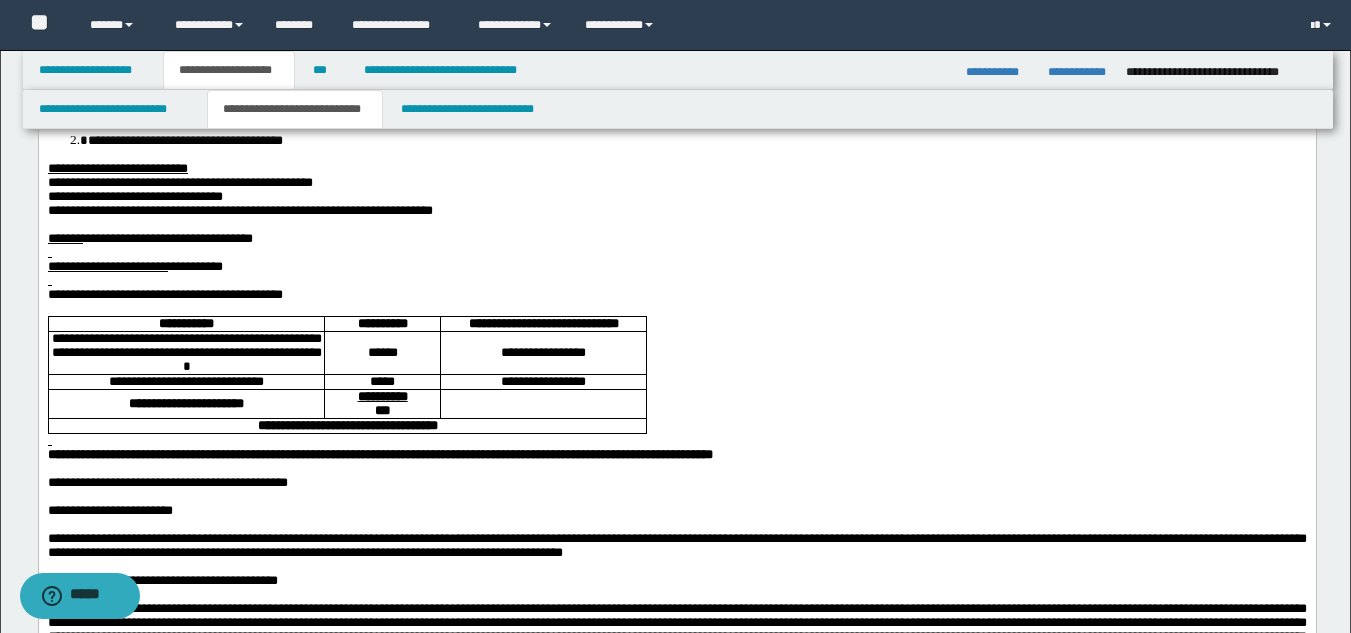 scroll, scrollTop: 0, scrollLeft: 0, axis: both 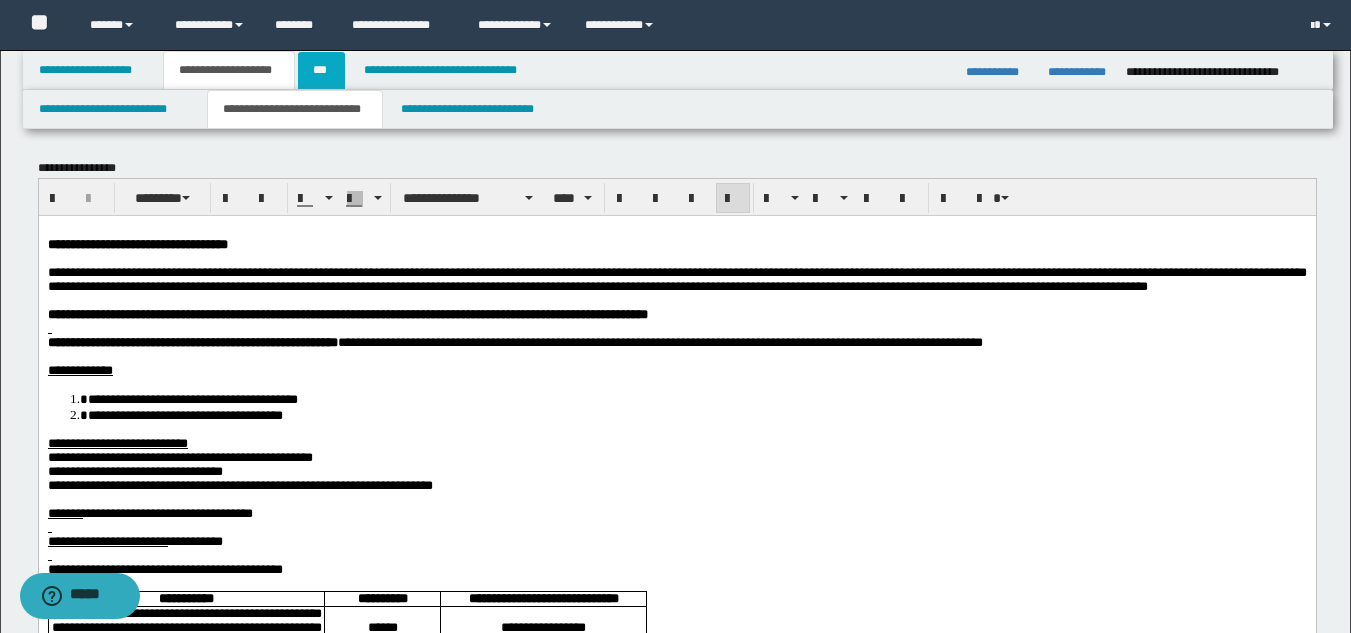 click on "***" at bounding box center [321, 70] 